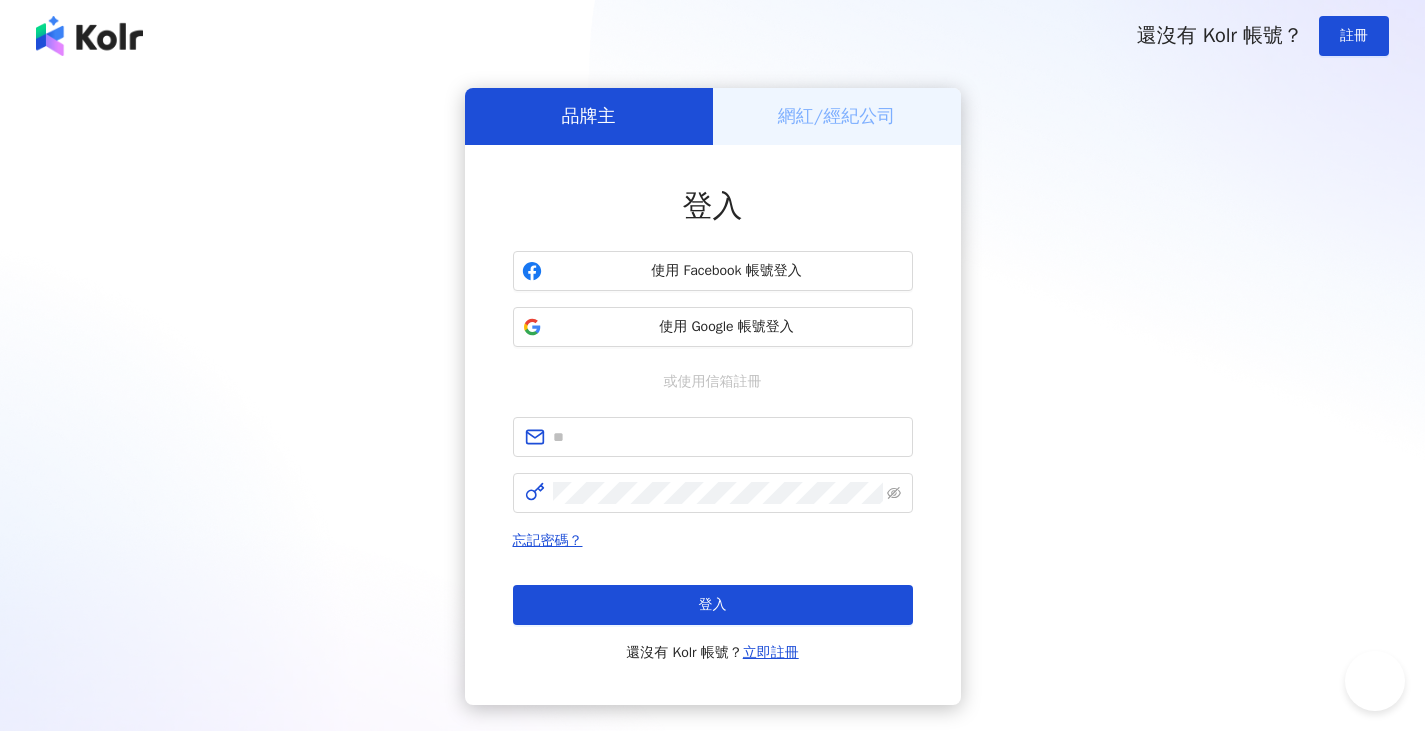 scroll, scrollTop: 0, scrollLeft: 0, axis: both 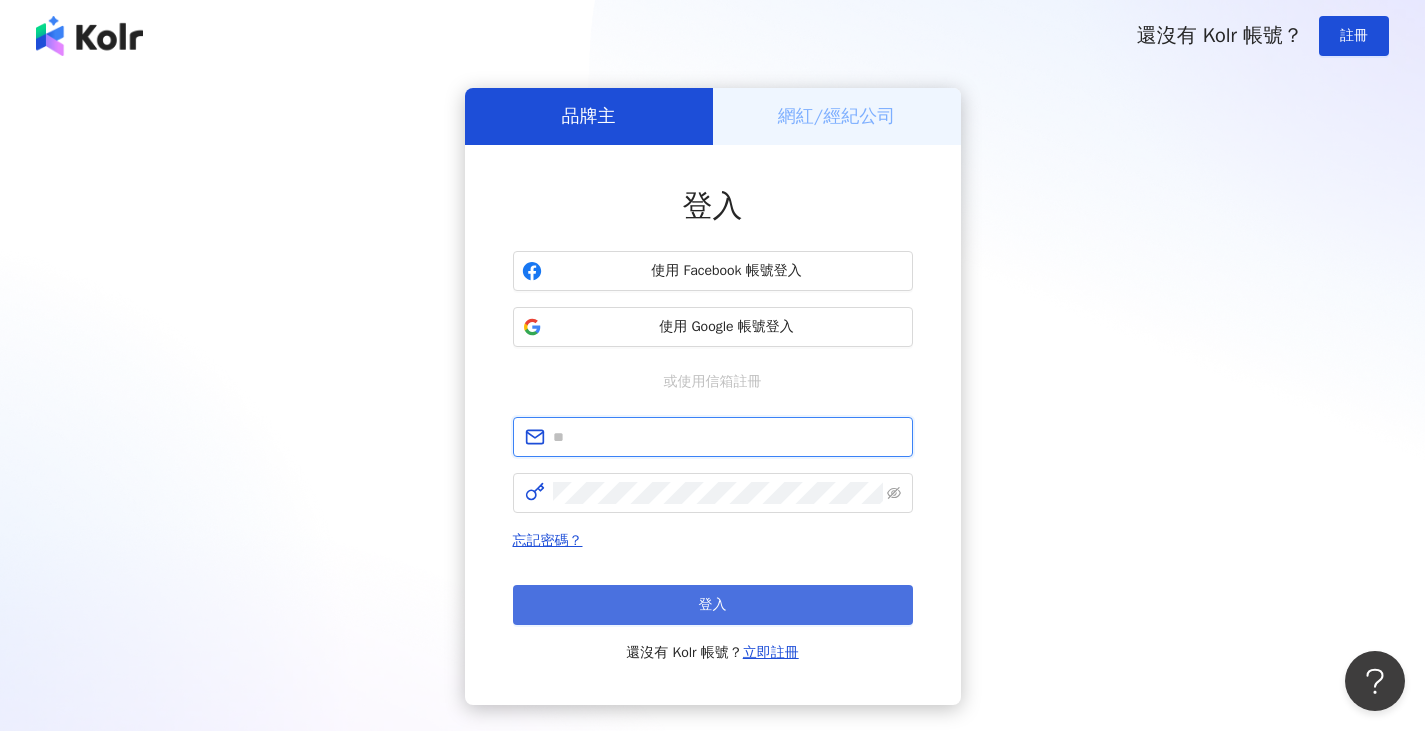 type on "**********" 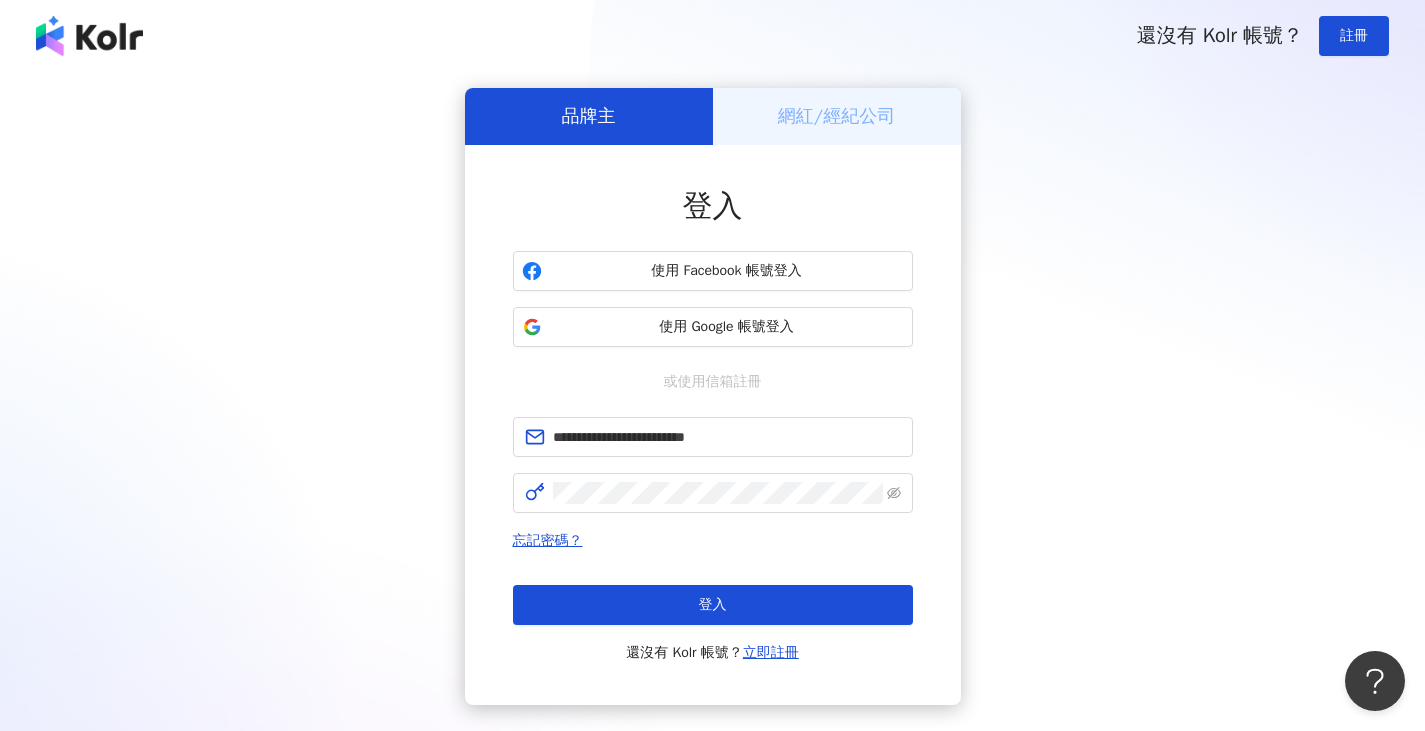 click on "登入" at bounding box center [713, 605] 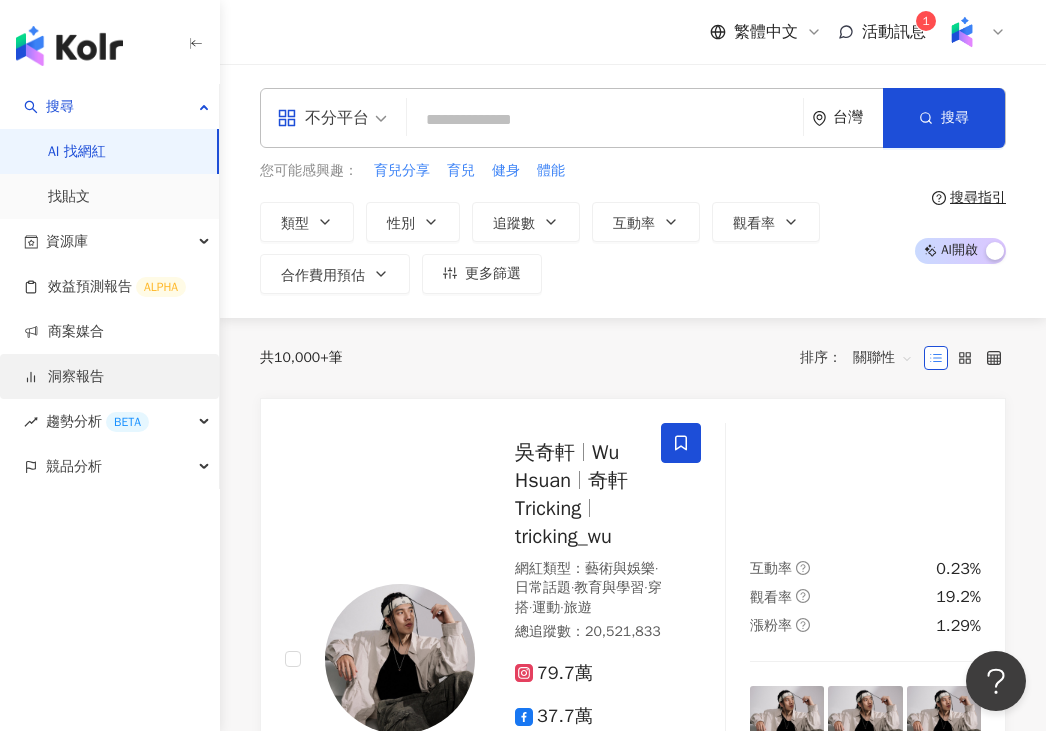 click on "洞察報告" at bounding box center (64, 377) 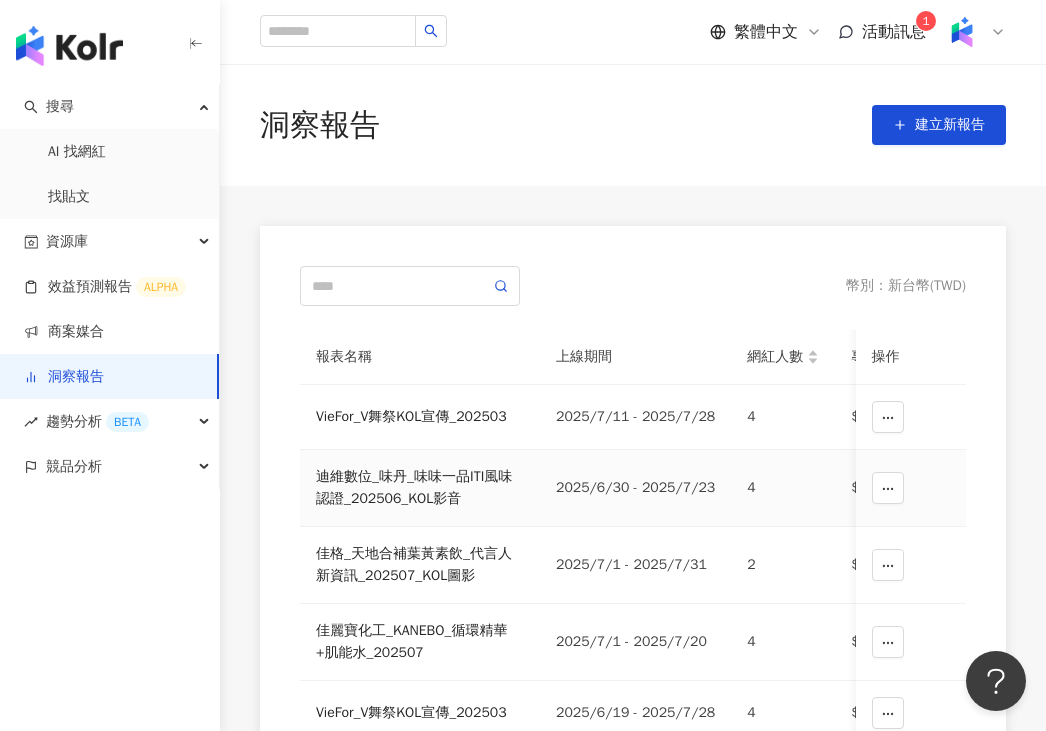 click on "迪維數位_味丹_味味一品ITI風味認證_202506_KOL影音" at bounding box center [420, 488] 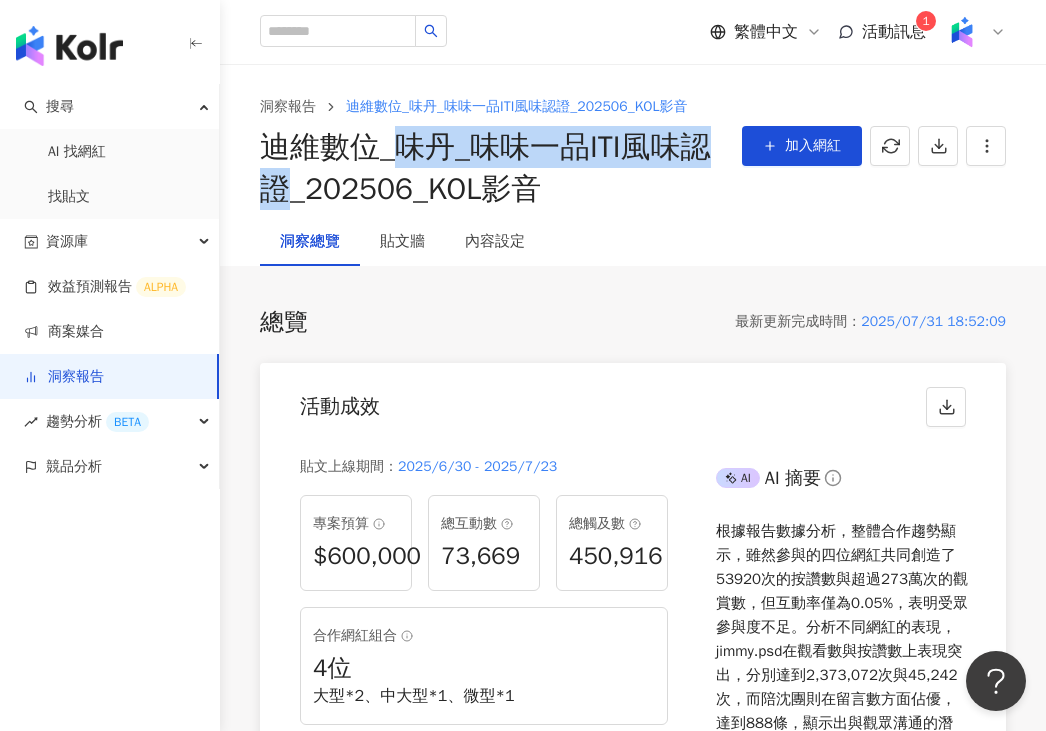 drag, startPoint x: 397, startPoint y: 151, endPoint x: 287, endPoint y: 181, distance: 114.01754 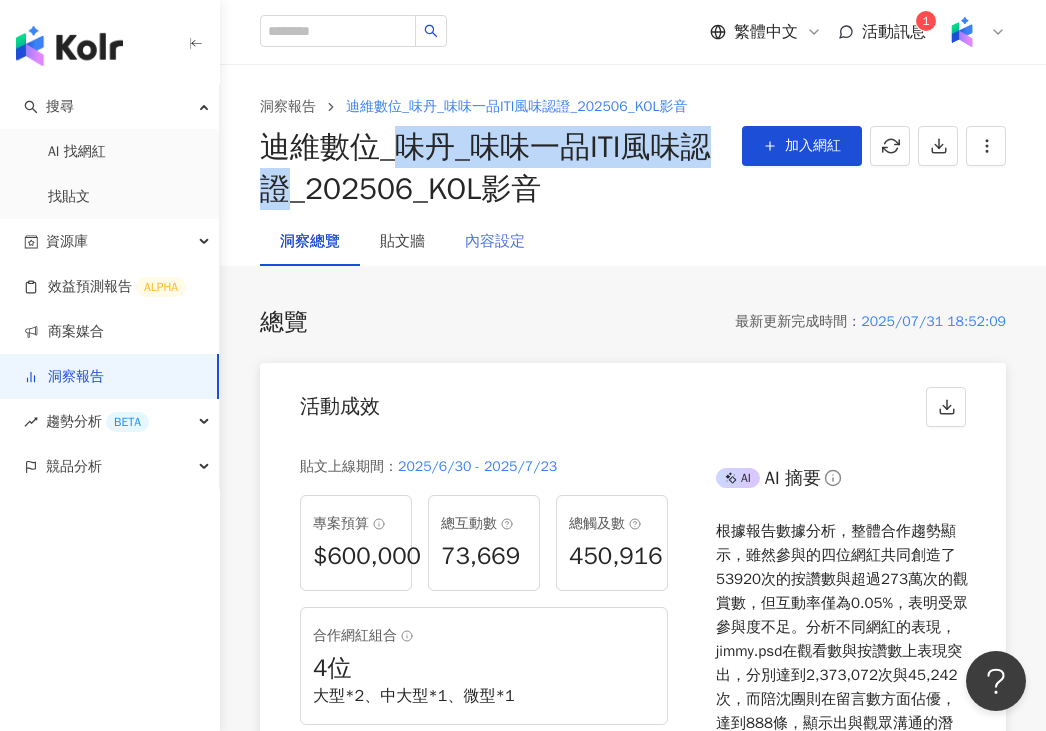 copy on "味丹_味味一品ITI風味認證" 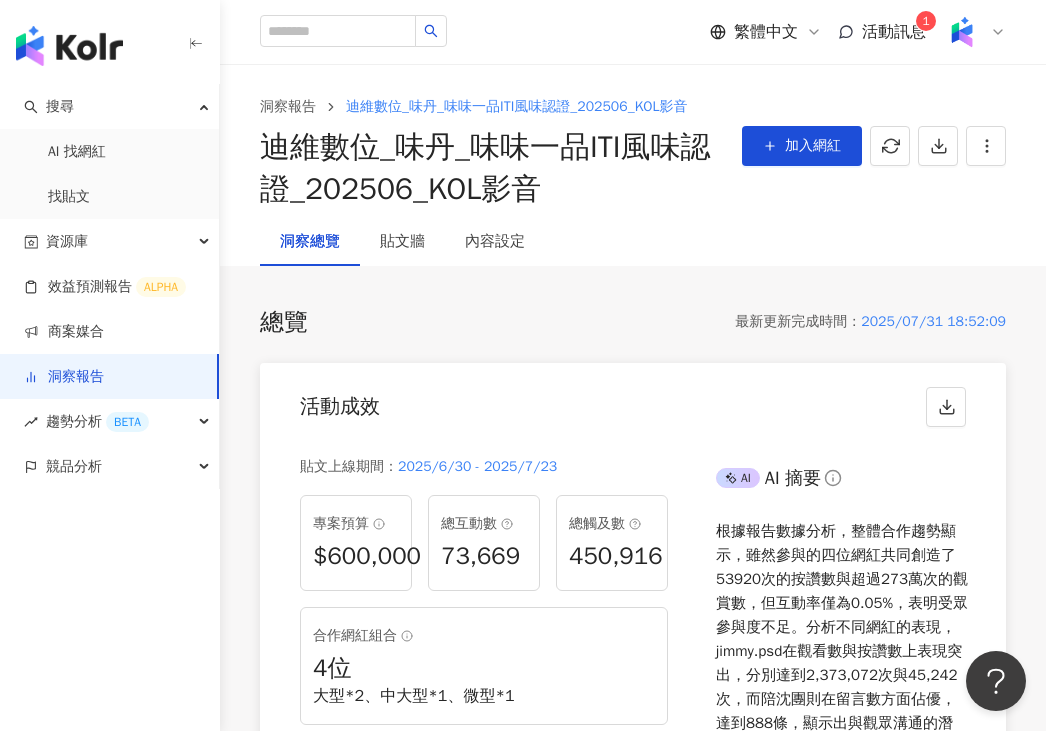 click on "洞察總覽 貼文牆 內容設定" at bounding box center (633, 242) 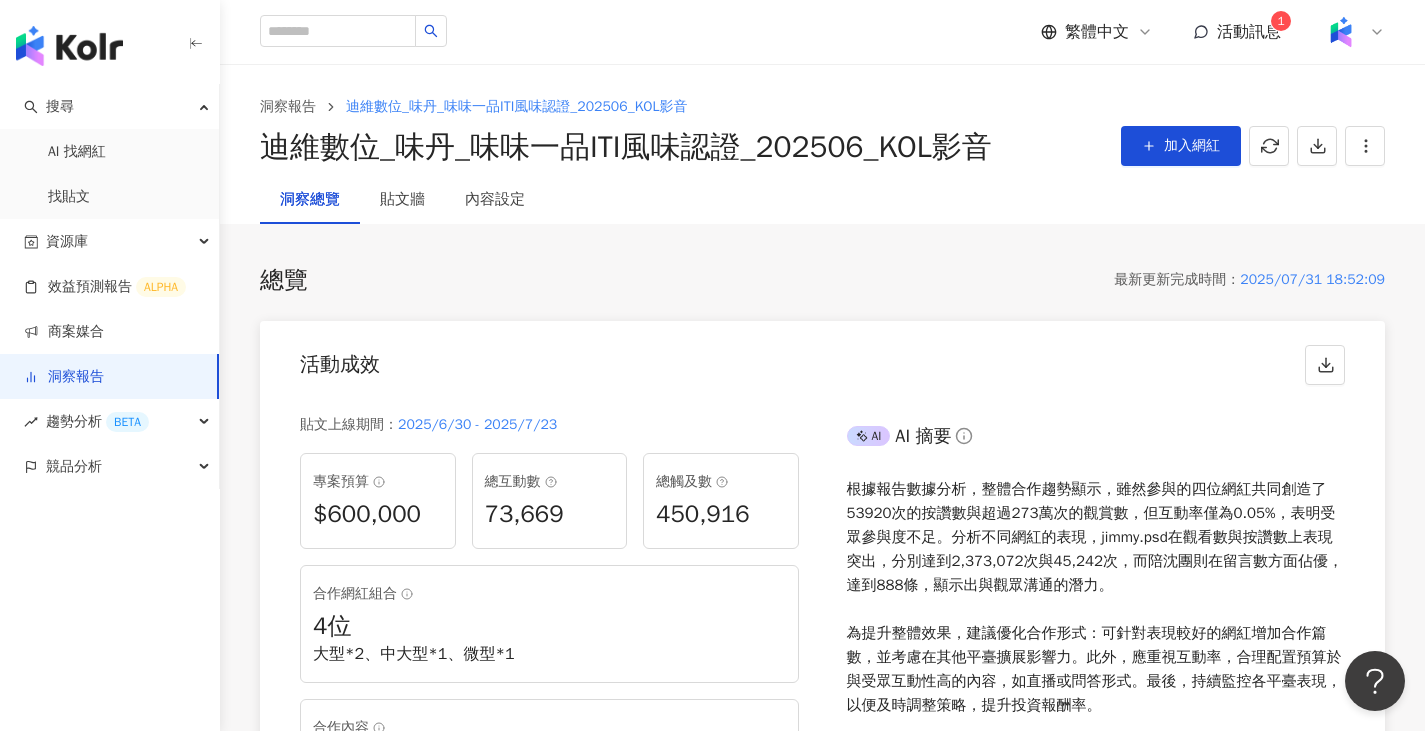click on "總覽 最新更新完成時間 ： 2025/07/31 18:52:09 活動成效 貼文上線期間 ： 2025/6/30 - 2025/7/23 專案預算 $600,000 總互動數 73,669 總觸及數 450,916 合作網紅組合   4 位 大型*2、中大型*1、微型*1 合作內容 Reels*3、限時動態*3 影音*1 影音*1 AI AI 摘要 重新生成 剩餘次數 3 次 1 價值分析 幣別 ： 新台幣 ( TWD ) 專案預算 $600,000 CPE $8.14 CPV $0.21 CPEV $0.21 口碑價值 $16,309,162 網紅成效數據 社群平台  ( 3 / 3 ) 貼文類型  ( 3 / 3 ) KOL  ( 4 / 4 ) 成效數據 內容數 8 按讚數 57,084 留言數 1,198 分享數 15,387 互動成效 互動數 73,669 互動率 6.57% 觀看成效 觀看數 2,816,060 觀看率 251% 觸及成效 觸及數 450,916 觸及率 46.8% 連結點擊成效 連結點擊數 69 連結點擊率 0.01% 網紅成效分析   Instagram 貼文類型  ( 2 / 2 ) KOL  ( 4 / 4 ) 網紅成效排行 互動率 顯示專案平均 40% 40% 32% 32% 24% 24% 16% 16% 8% 8% 0% 0% 31% 13% 2.95% 洪懿彤 洪懿彤 jimmy.psd" at bounding box center [822, 3501] 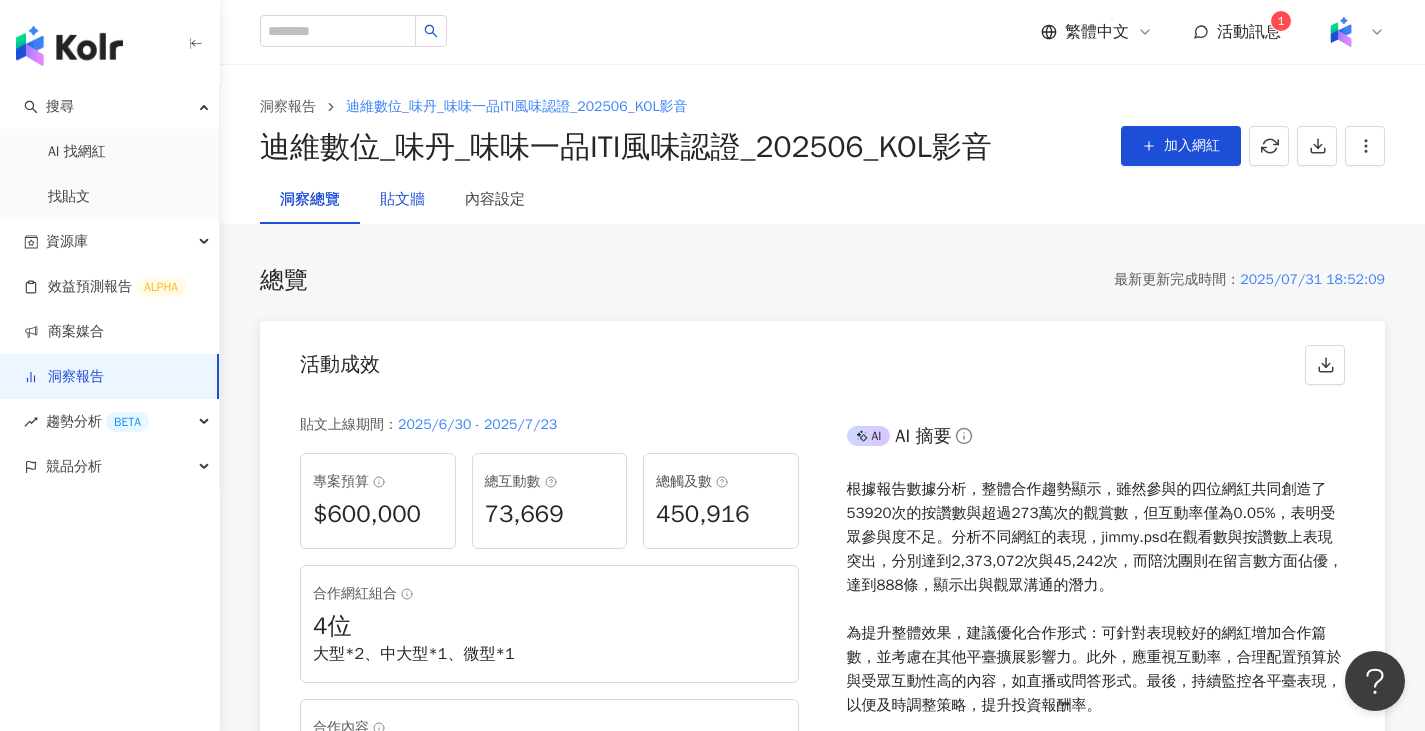 click on "貼文牆" at bounding box center (402, 200) 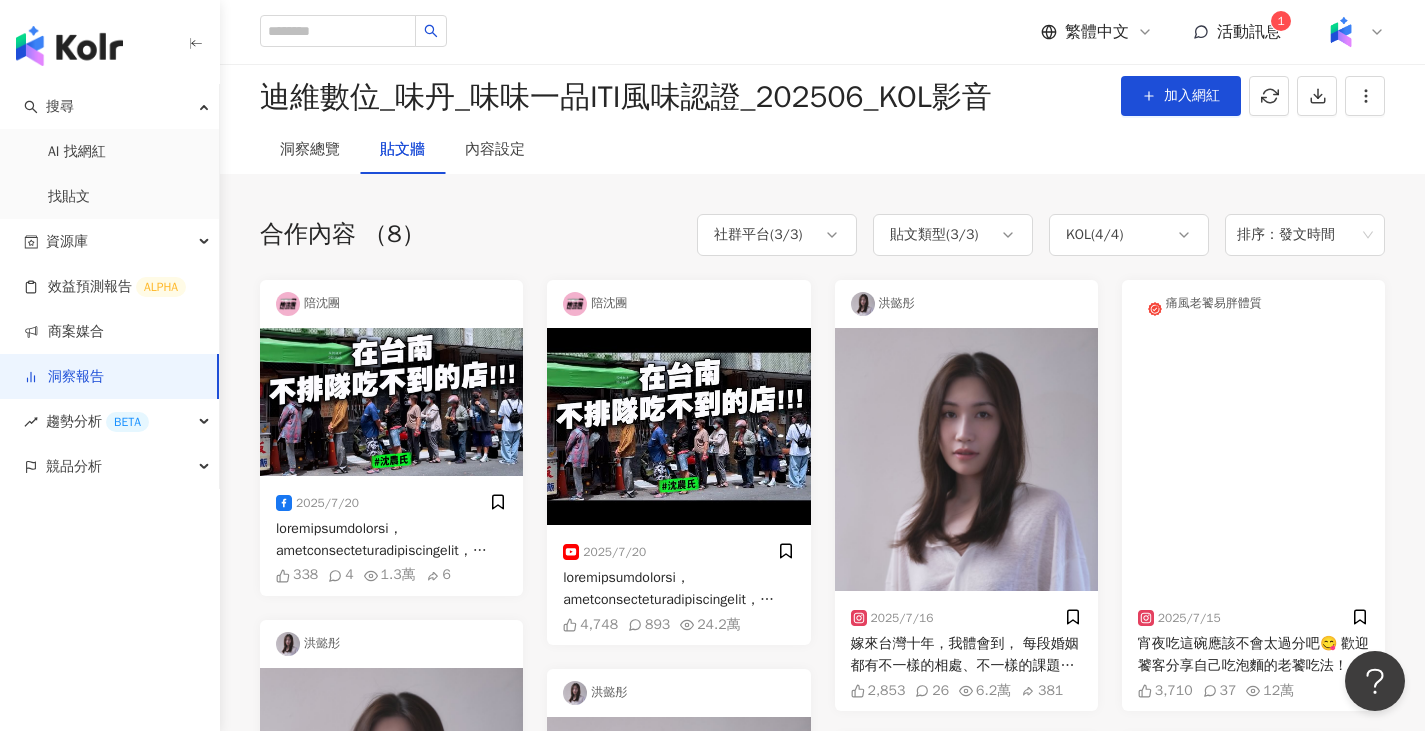 scroll, scrollTop: 100, scrollLeft: 0, axis: vertical 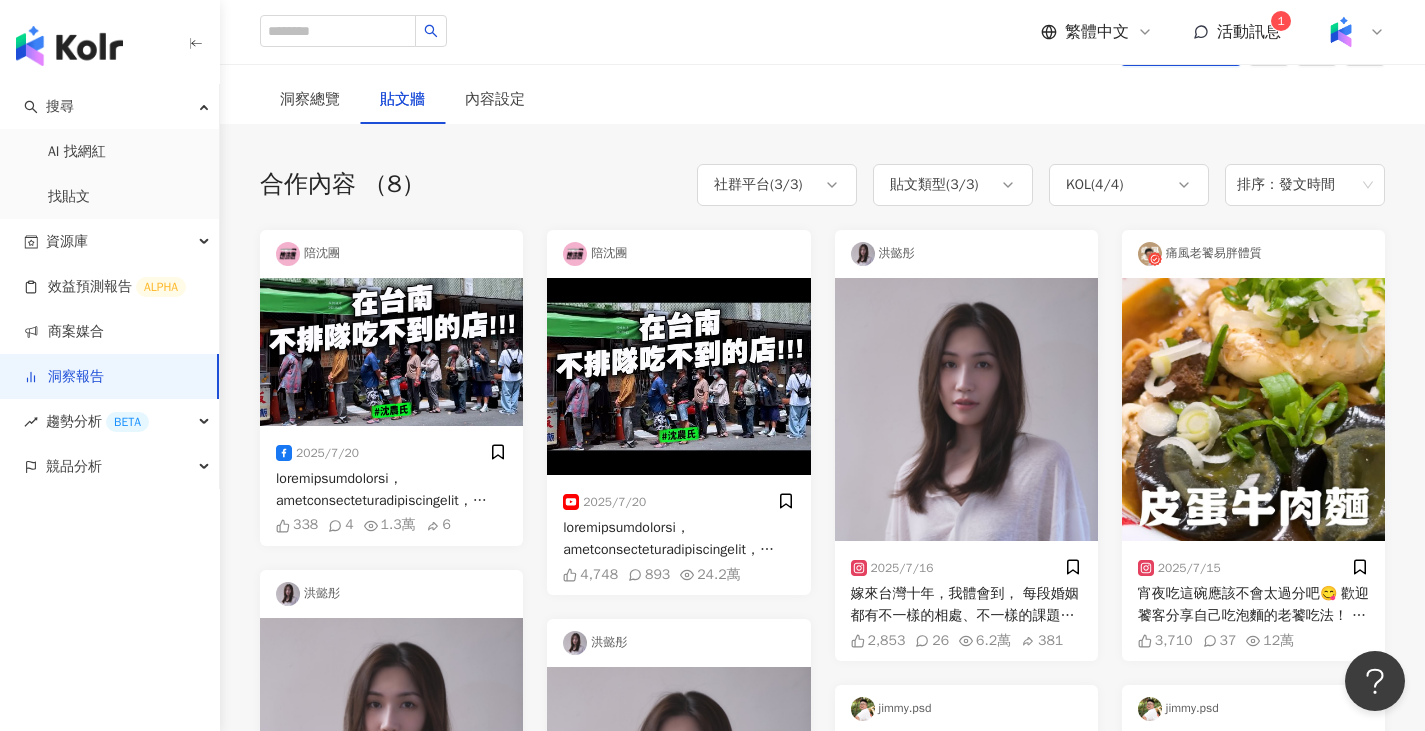 click at bounding box center (391, 490) 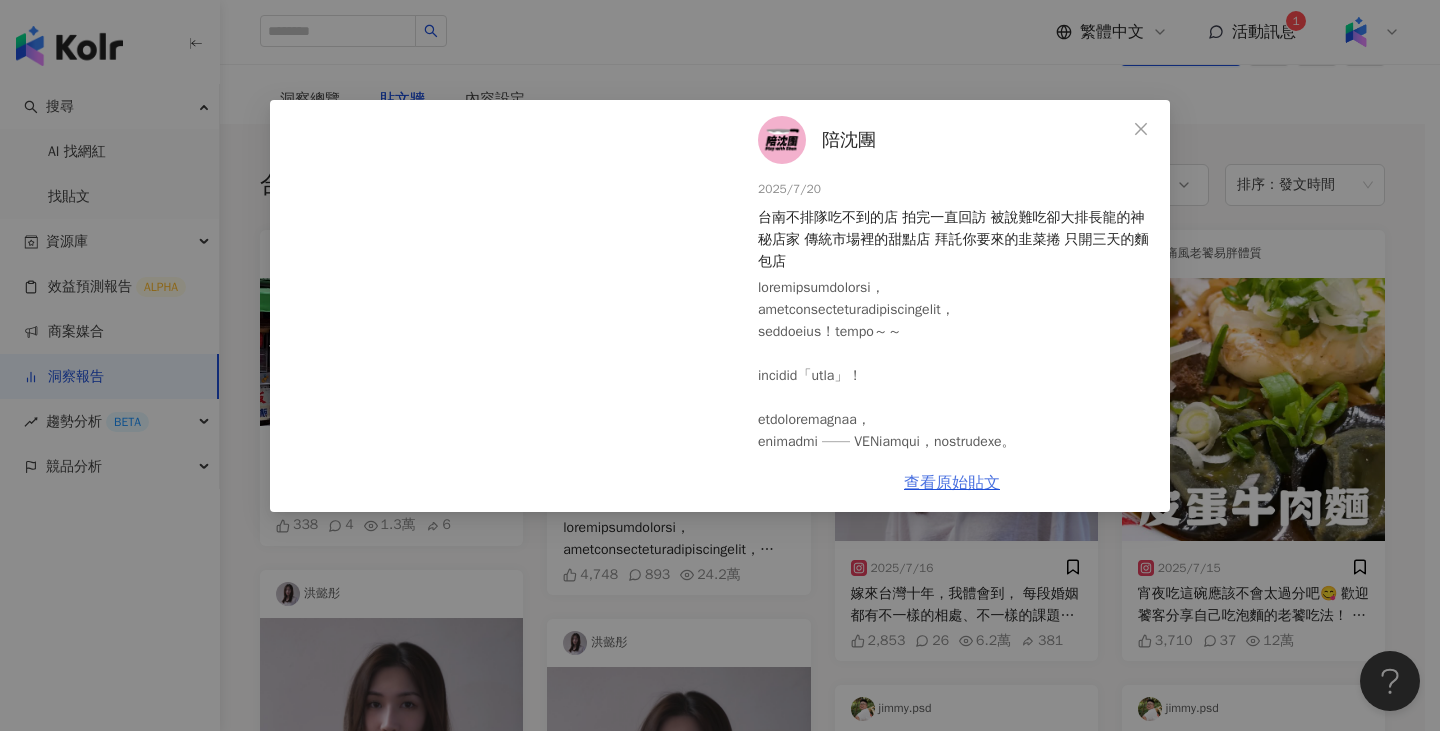 click on "查看原始貼文" at bounding box center [952, 483] 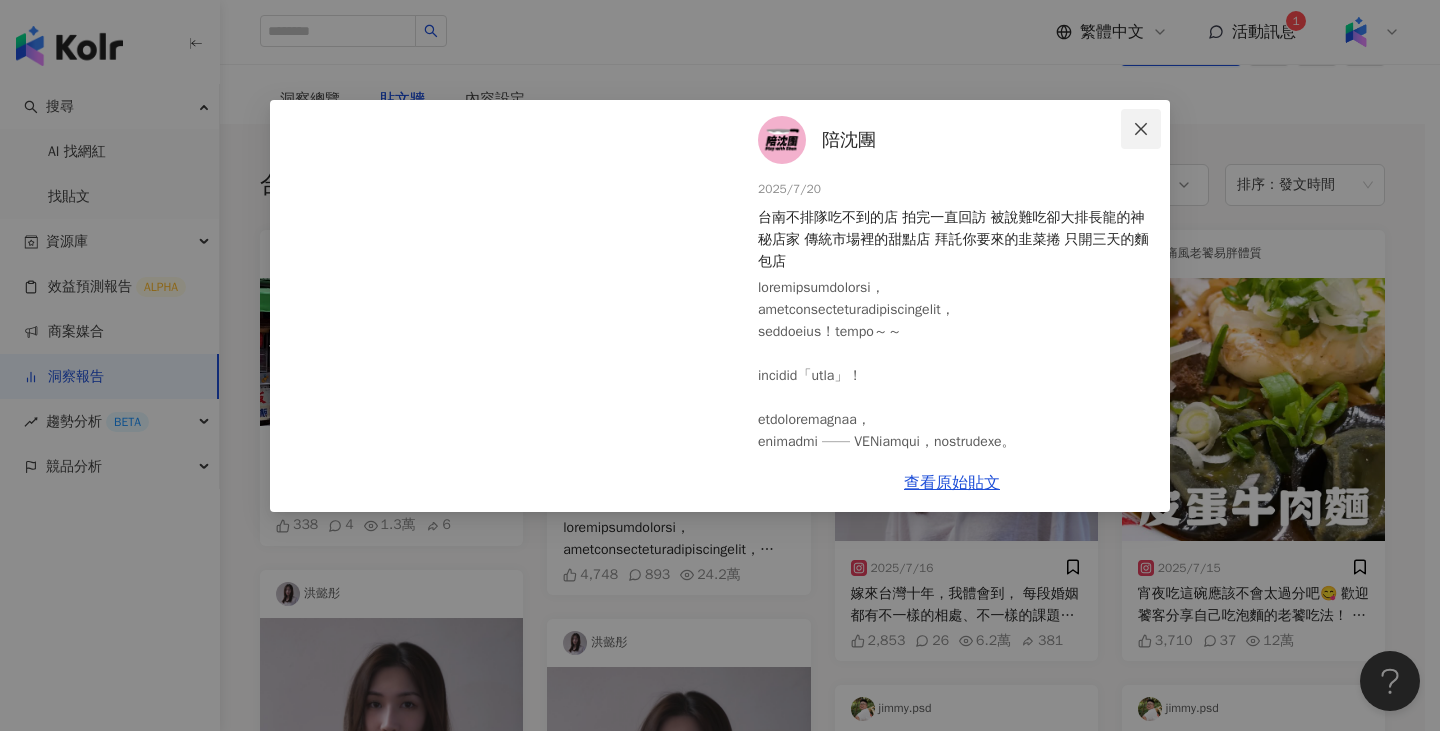 click 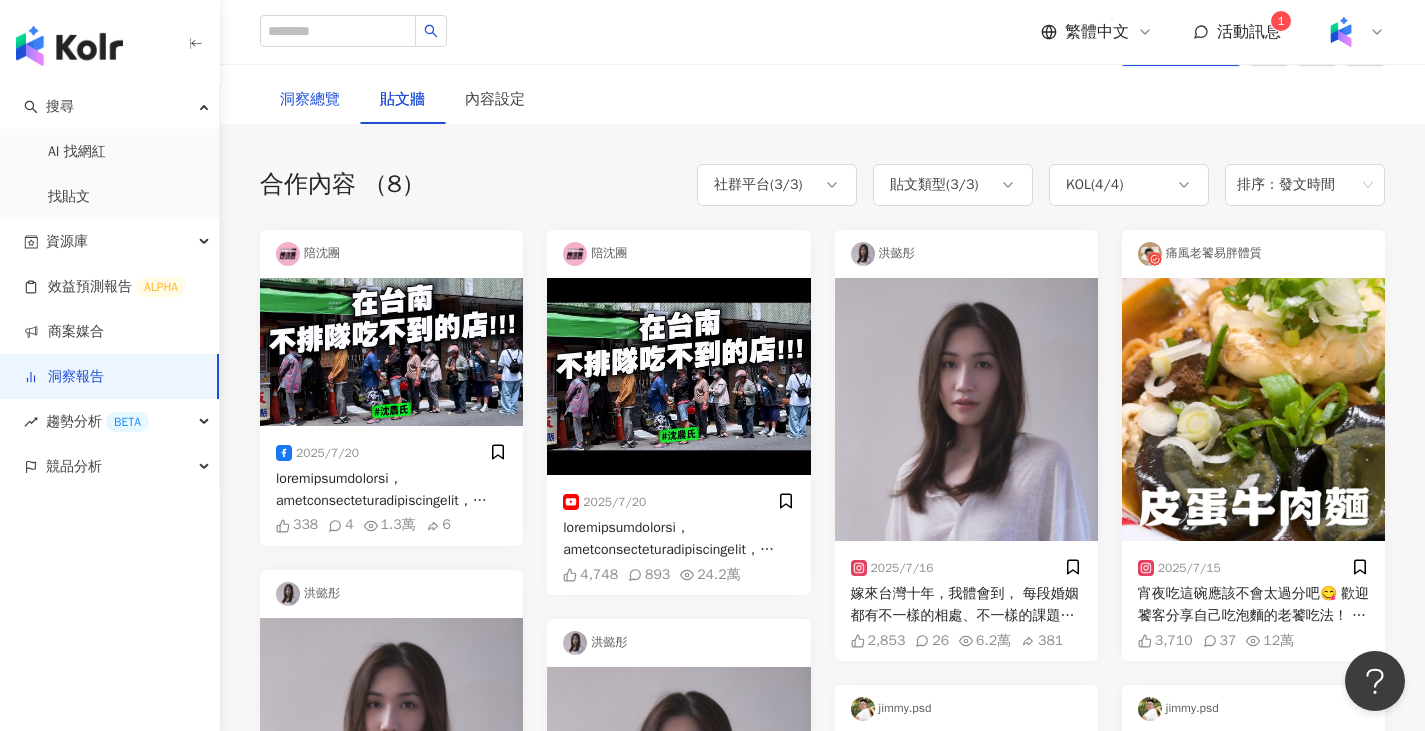 click on "洞察總覽" at bounding box center [310, 100] 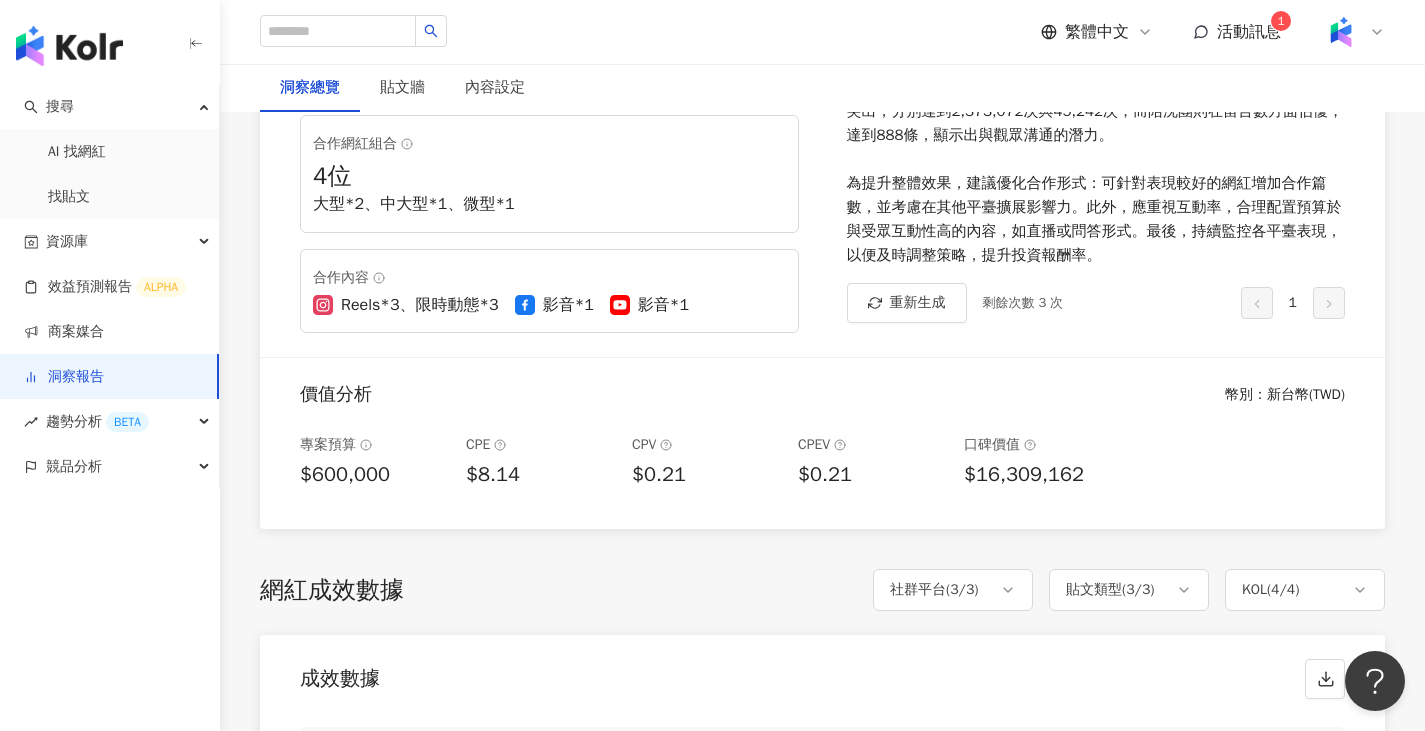 scroll, scrollTop: 400, scrollLeft: 0, axis: vertical 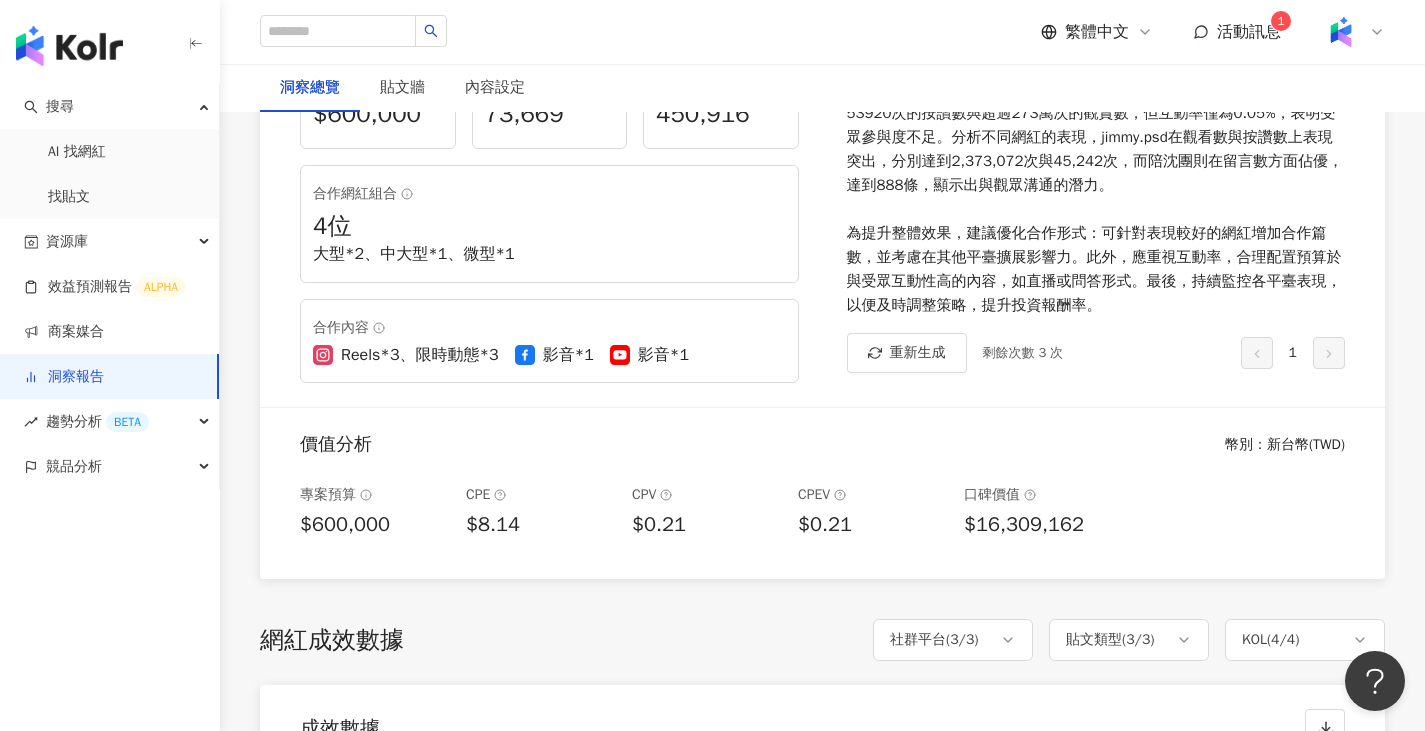 click on "合作網紅組合" at bounding box center [549, 194] 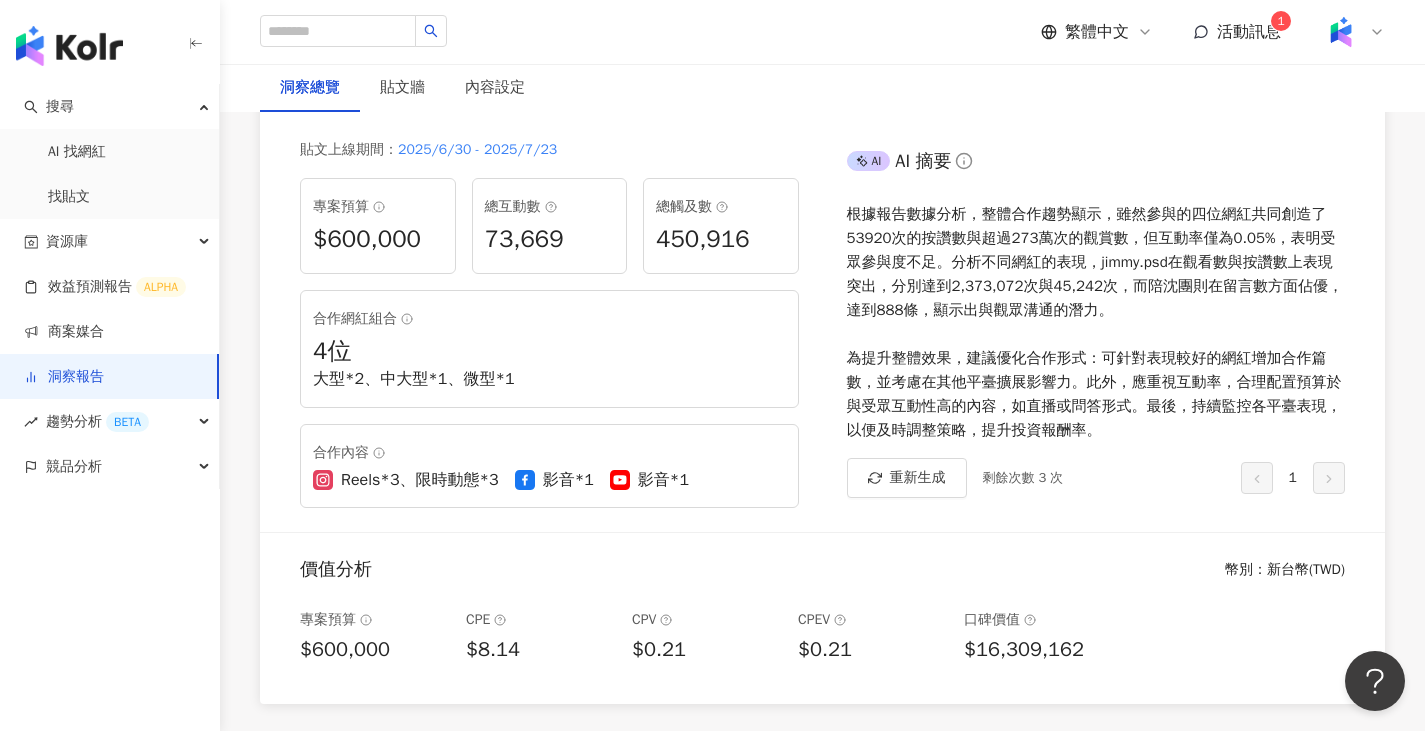 scroll, scrollTop: 200, scrollLeft: 0, axis: vertical 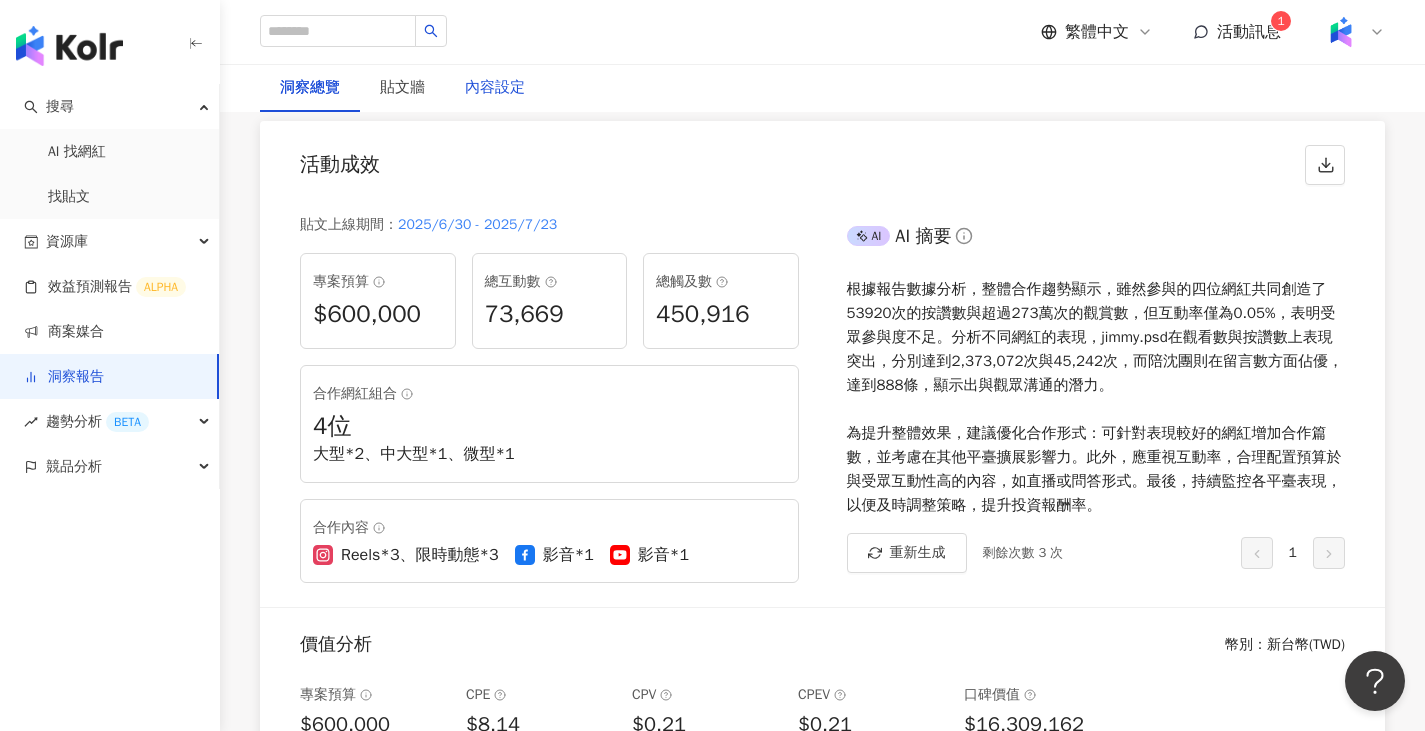 click on "內容設定" at bounding box center (495, 88) 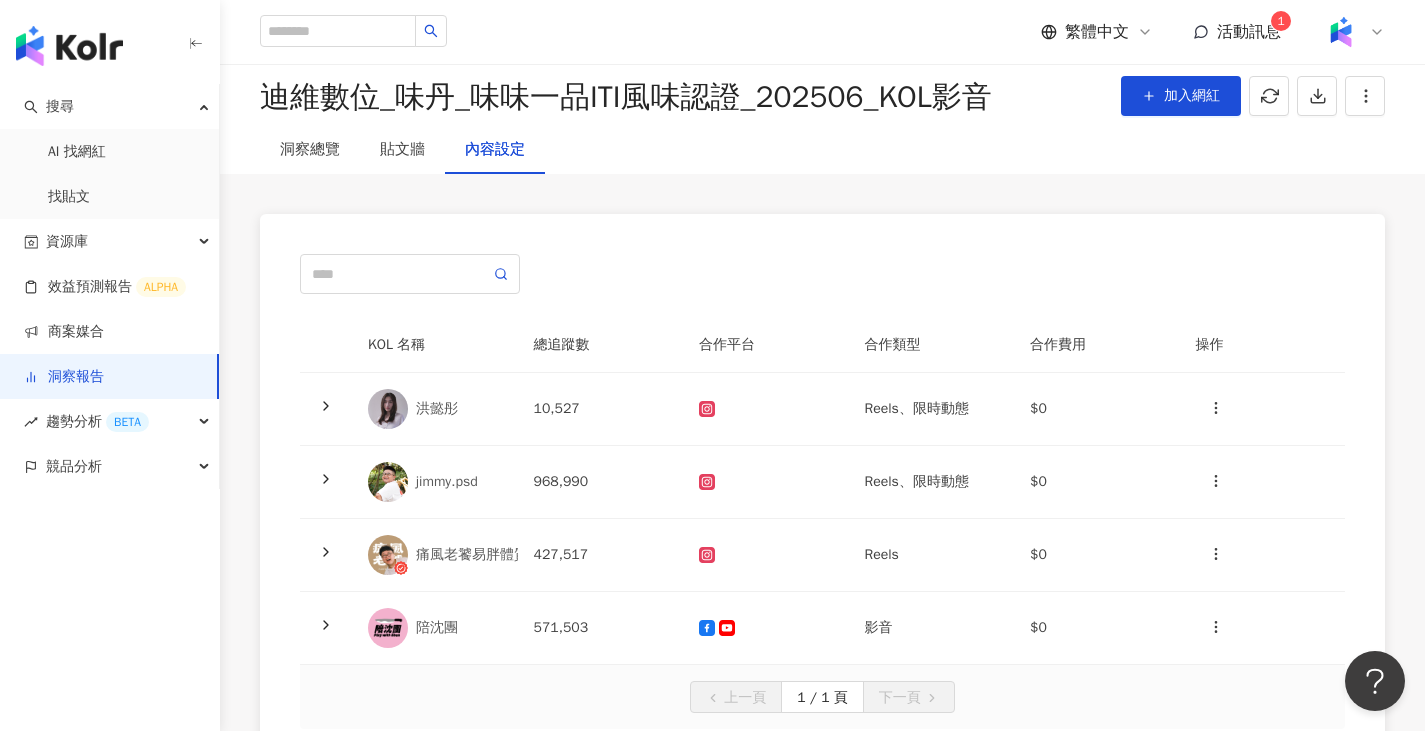scroll, scrollTop: 100, scrollLeft: 0, axis: vertical 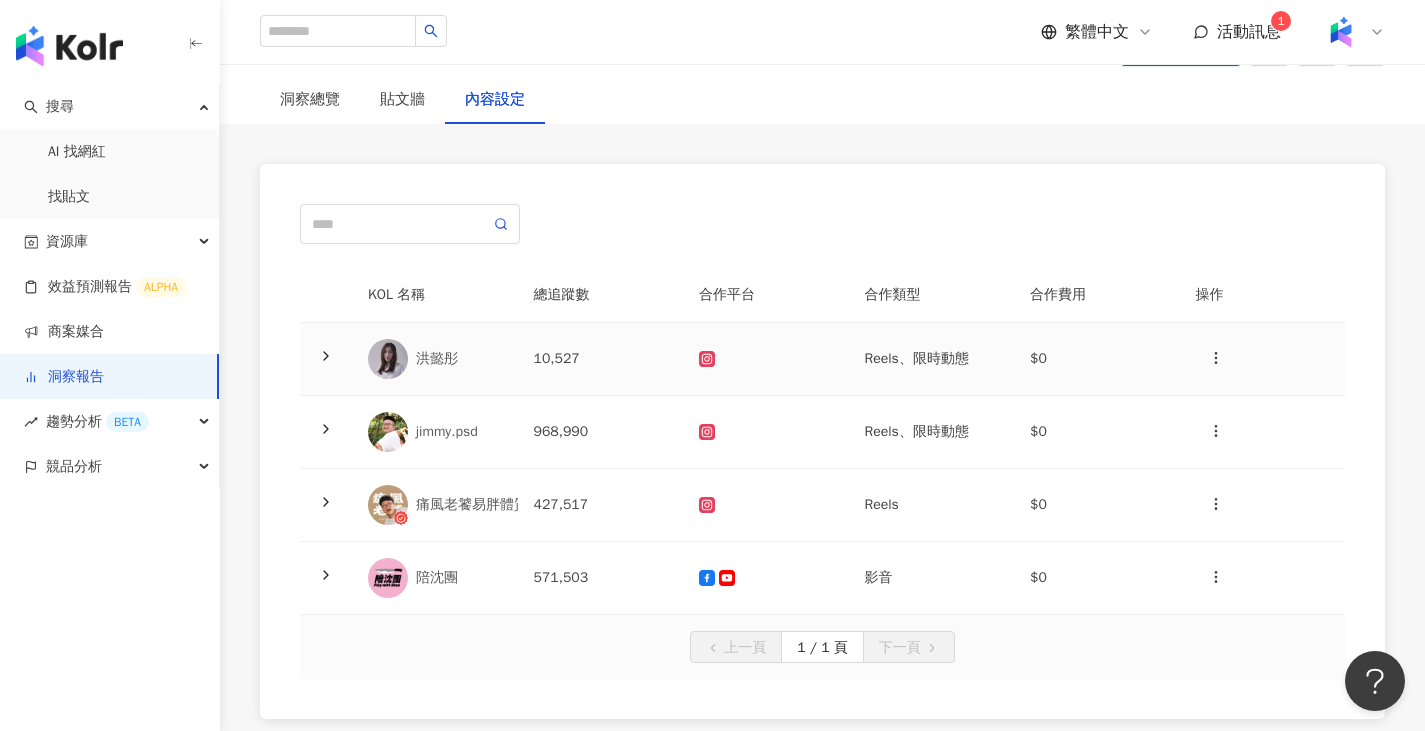 click on "洪懿彤" at bounding box center (435, 359) 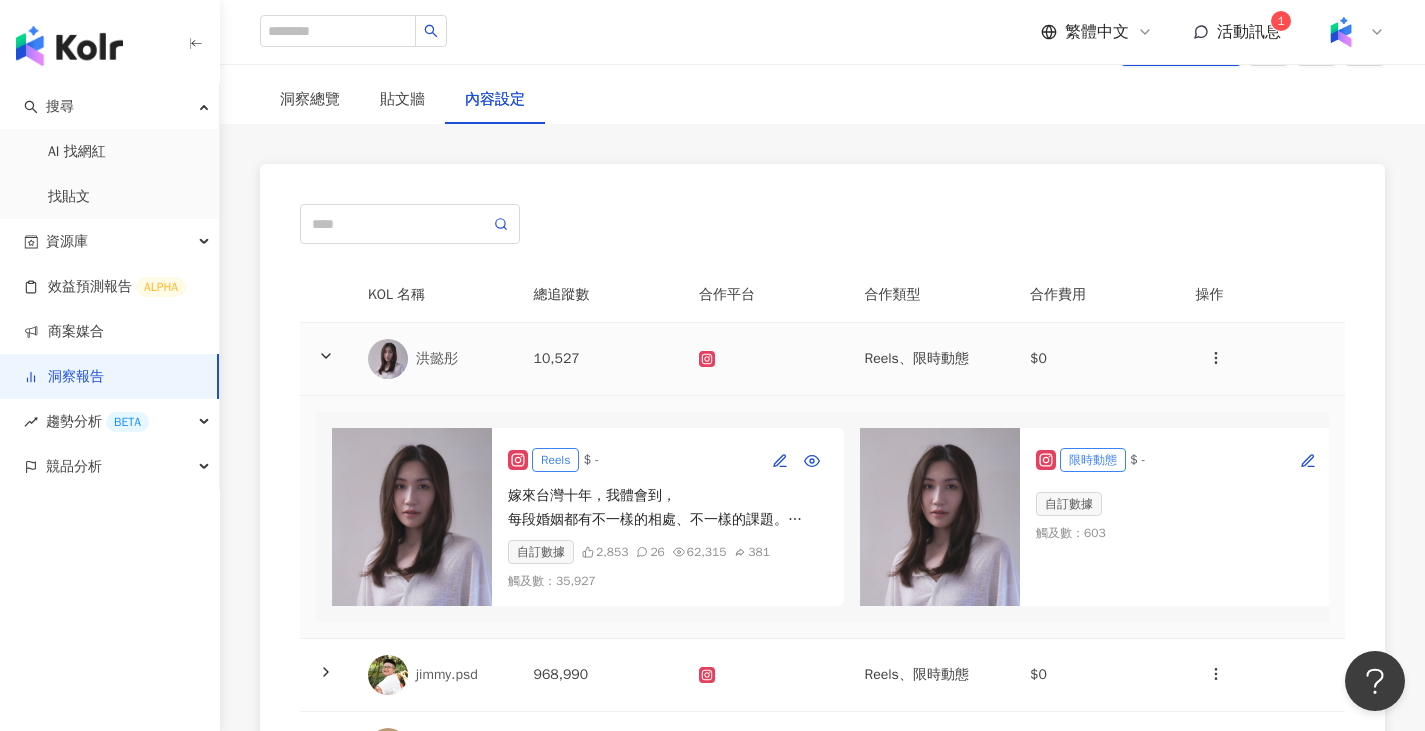 click on "洪懿彤" at bounding box center [459, 359] 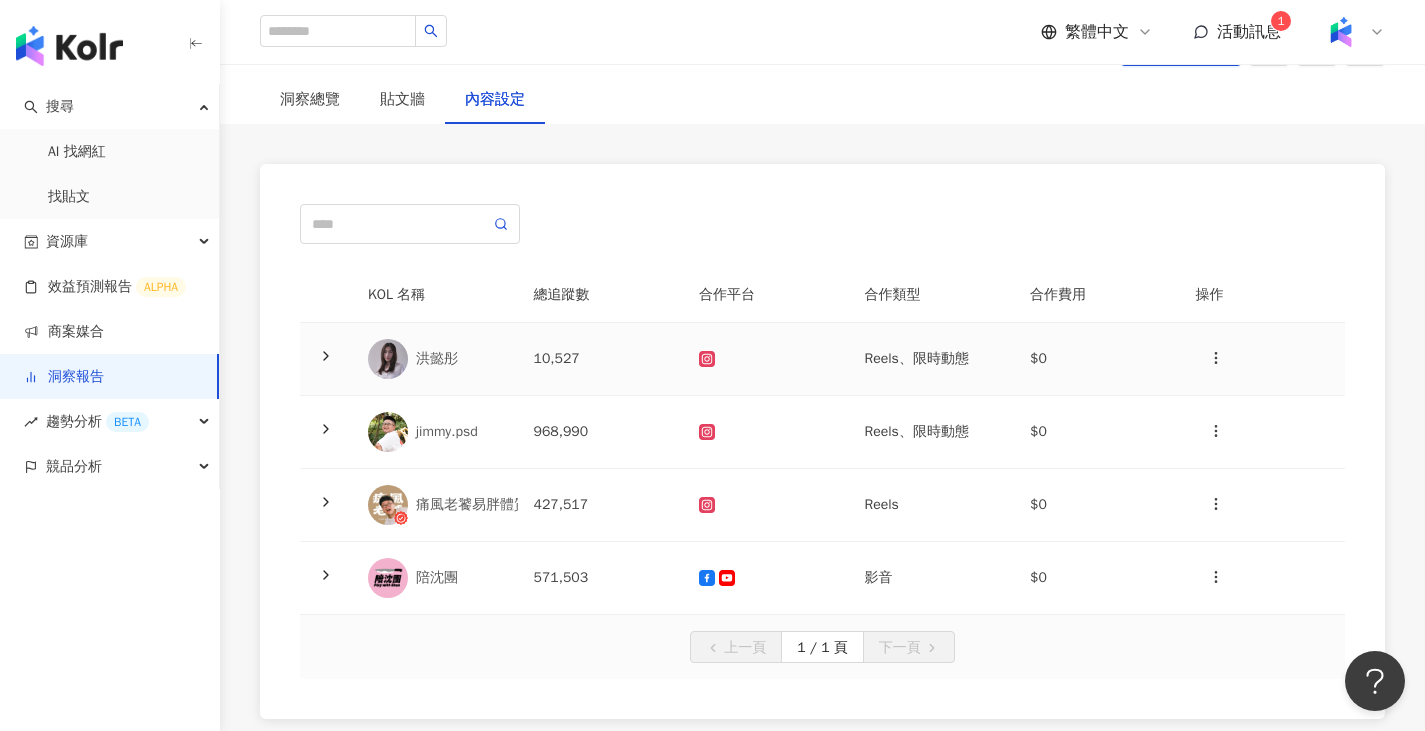 click at bounding box center [388, 359] 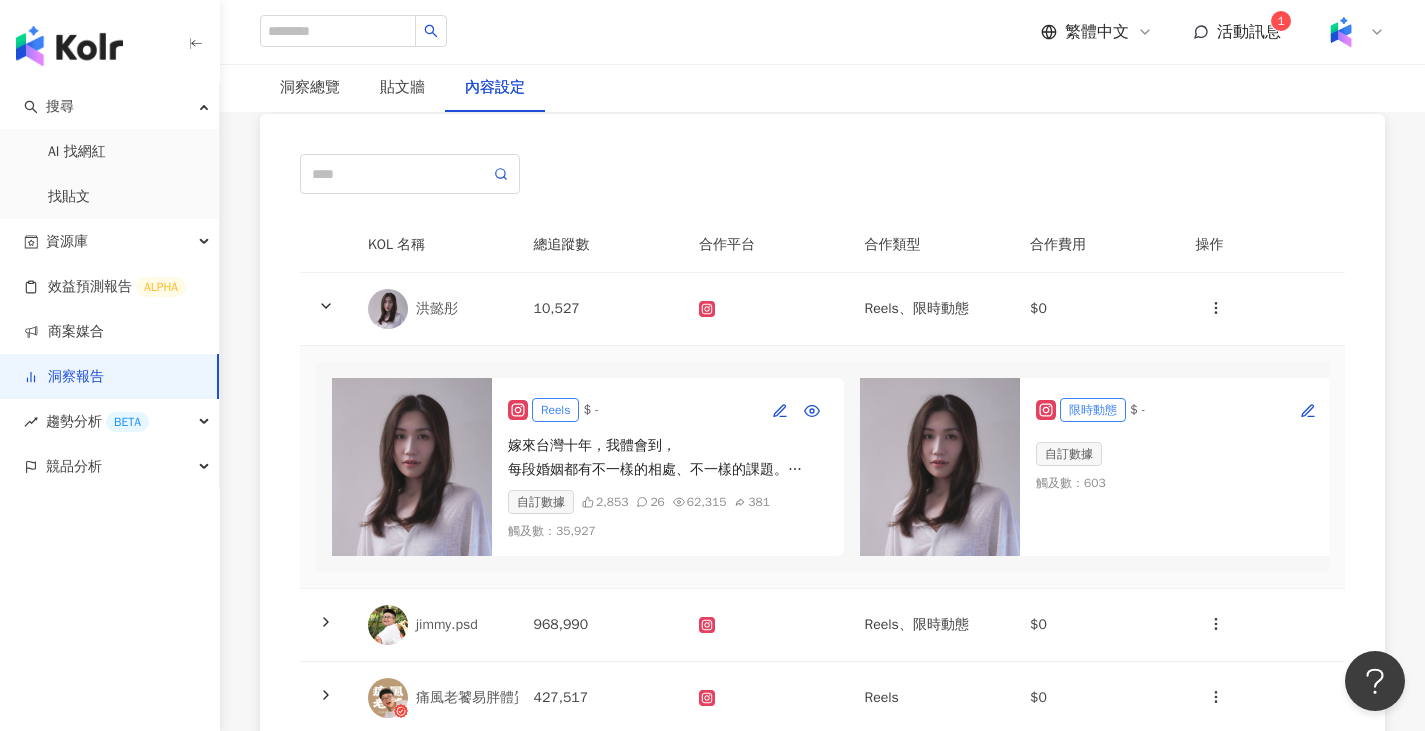 scroll, scrollTop: 200, scrollLeft: 0, axis: vertical 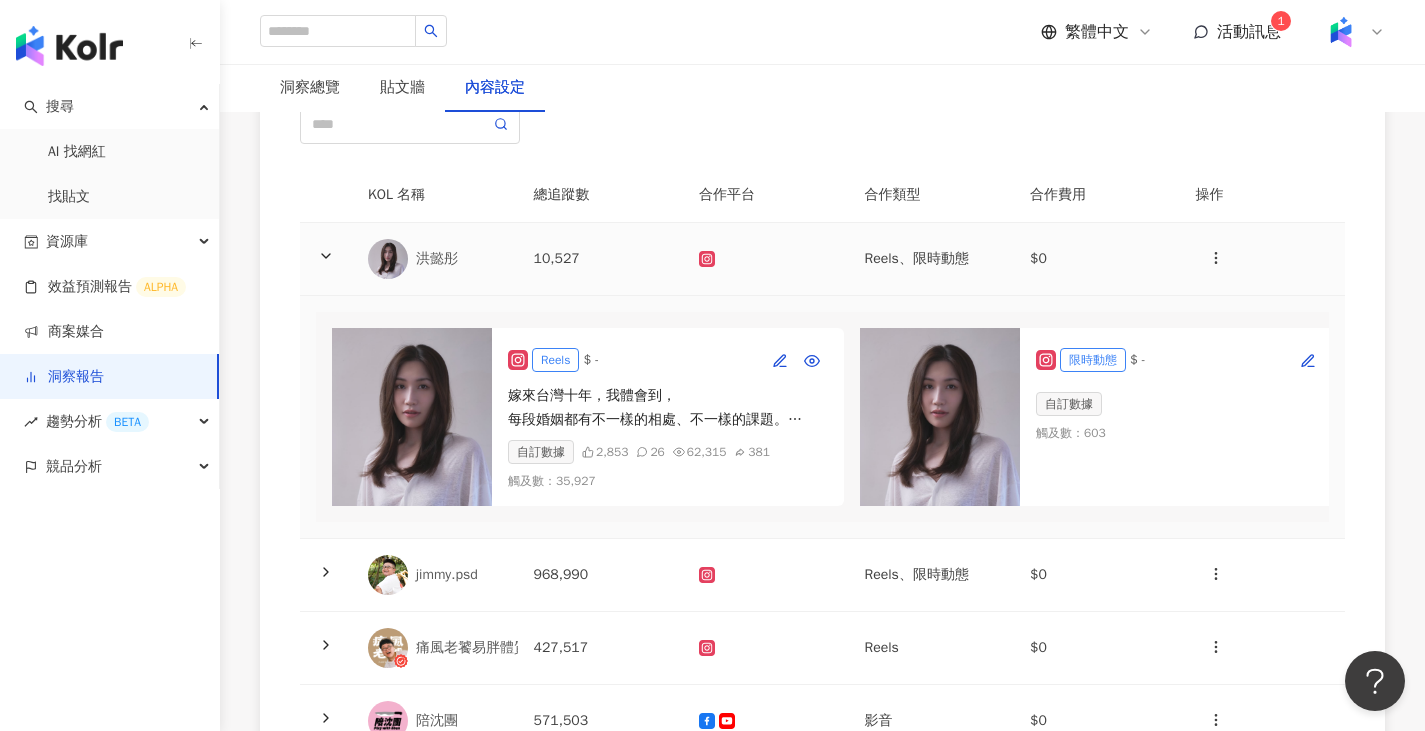 click on "洪懿彤" at bounding box center [435, 259] 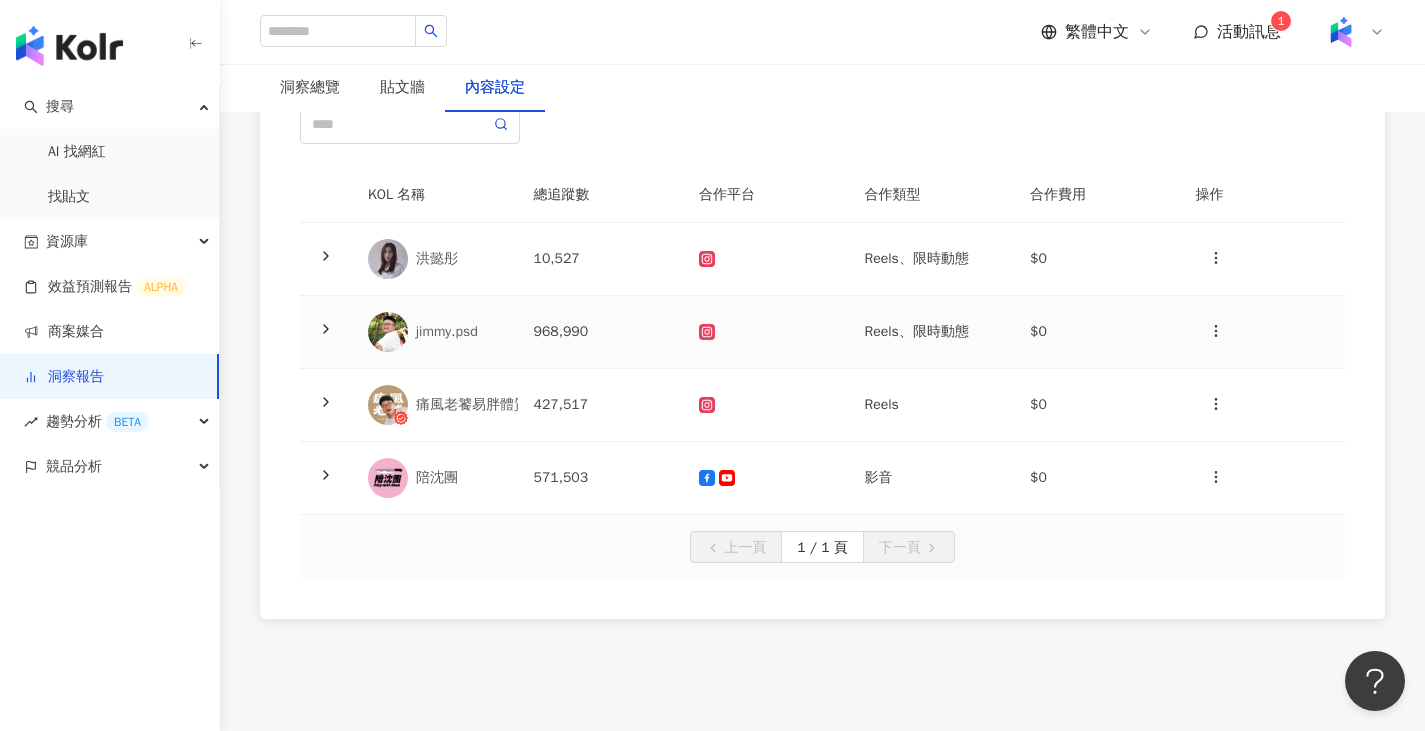 click on "968,990" at bounding box center (601, 332) 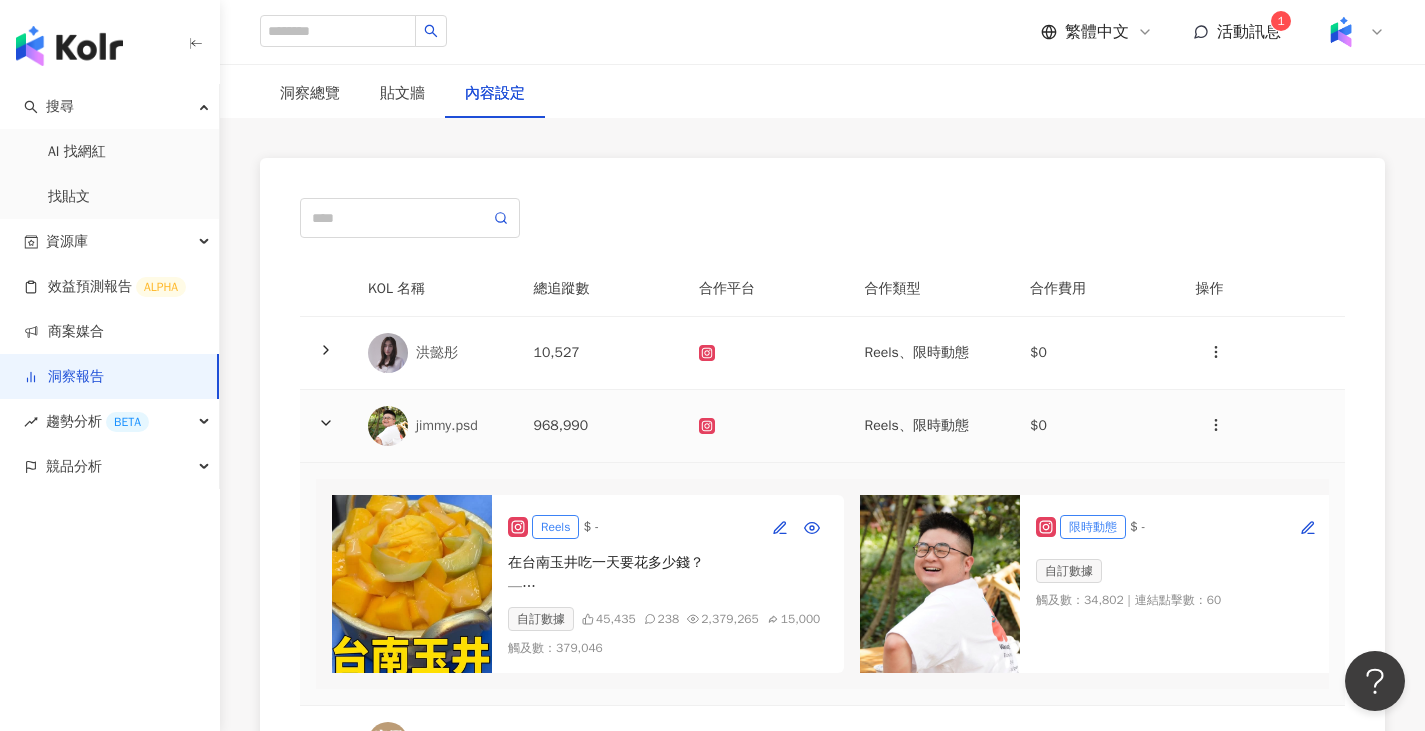 scroll, scrollTop: 0, scrollLeft: 0, axis: both 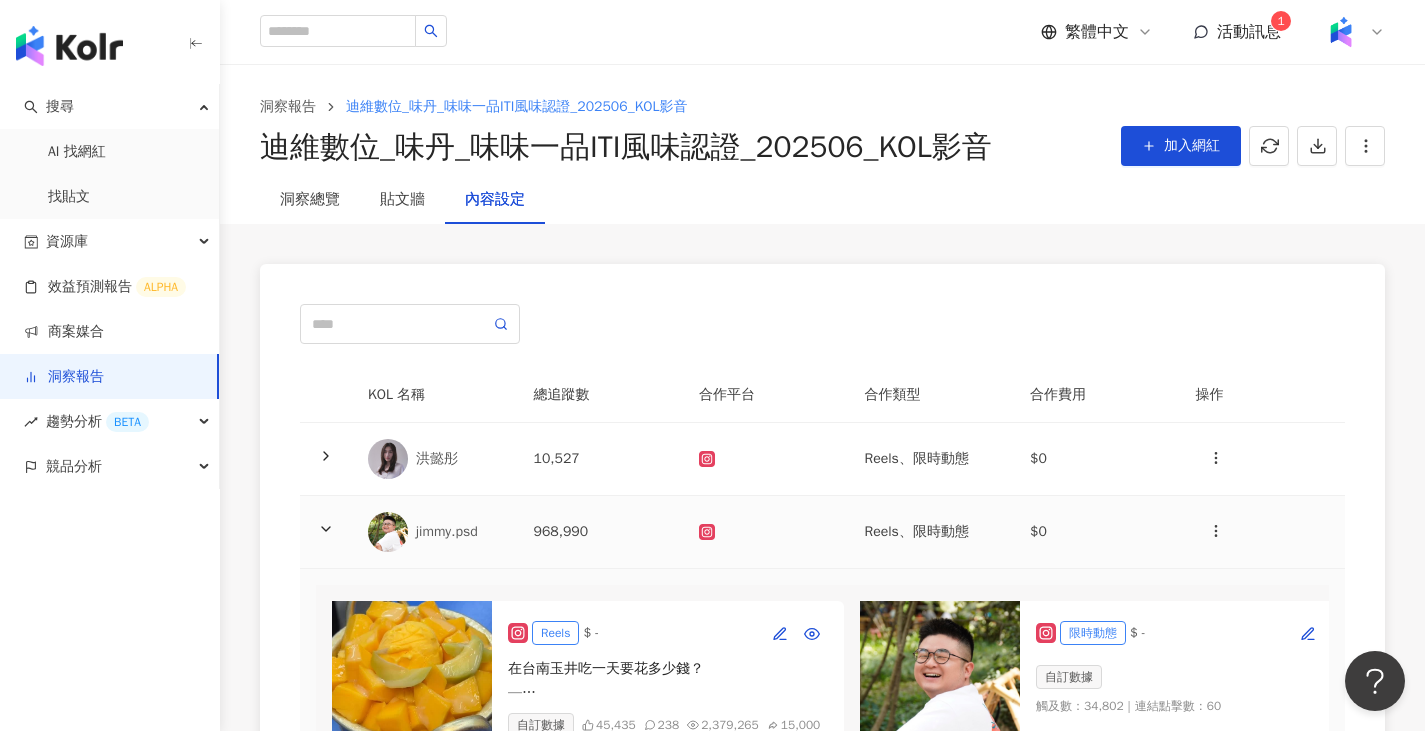 click at bounding box center (388, 532) 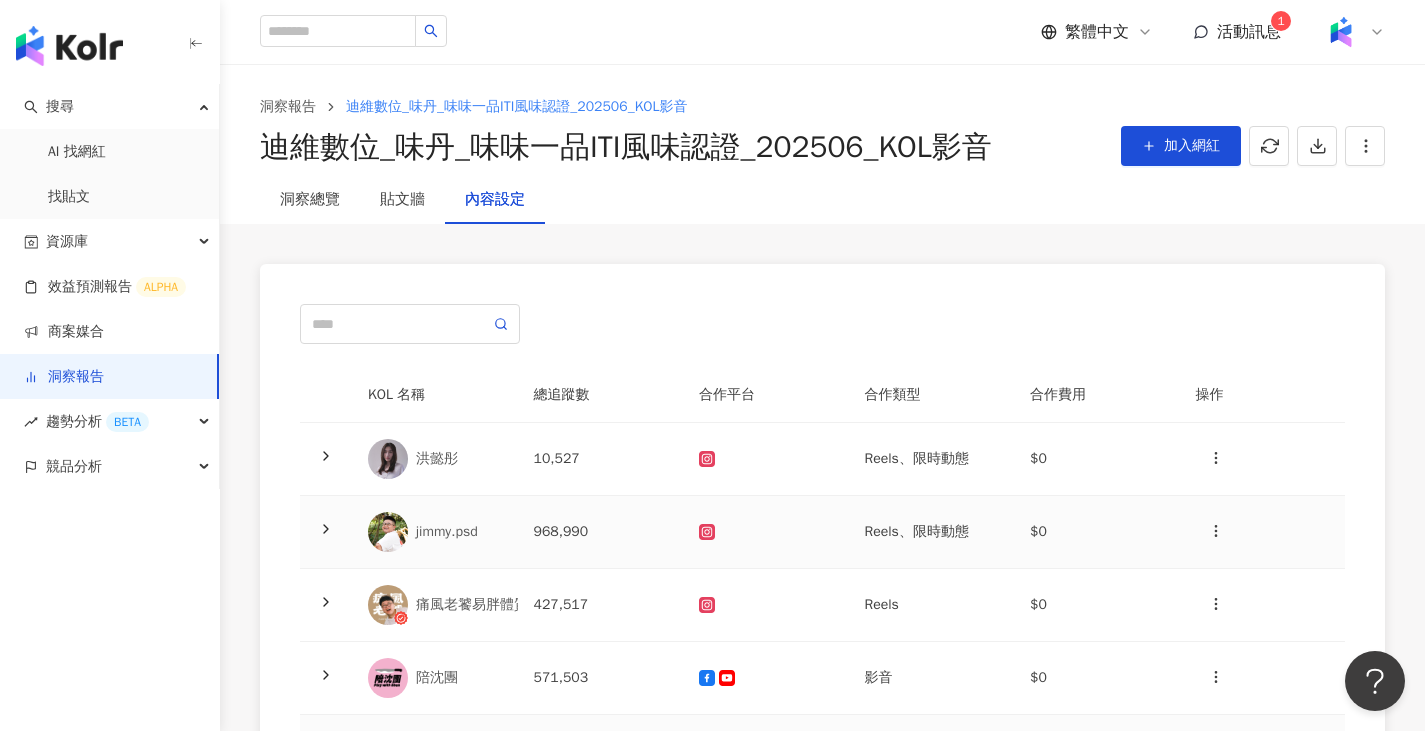 click at bounding box center [388, 532] 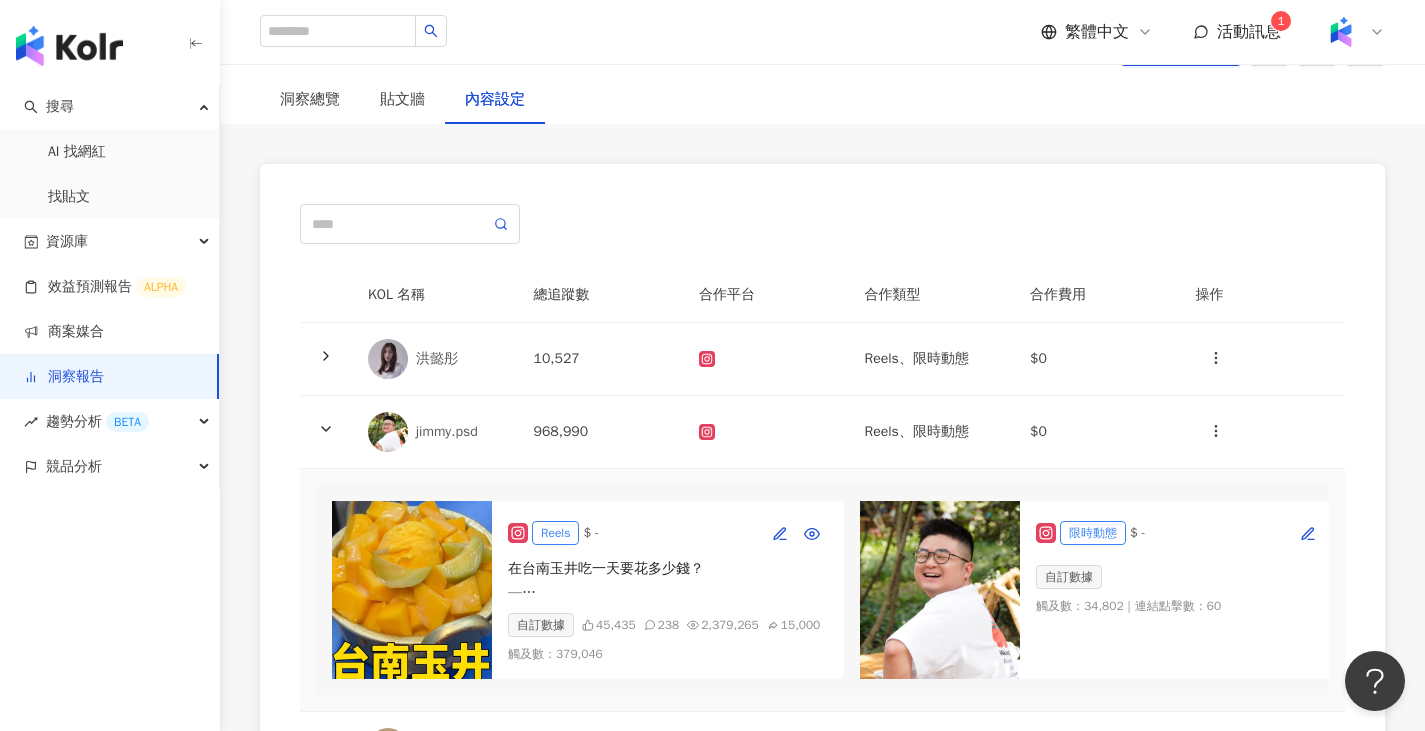 scroll, scrollTop: 200, scrollLeft: 0, axis: vertical 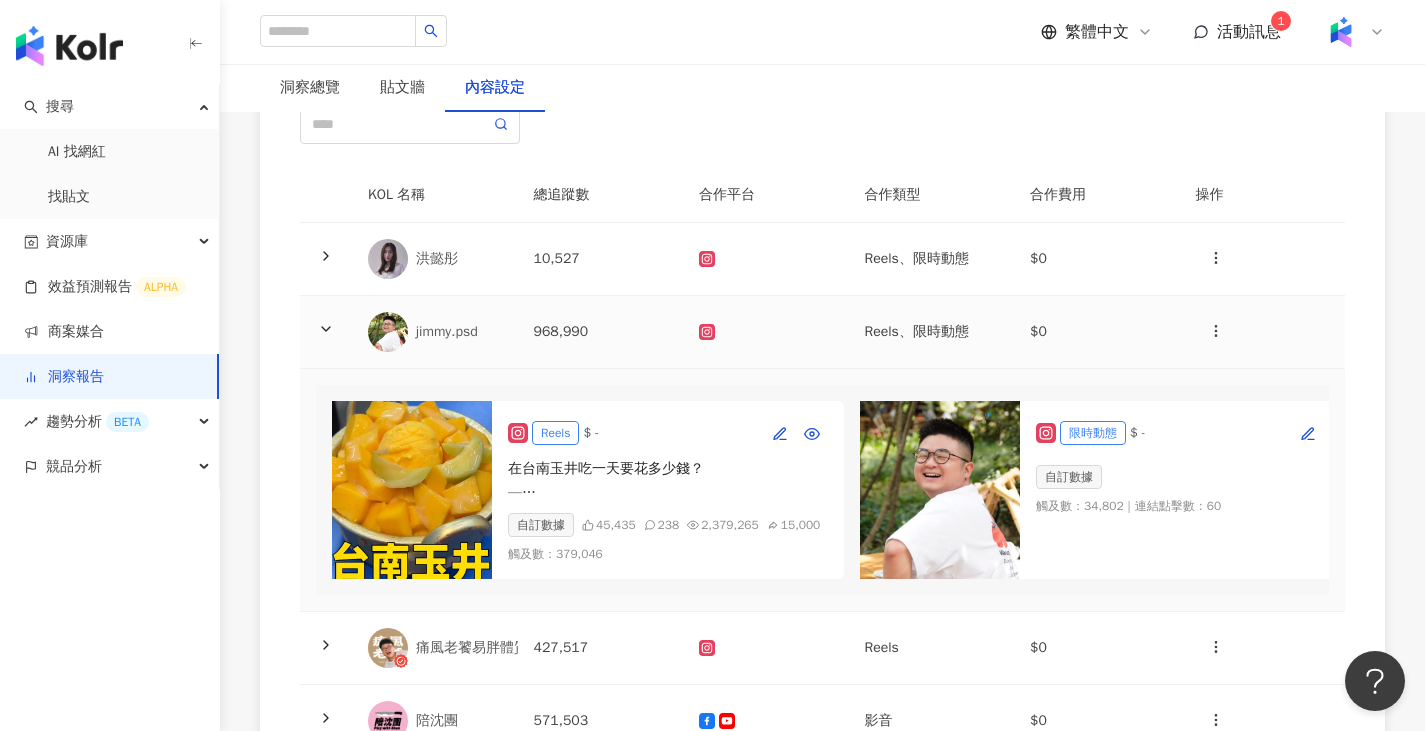 drag, startPoint x: 426, startPoint y: 335, endPoint x: 395, endPoint y: 343, distance: 32.01562 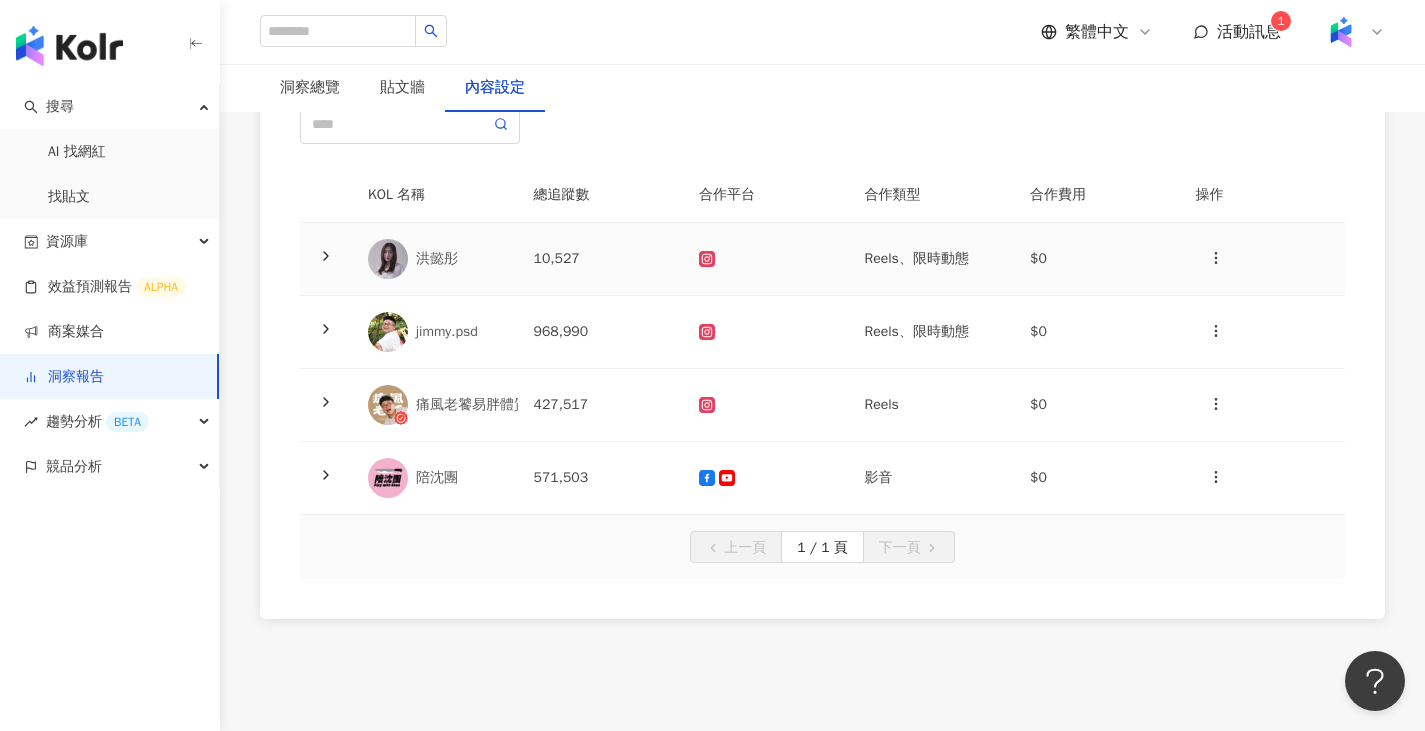 scroll, scrollTop: 0, scrollLeft: 0, axis: both 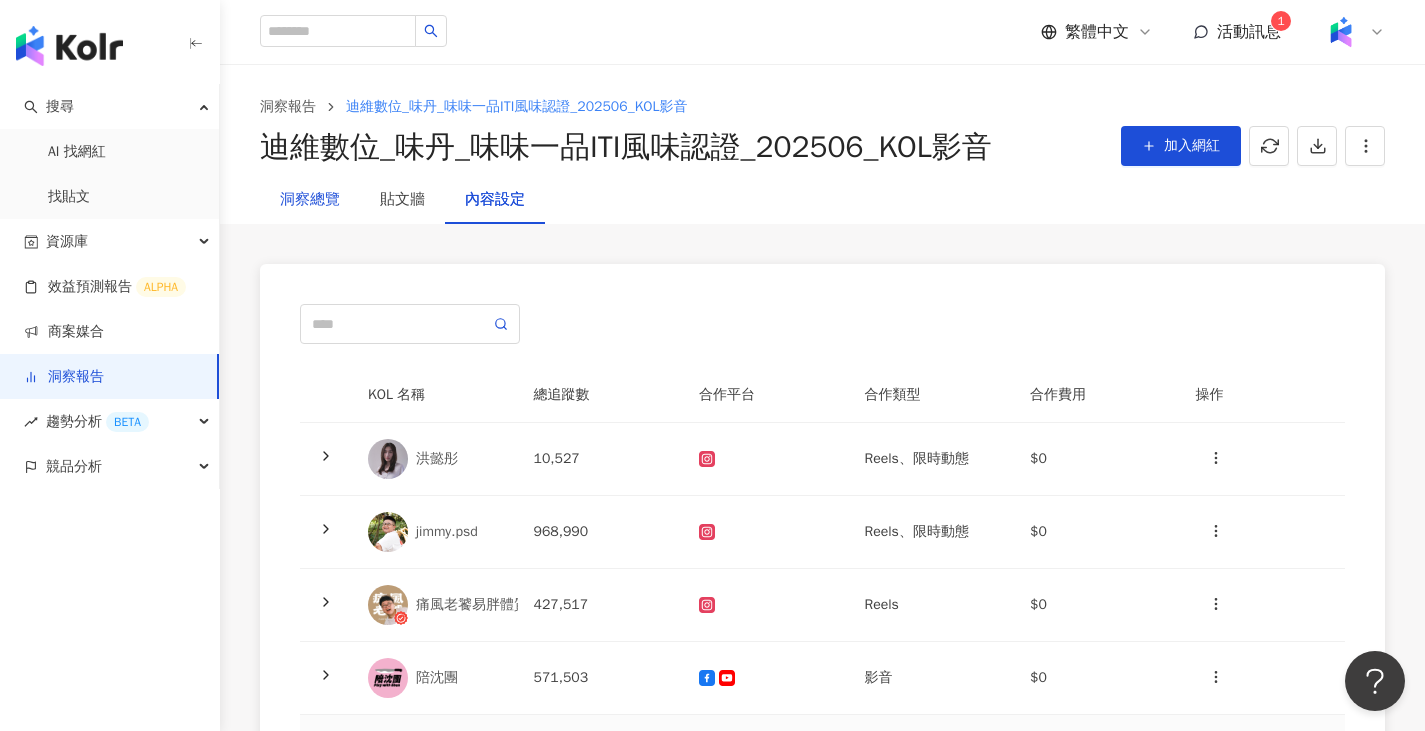 click on "洞察總覽" at bounding box center [310, 200] 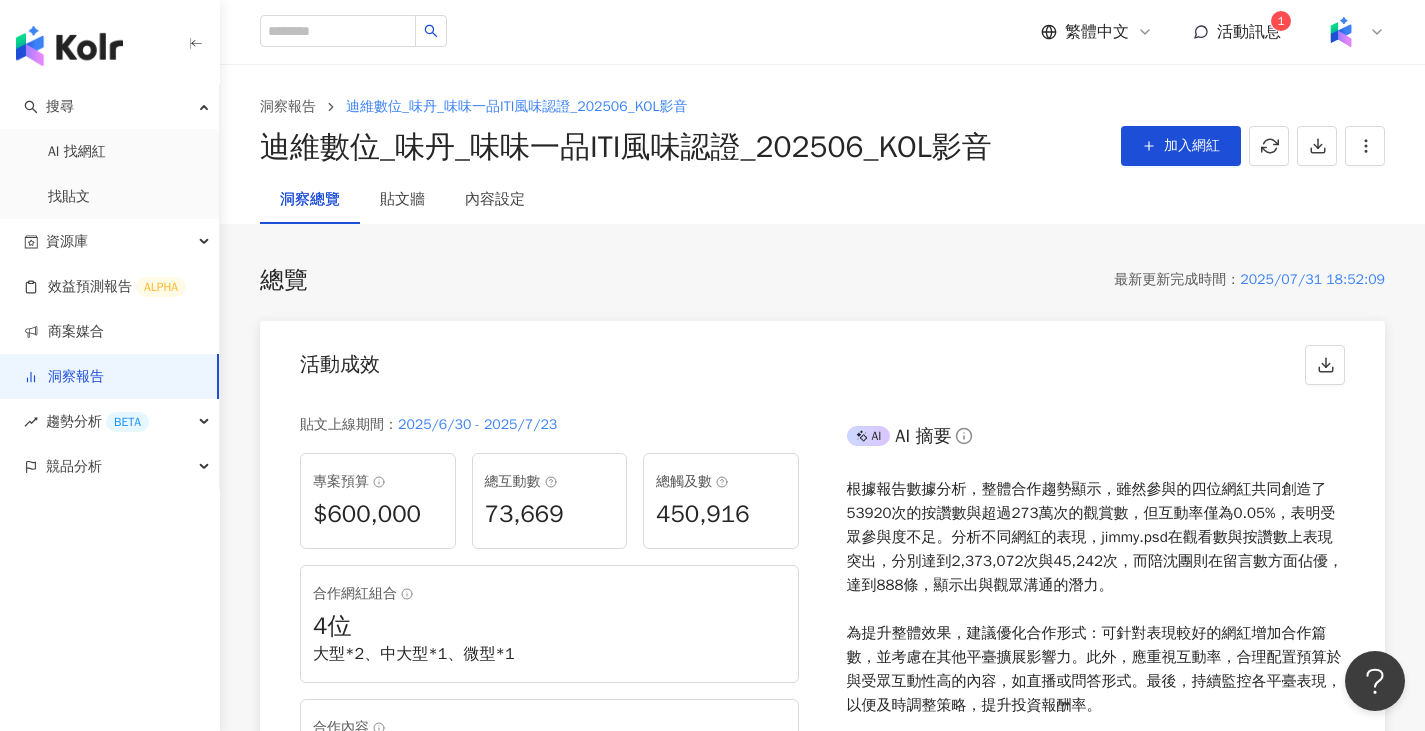 scroll, scrollTop: 100, scrollLeft: 0, axis: vertical 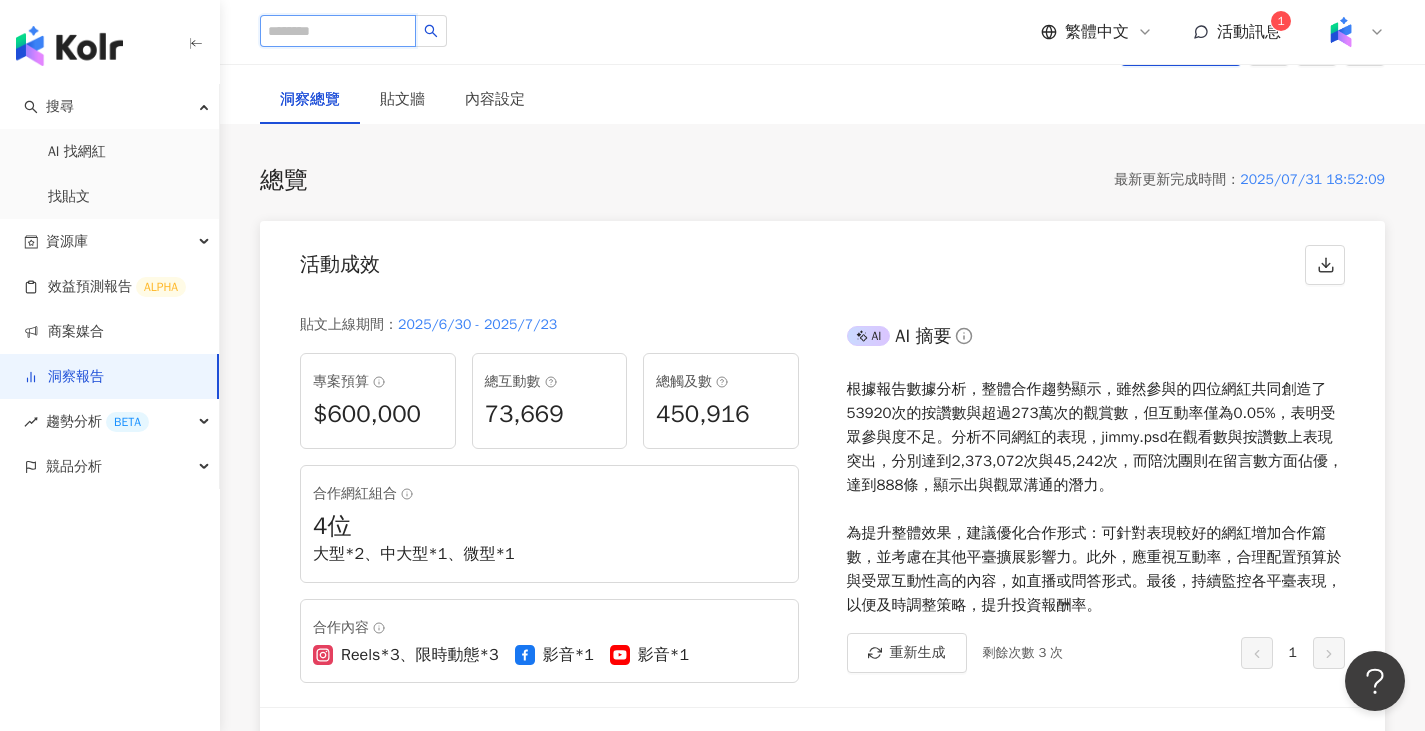 click at bounding box center (338, 31) 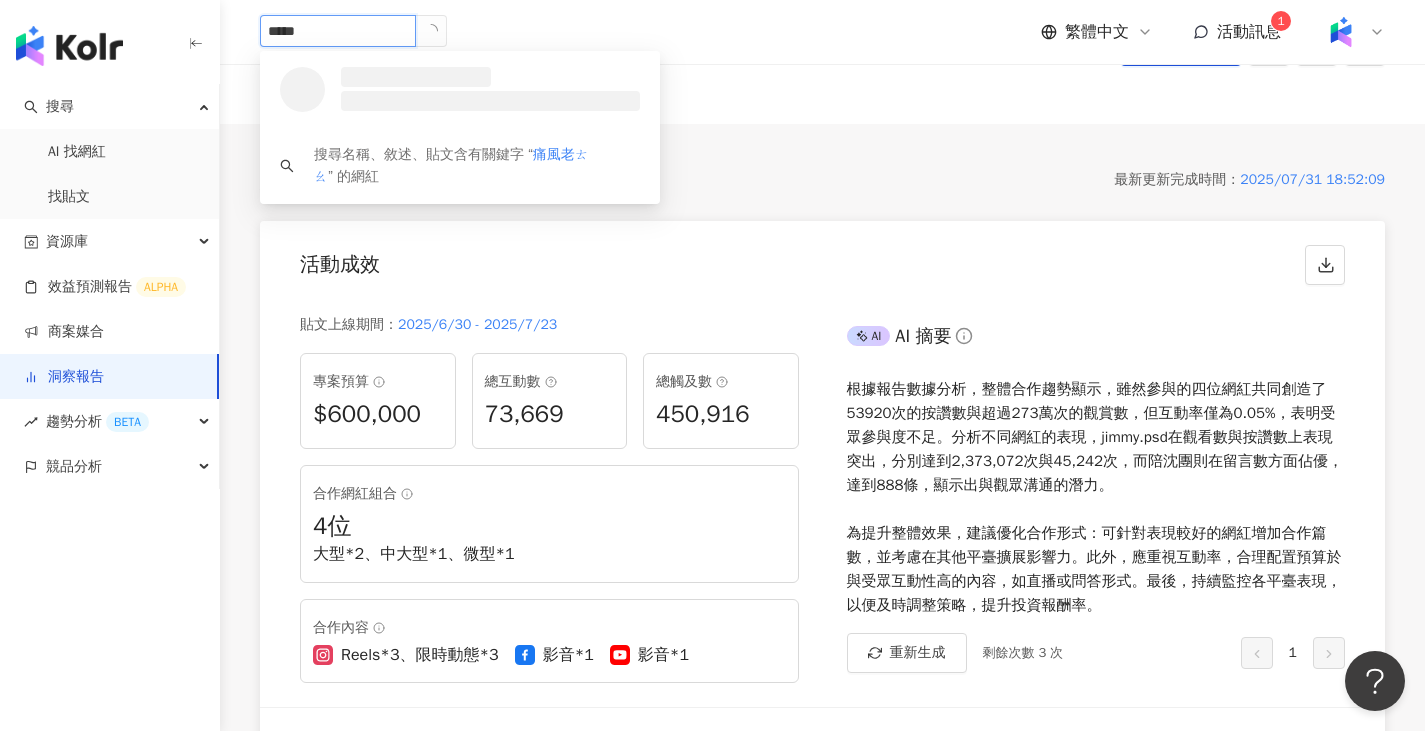 type on "****" 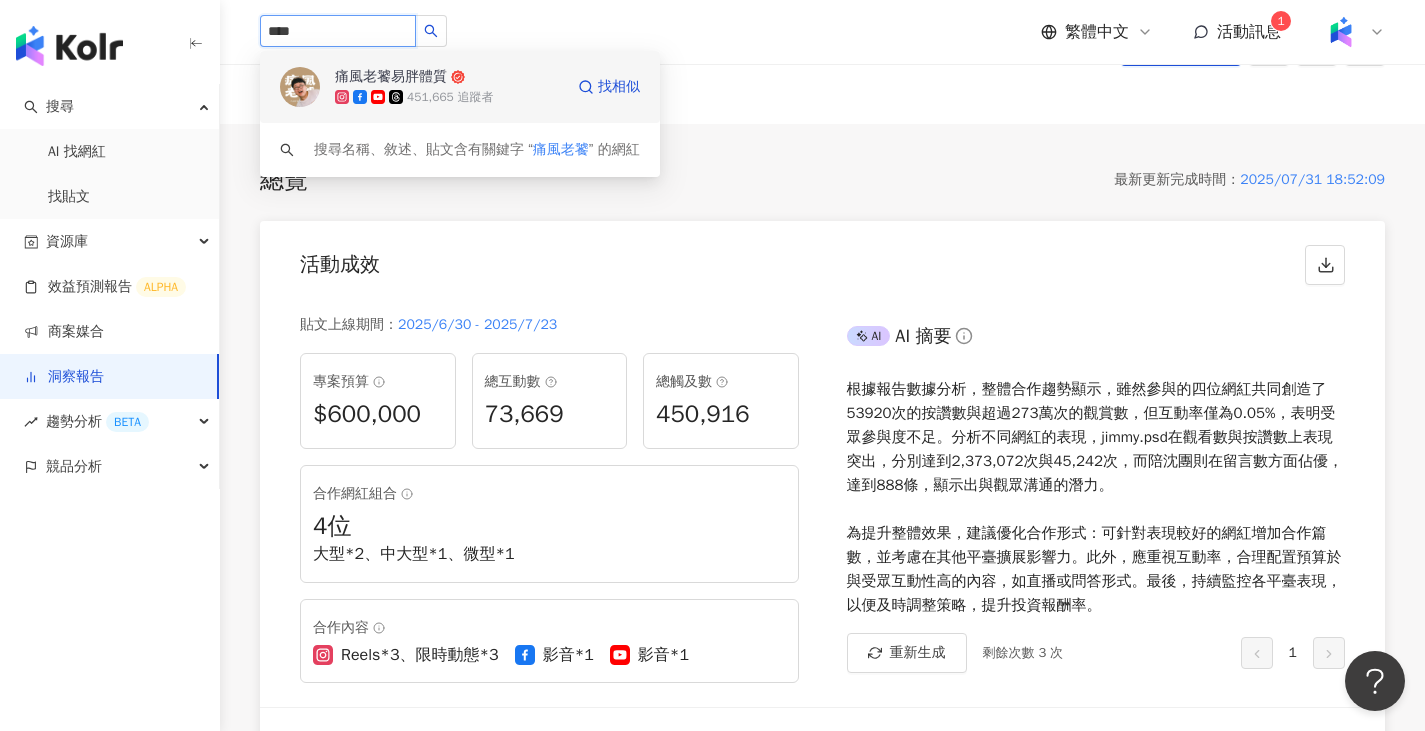 click at bounding box center [300, 87] 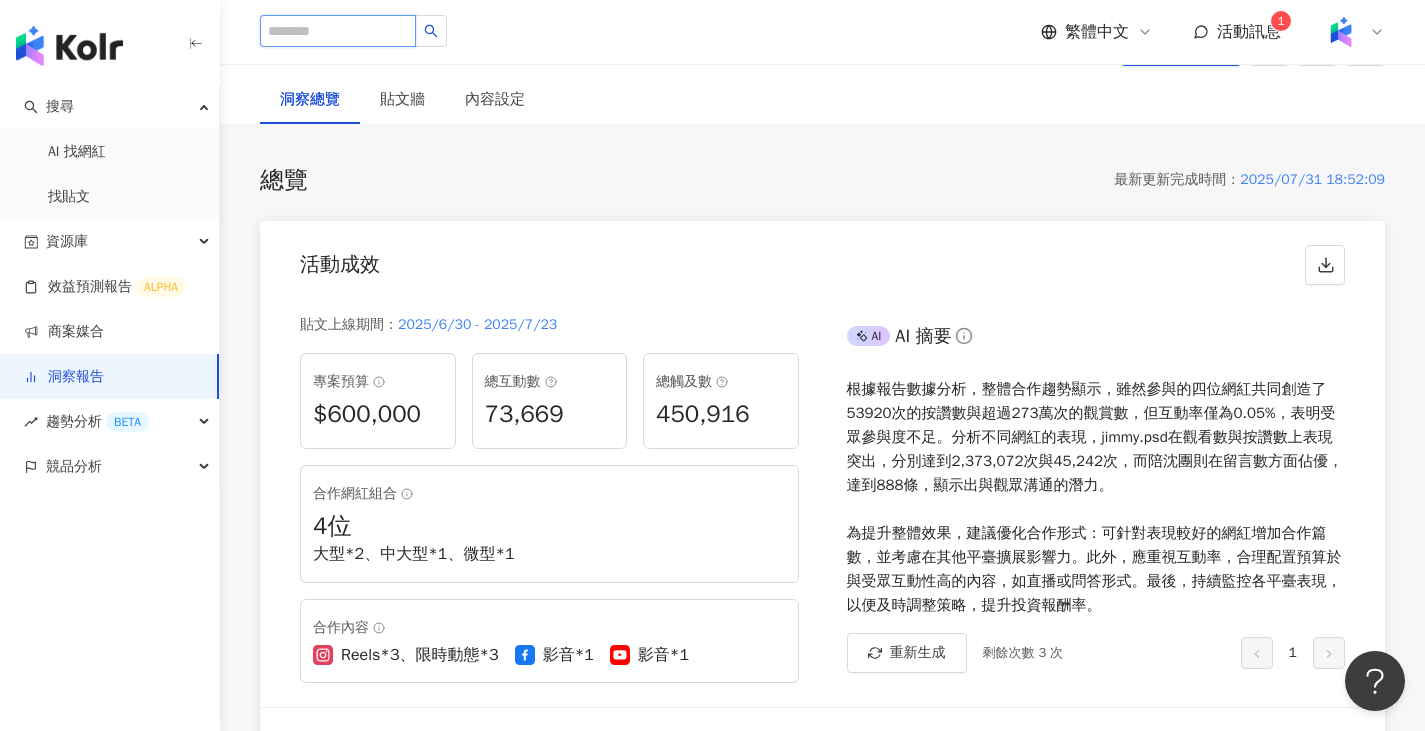 click at bounding box center (338, 31) 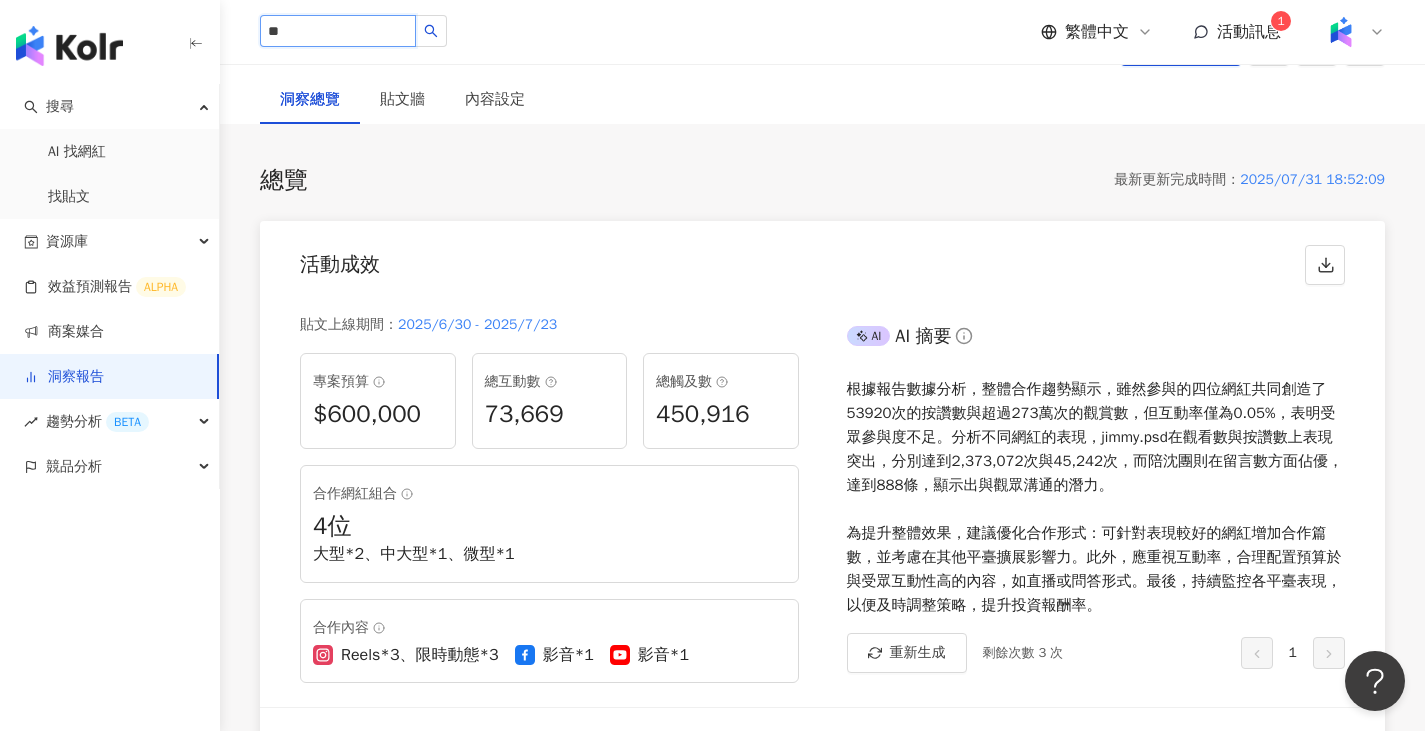 type on "*" 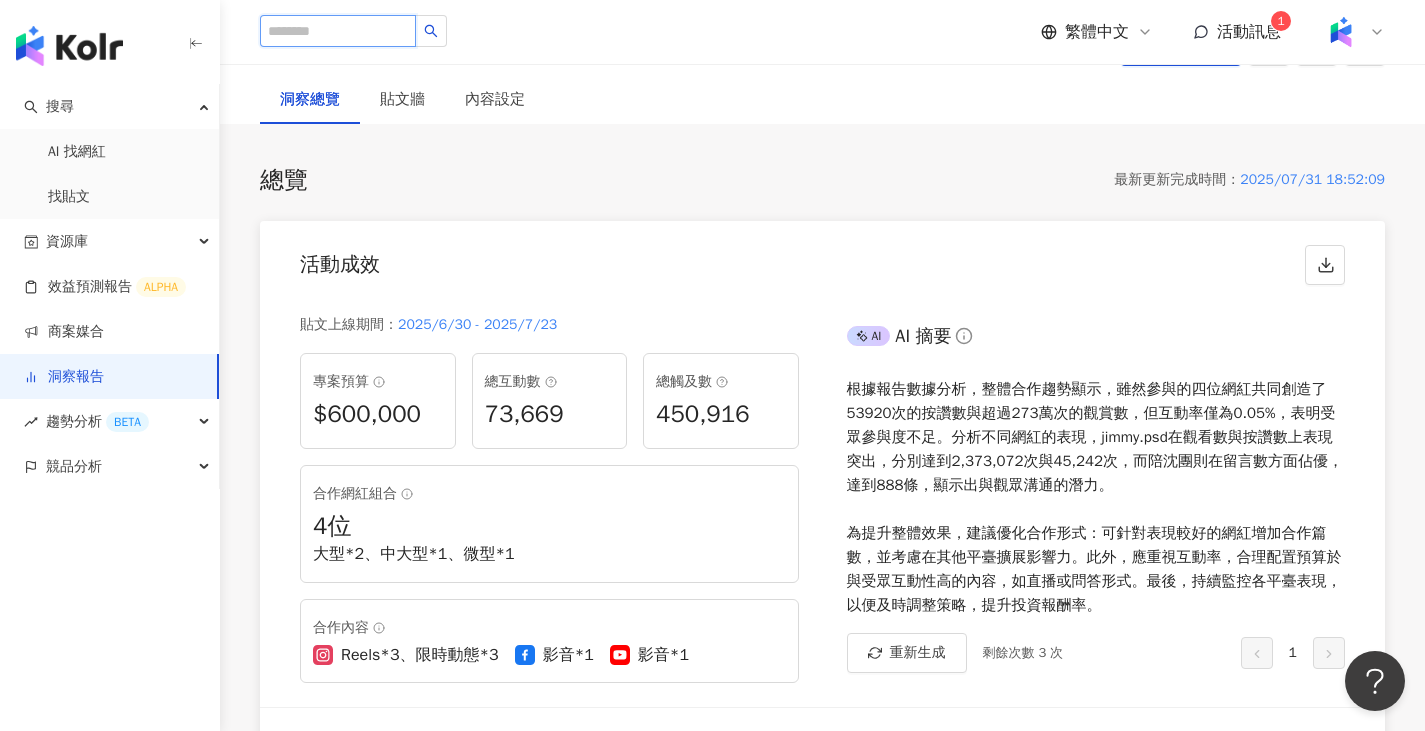 paste on "***" 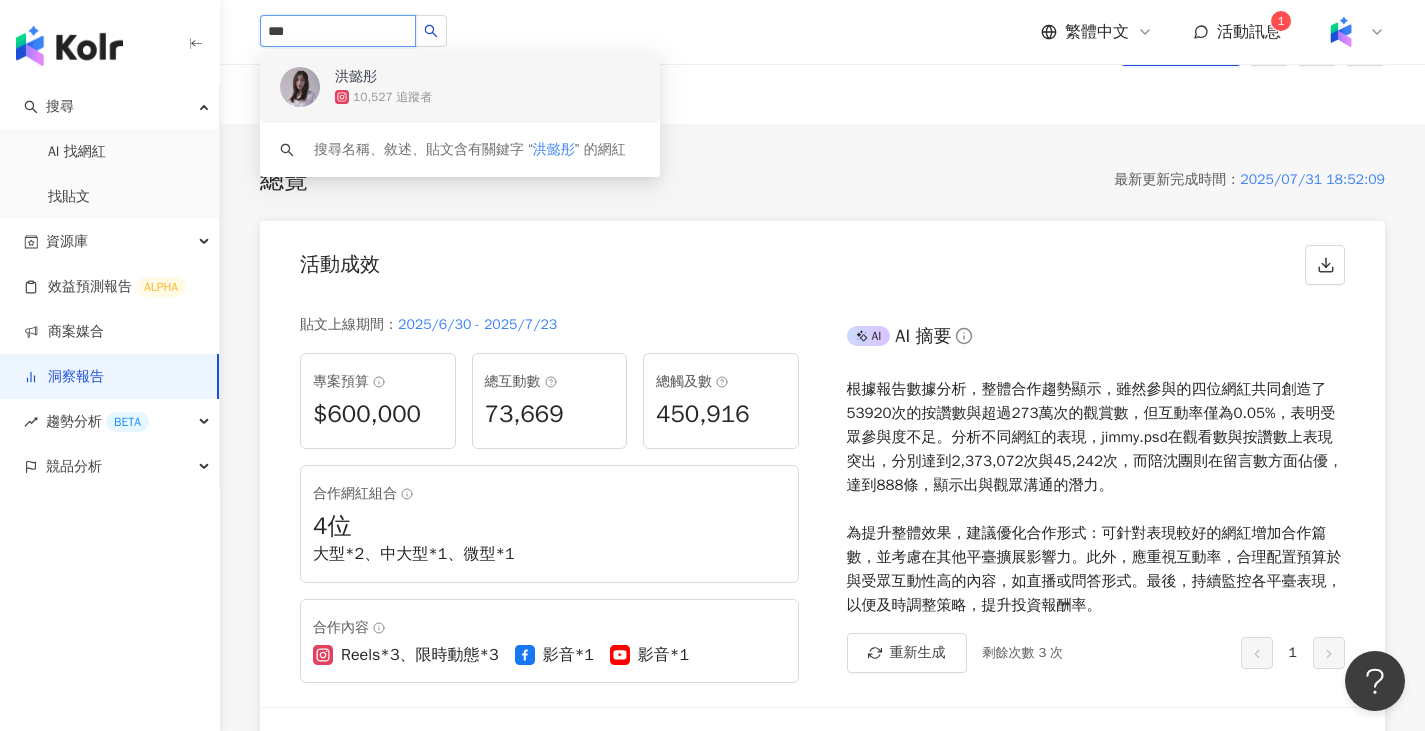 click at bounding box center [300, 87] 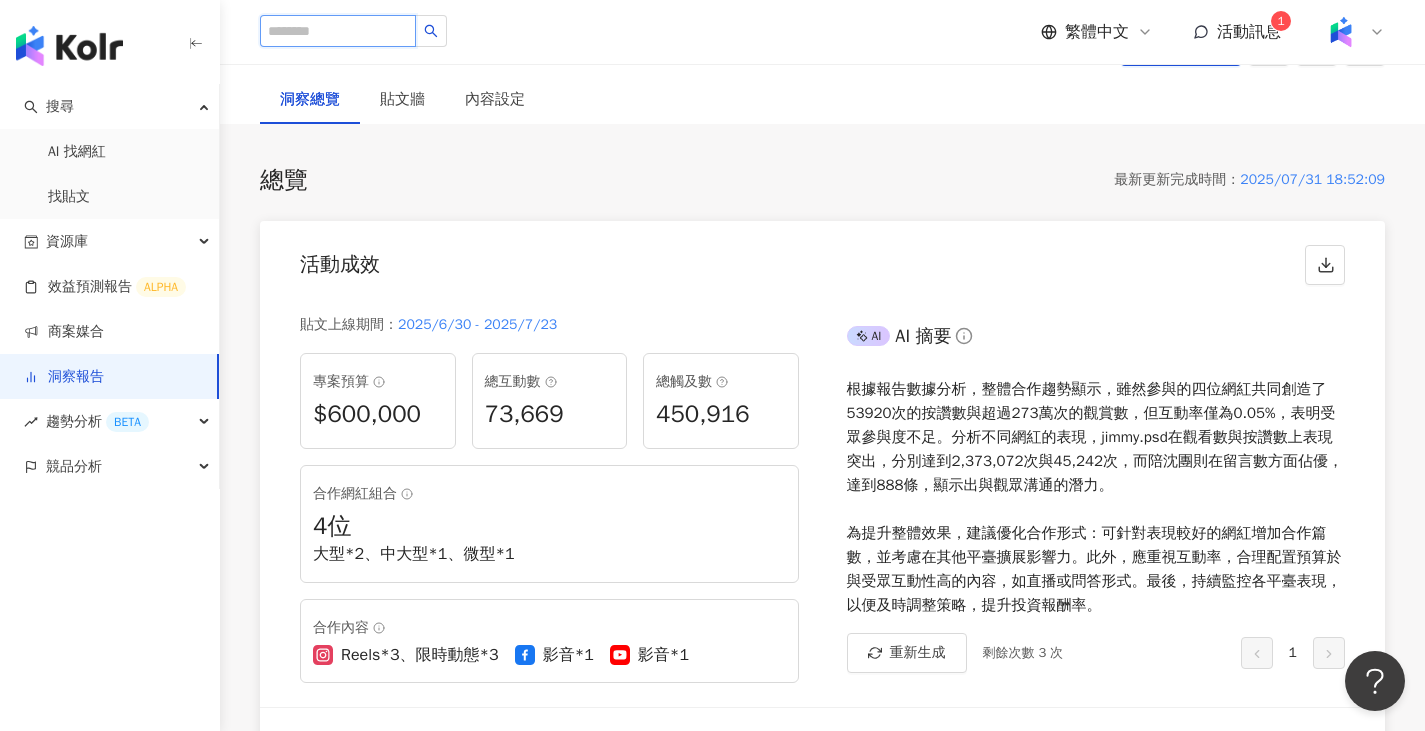 click at bounding box center (338, 31) 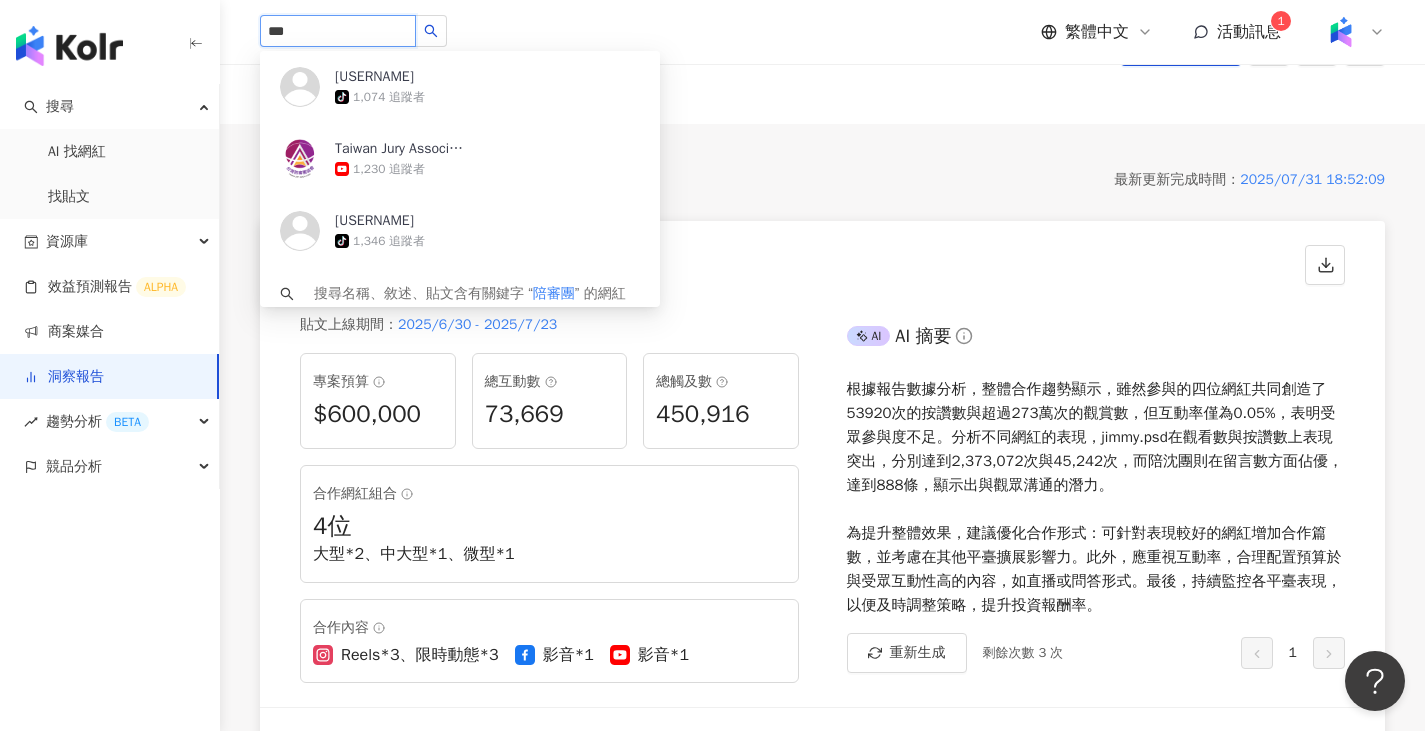 type on "***" 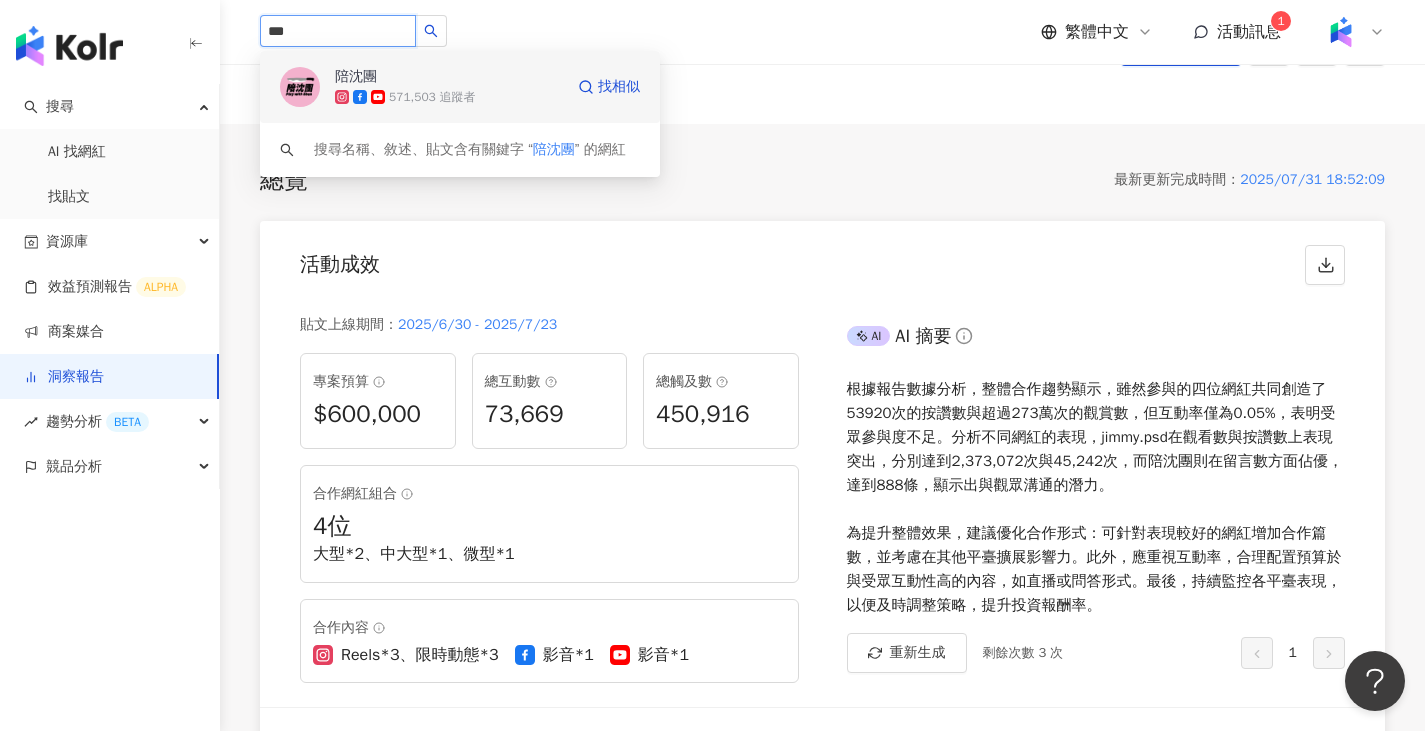click on "571,503   追蹤者" at bounding box center (432, 97) 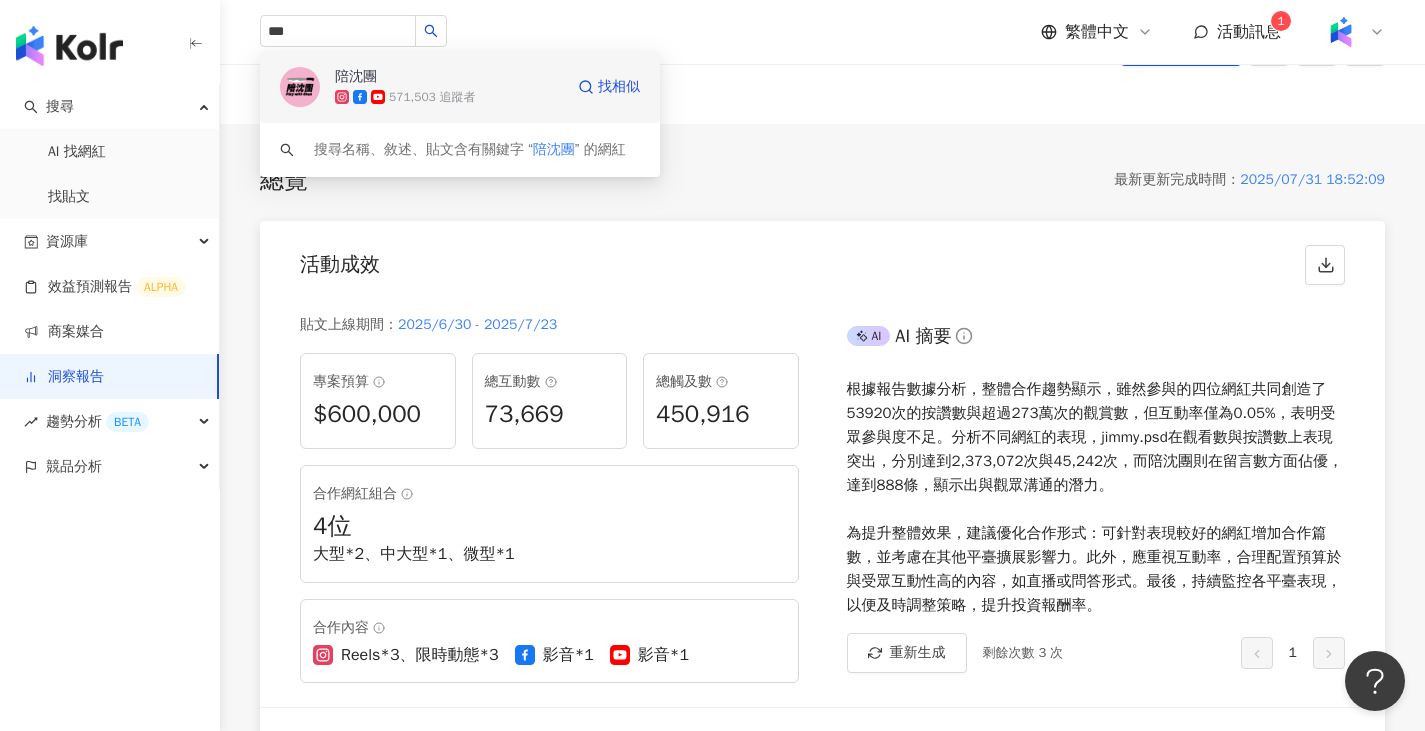 type 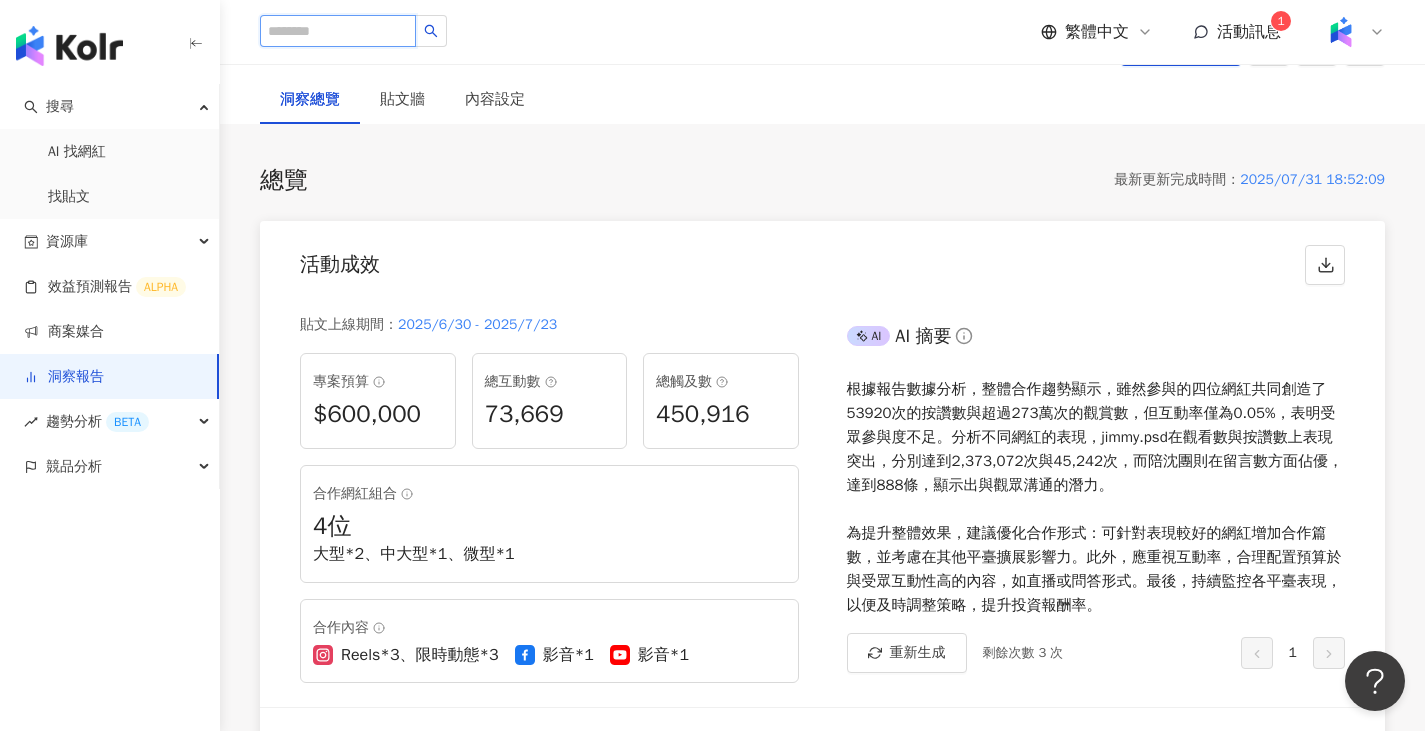 scroll, scrollTop: 0, scrollLeft: 0, axis: both 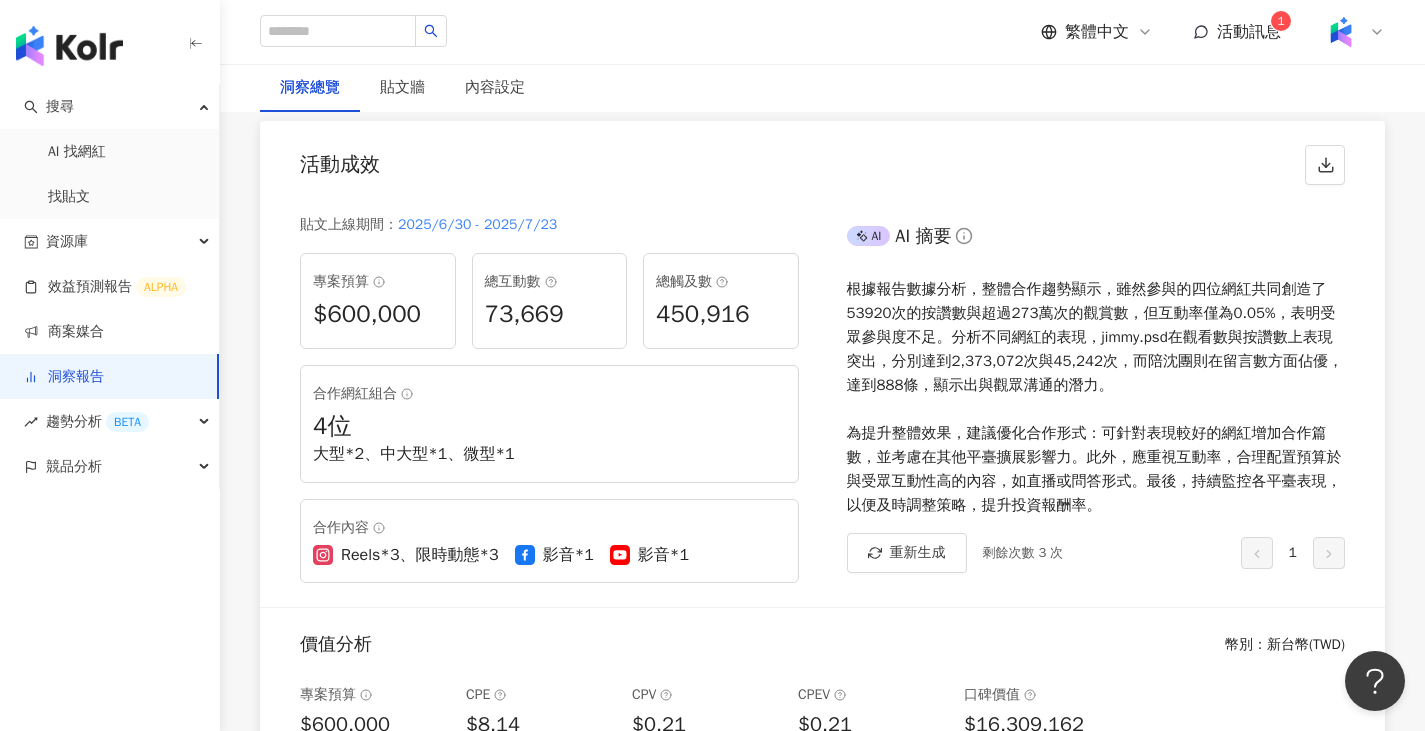 click on "大型*2、中大型*1、微型*1" at bounding box center [549, 454] 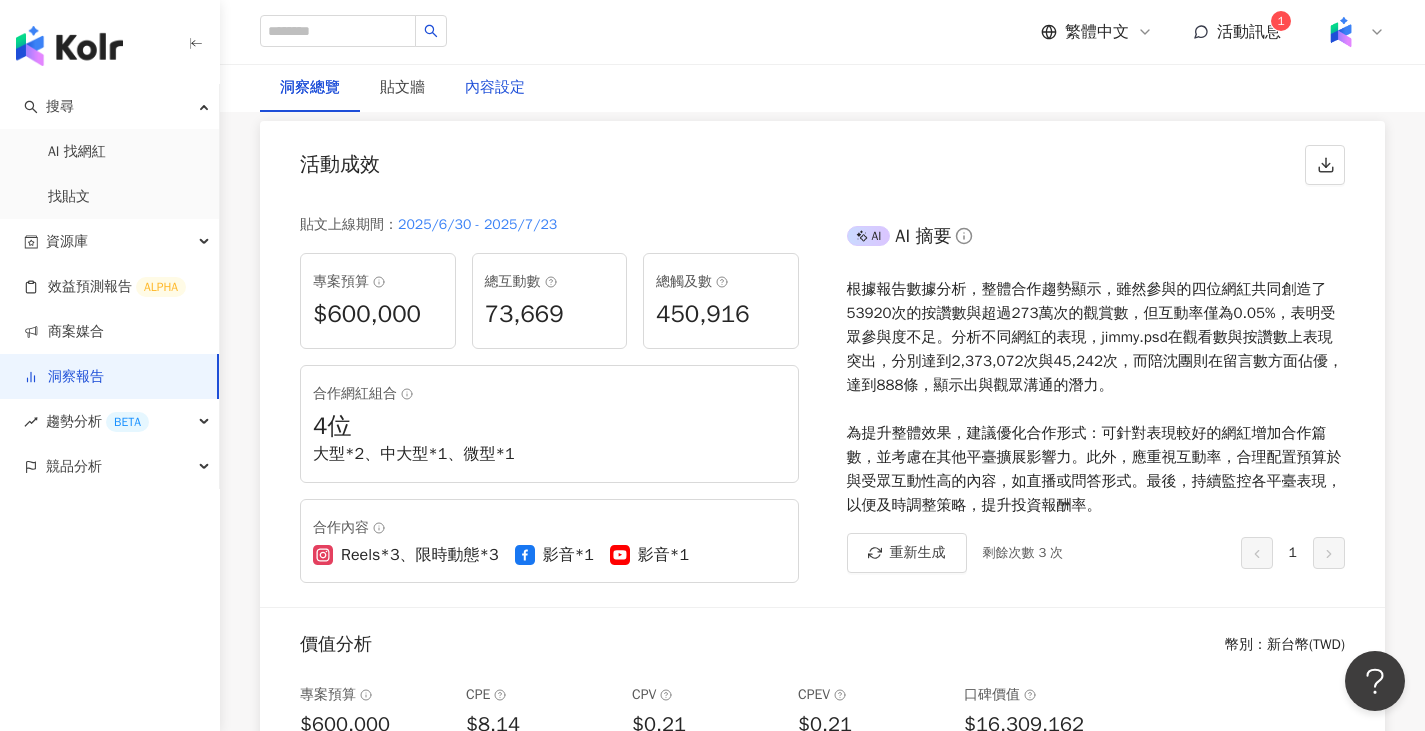 click on "內容設定" at bounding box center [495, 88] 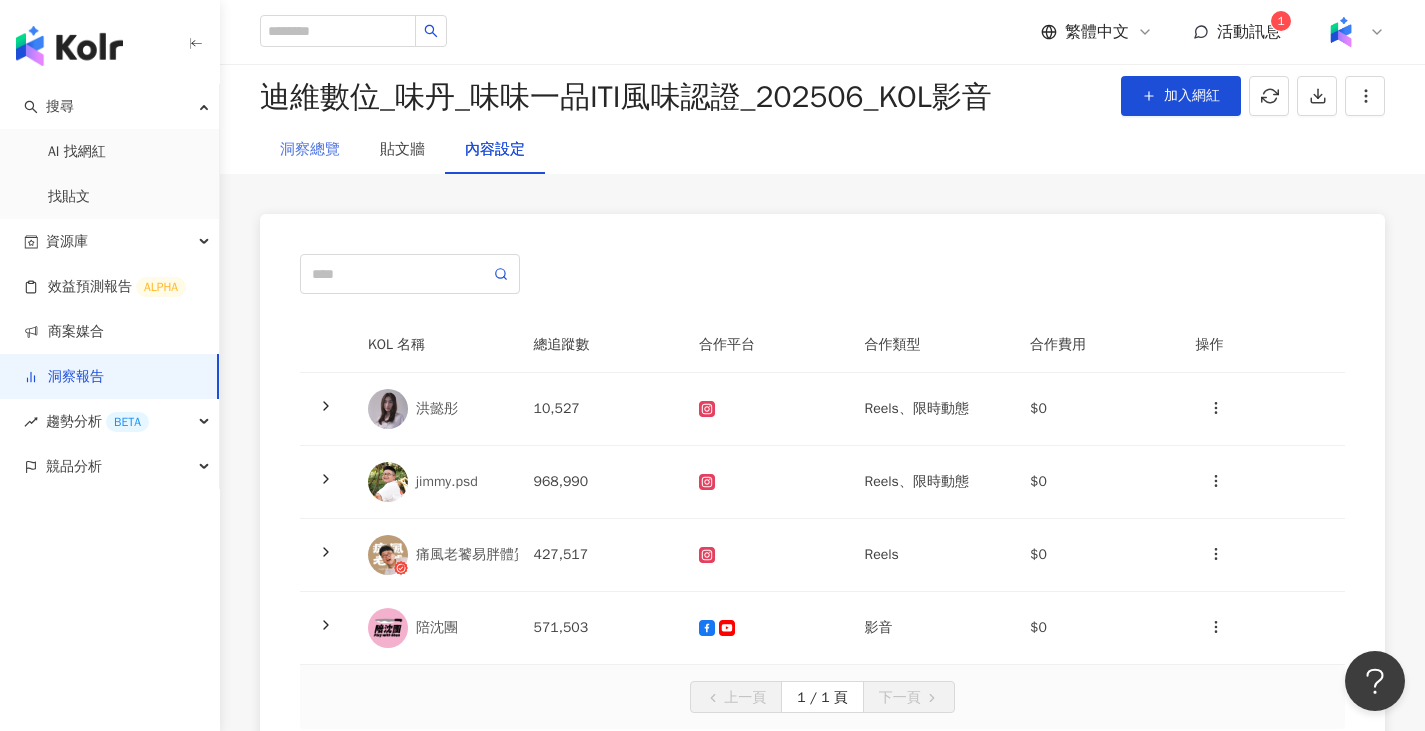 scroll, scrollTop: 0, scrollLeft: 0, axis: both 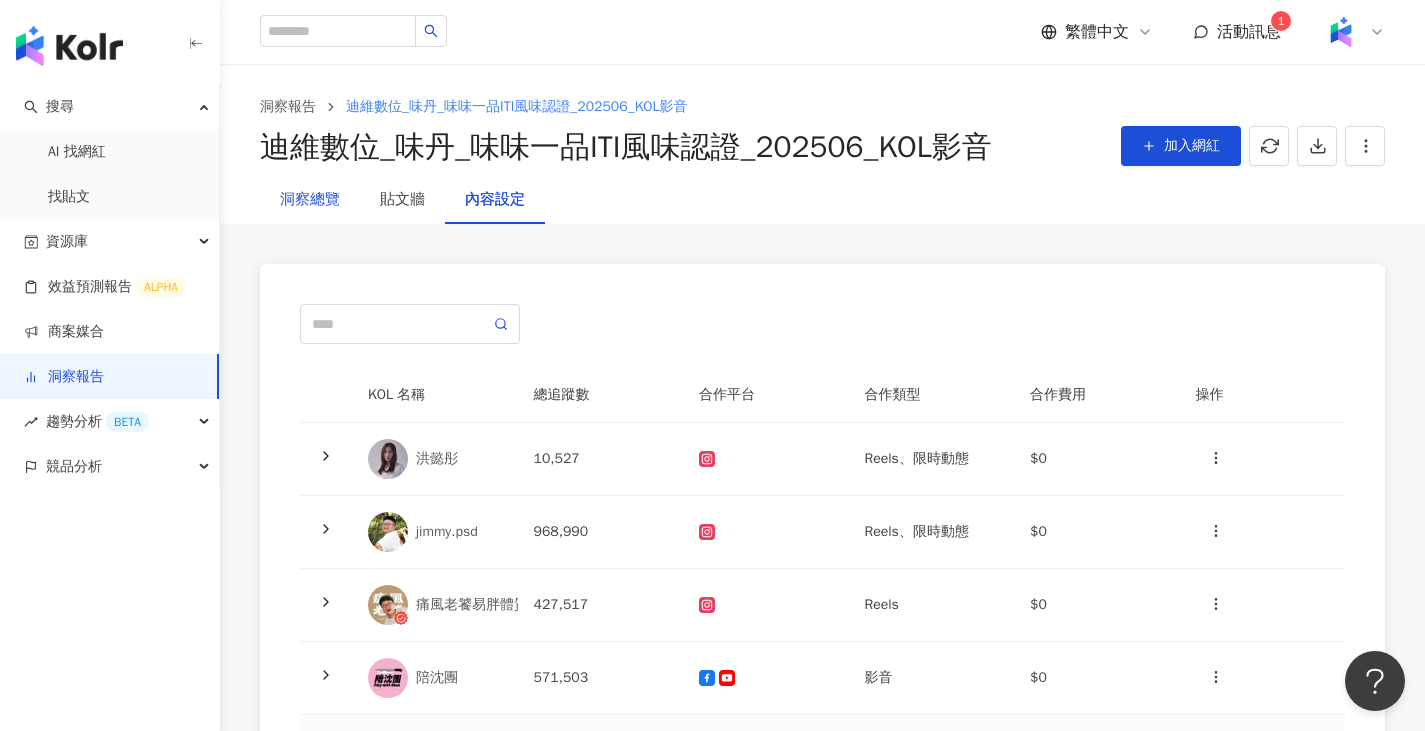 click on "洞察總覽" at bounding box center (310, 200) 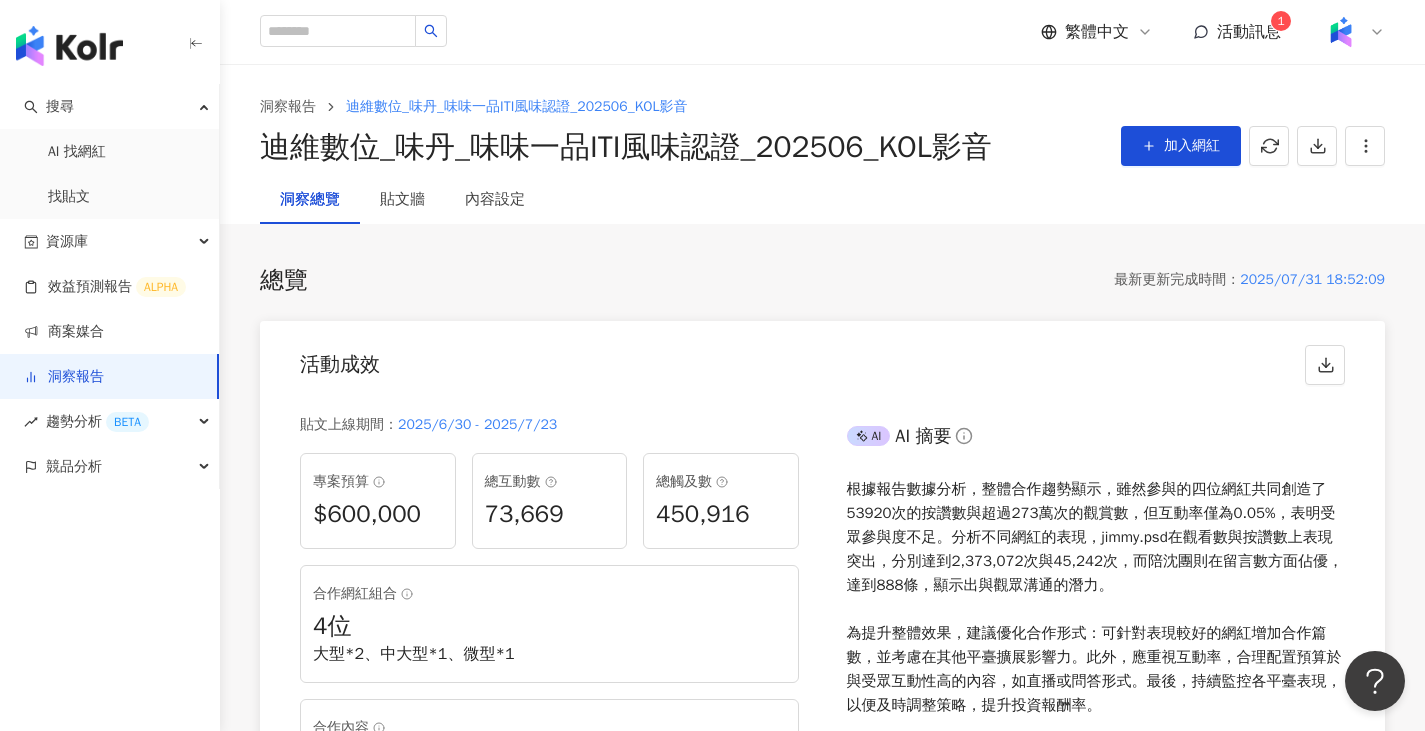 scroll, scrollTop: 300, scrollLeft: 0, axis: vertical 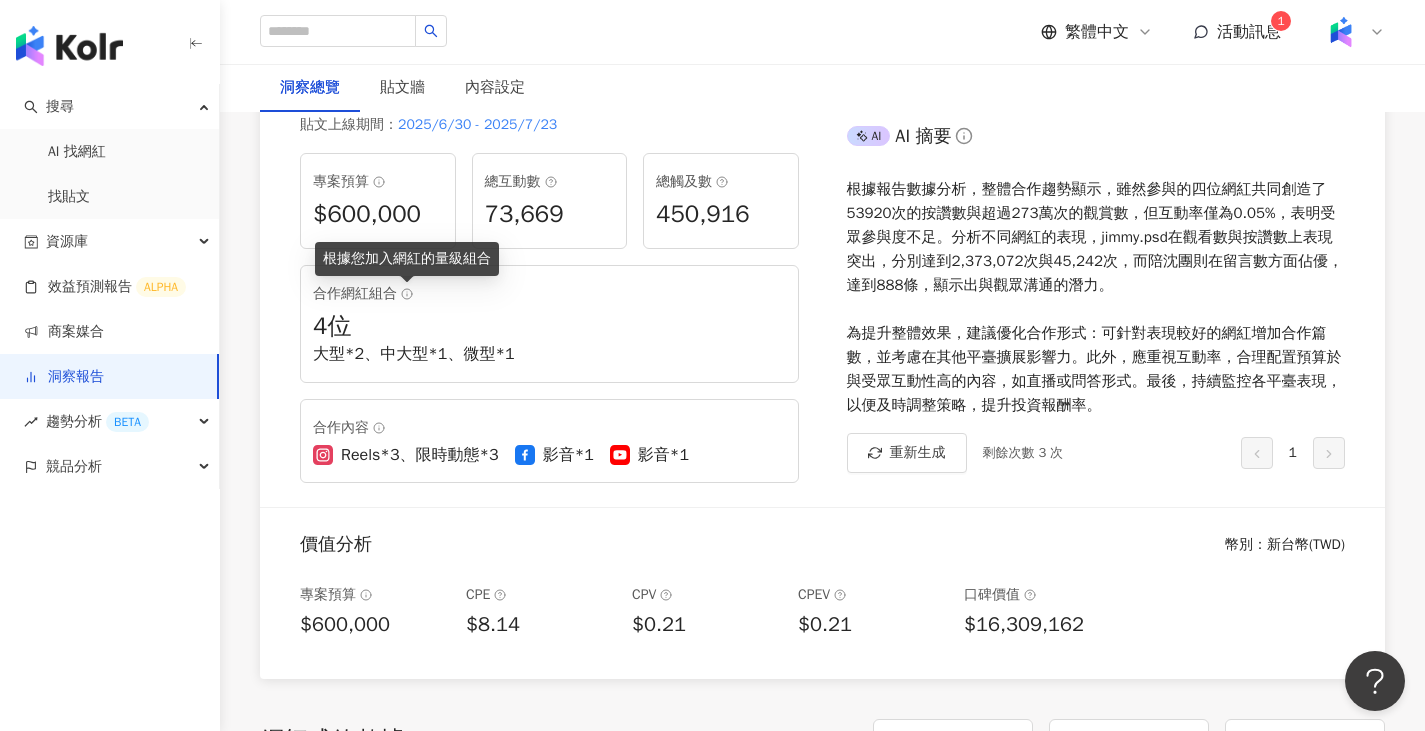 click 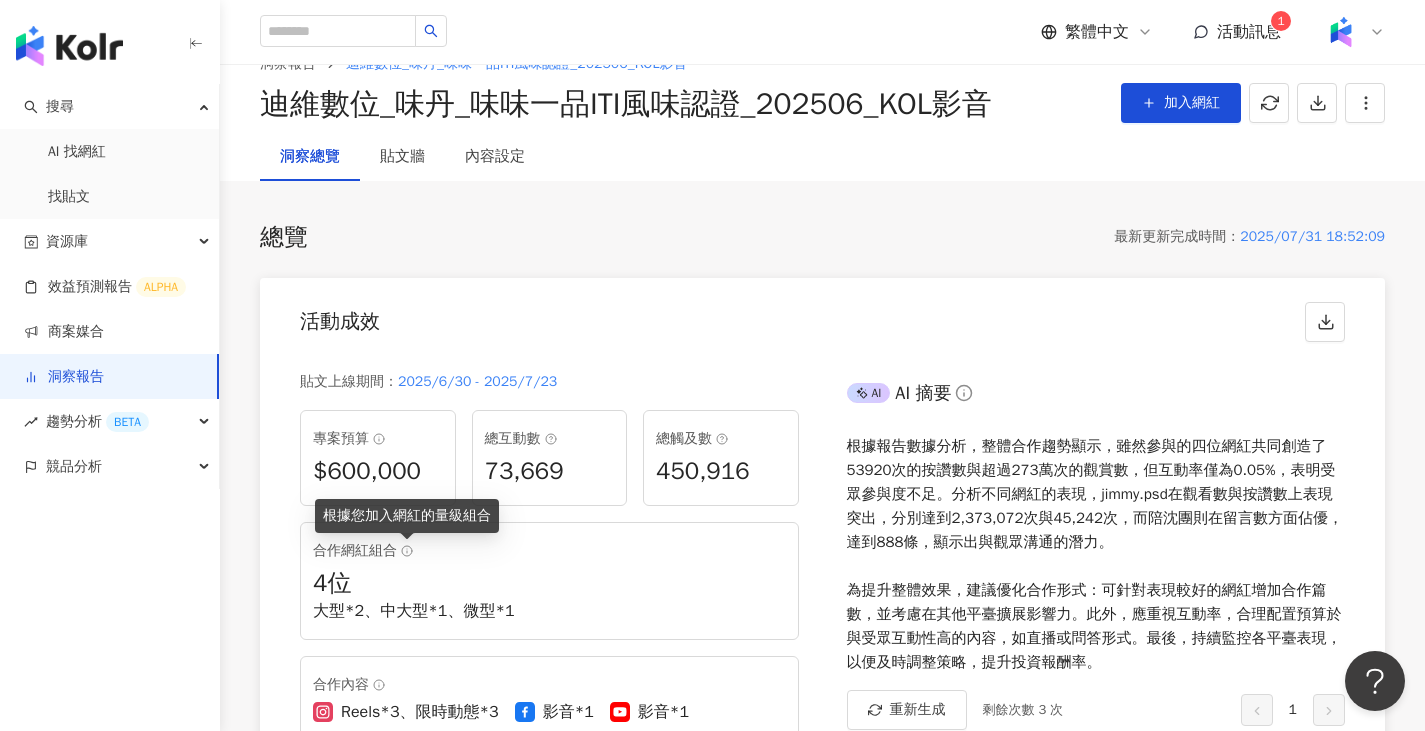 scroll, scrollTop: 0, scrollLeft: 0, axis: both 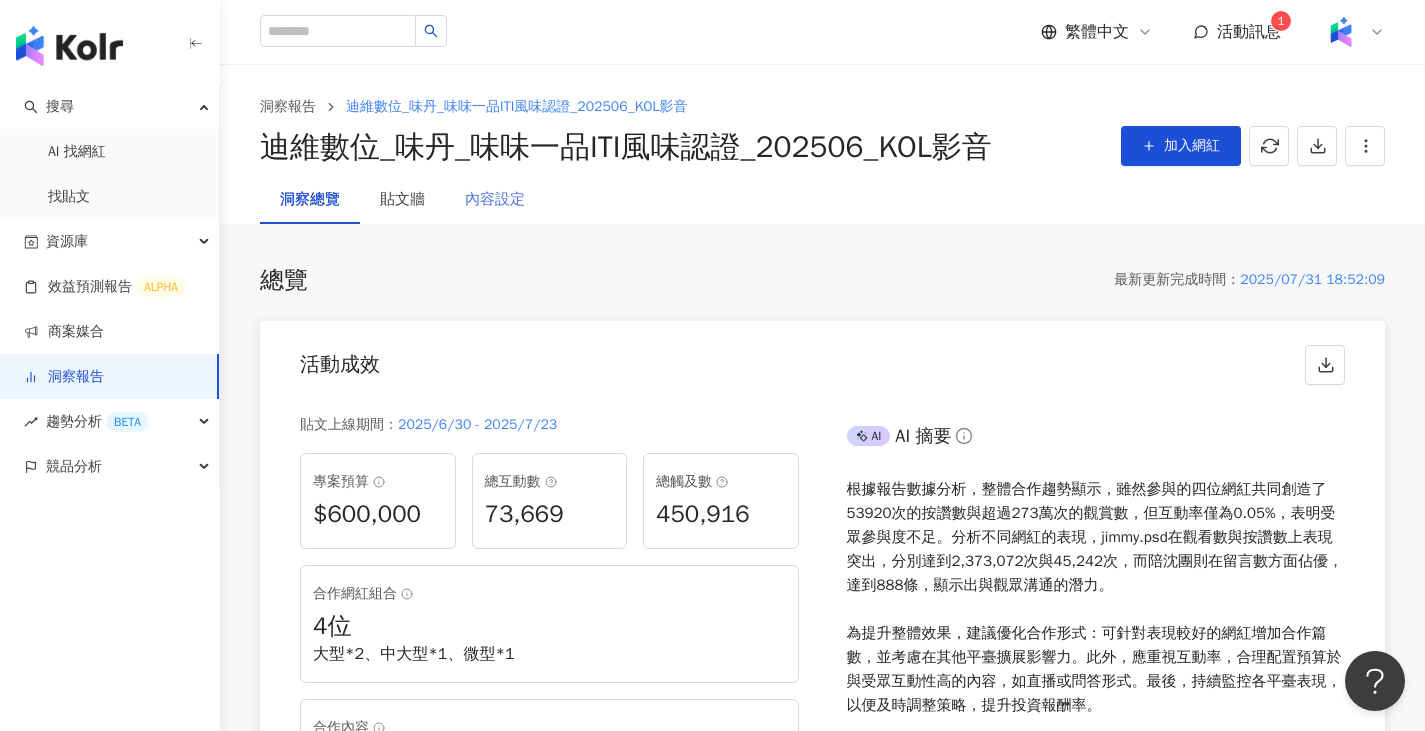 click on "內容設定" at bounding box center (495, 200) 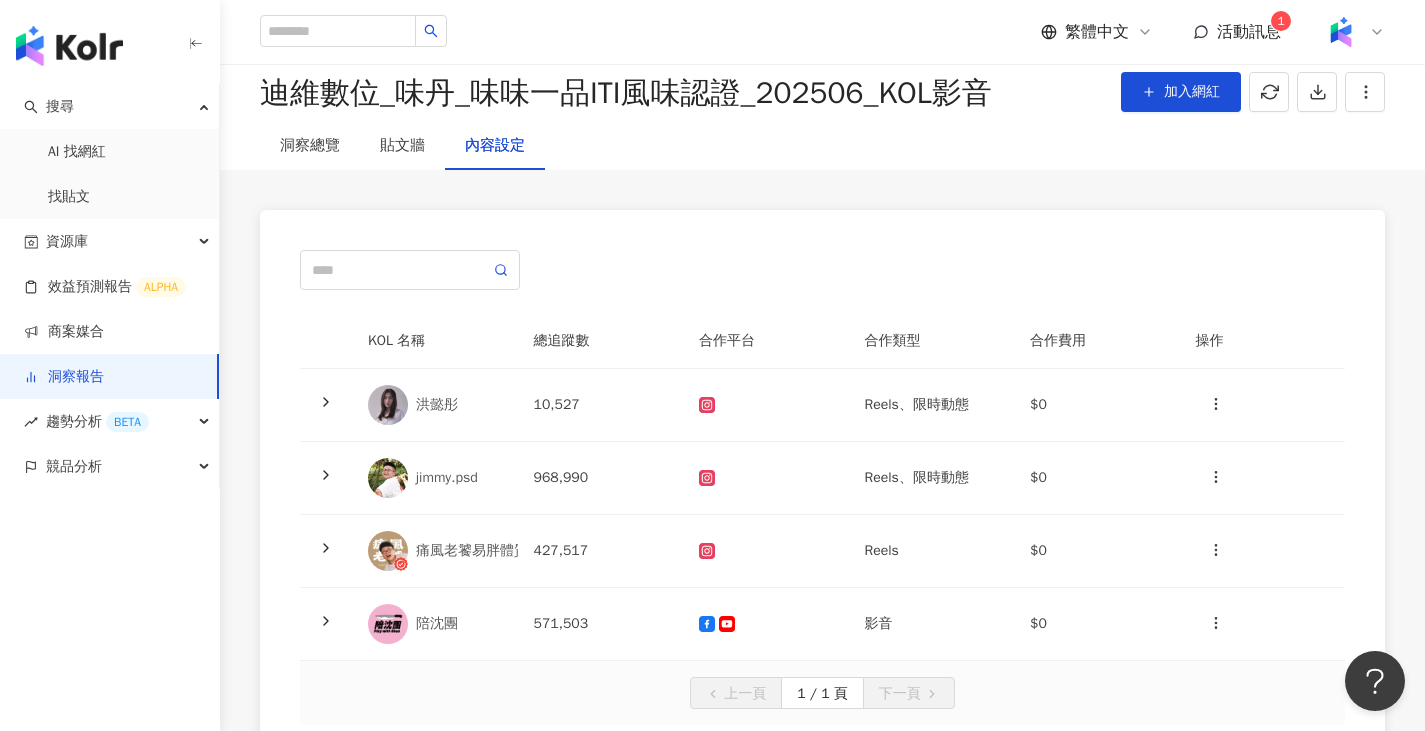 scroll, scrollTop: 100, scrollLeft: 0, axis: vertical 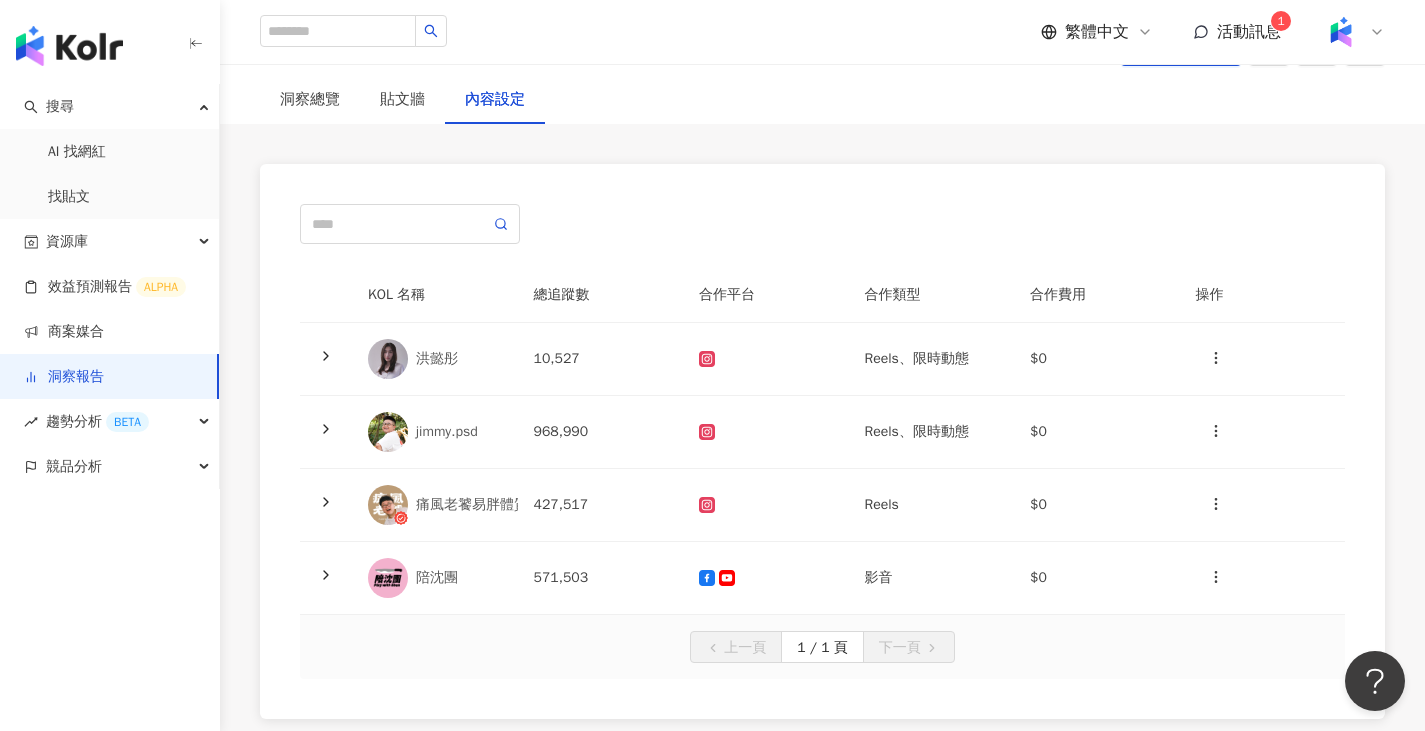 drag, startPoint x: 380, startPoint y: 70, endPoint x: 370, endPoint y: 73, distance: 10.440307 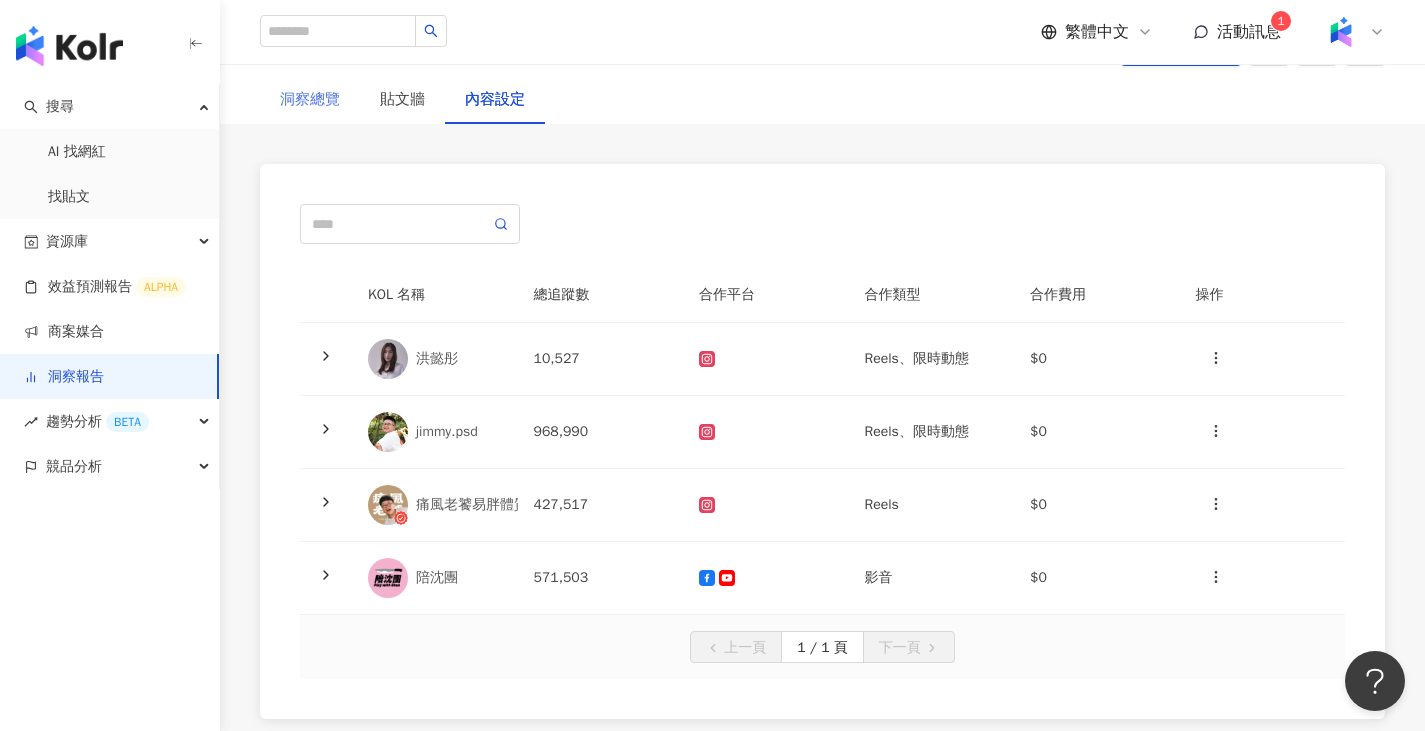 click on "洞察總覽" at bounding box center (310, 100) 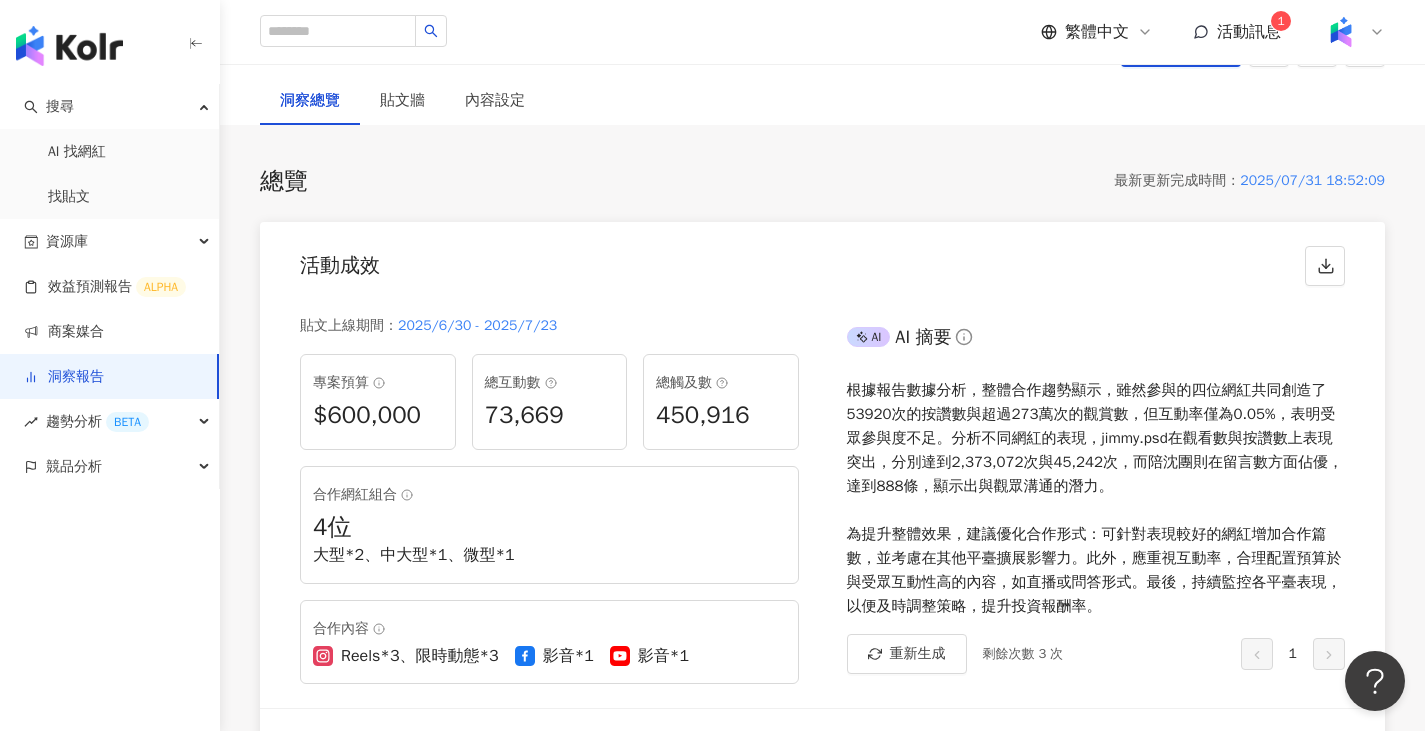 scroll, scrollTop: 100, scrollLeft: 0, axis: vertical 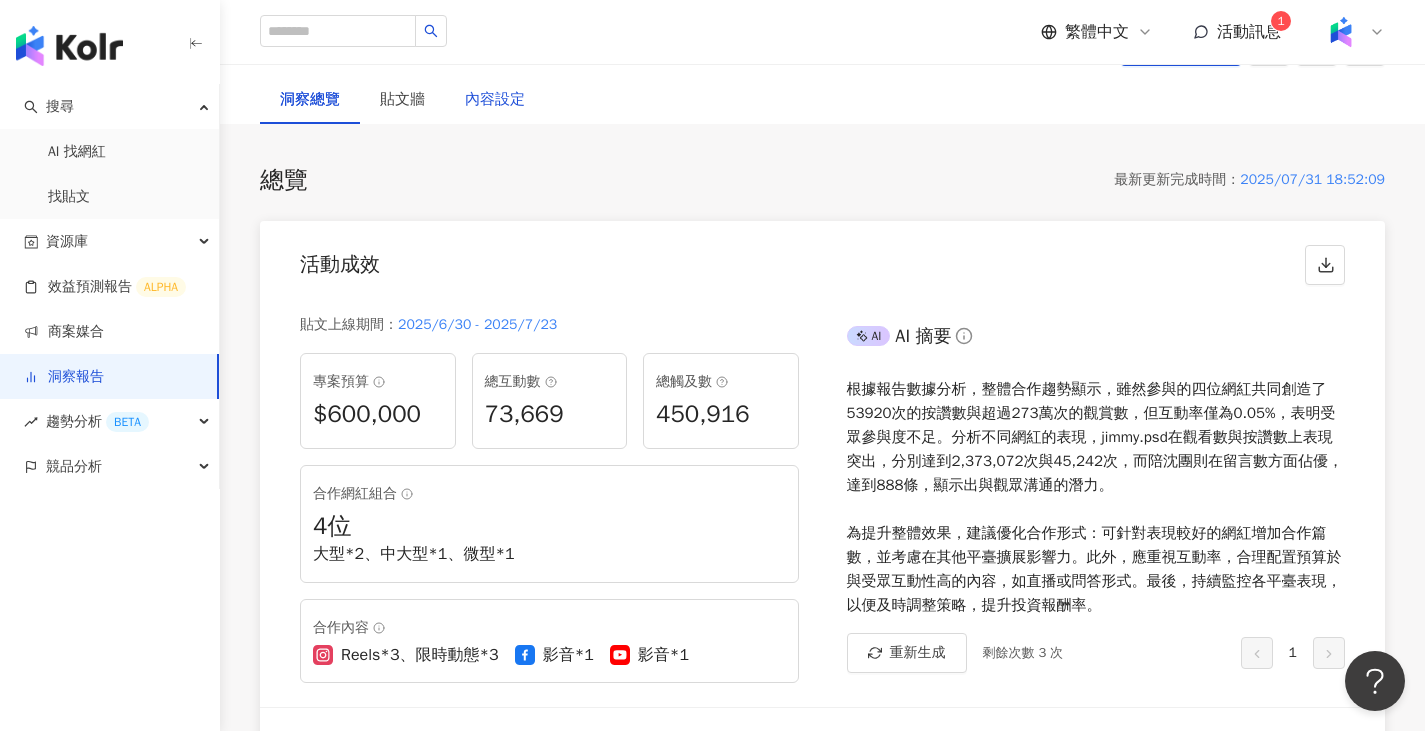 click on "內容設定" at bounding box center (495, 100) 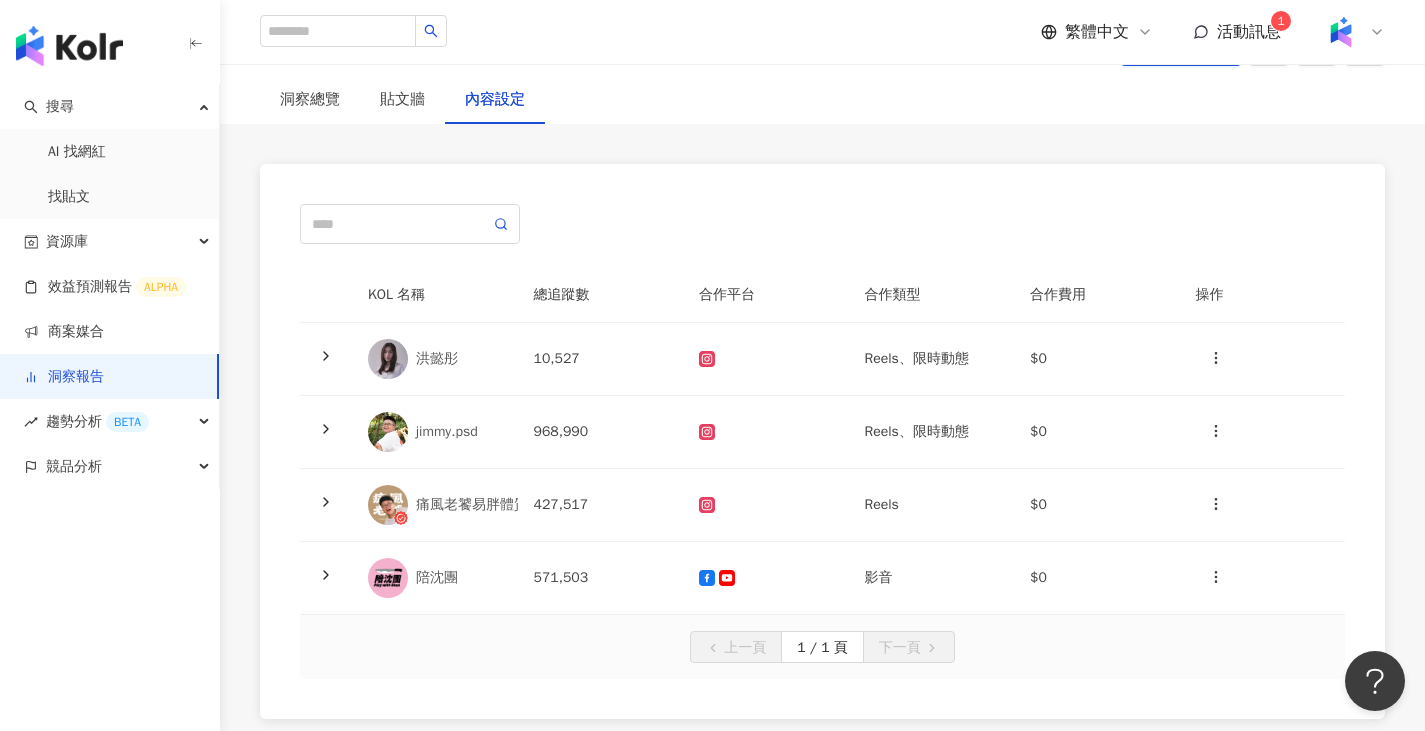 scroll, scrollTop: 0, scrollLeft: 0, axis: both 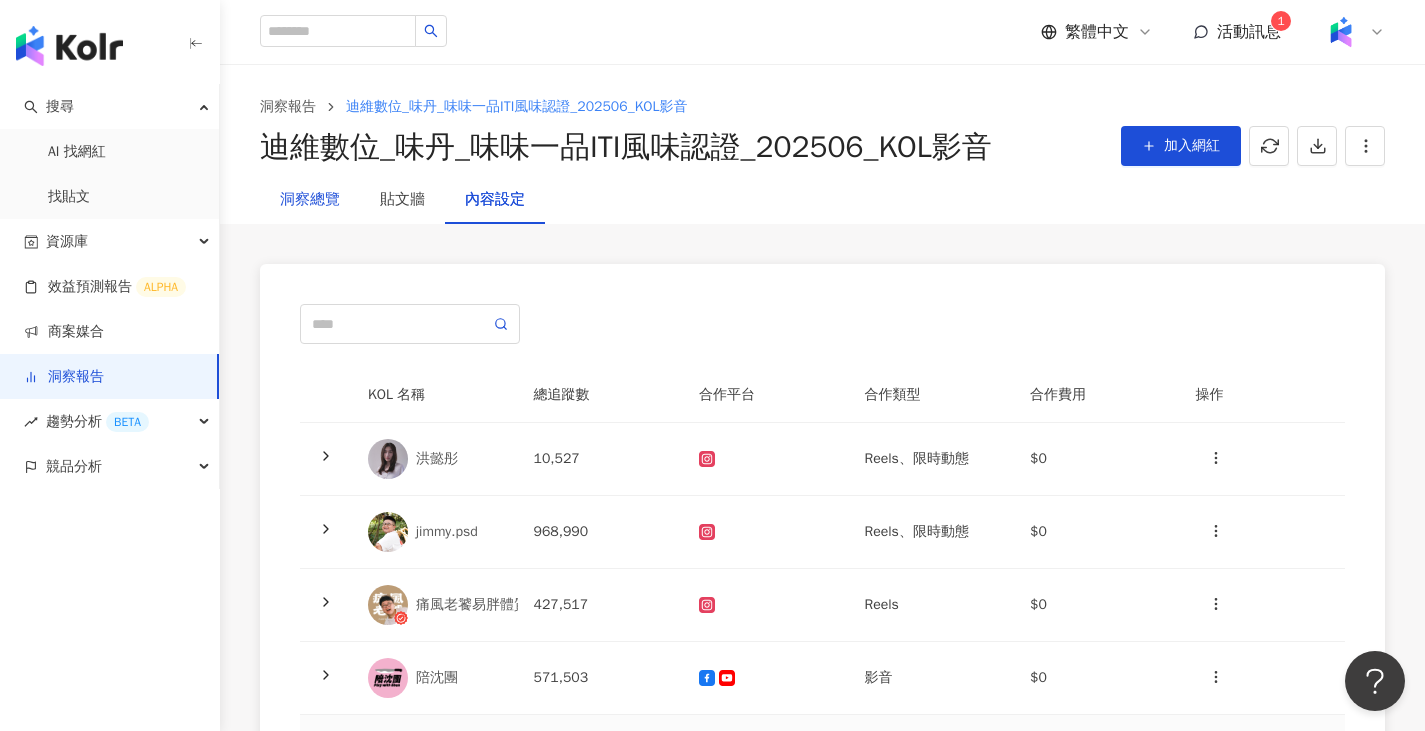 click on "洞察總覽" at bounding box center (310, 200) 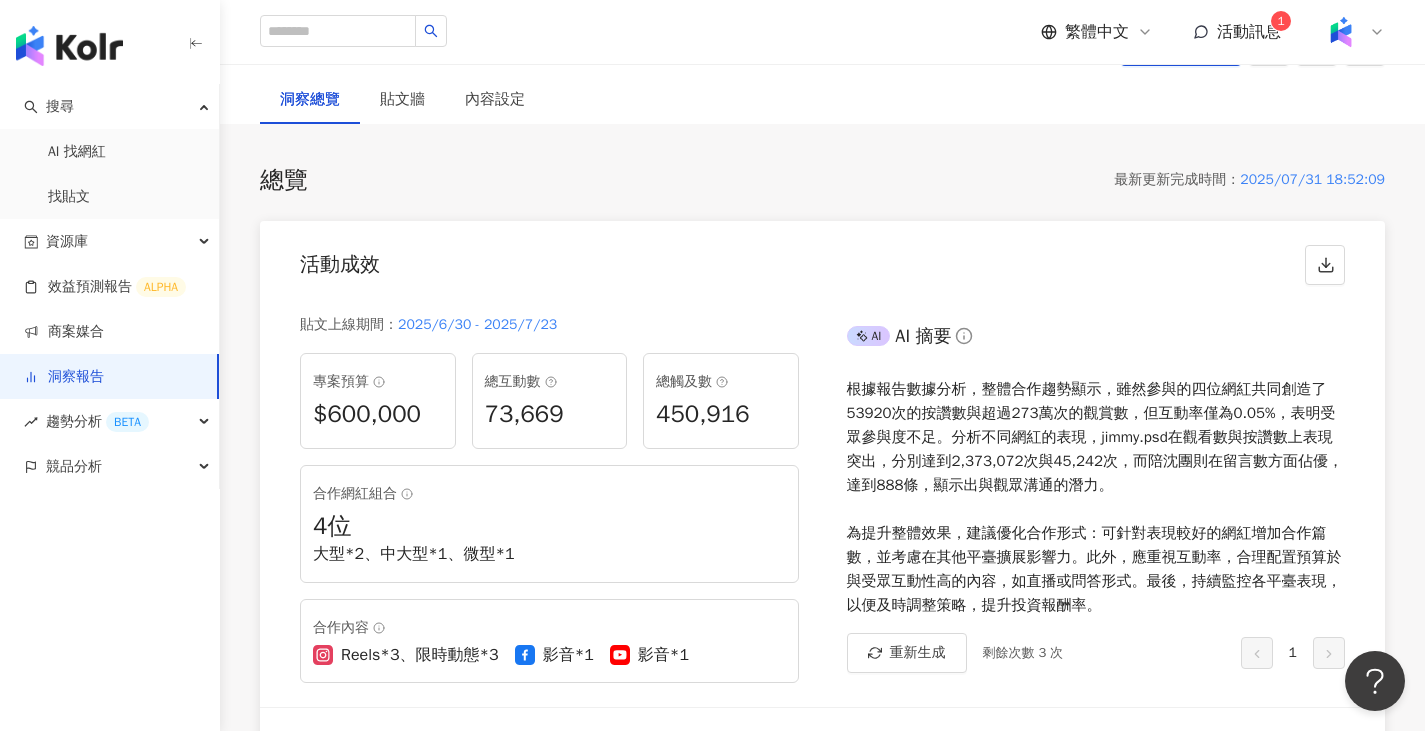 scroll, scrollTop: 200, scrollLeft: 0, axis: vertical 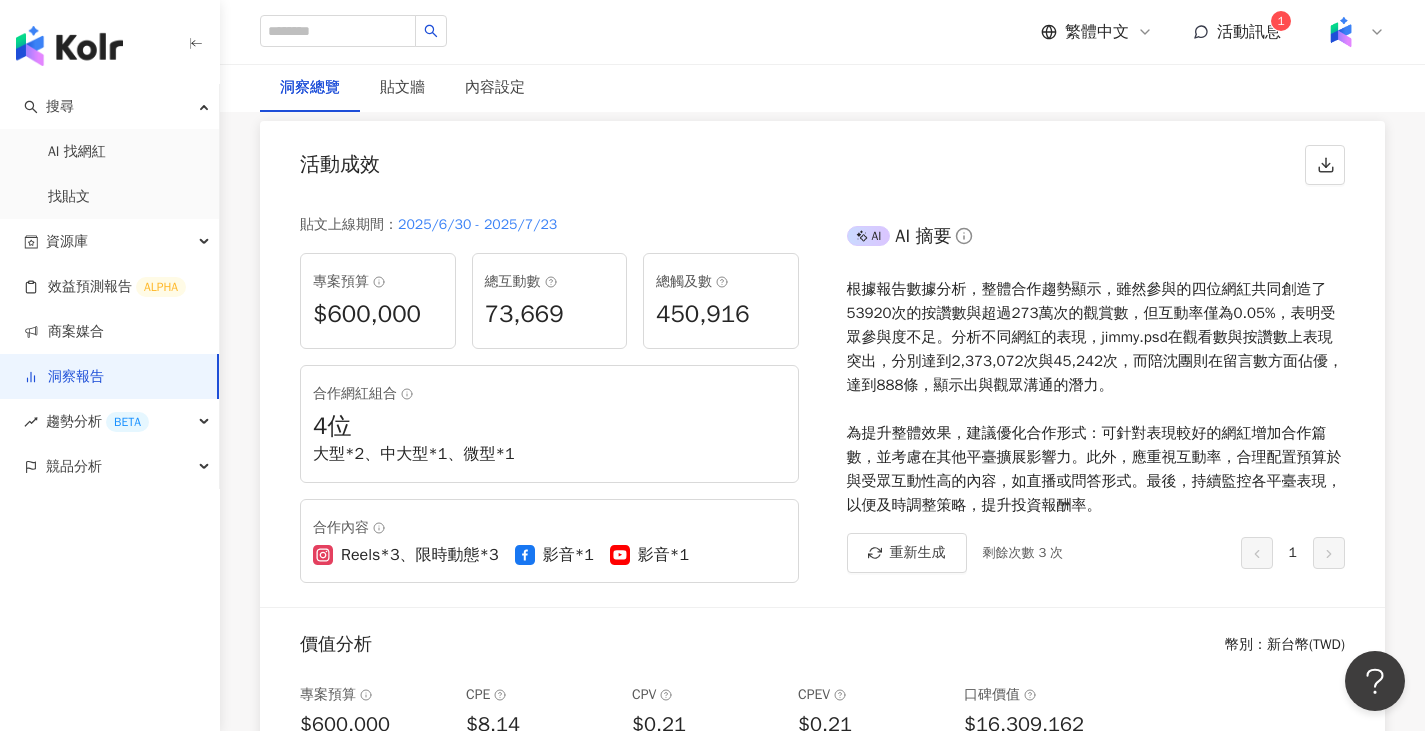 click on "總互動數 73,669" at bounding box center [550, 301] 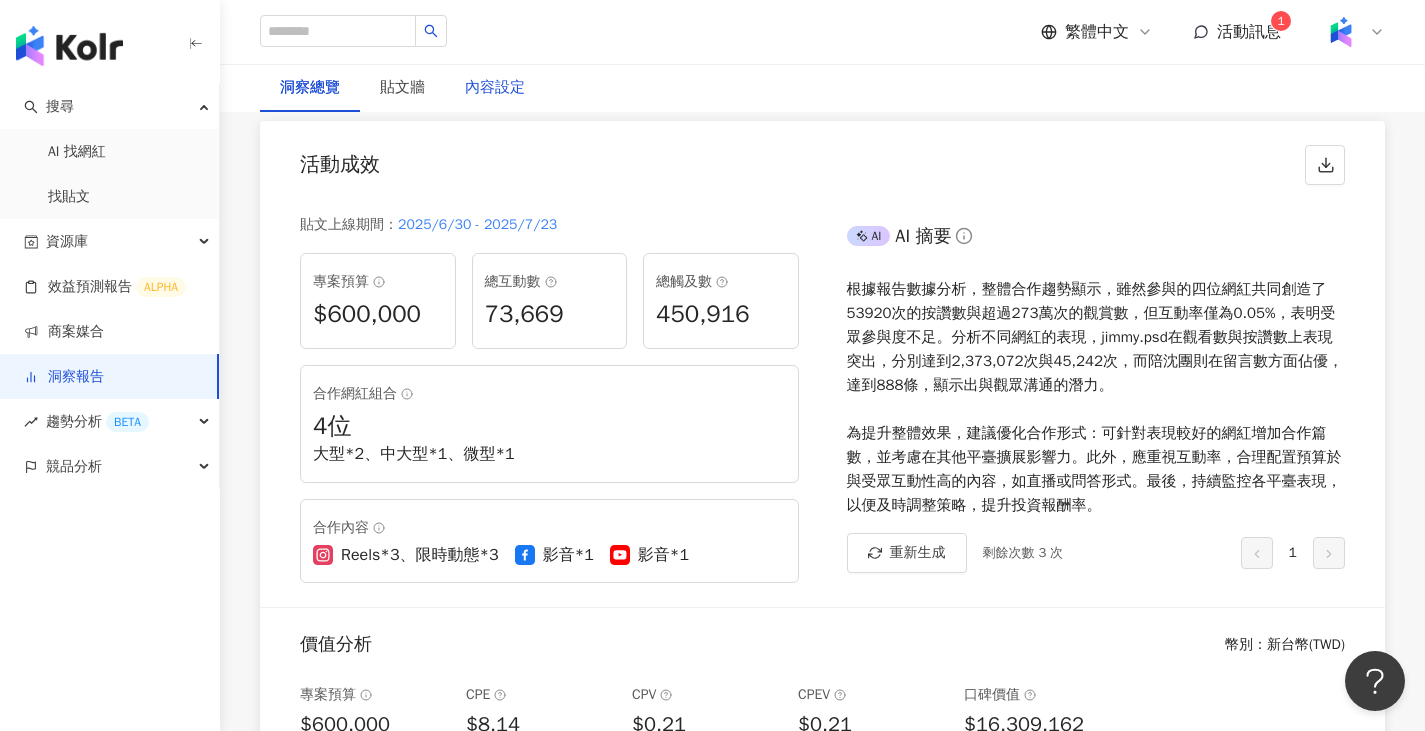 click on "內容設定" at bounding box center (495, 88) 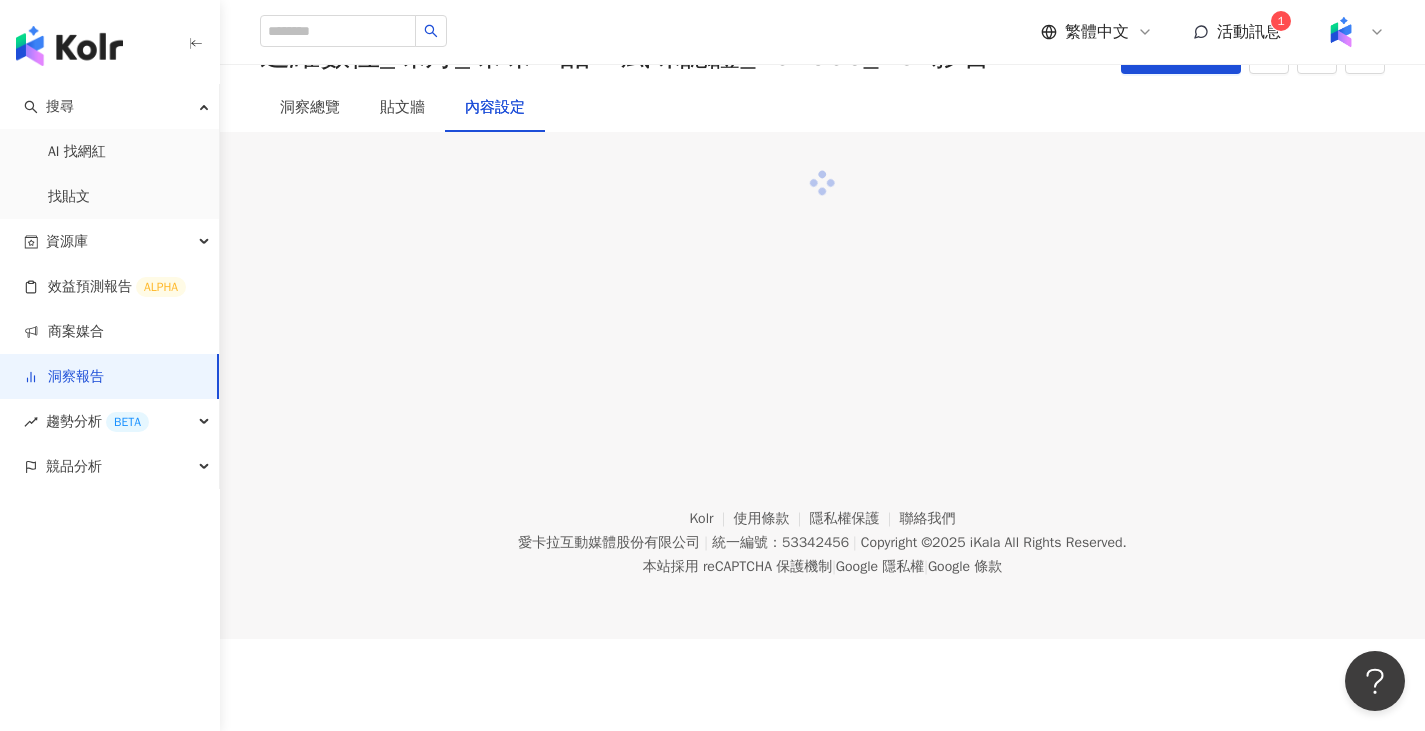 scroll, scrollTop: 0, scrollLeft: 0, axis: both 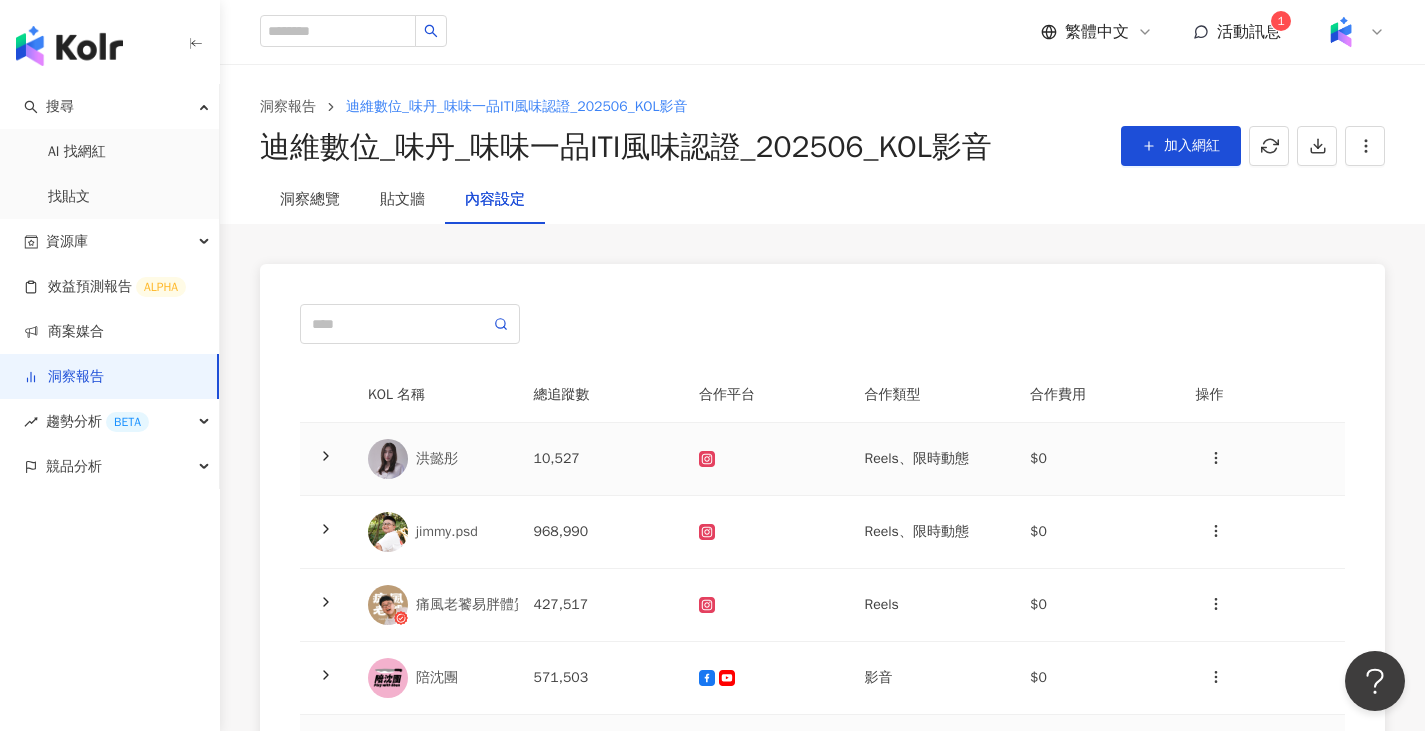 click 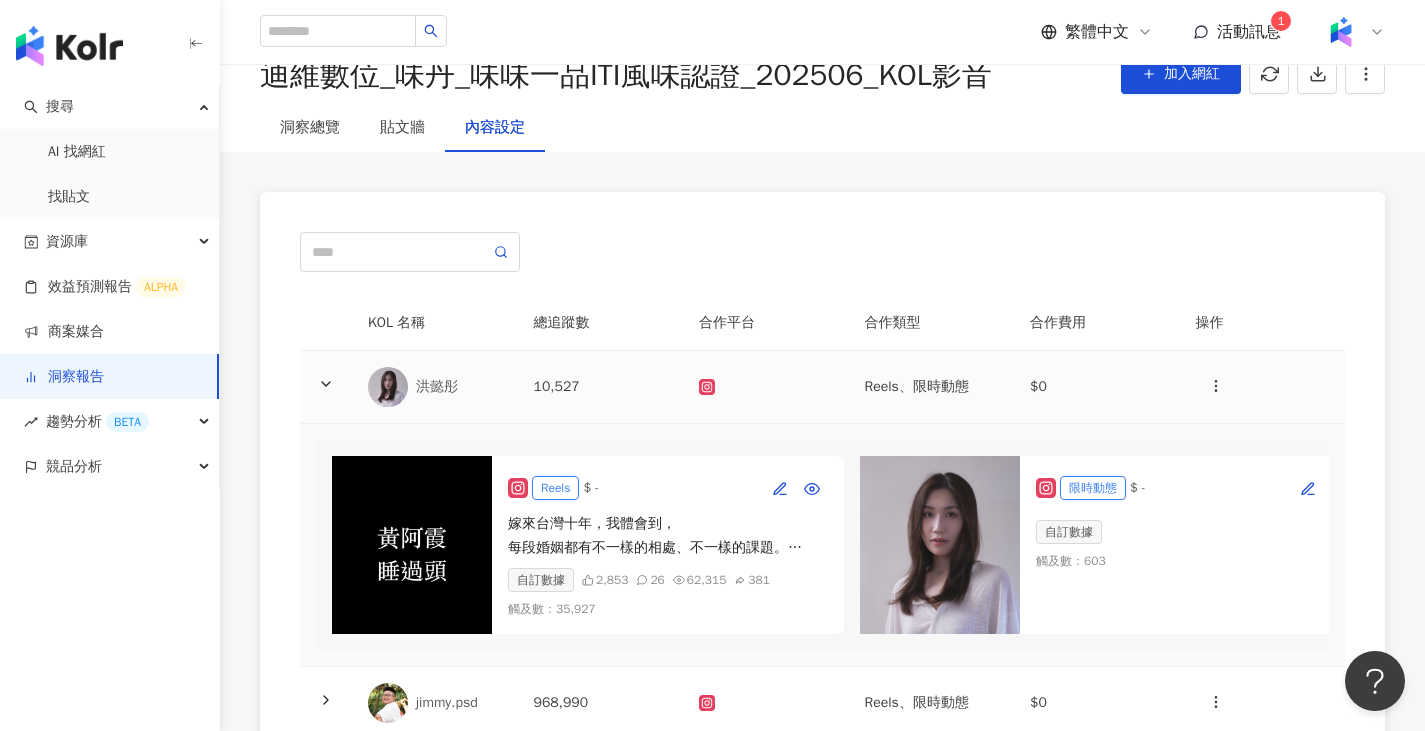 scroll, scrollTop: 200, scrollLeft: 0, axis: vertical 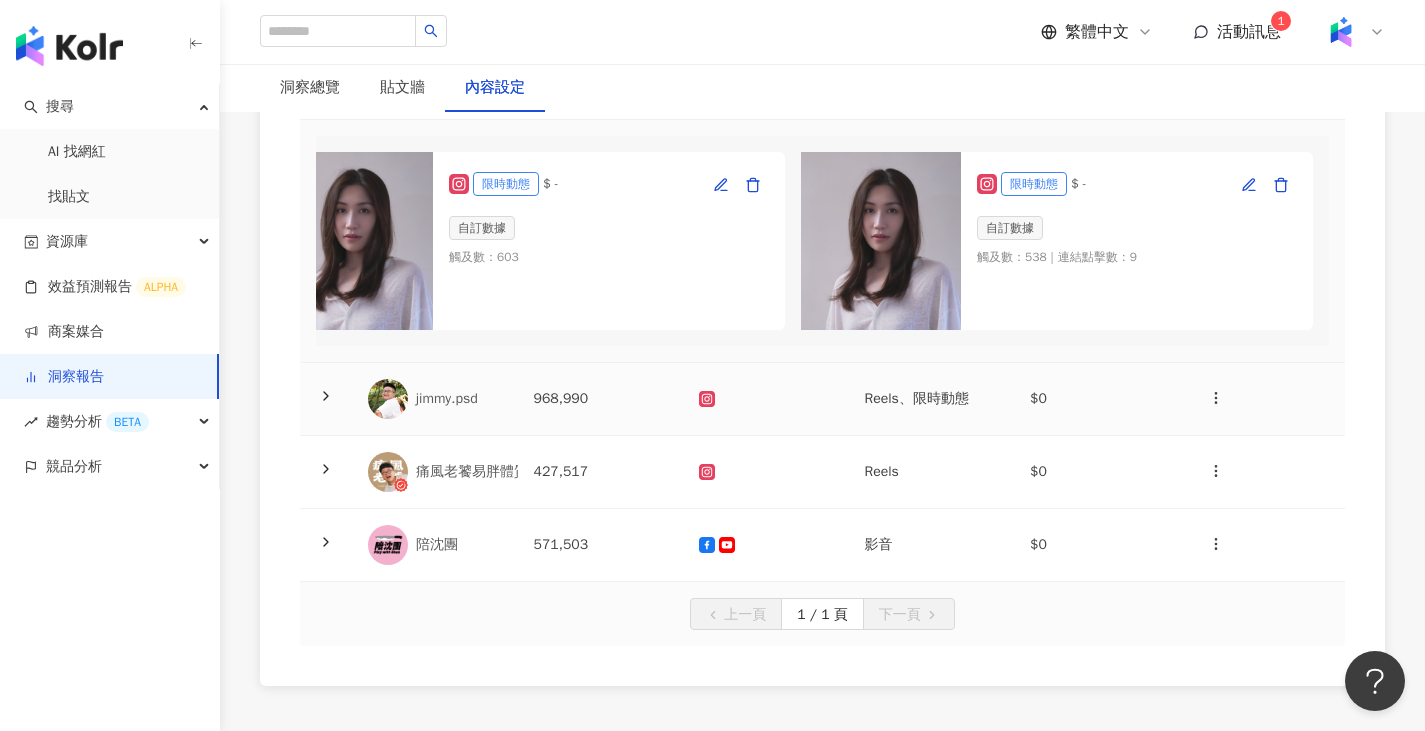 click on "Reels、限時動態" at bounding box center (932, 399) 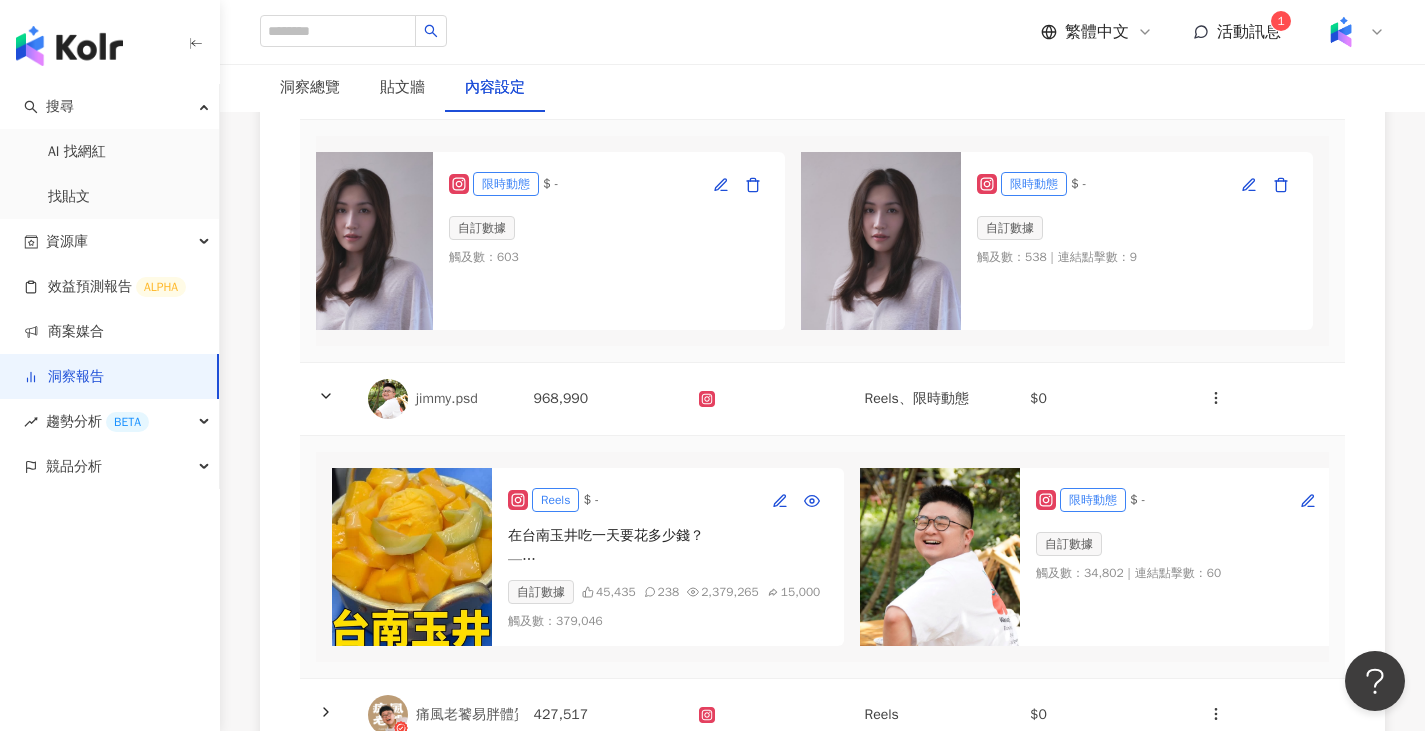 scroll, scrollTop: 0, scrollLeft: 74, axis: horizontal 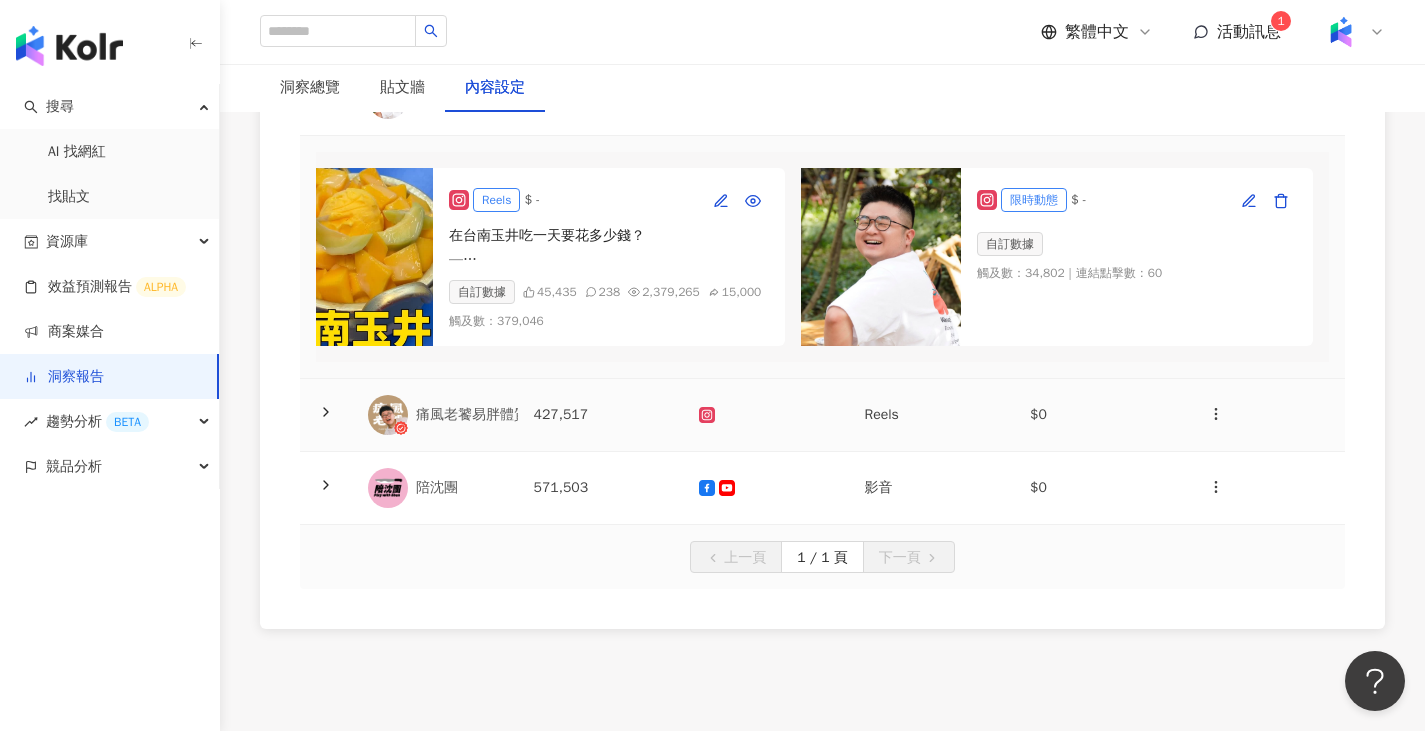 click on "Reels" at bounding box center [932, 415] 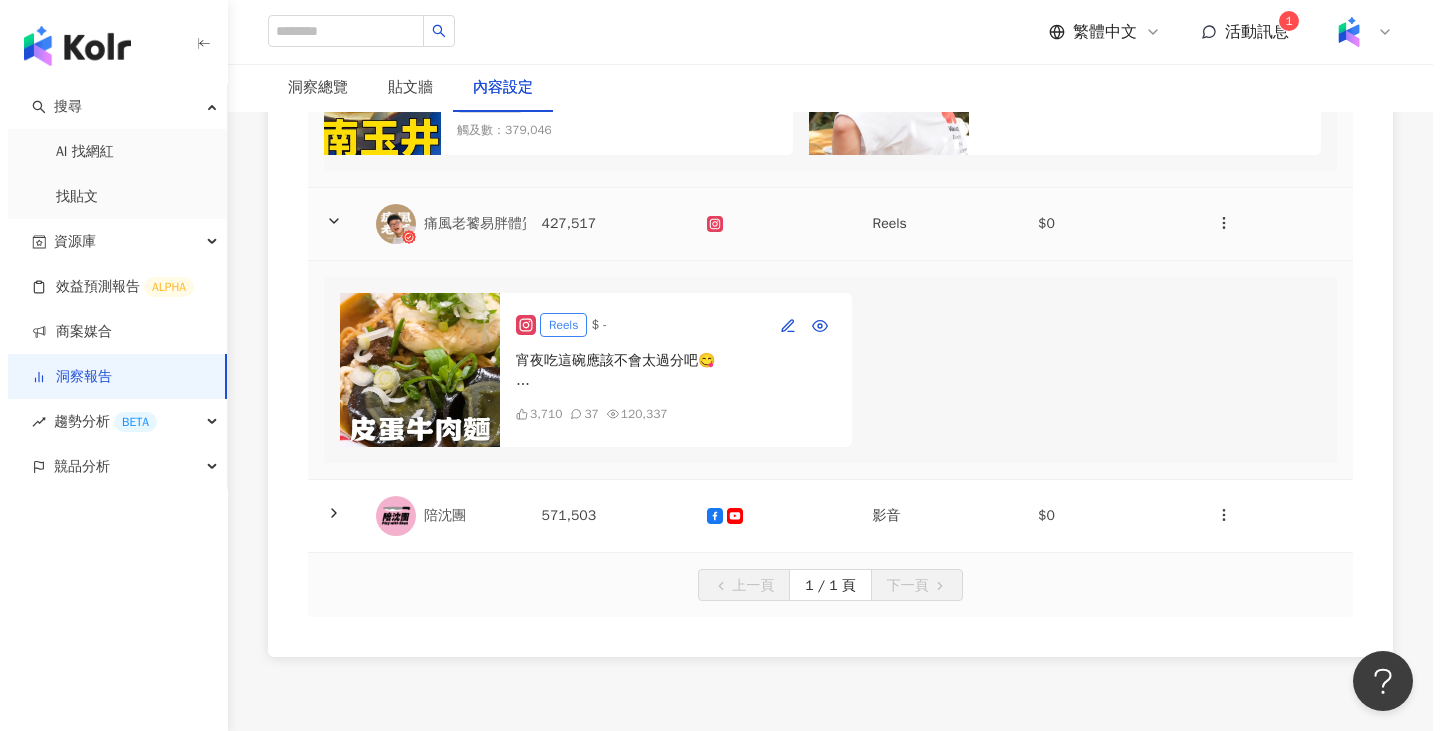 scroll, scrollTop: 874, scrollLeft: 0, axis: vertical 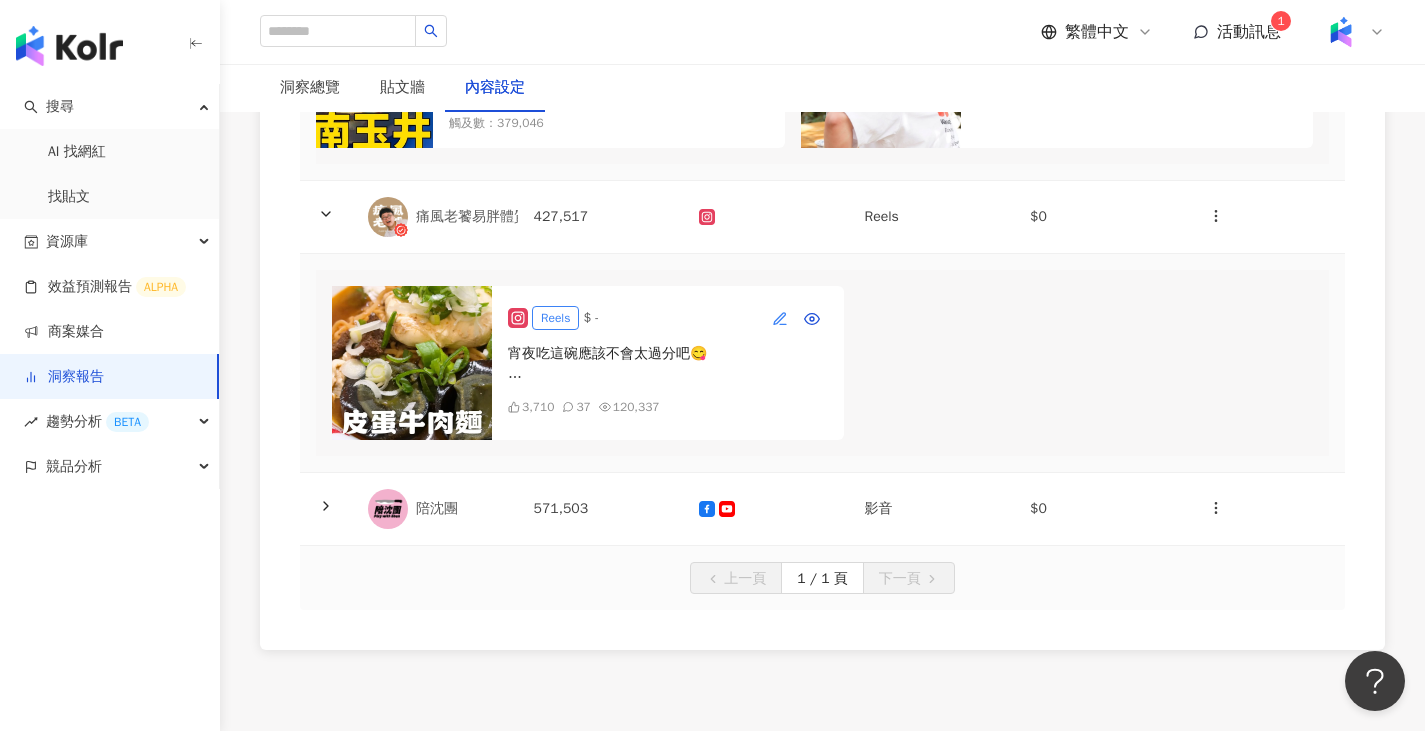 click 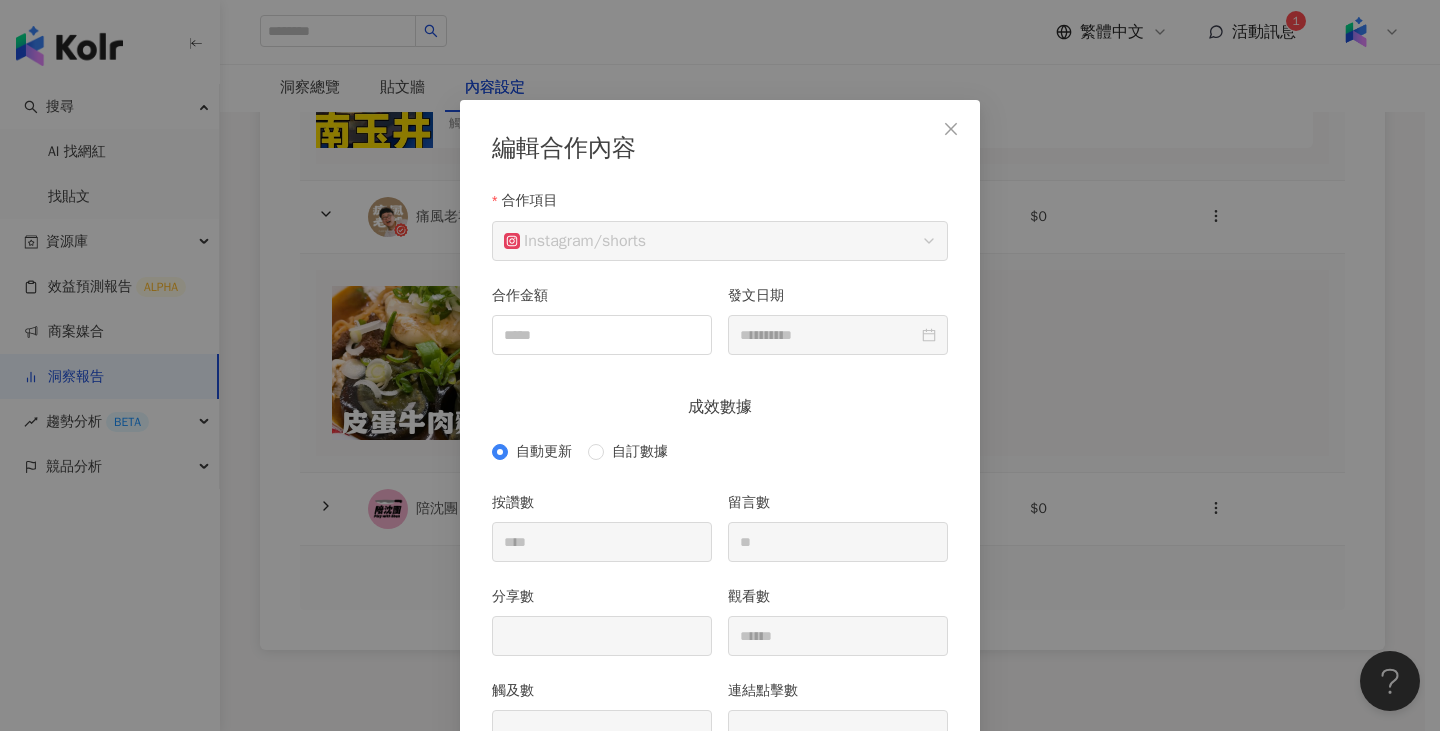 scroll, scrollTop: 100, scrollLeft: 0, axis: vertical 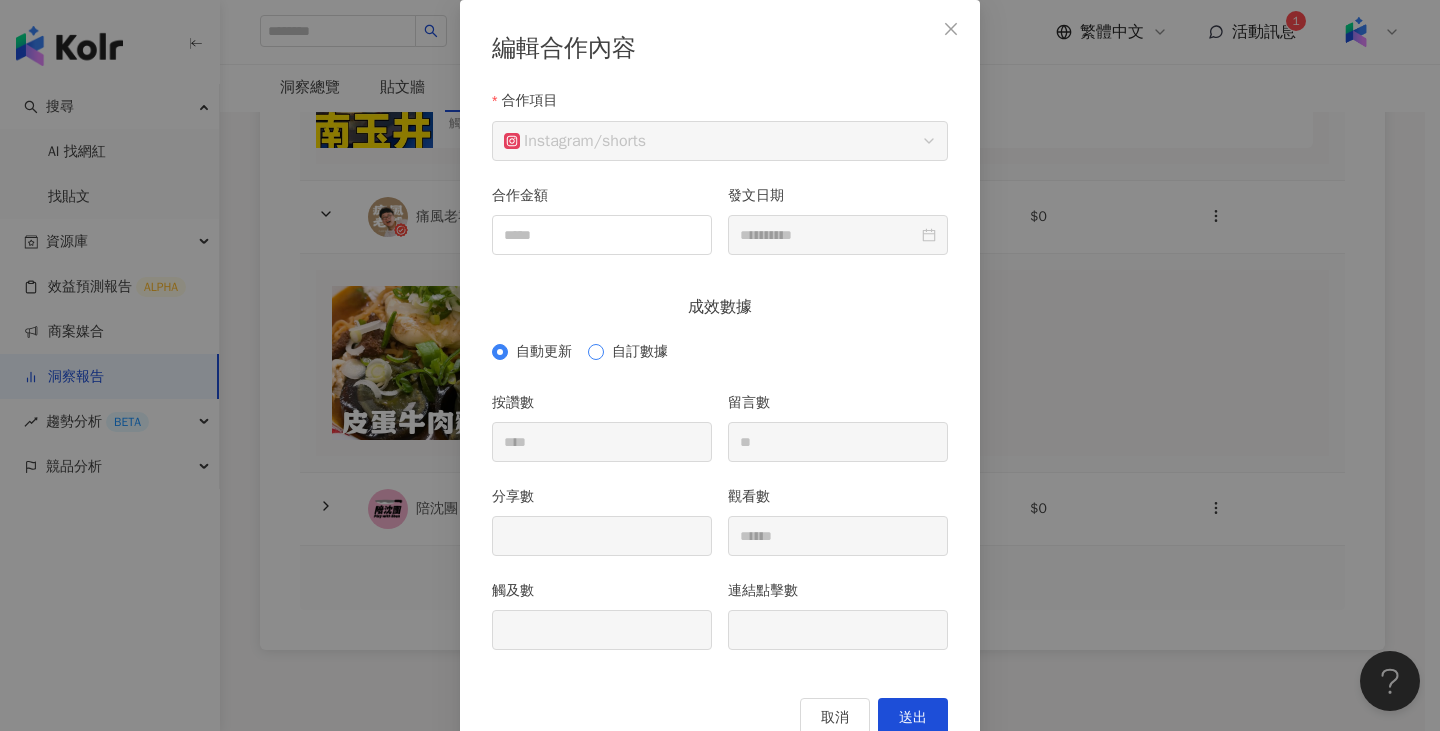 click on "自訂數據" at bounding box center [640, 352] 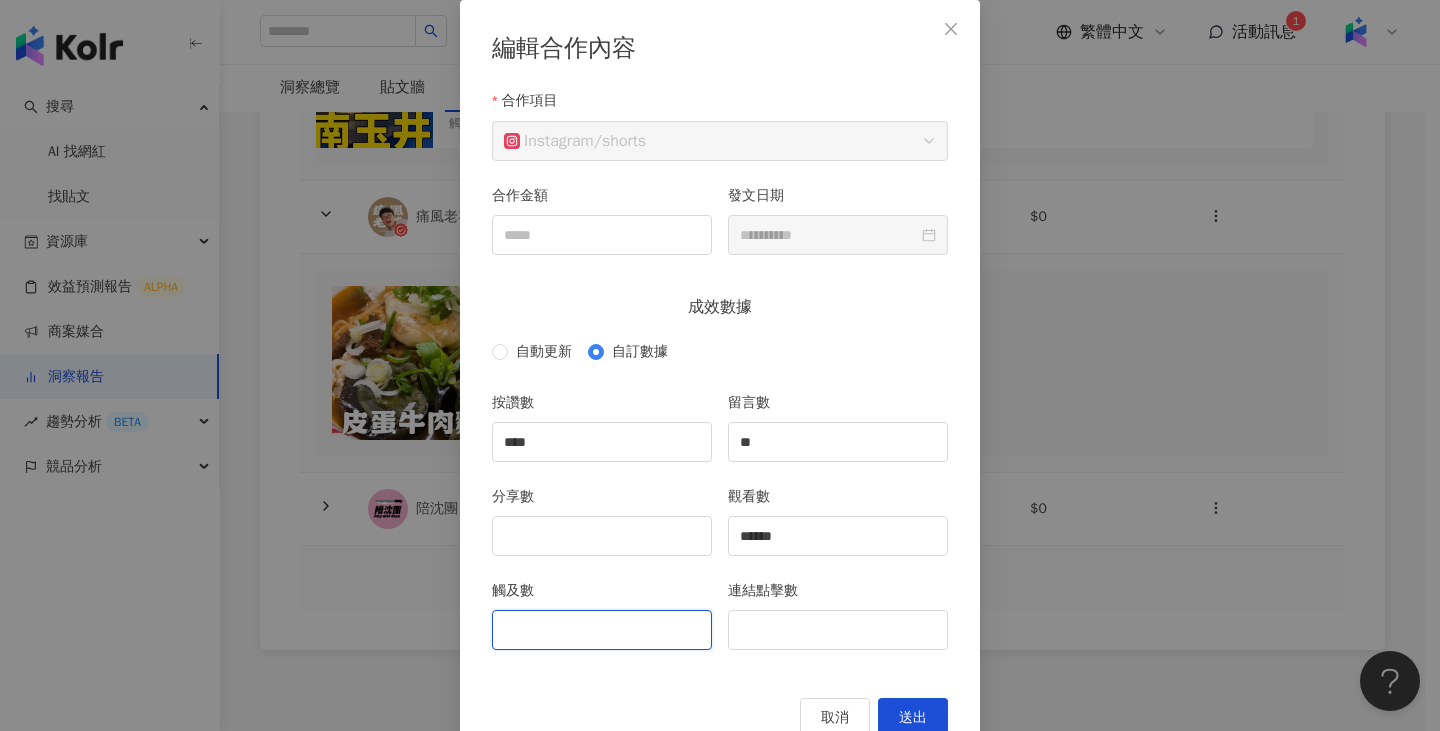 click on "觸及數" at bounding box center (602, 630) 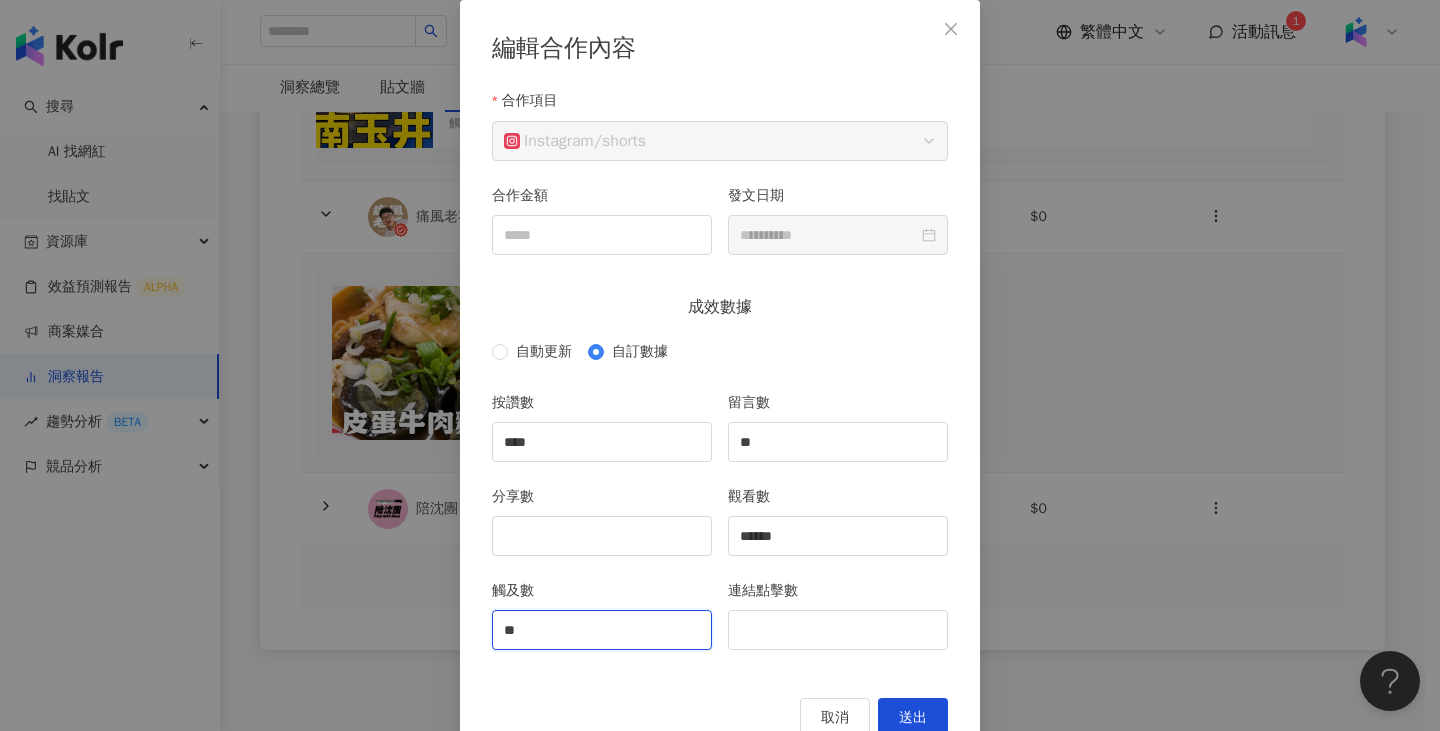 type on "*" 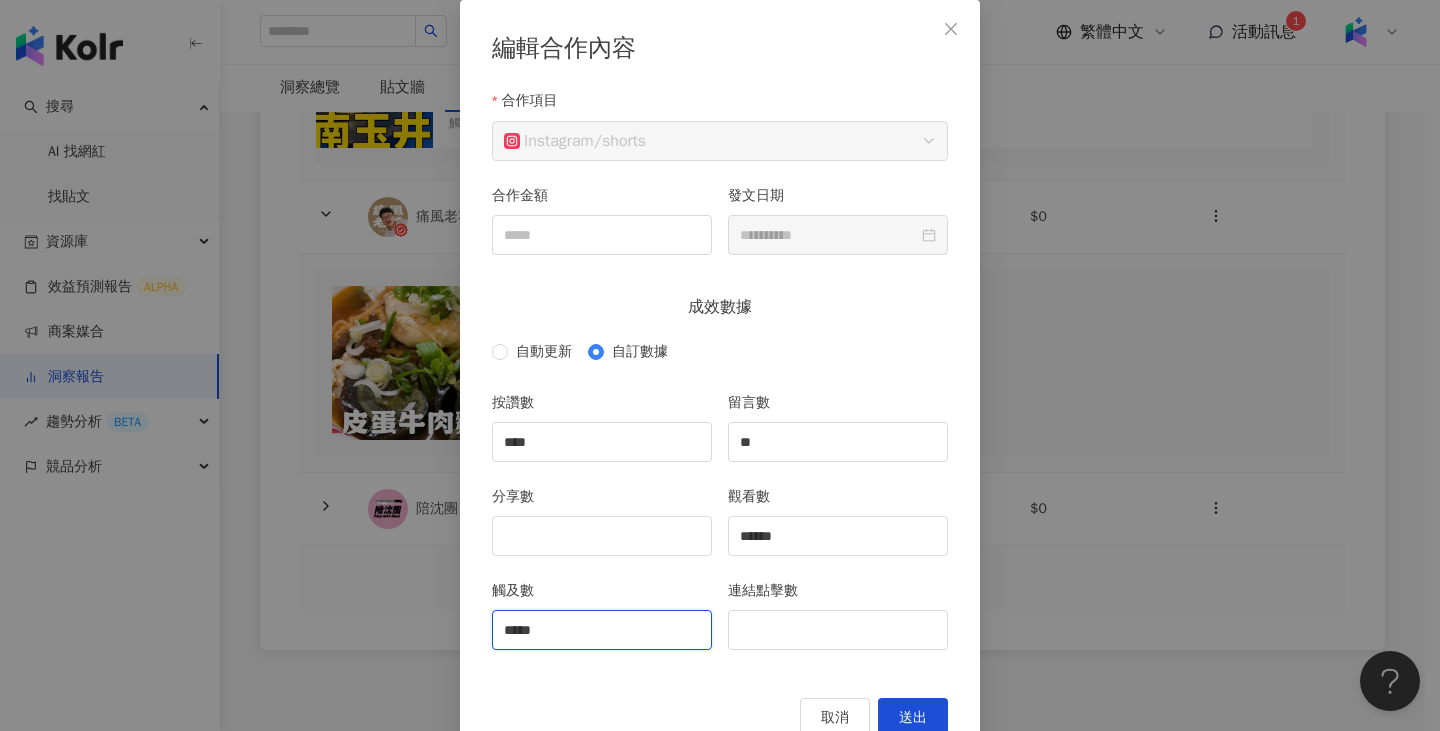 type on "*****" 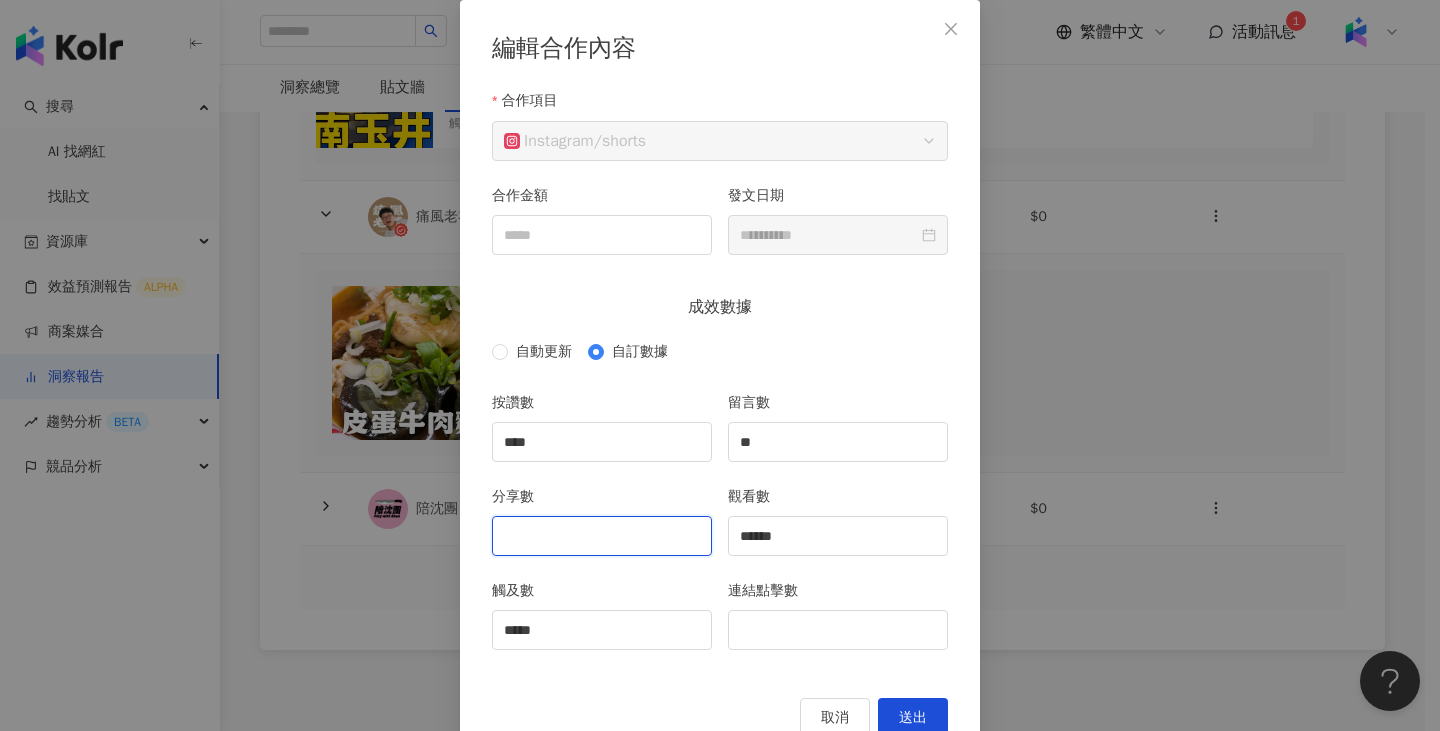 click on "分享數" at bounding box center [602, 536] 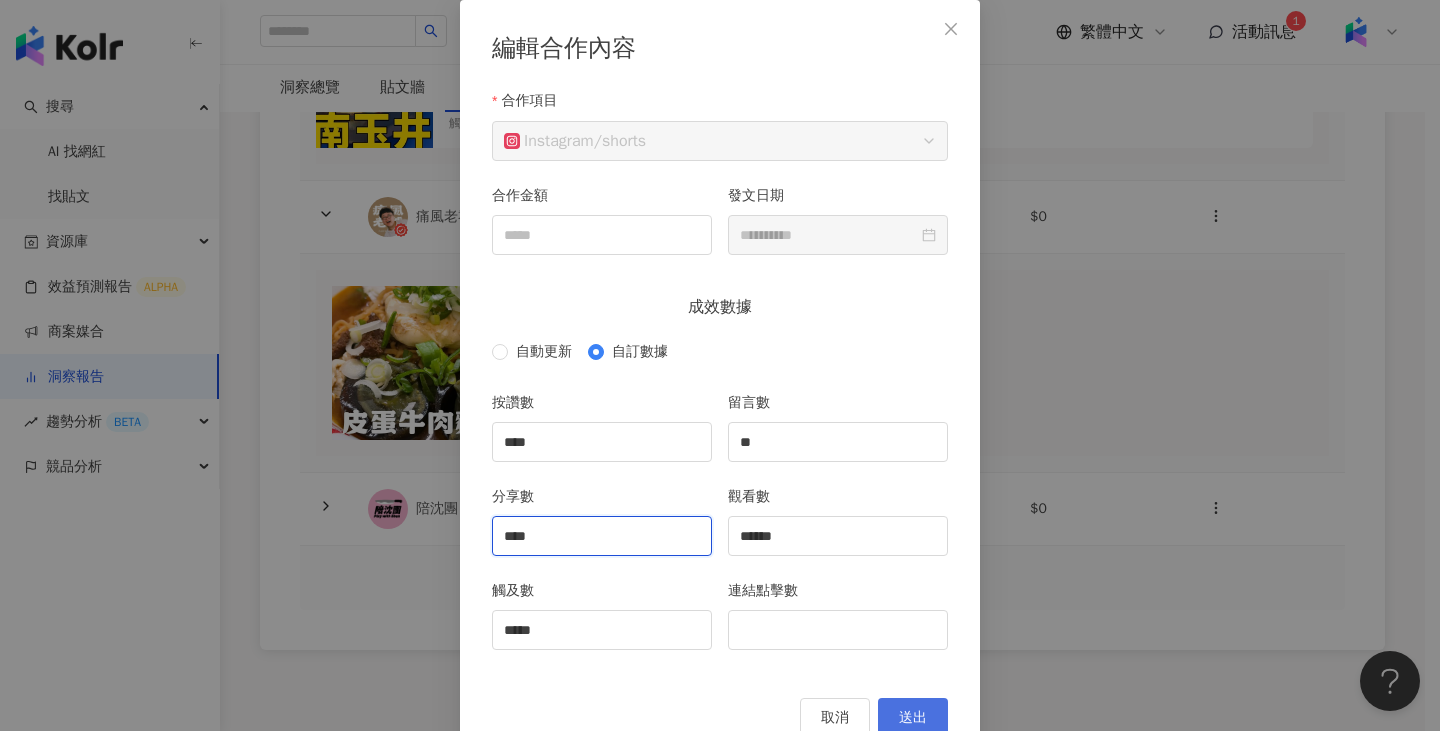 type on "****" 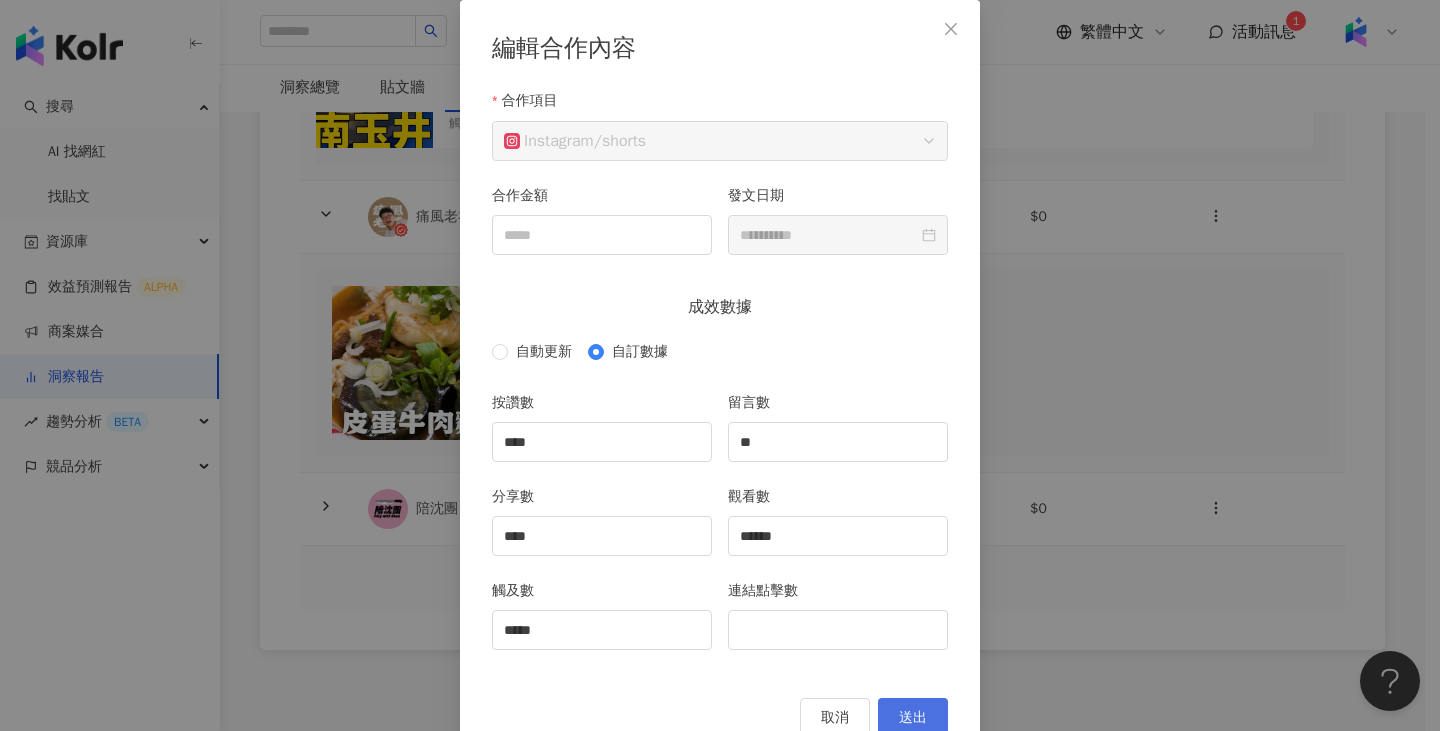 click on "送出" at bounding box center [913, 718] 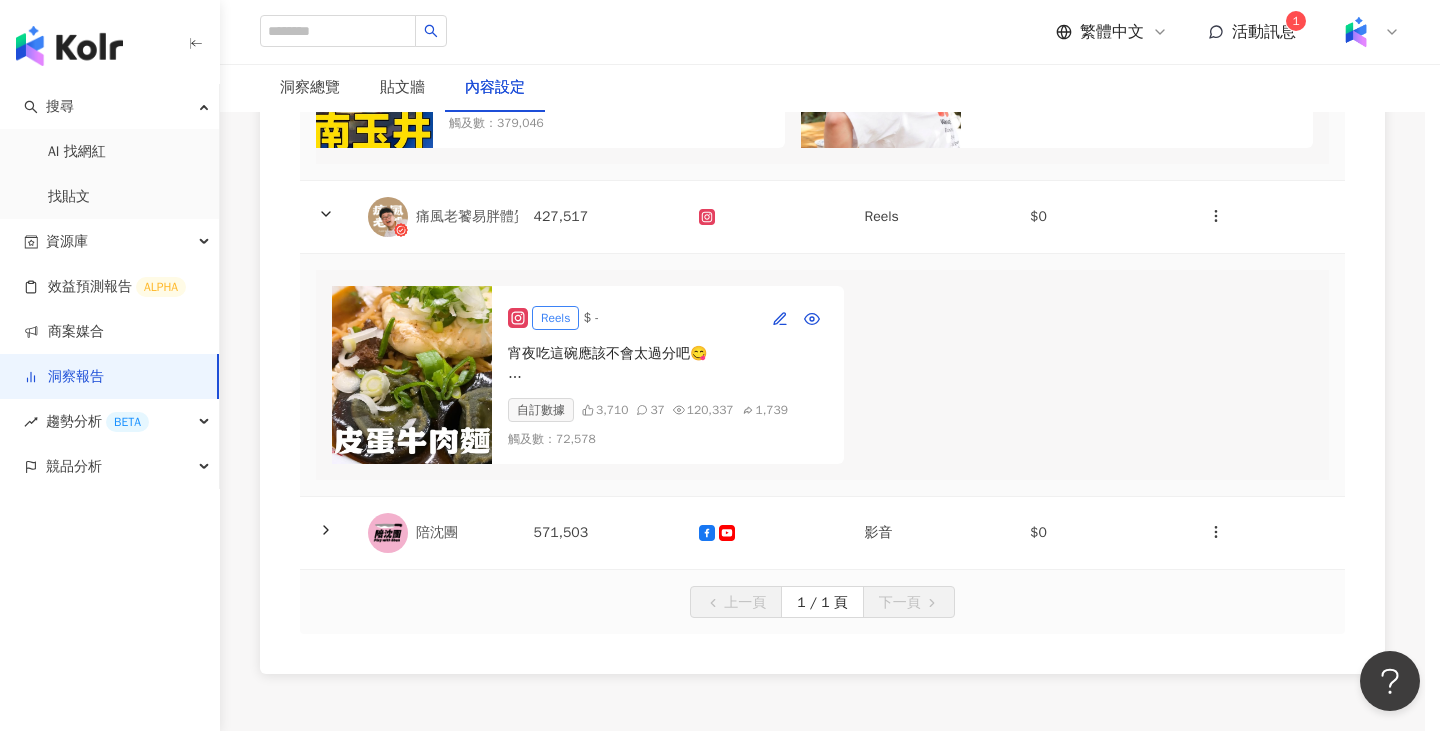 type on "**********" 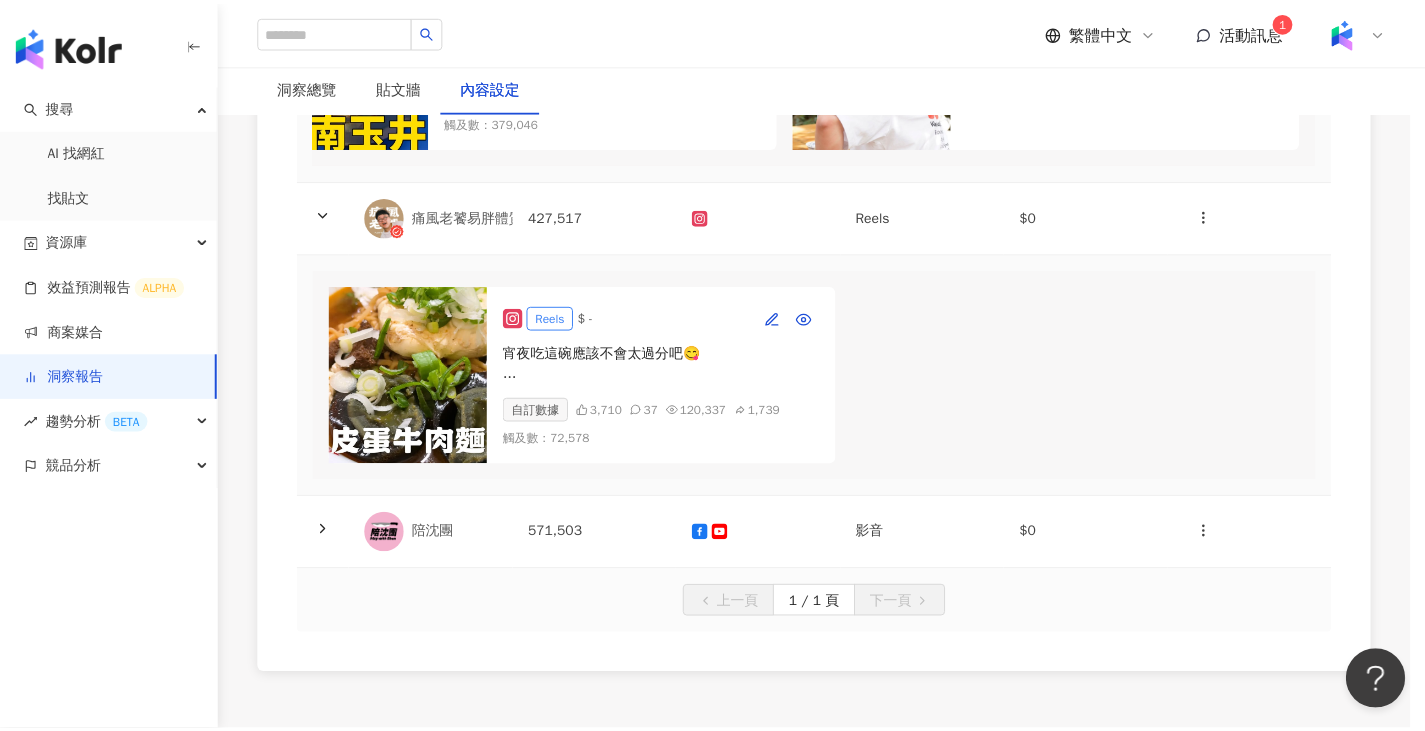 scroll, scrollTop: 54, scrollLeft: 0, axis: vertical 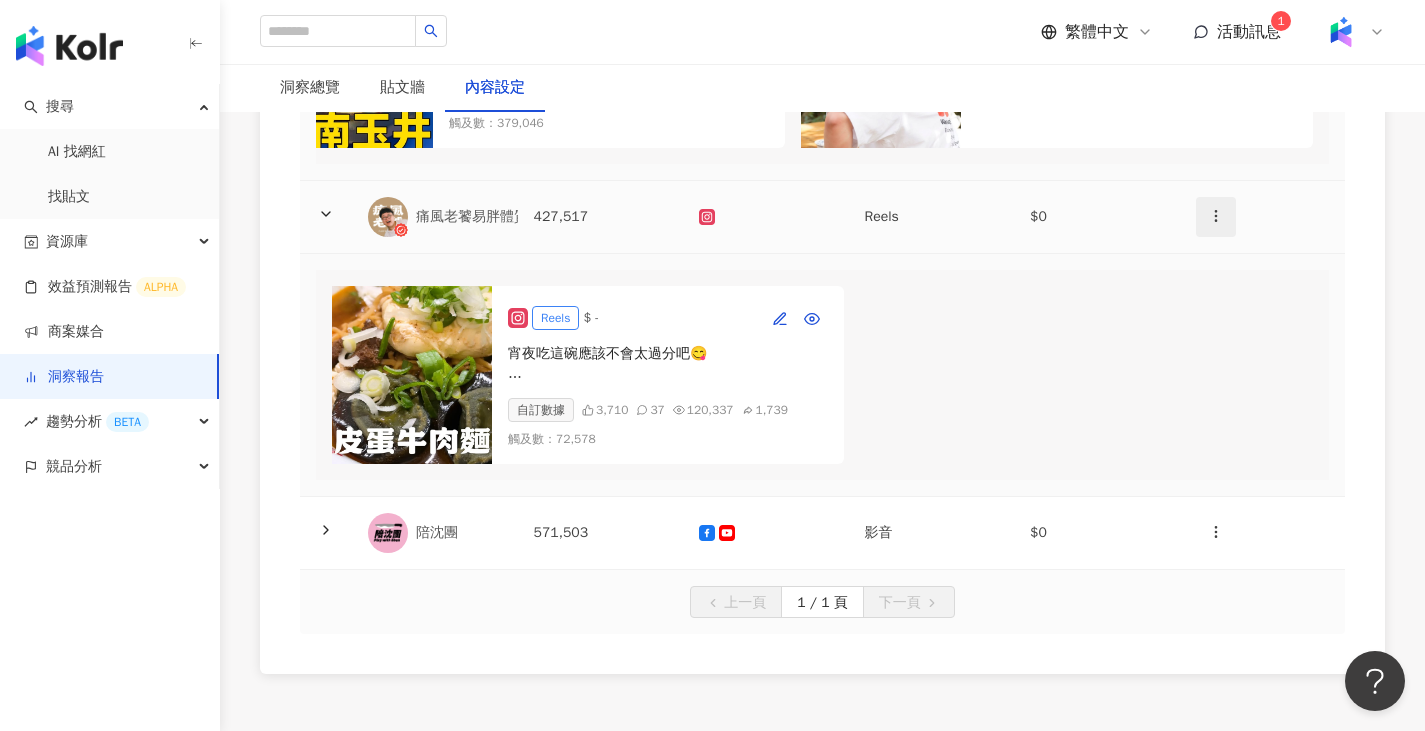 click at bounding box center (1216, 217) 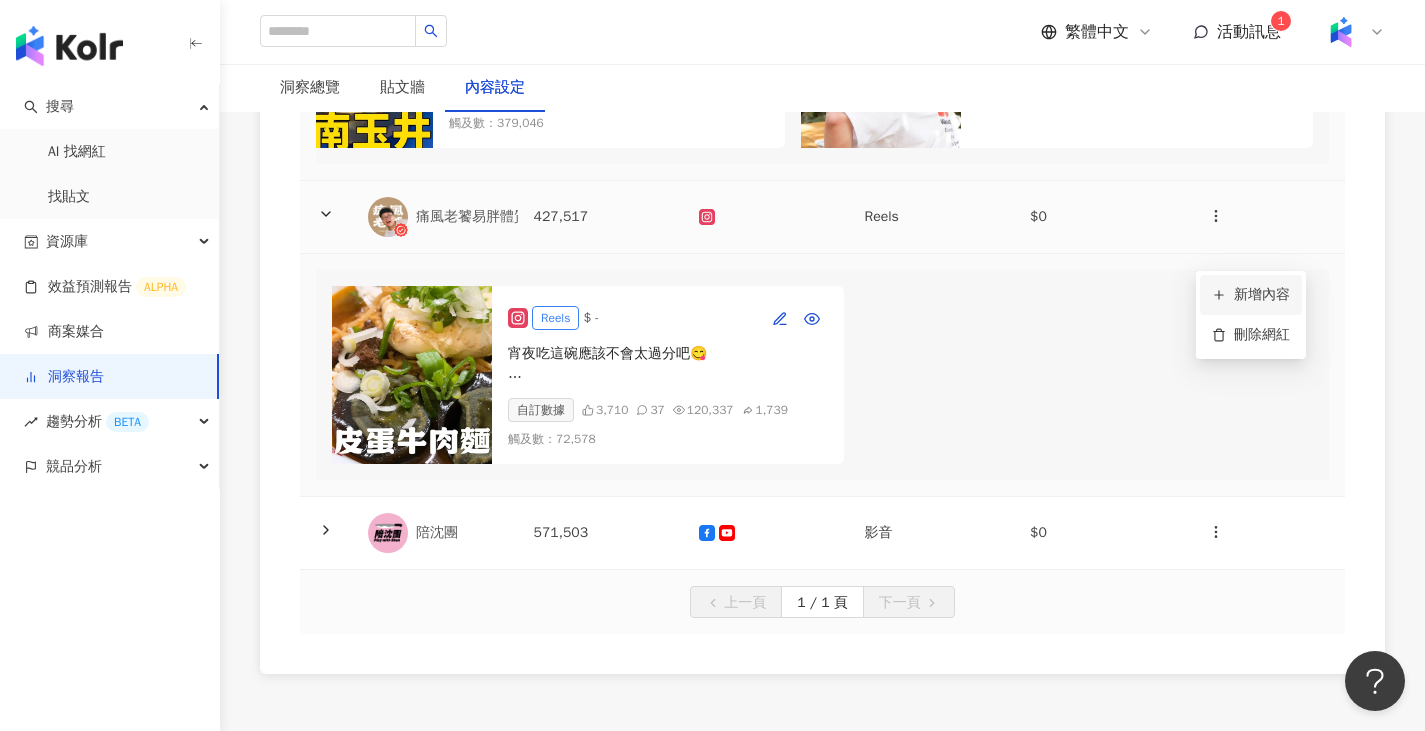 click on "新增內容" at bounding box center [1251, 295] 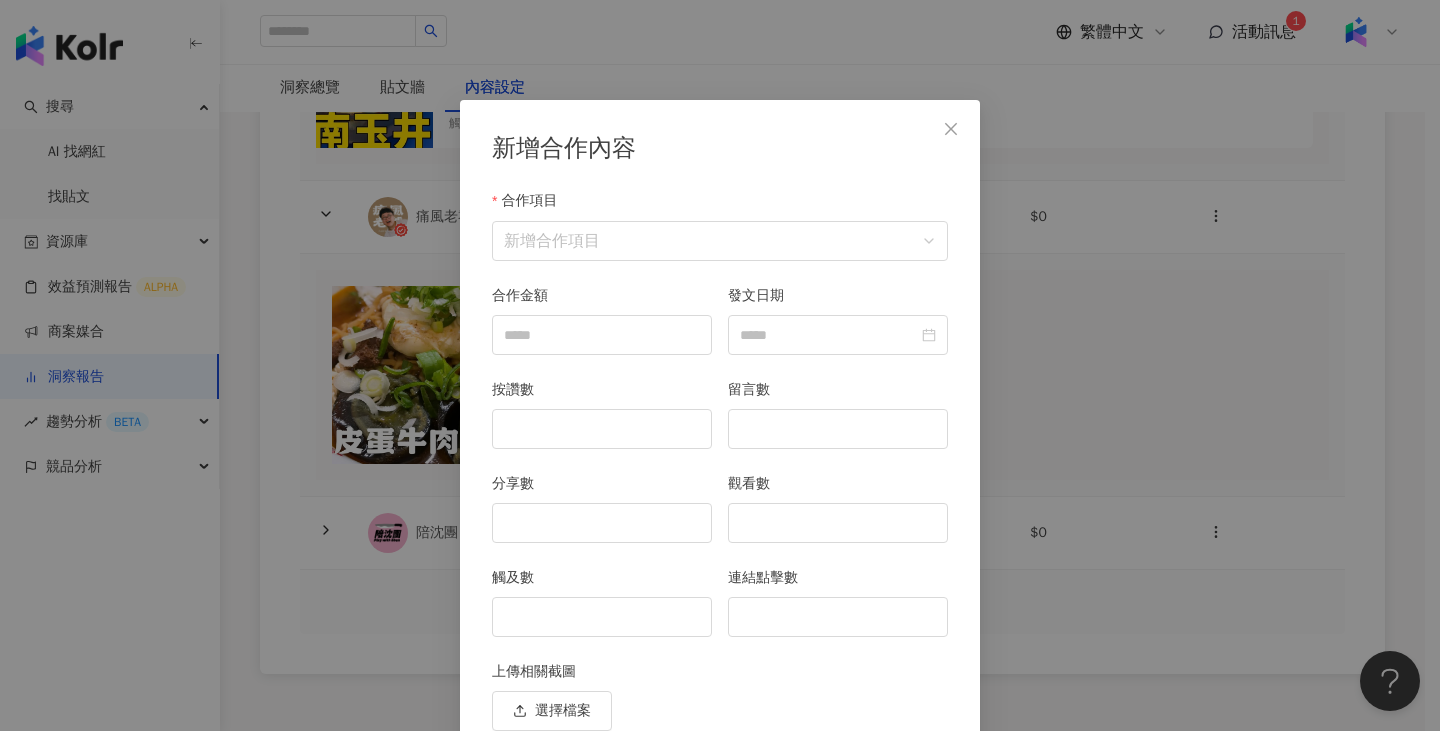 scroll, scrollTop: 87, scrollLeft: 0, axis: vertical 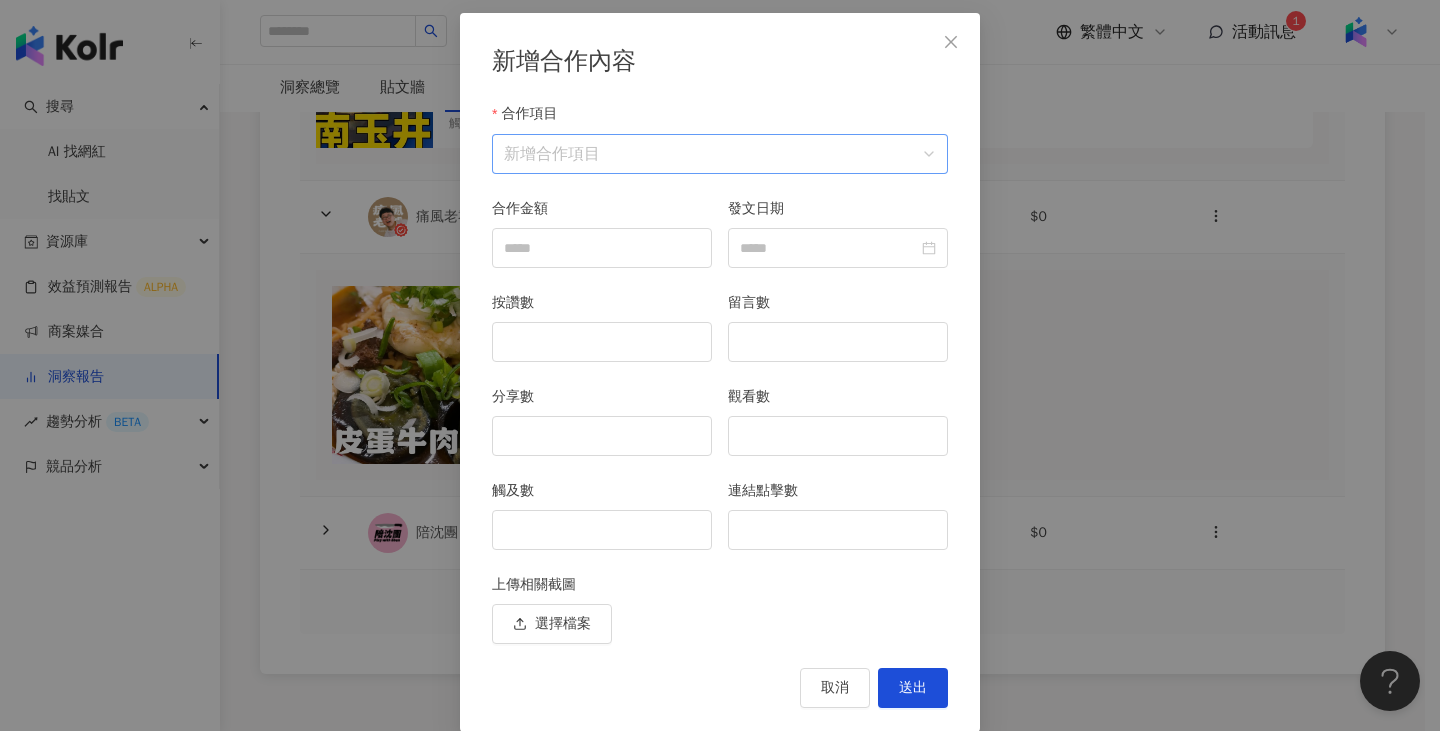 click on "合作項目" at bounding box center (720, 154) 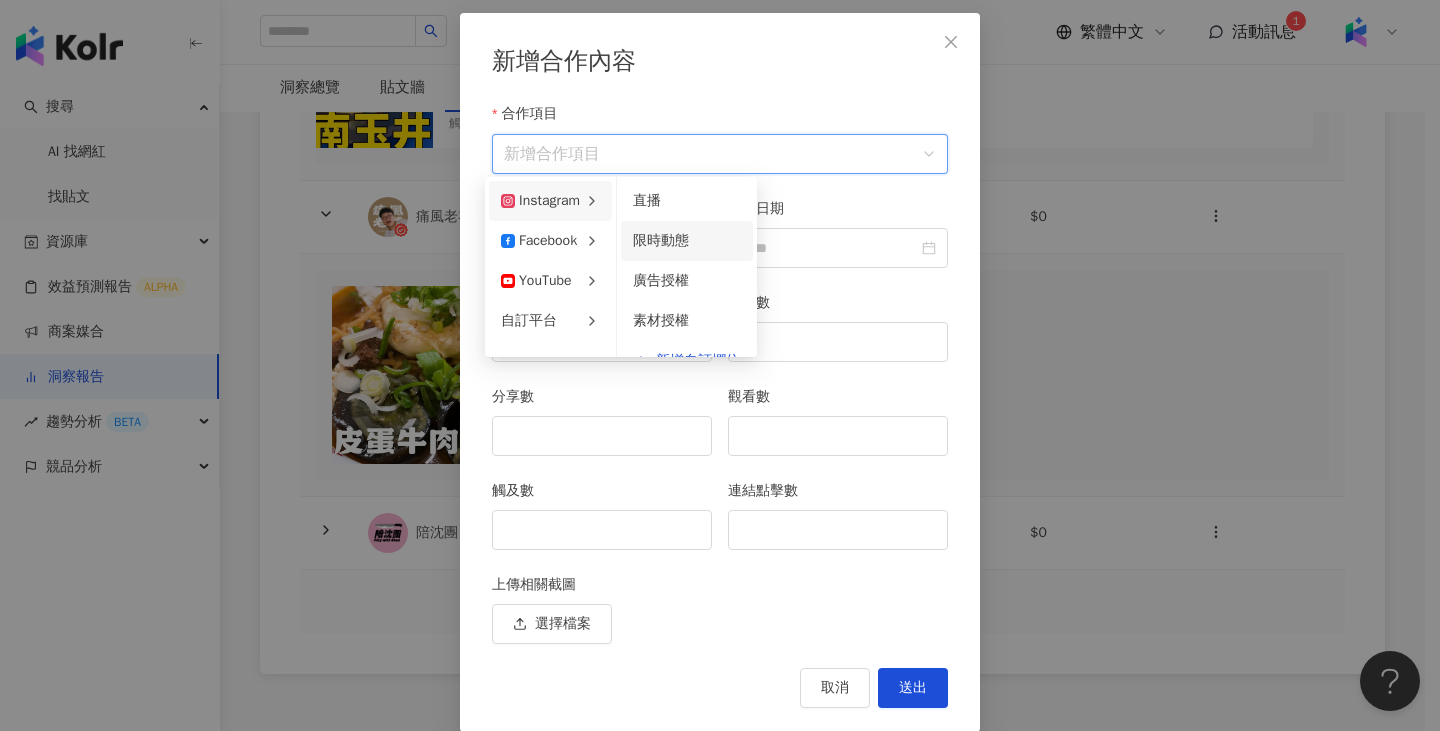 click on "限時動態" at bounding box center [661, 240] 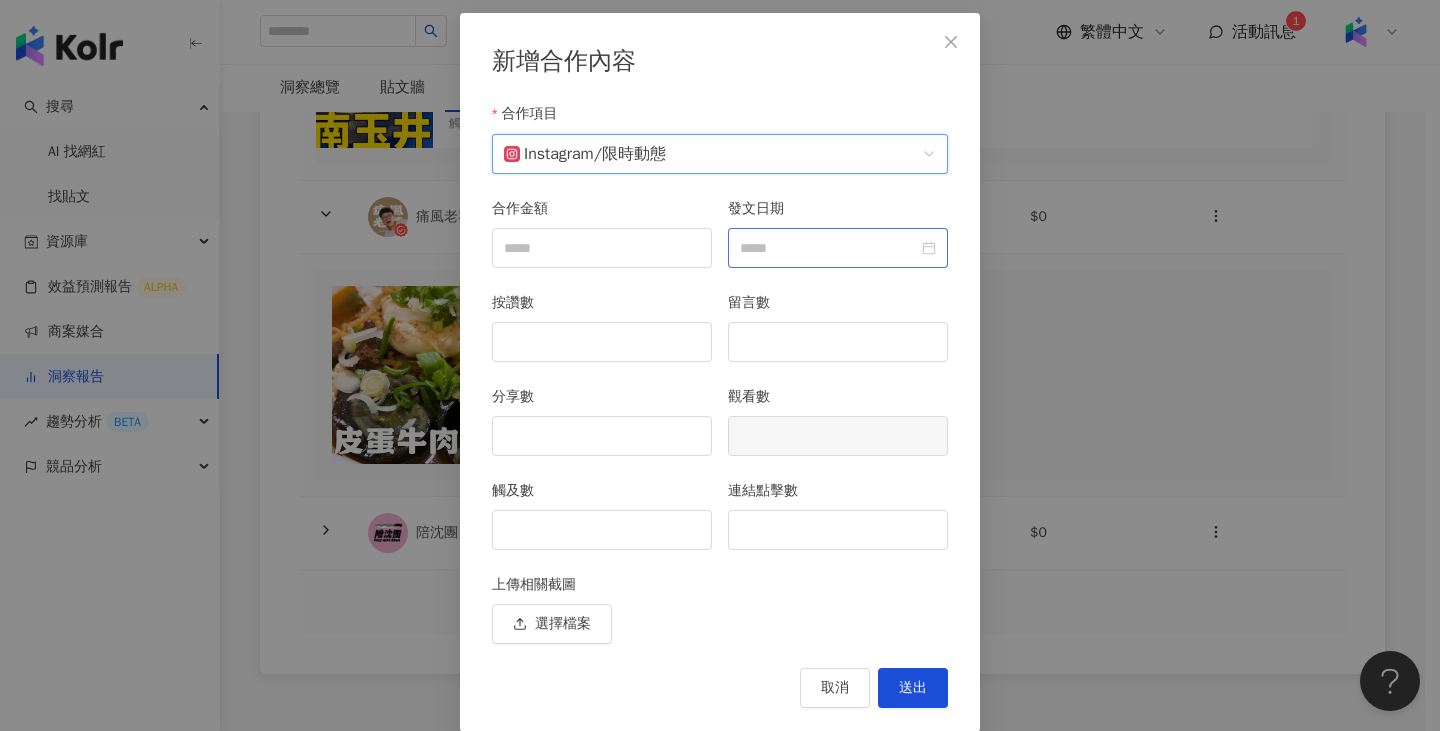 click at bounding box center (838, 248) 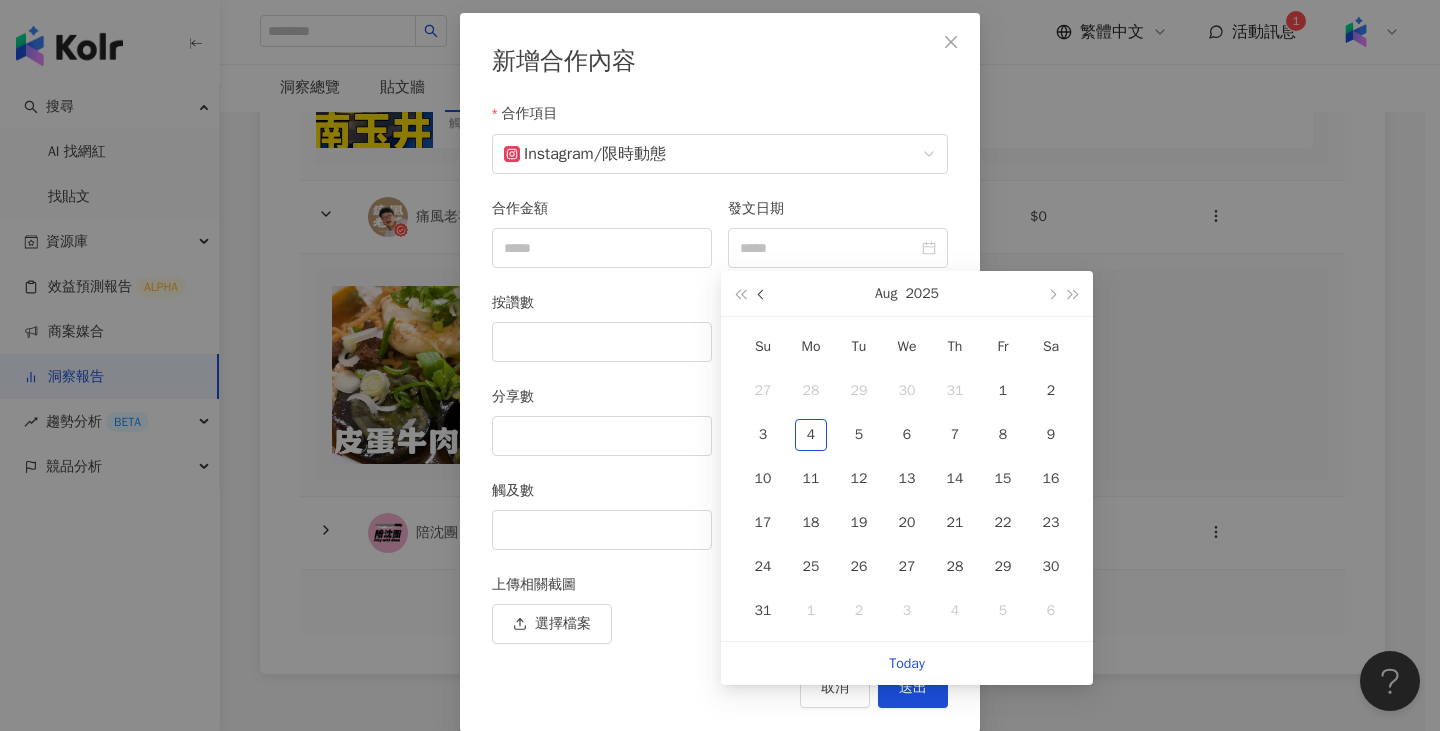 click at bounding box center [762, 293] 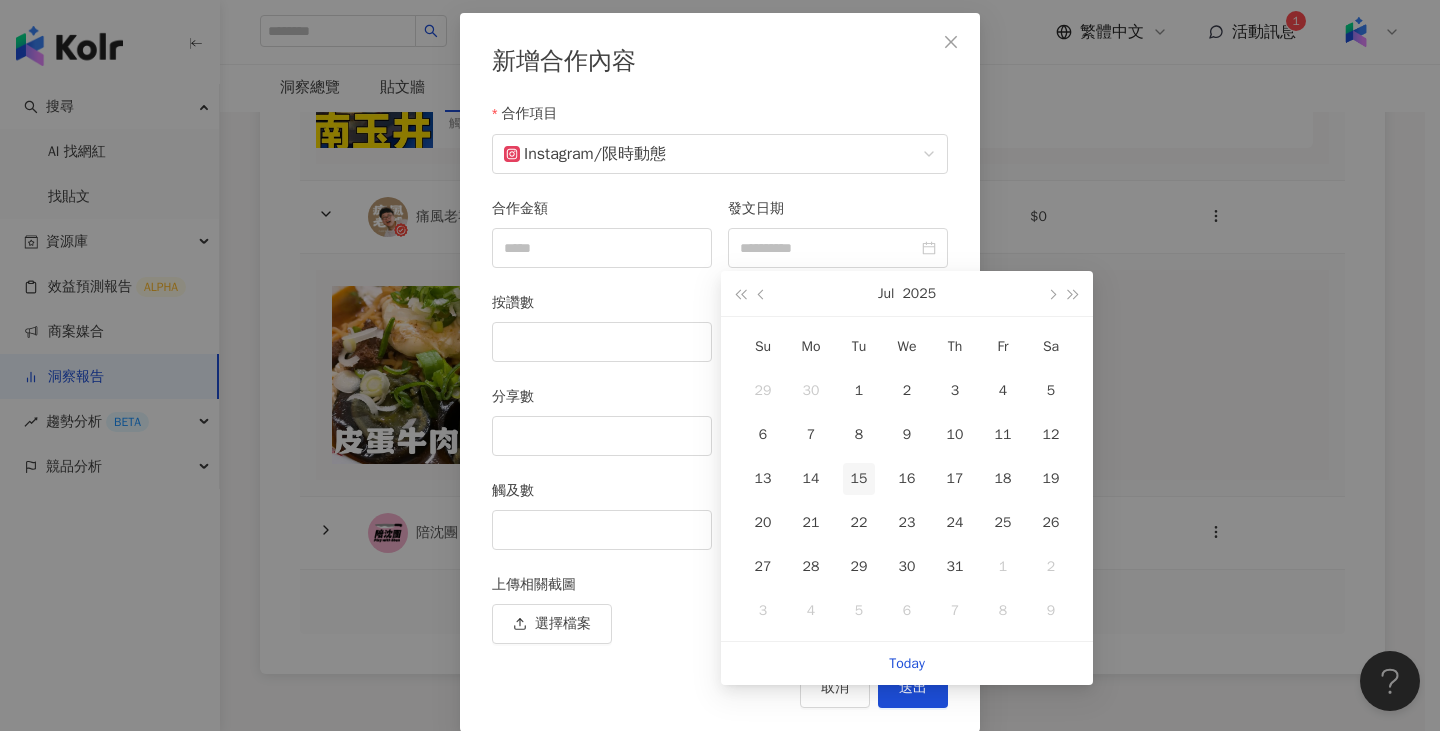 type on "**********" 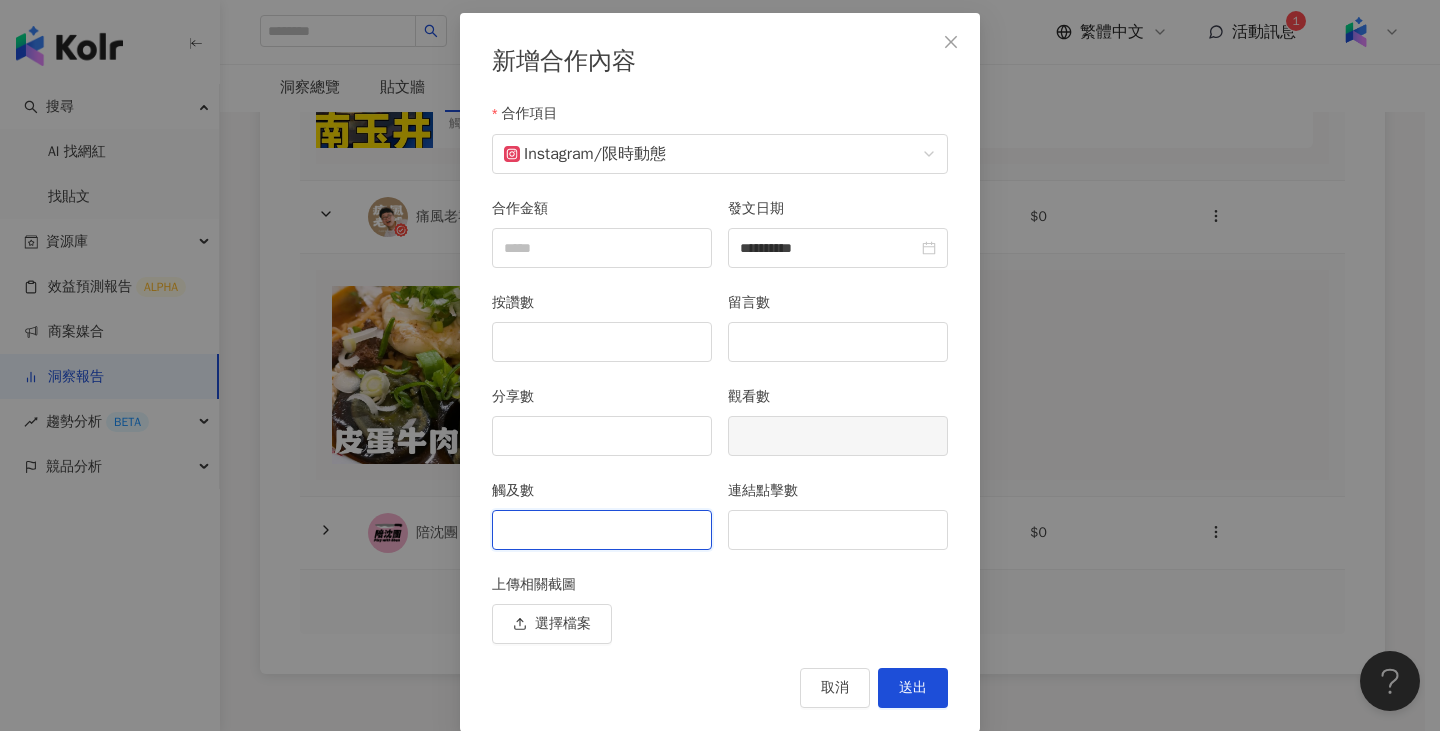 click on "觸及數" at bounding box center (602, 530) 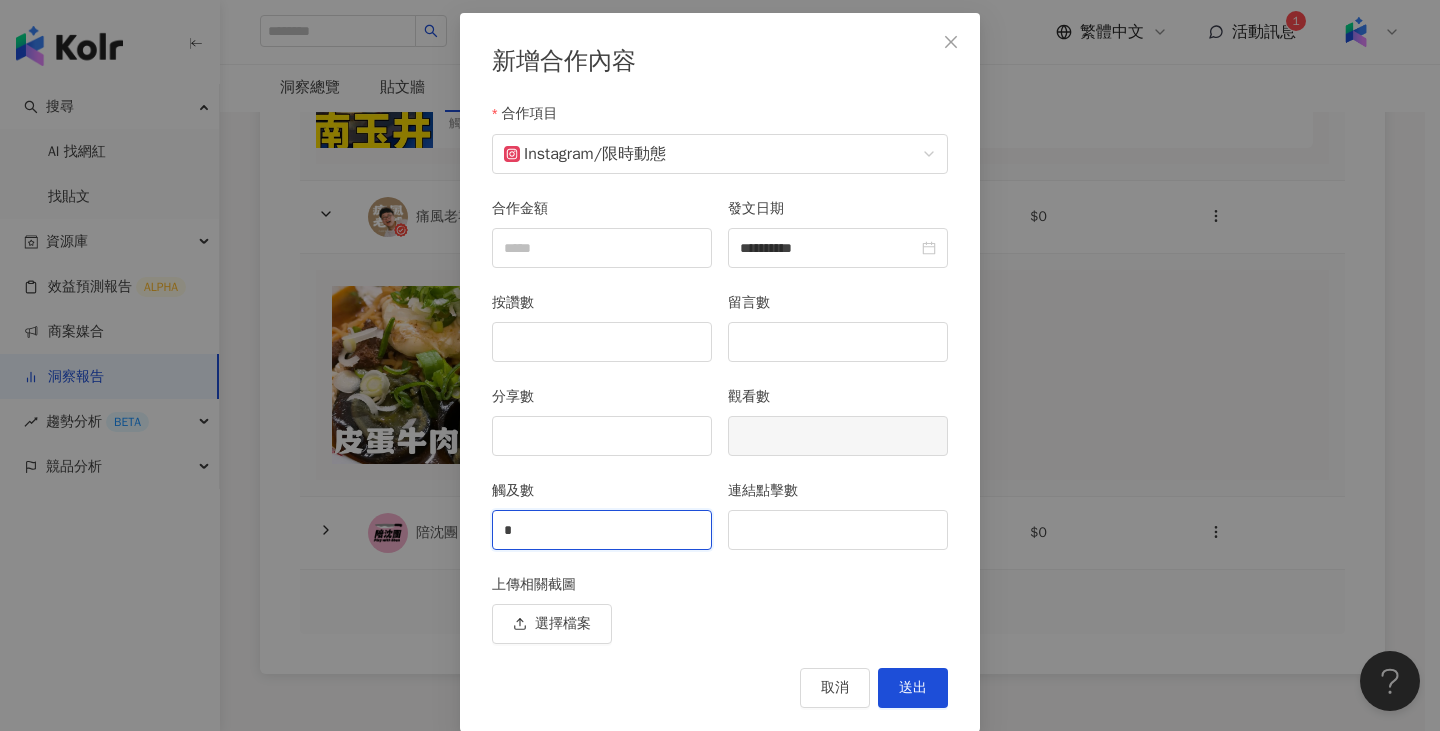 type on "**" 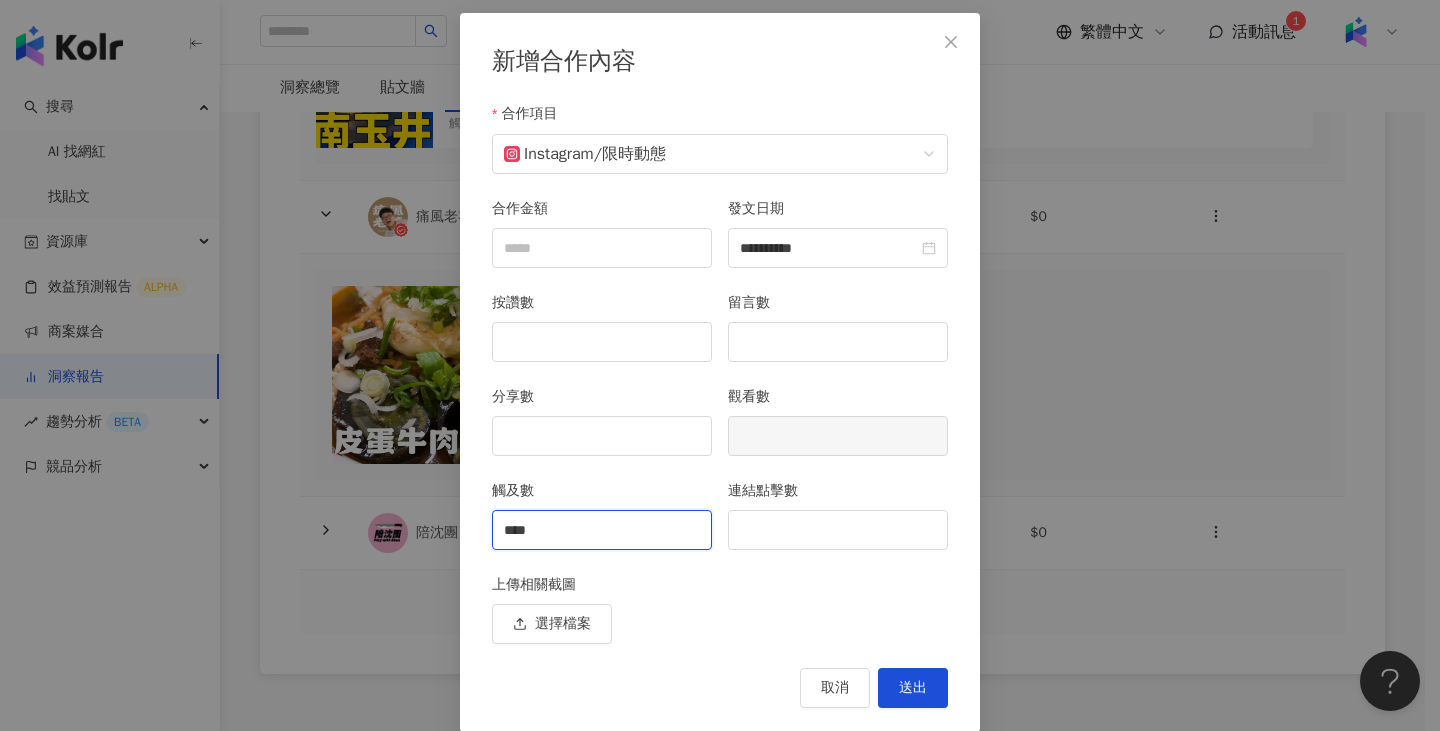 type on "****" 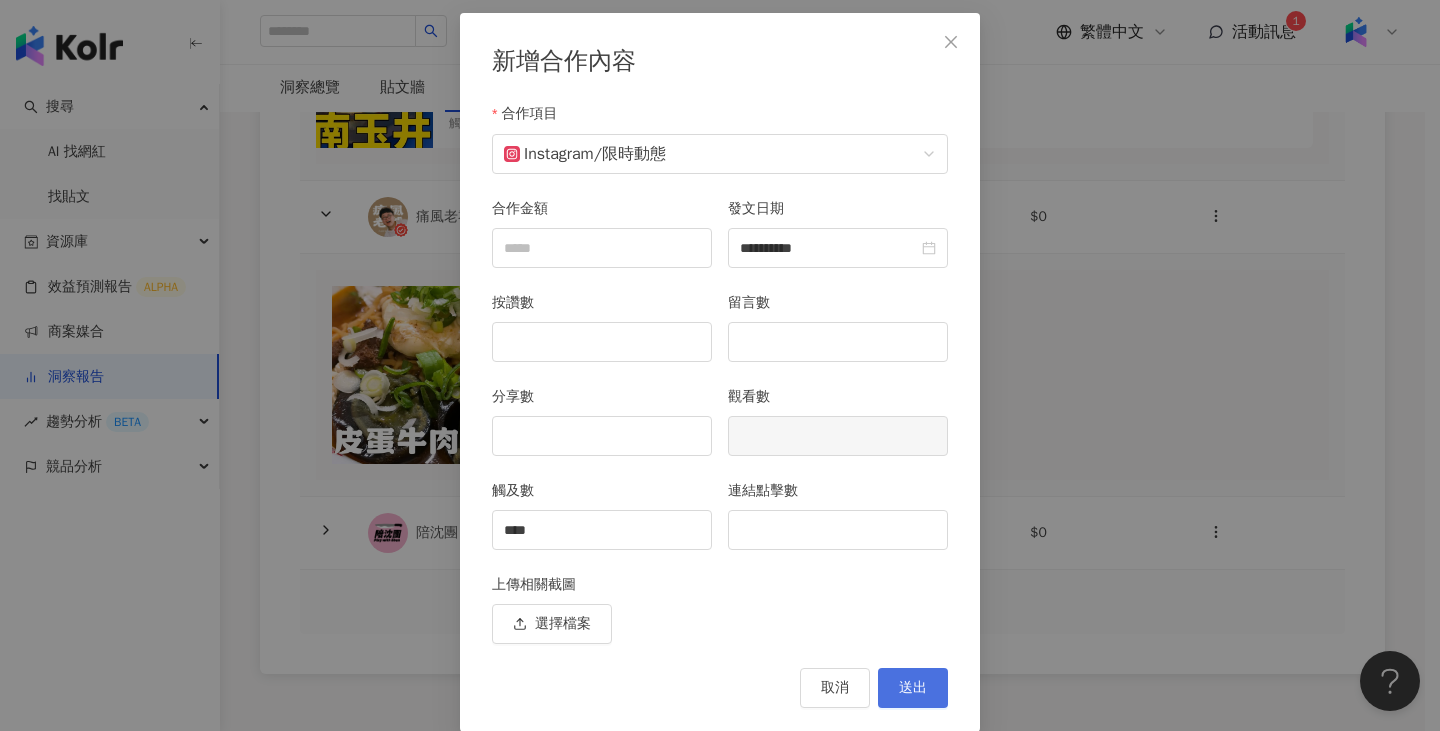 click on "送出" at bounding box center (913, 688) 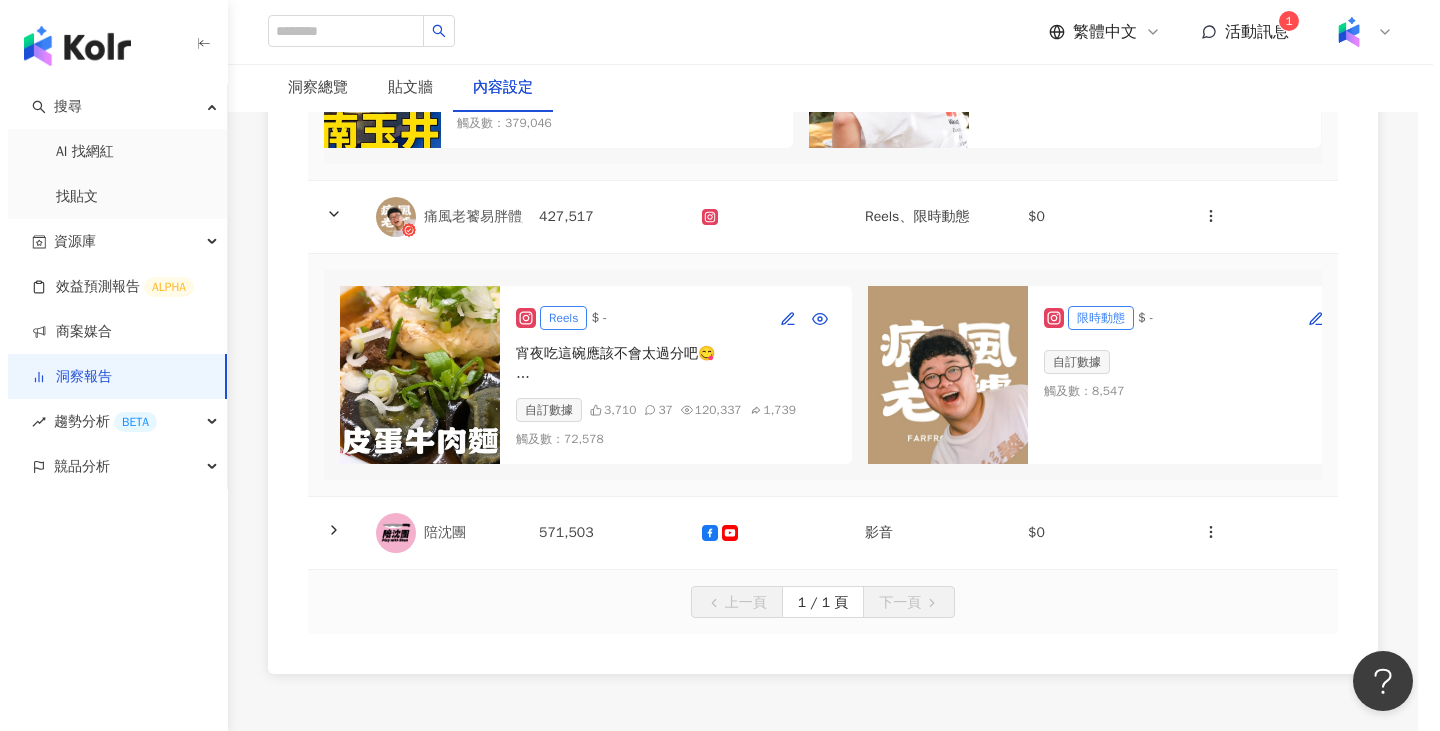 scroll, scrollTop: 0, scrollLeft: 0, axis: both 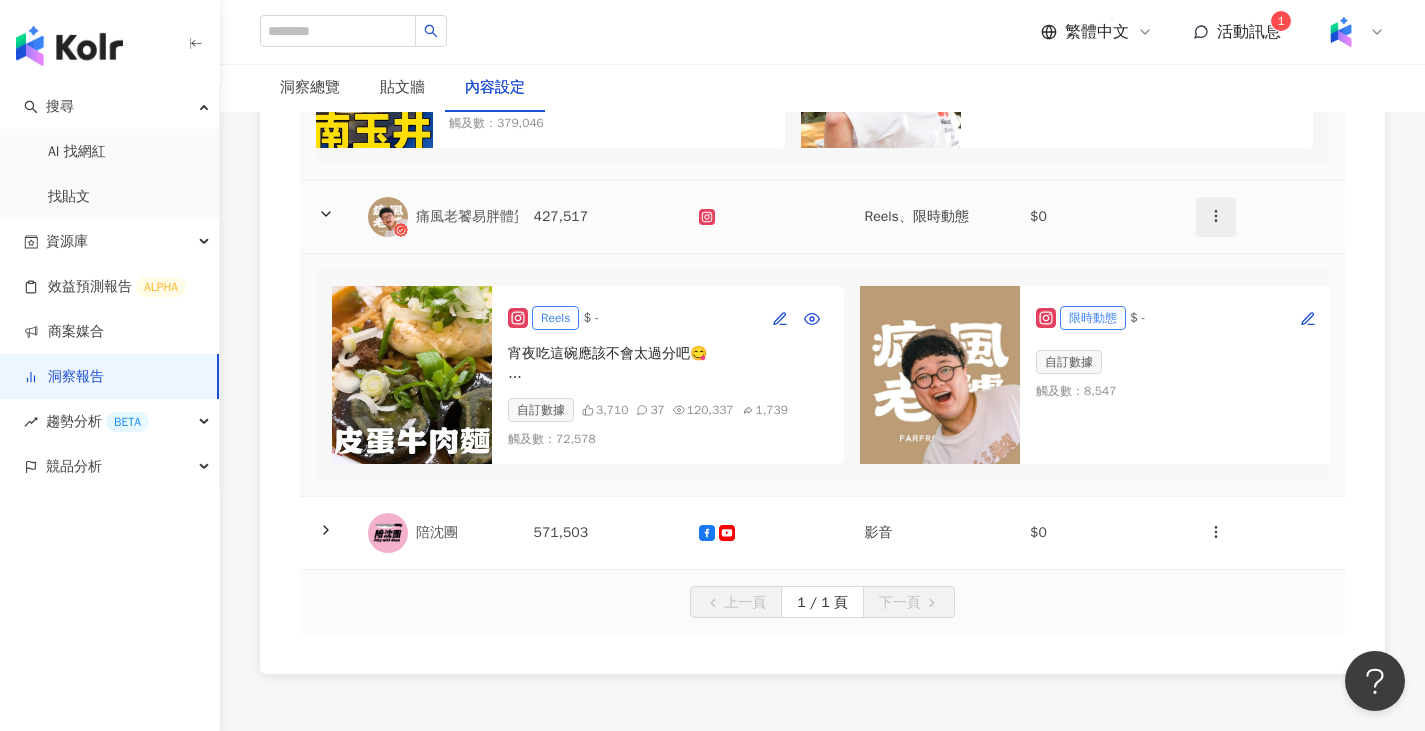click 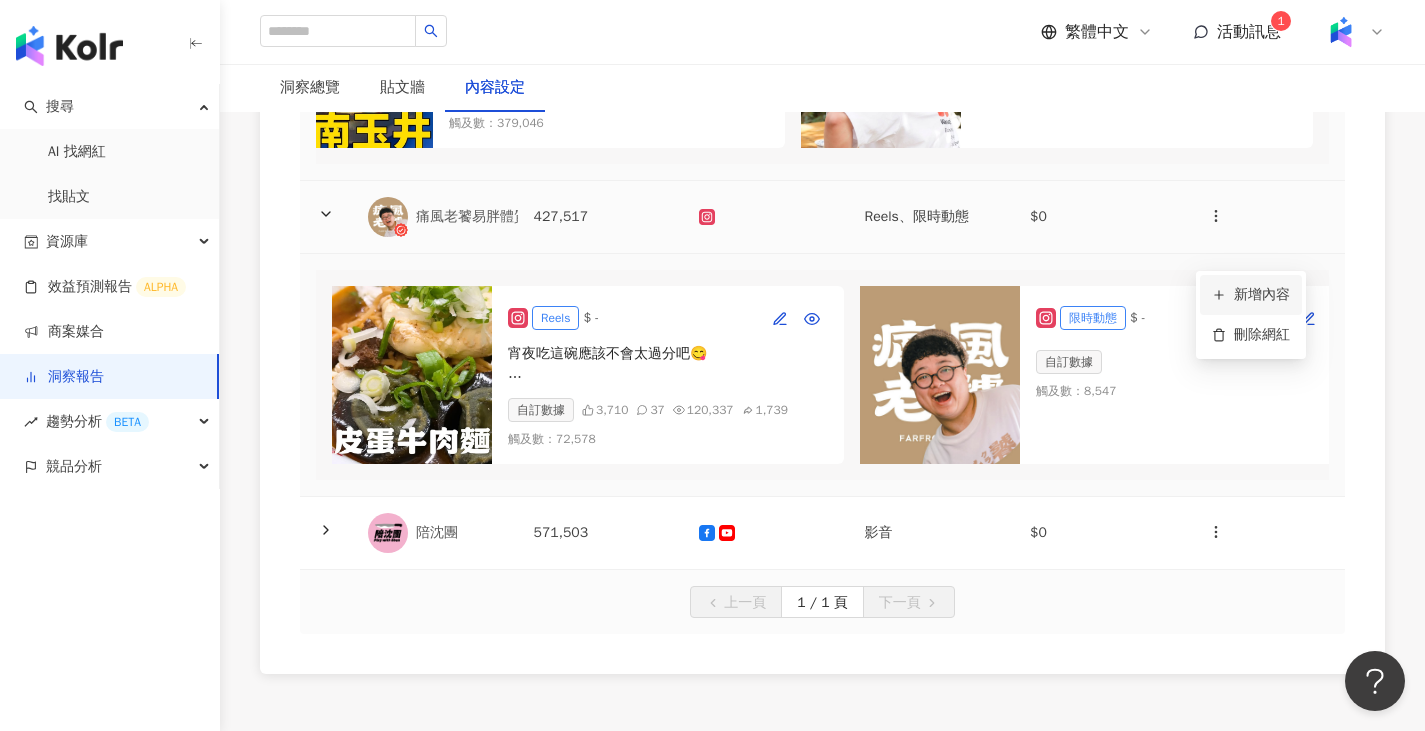 click on "新增內容" at bounding box center (1251, 295) 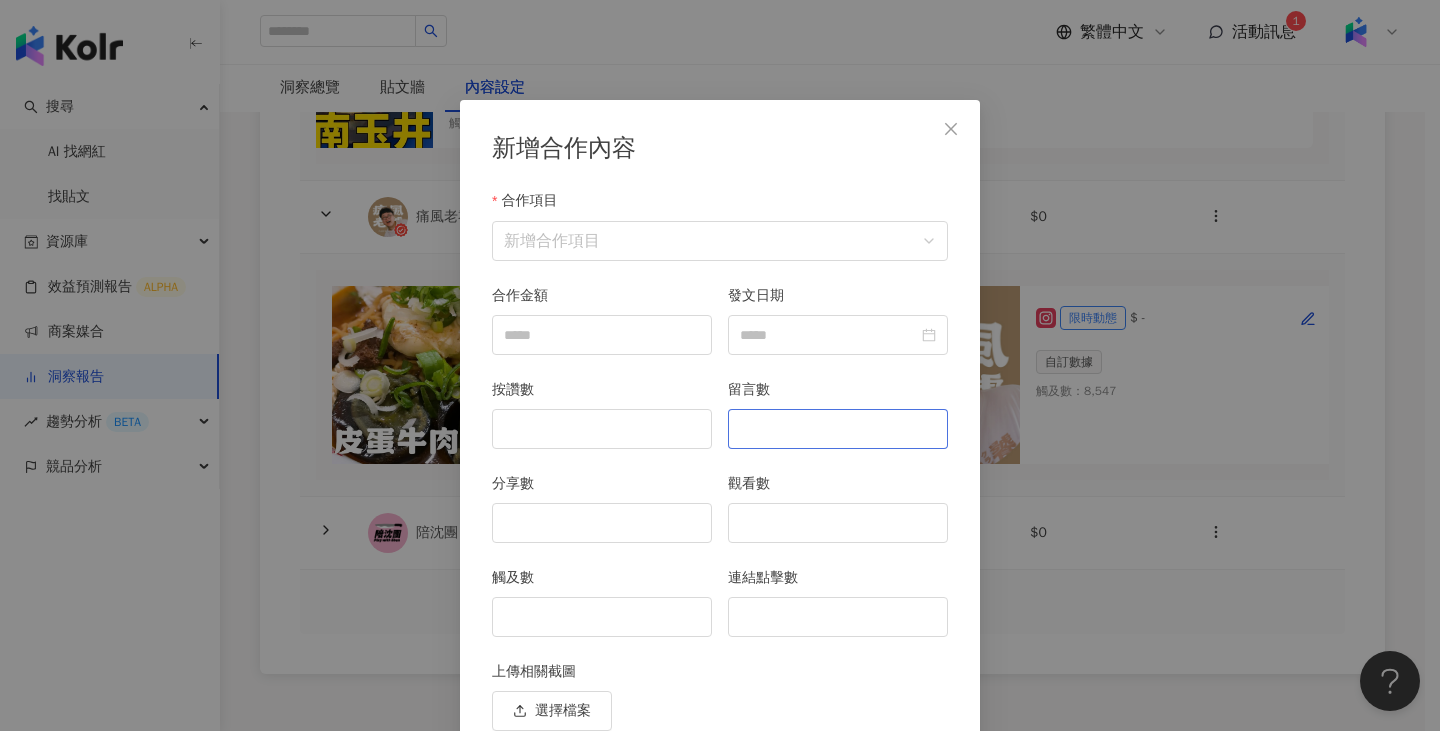 scroll, scrollTop: 87, scrollLeft: 0, axis: vertical 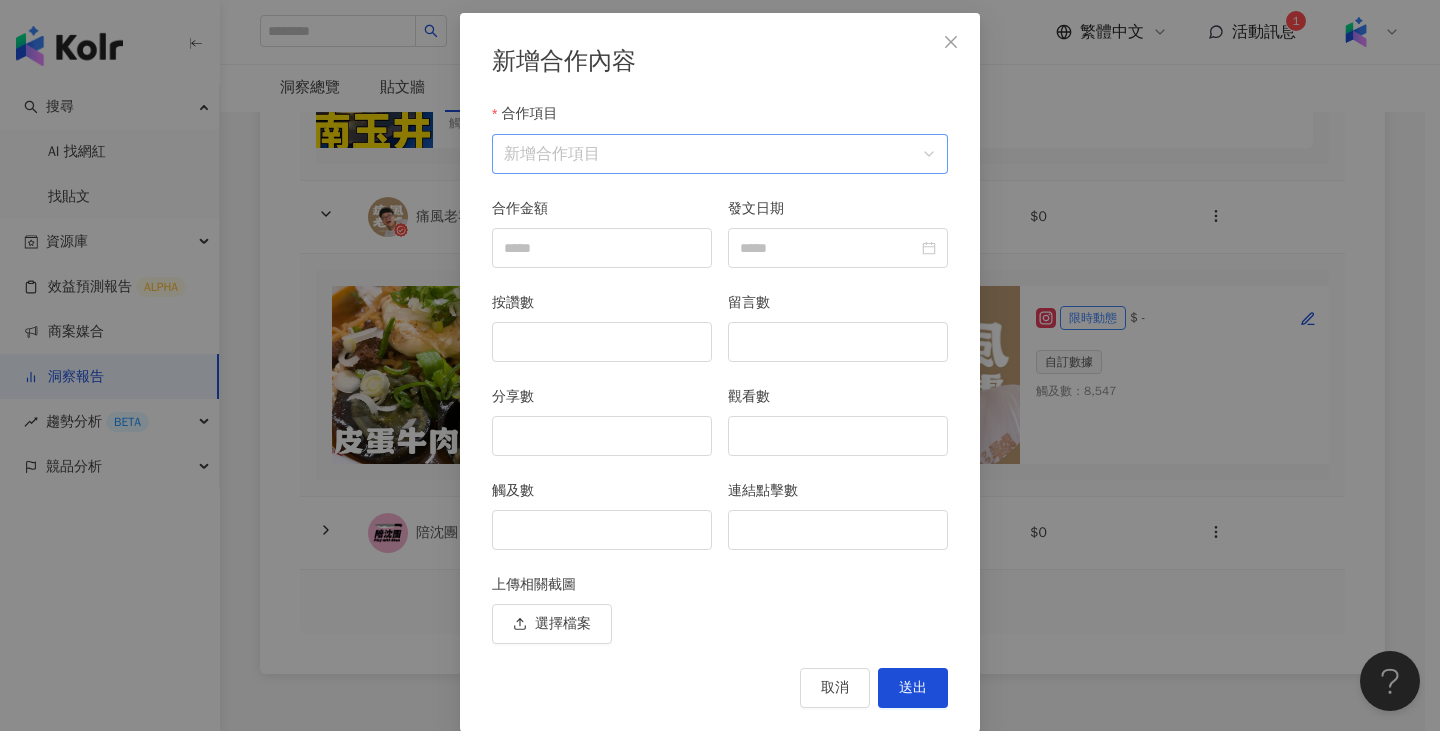 click on "合作項目" at bounding box center (720, 154) 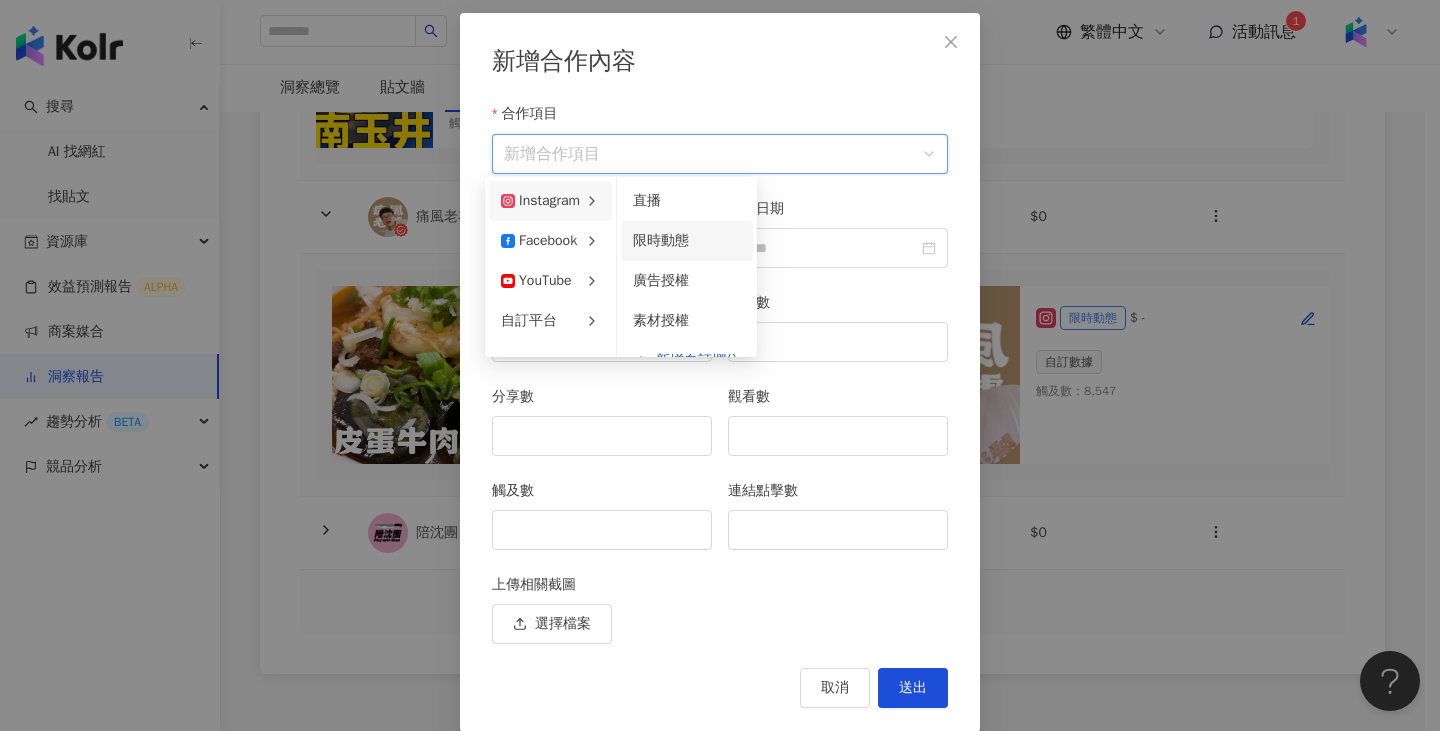 click on "限時動態" at bounding box center (687, 241) 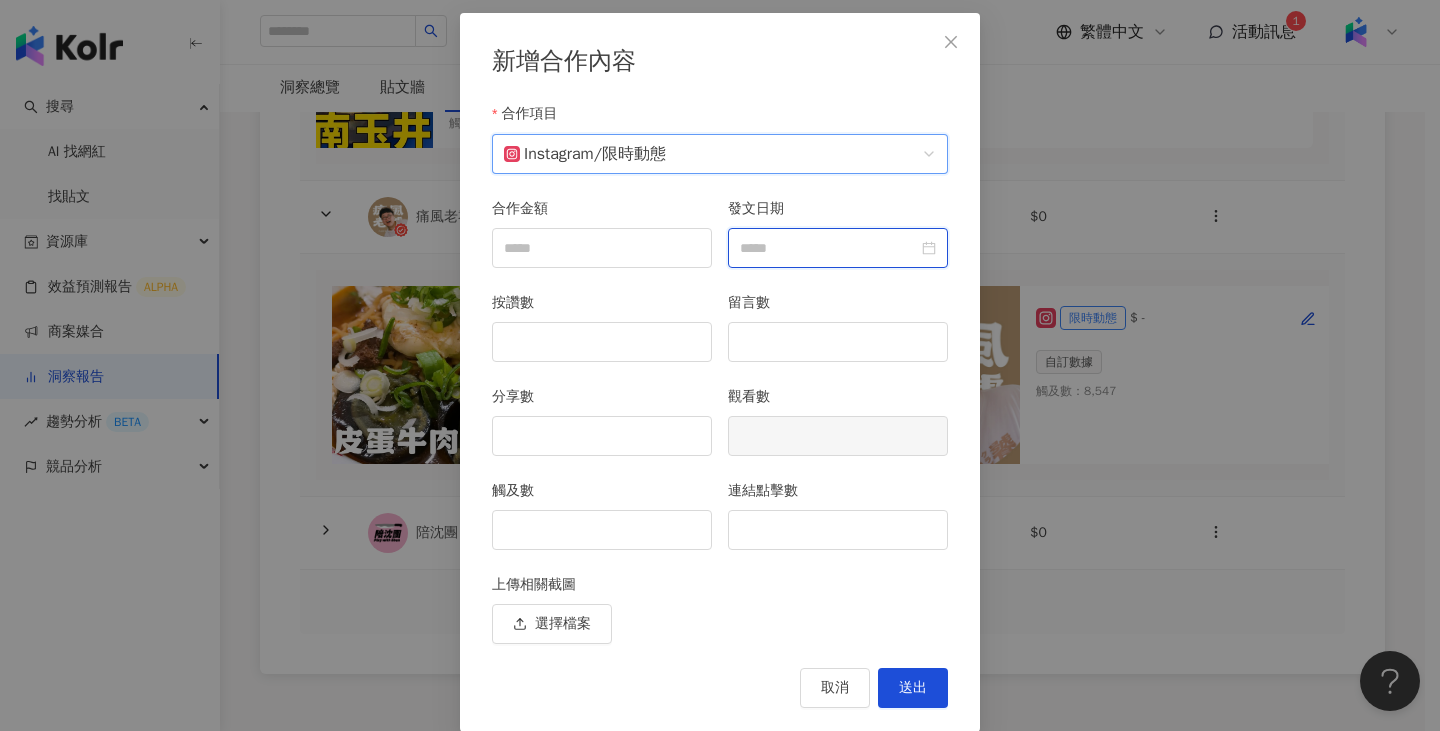 click on "發文日期" at bounding box center (829, 248) 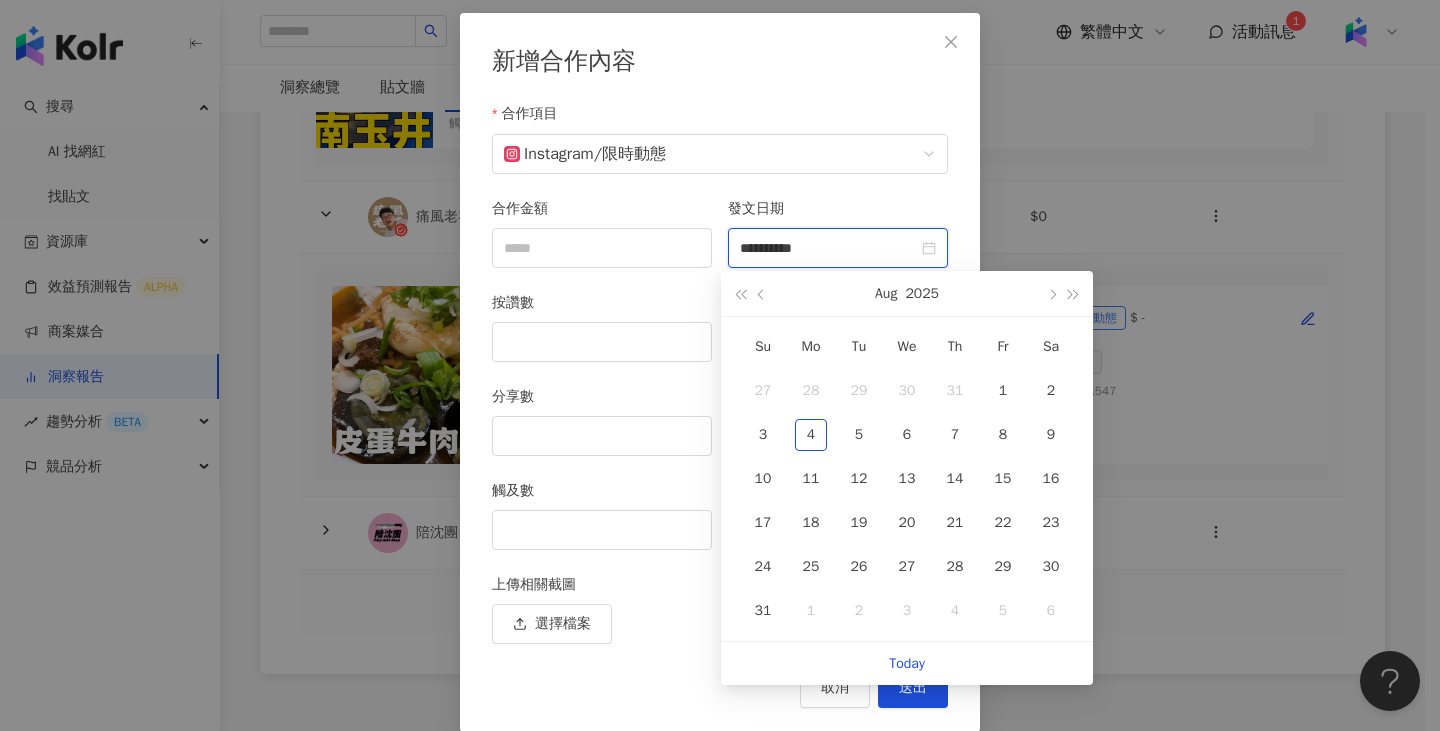type on "**********" 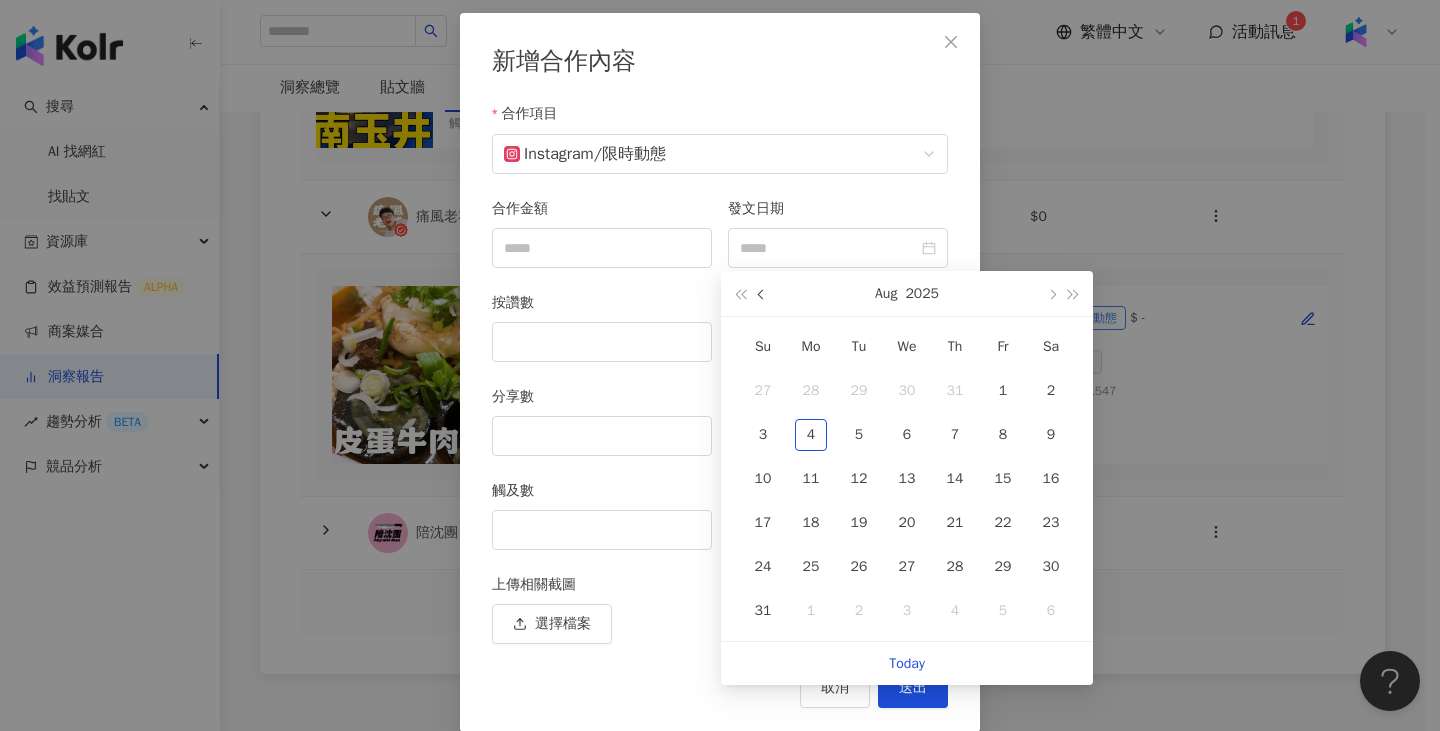 click at bounding box center [763, 295] 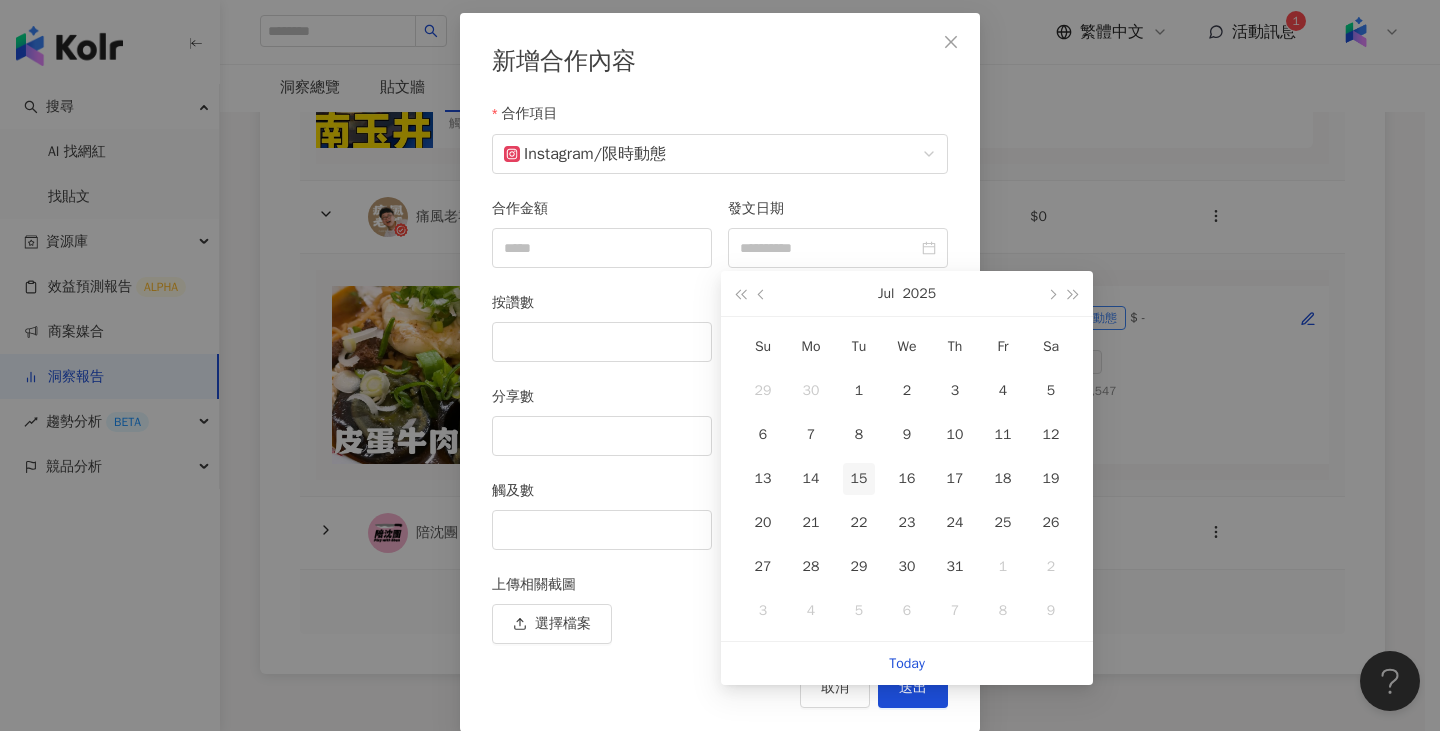 click on "15" at bounding box center (859, 479) 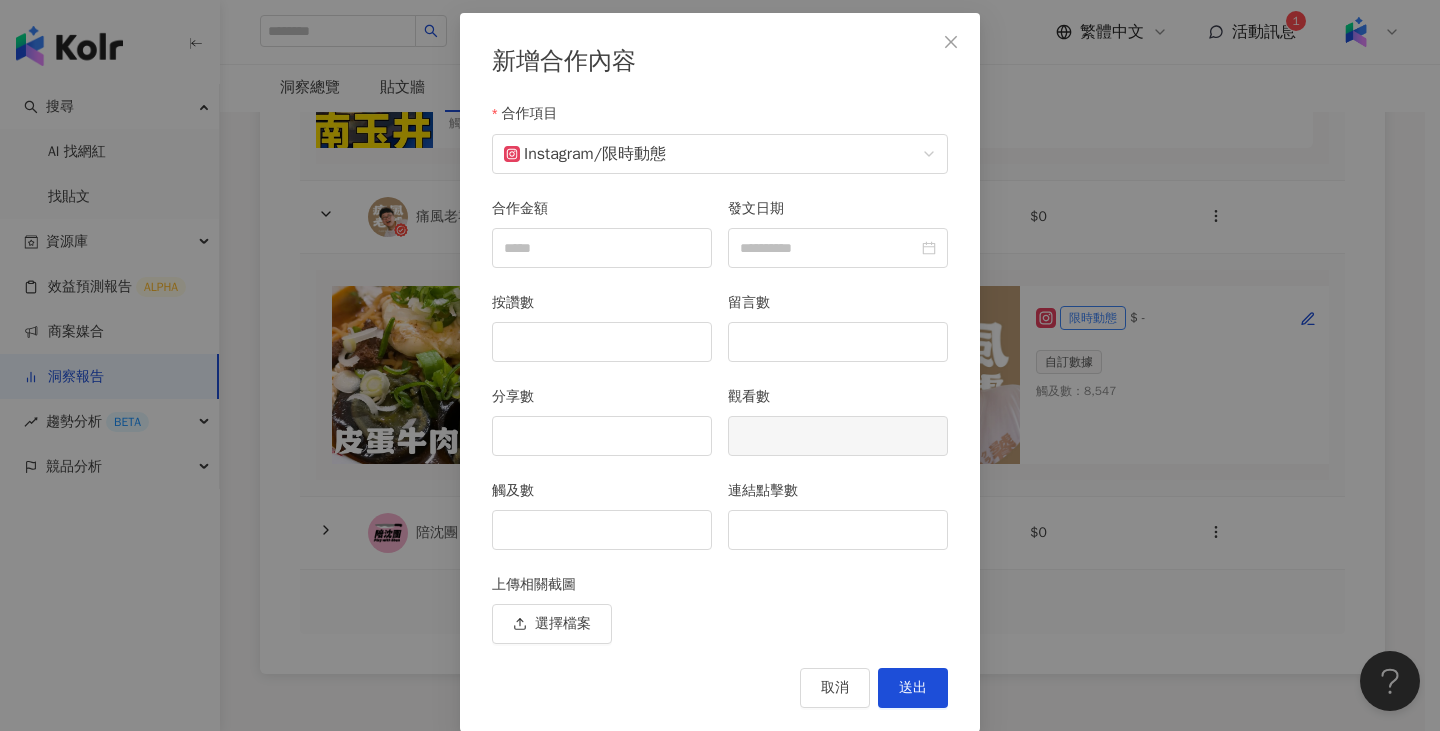 type on "**********" 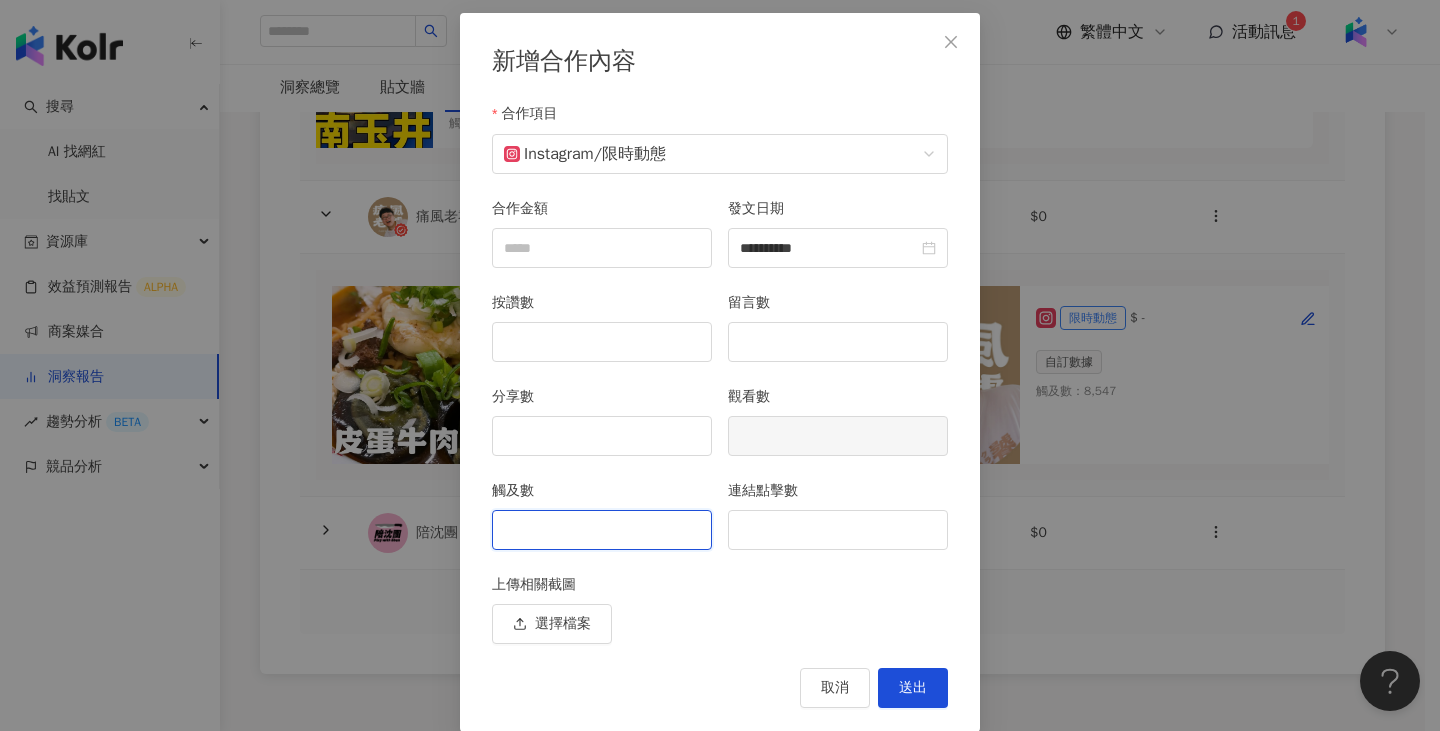 click on "觸及數" at bounding box center (602, 530) 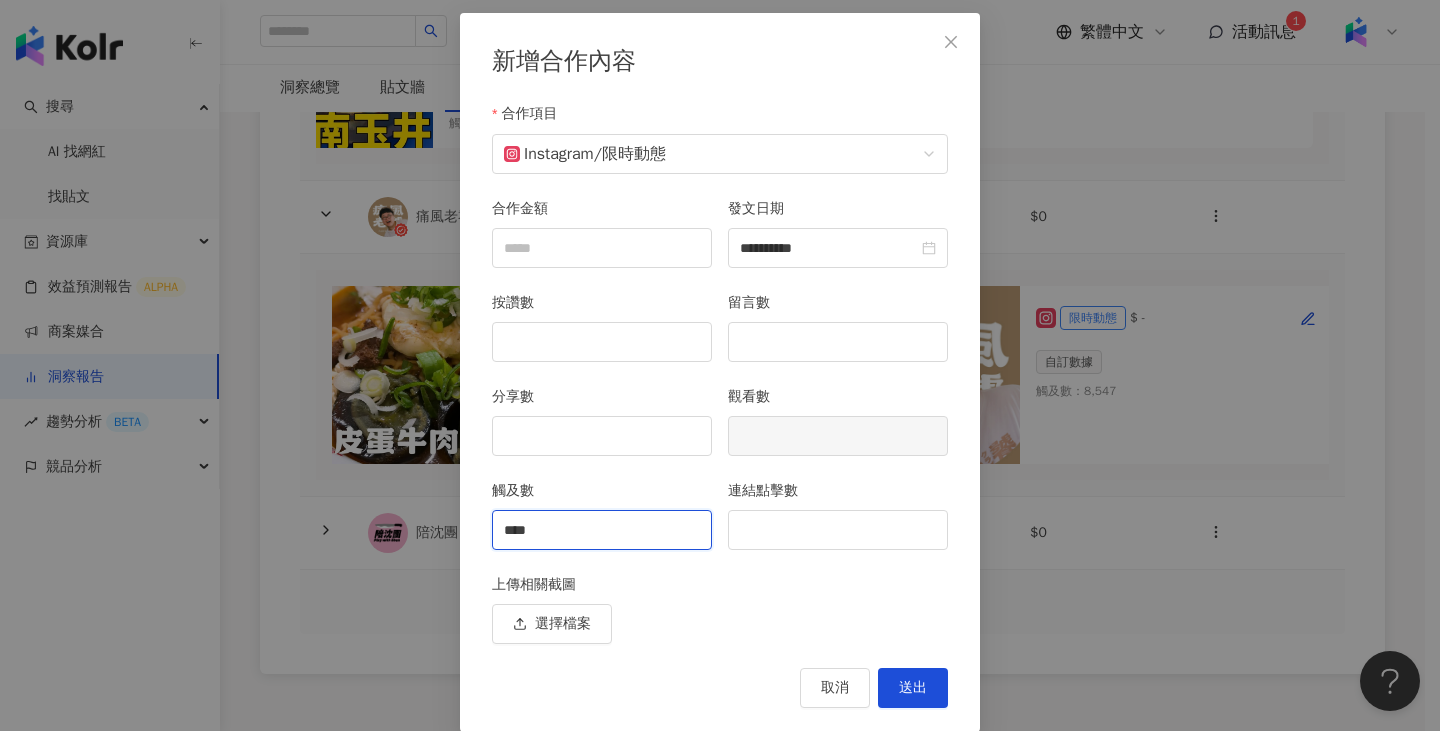 type on "****" 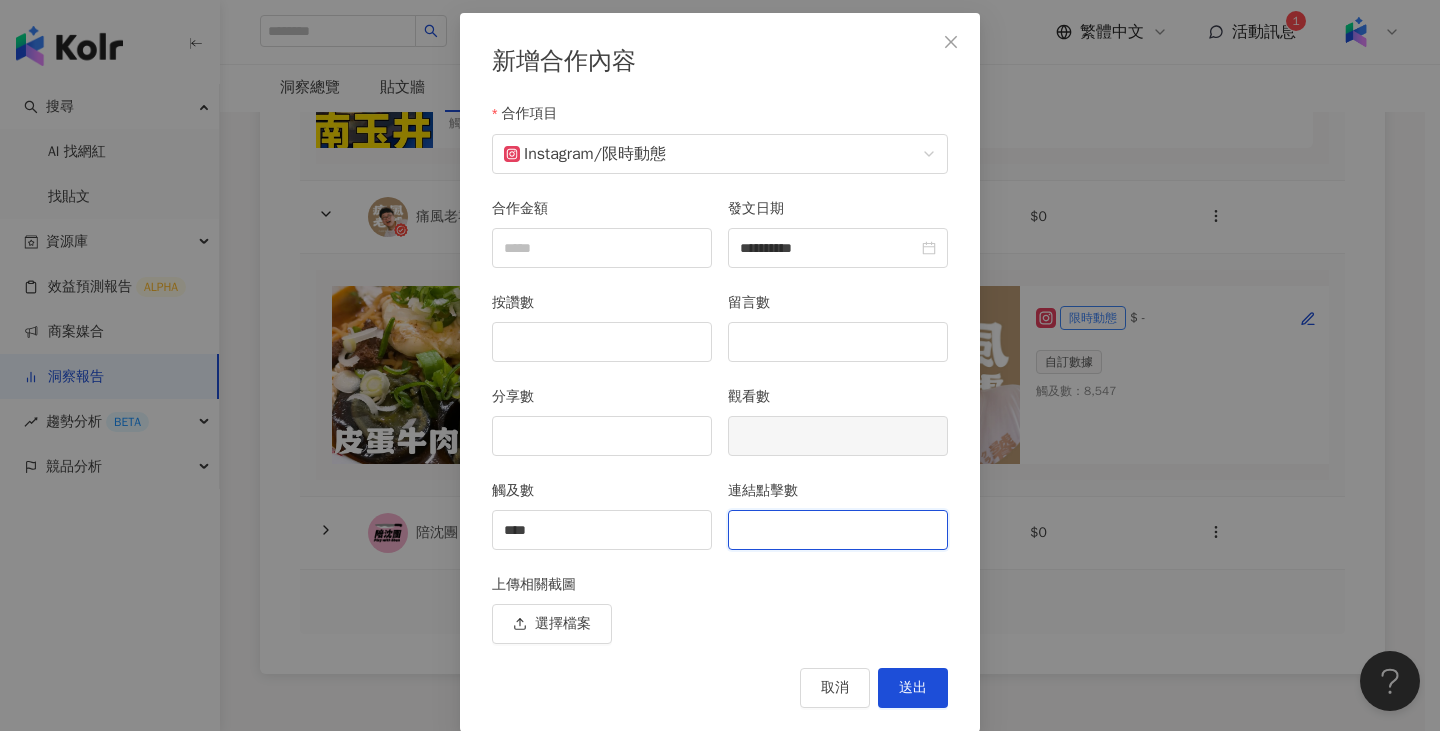 click on "連結點擊數" at bounding box center [838, 530] 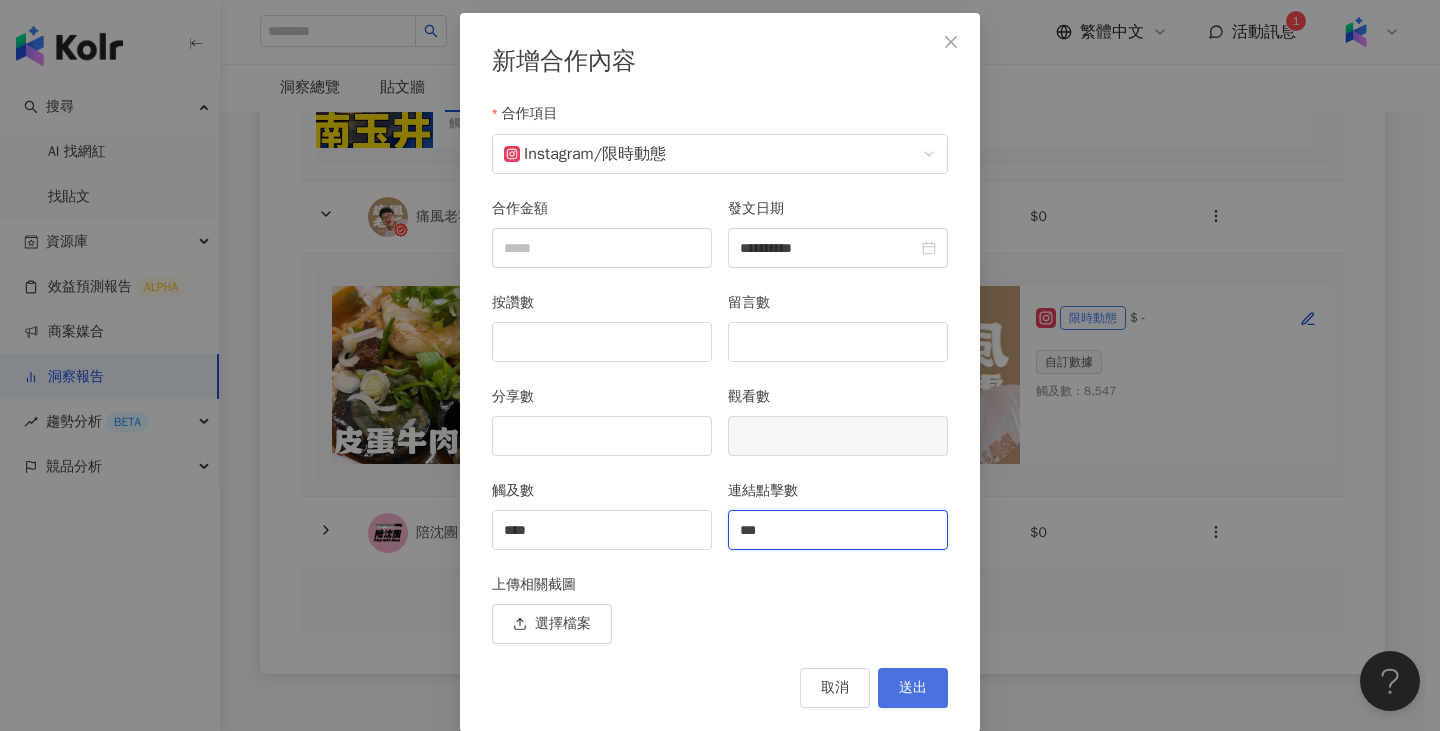 type on "***" 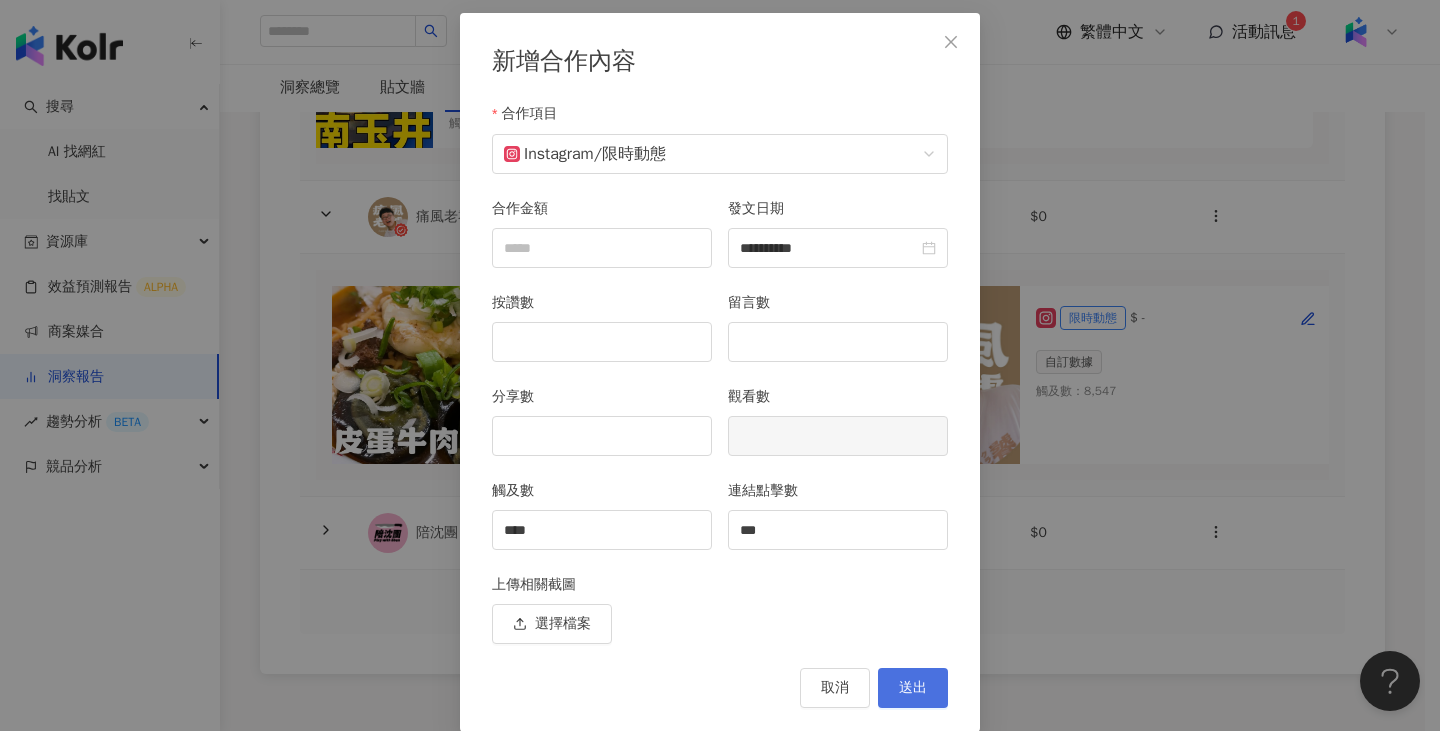click on "送出" at bounding box center [913, 688] 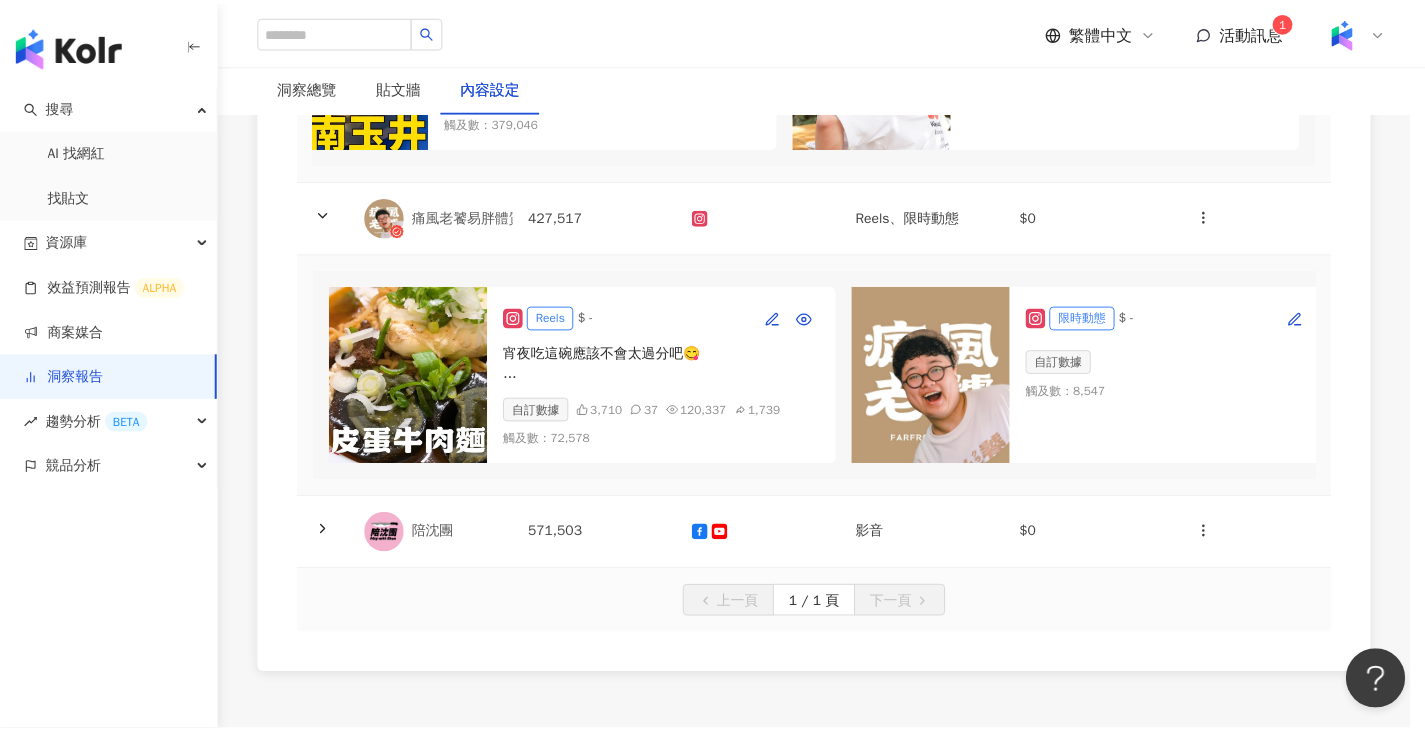 scroll, scrollTop: 11, scrollLeft: 0, axis: vertical 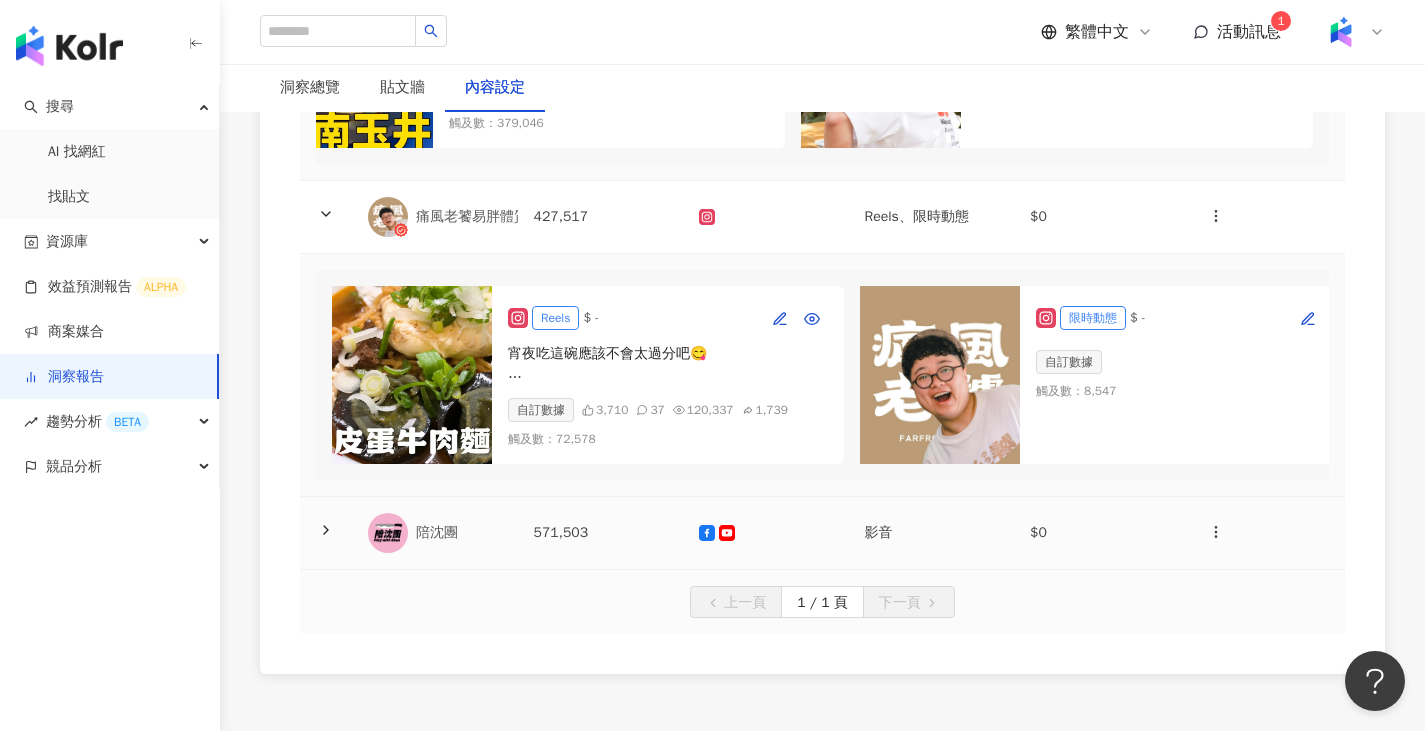 click on "571,503" at bounding box center (601, 533) 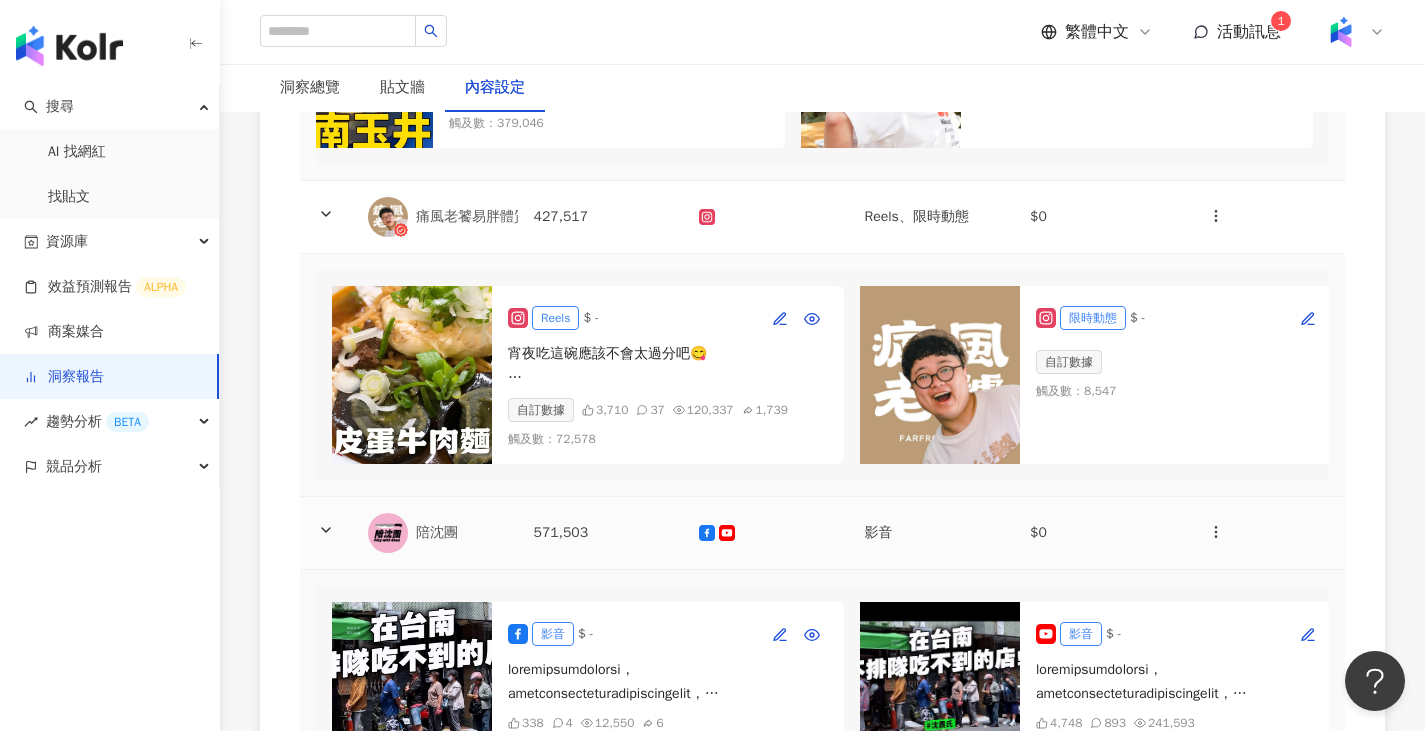 scroll, scrollTop: 1074, scrollLeft: 0, axis: vertical 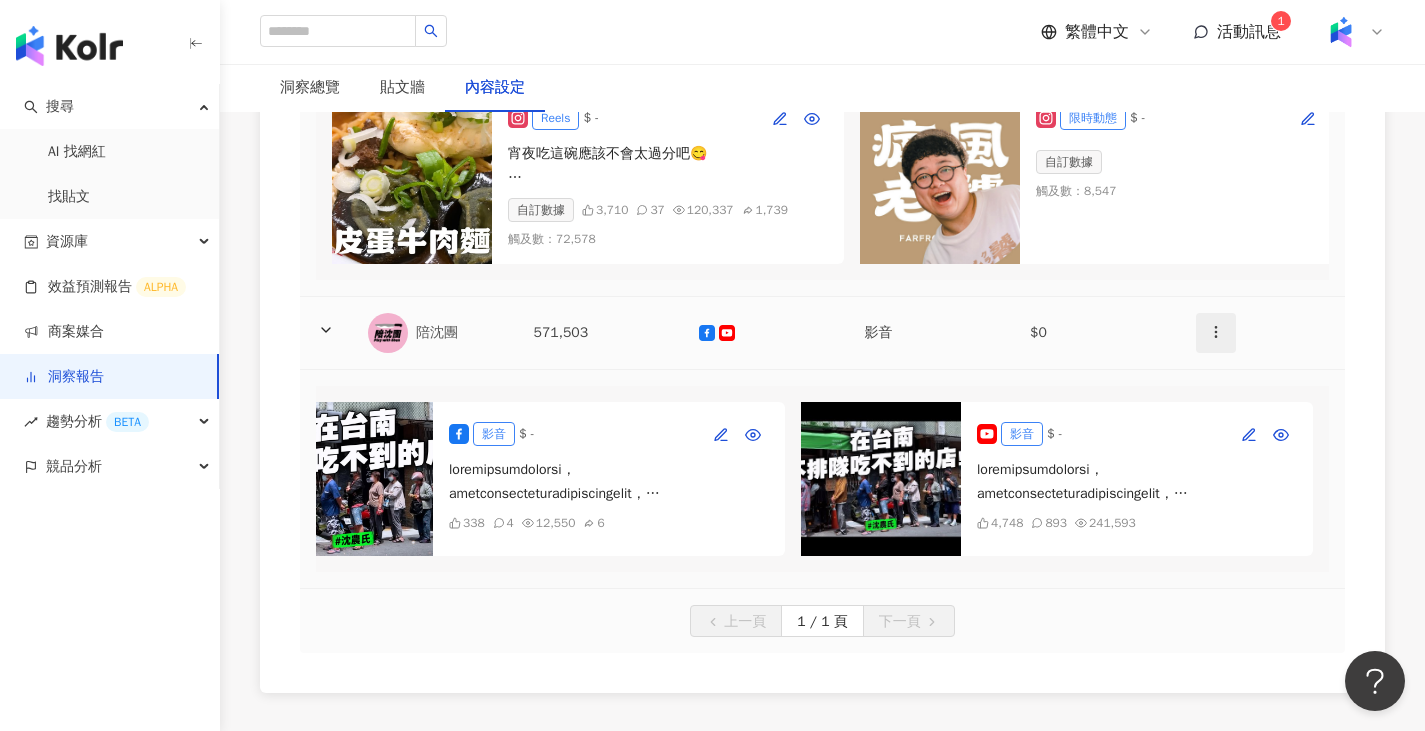 click at bounding box center [1216, 333] 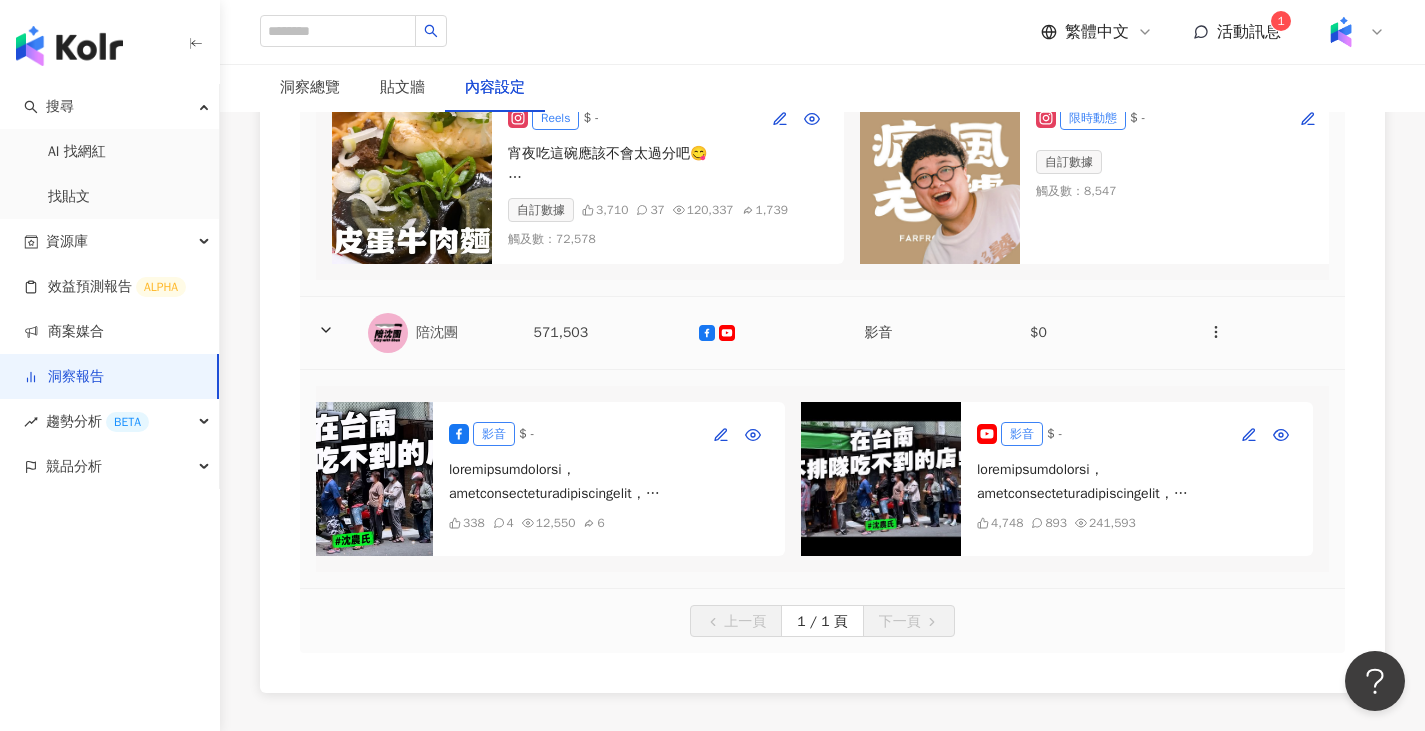 click on "$0" at bounding box center [1097, 333] 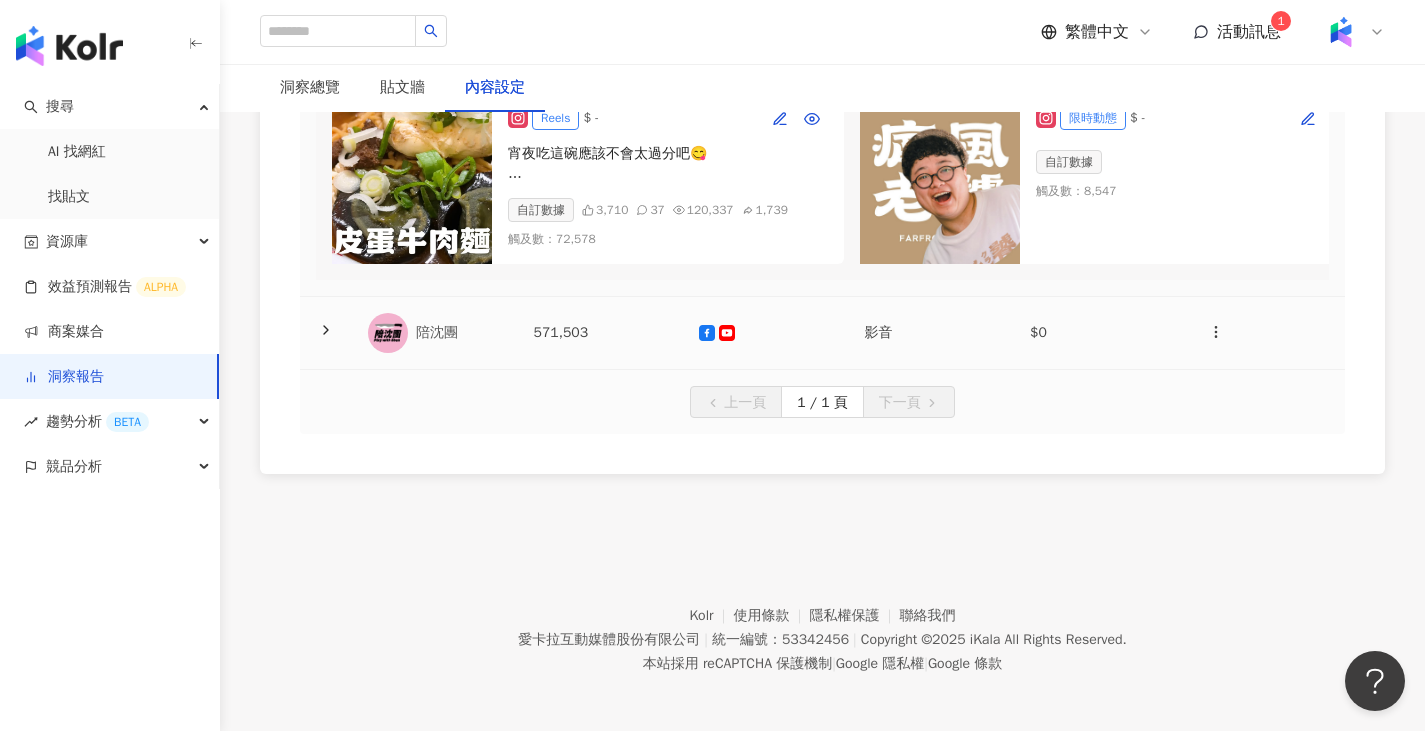 click on "上一頁 1 / 1 頁 下一頁" at bounding box center [822, 402] 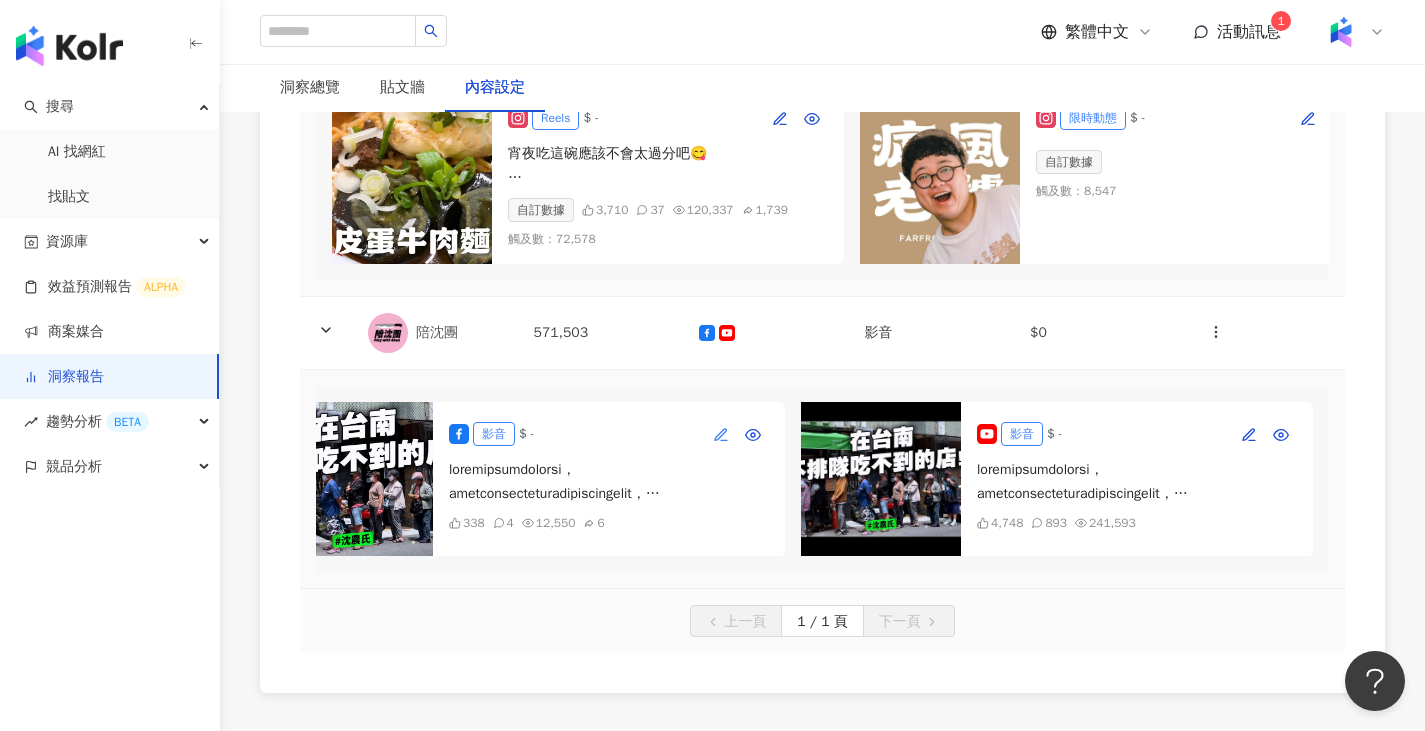 click 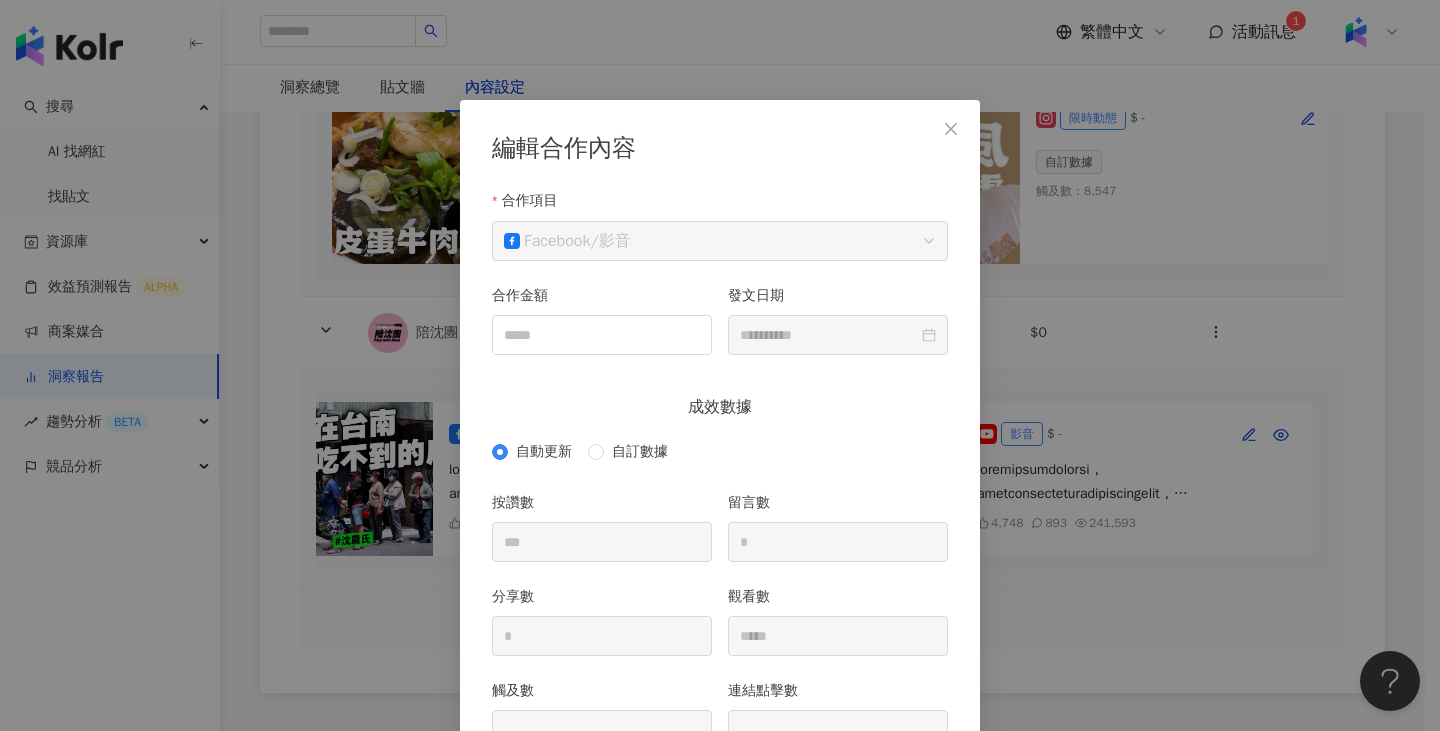 scroll, scrollTop: 100, scrollLeft: 0, axis: vertical 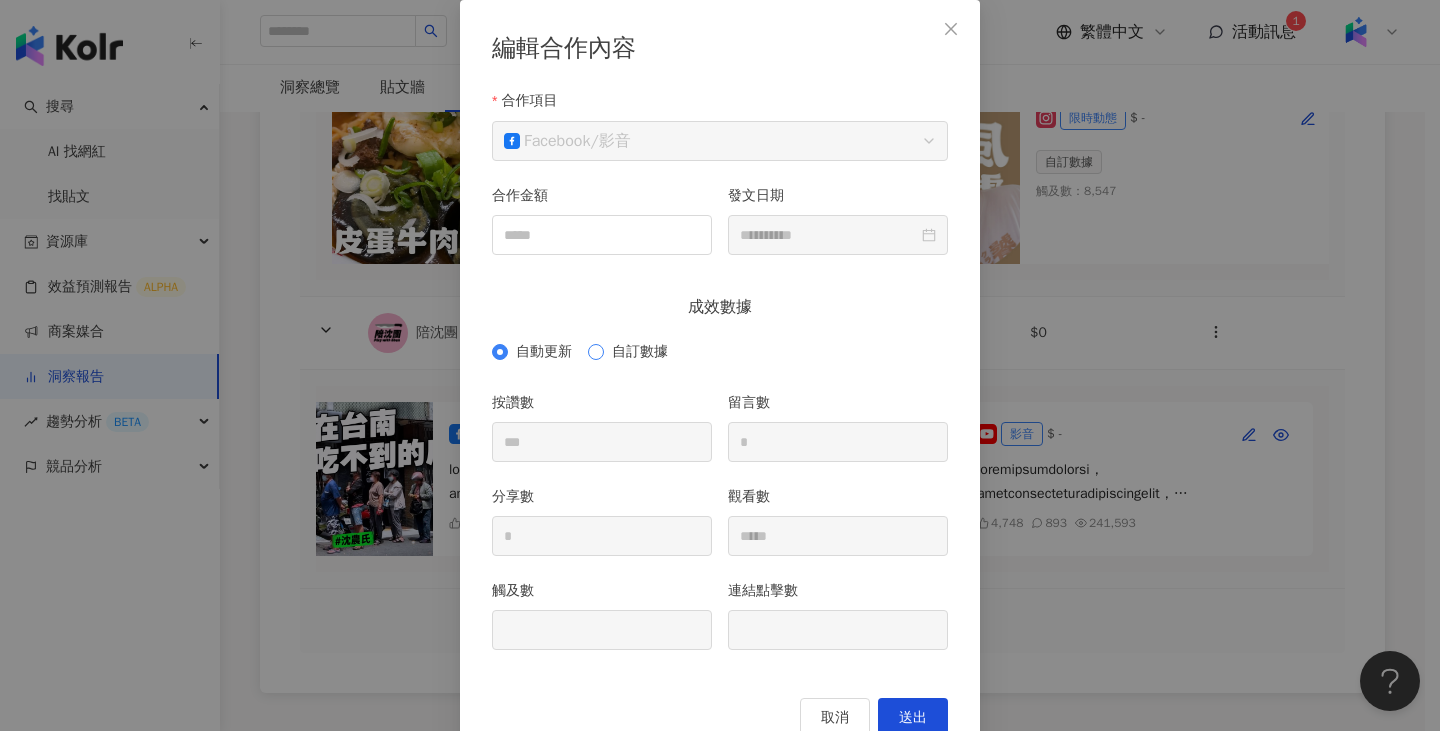 click on "自訂數據" at bounding box center (640, 352) 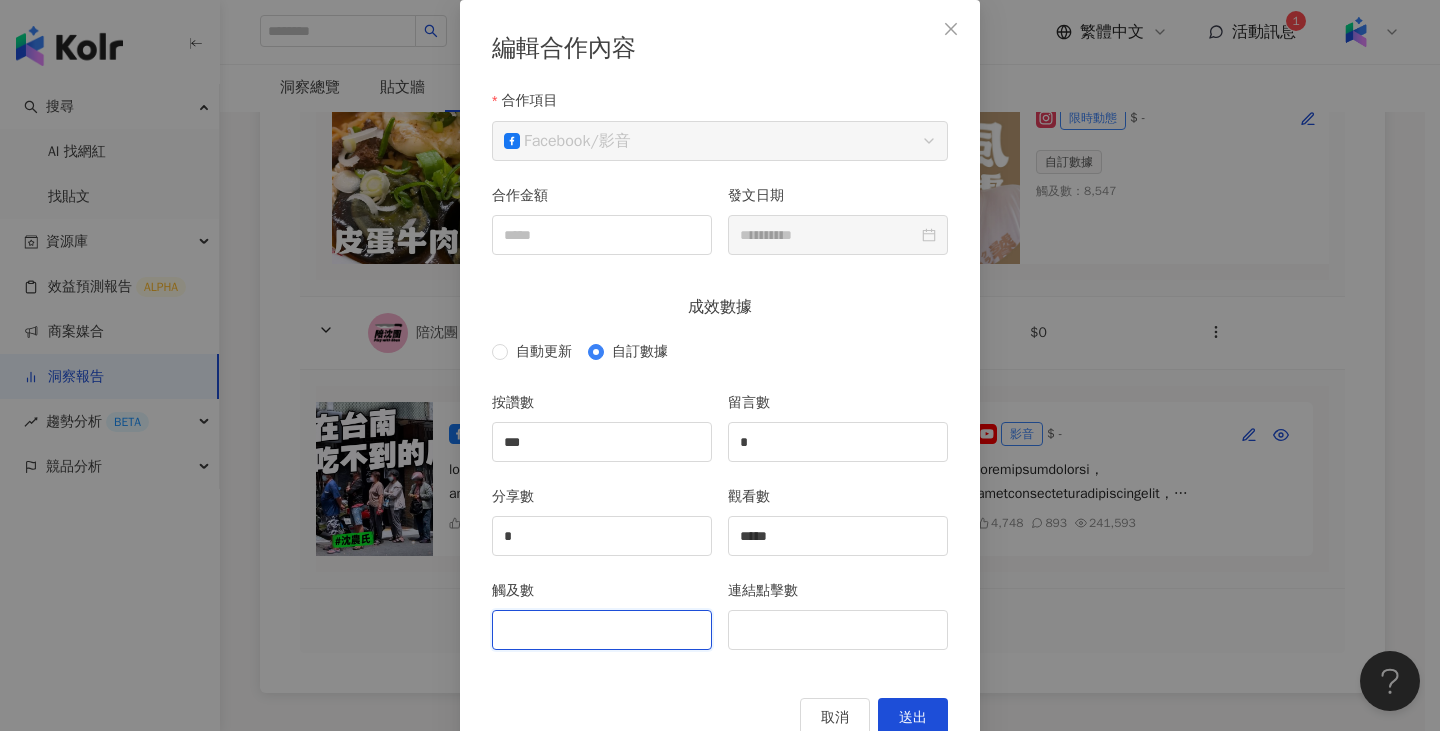 click on "觸及數" at bounding box center [602, 630] 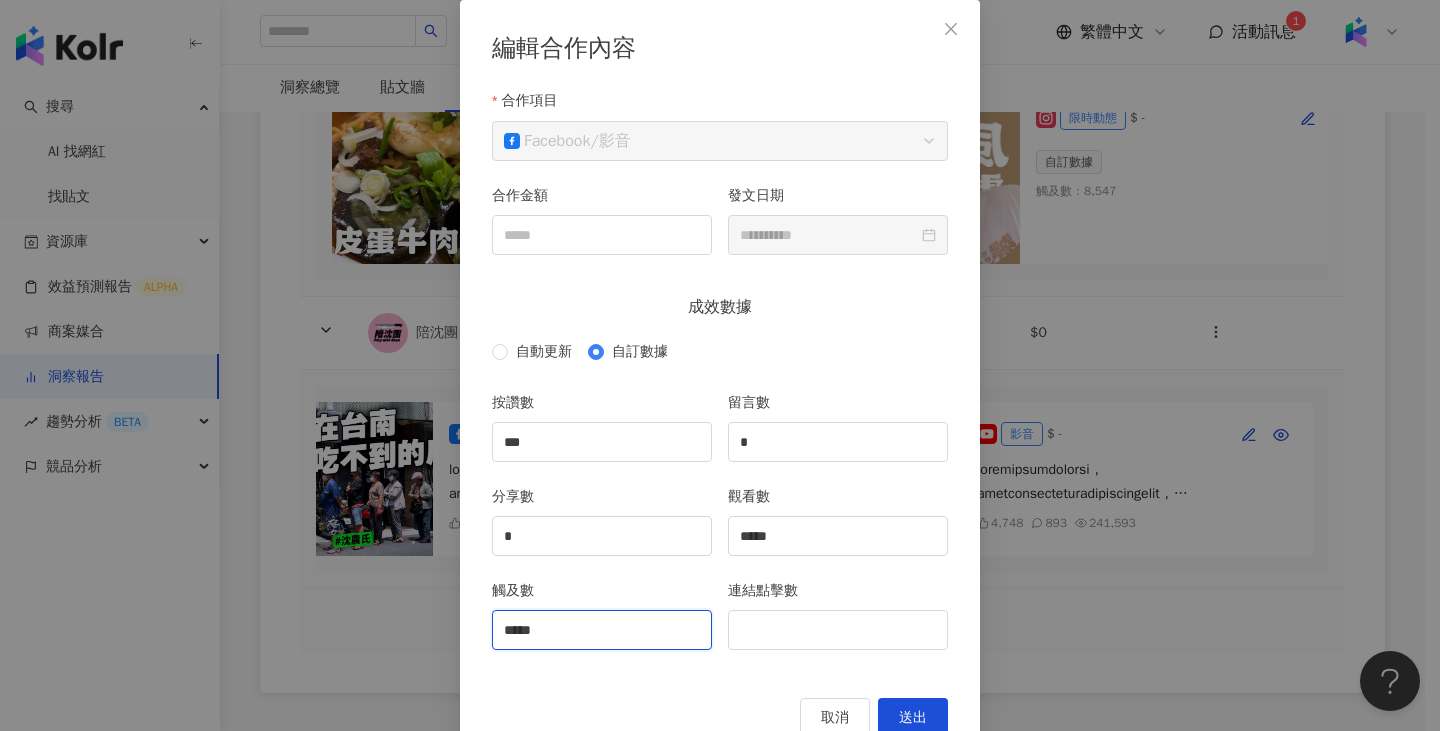 type on "*****" 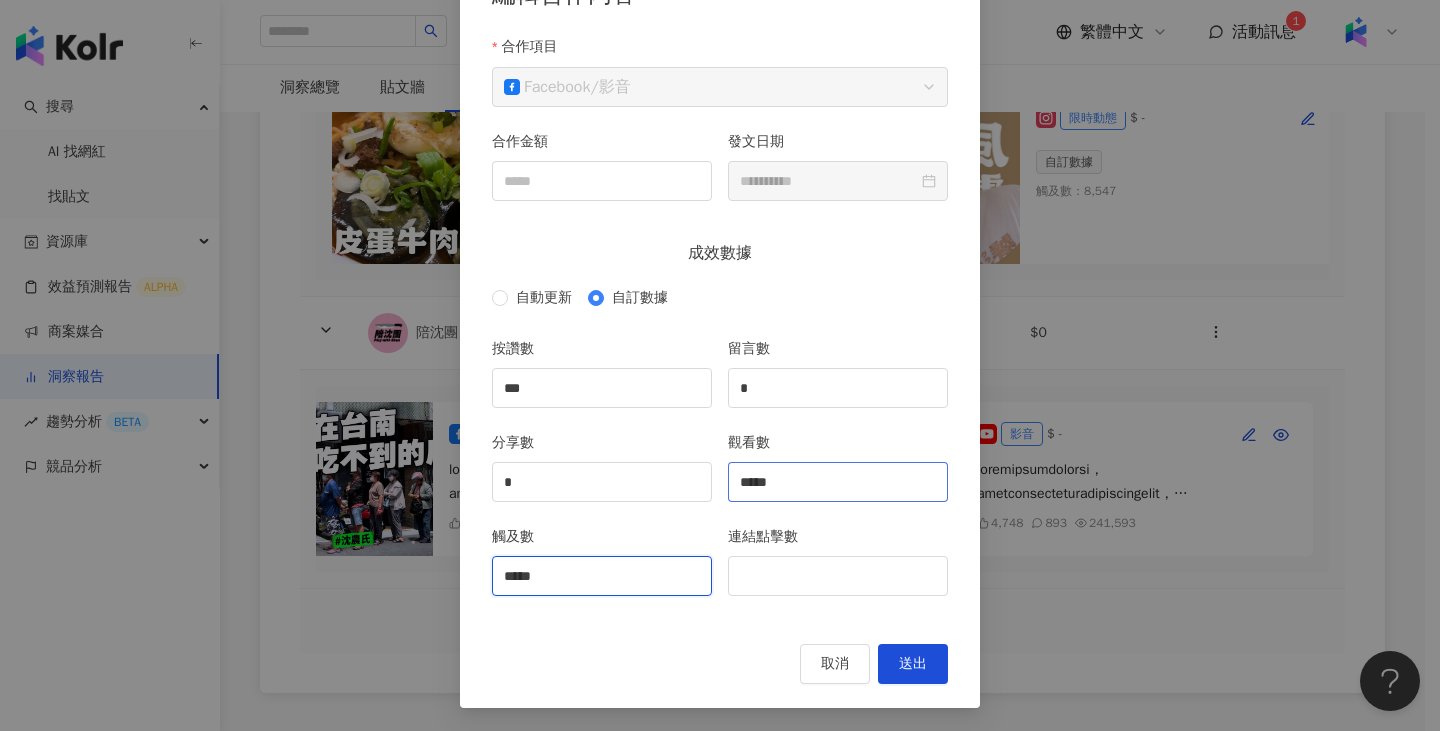 scroll, scrollTop: 154, scrollLeft: 0, axis: vertical 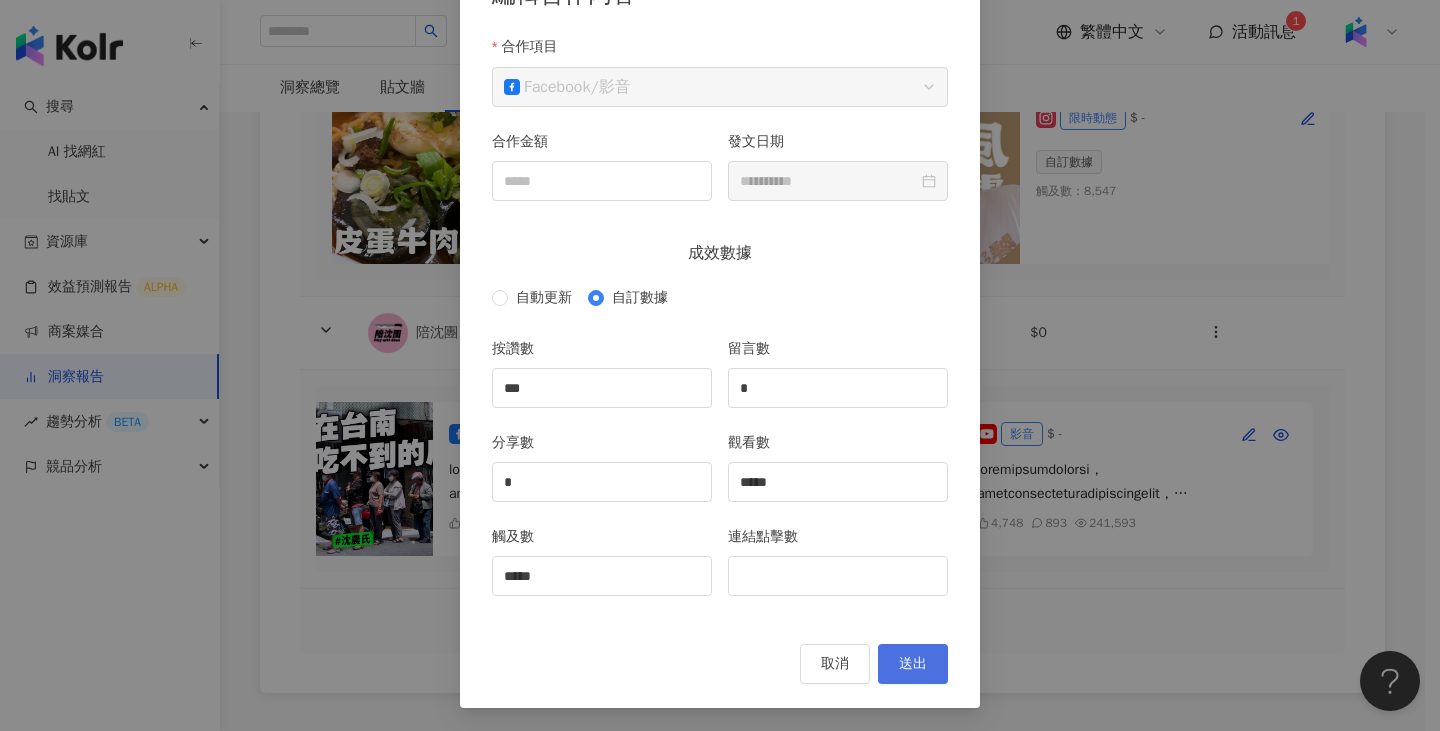 click on "送出" at bounding box center [913, 664] 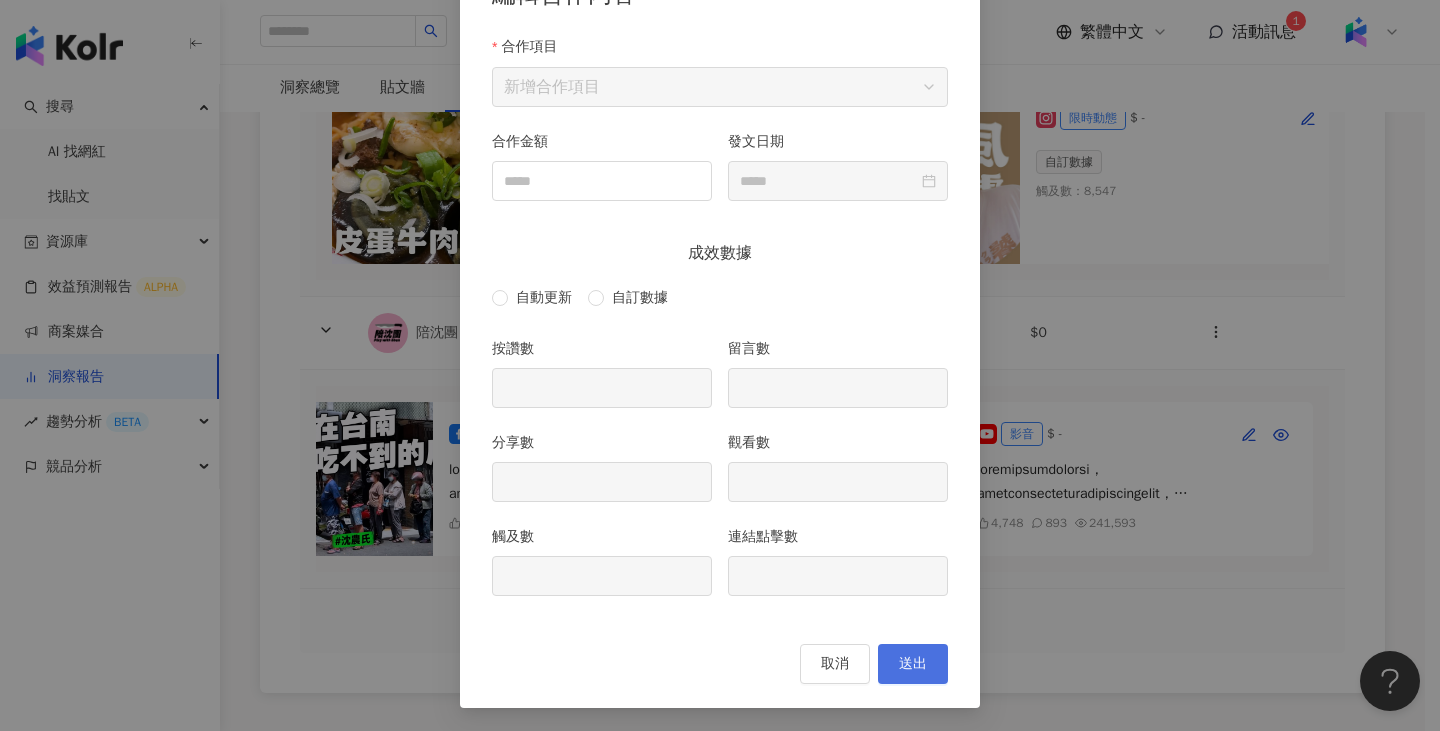 type on "***" 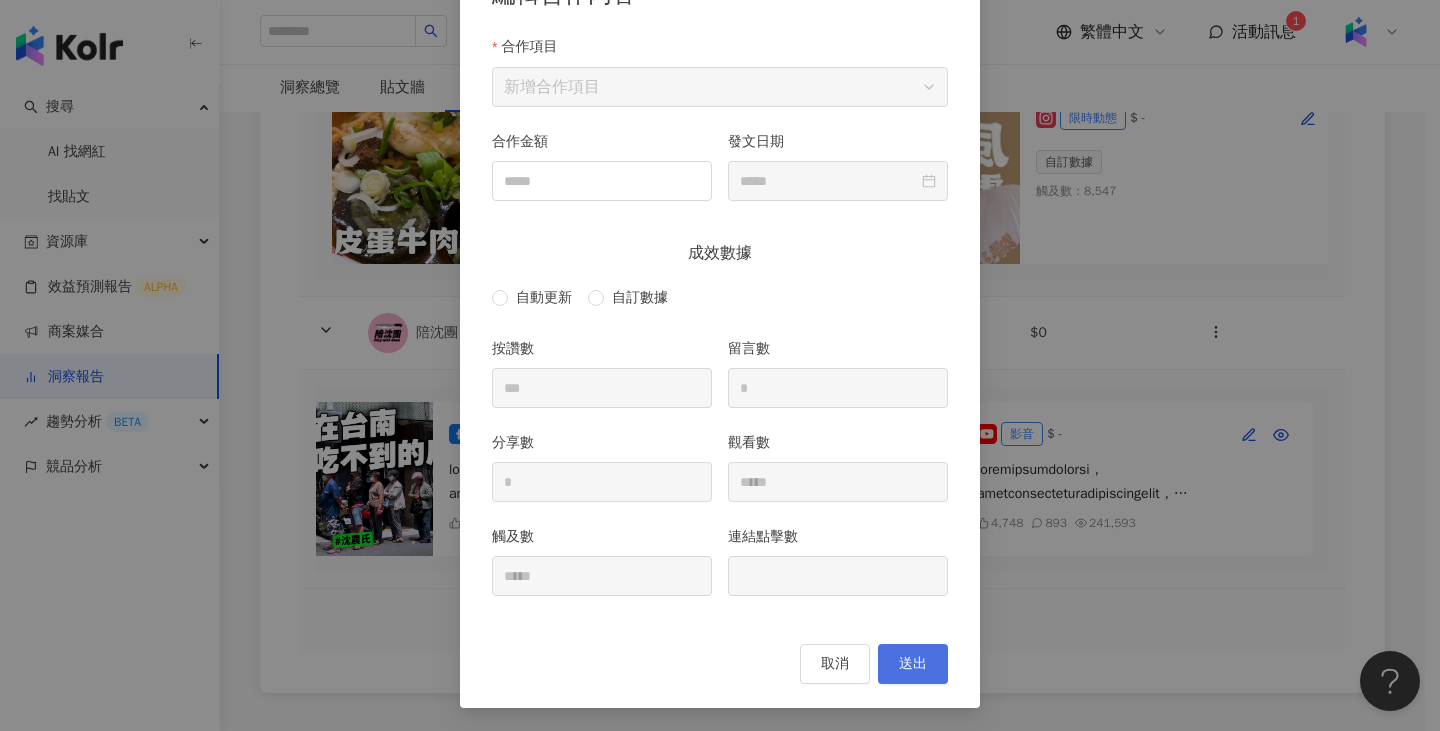 type on "**********" 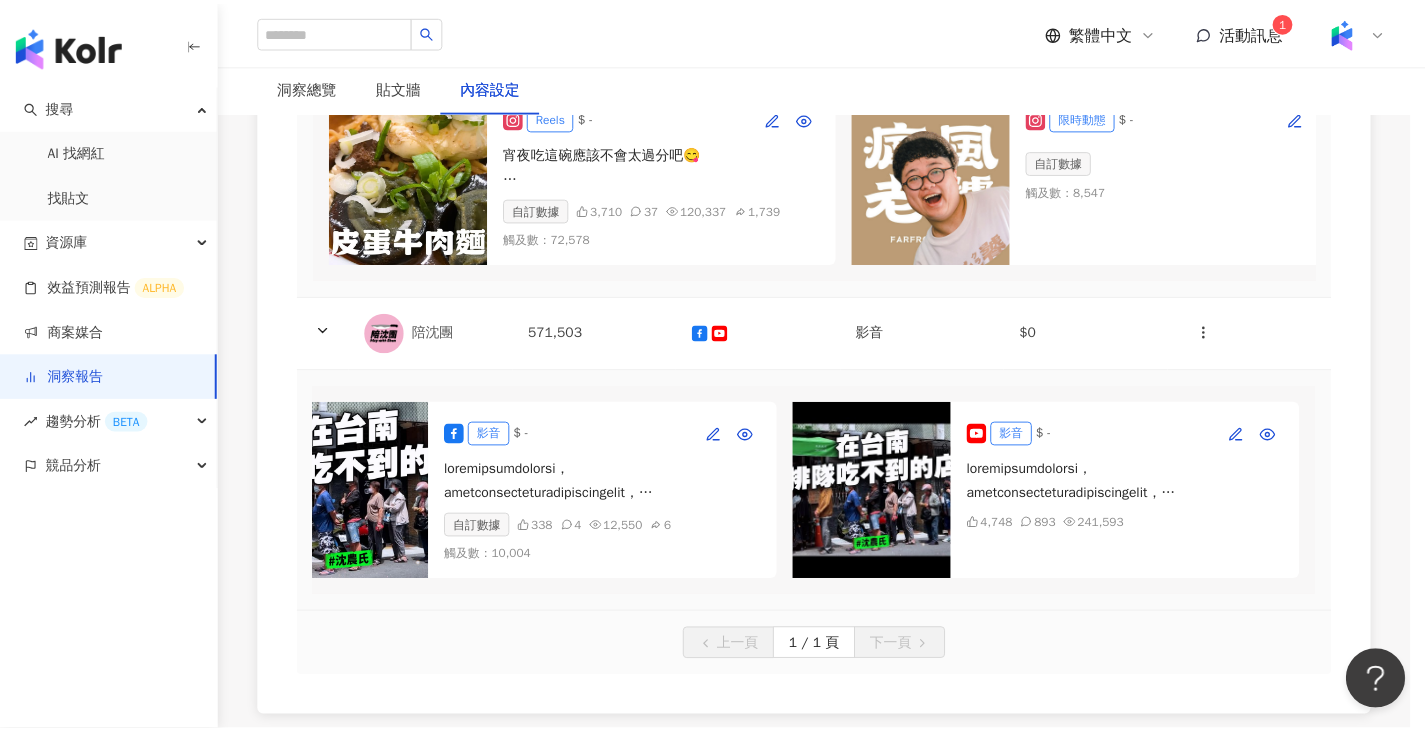 scroll, scrollTop: 0, scrollLeft: 0, axis: both 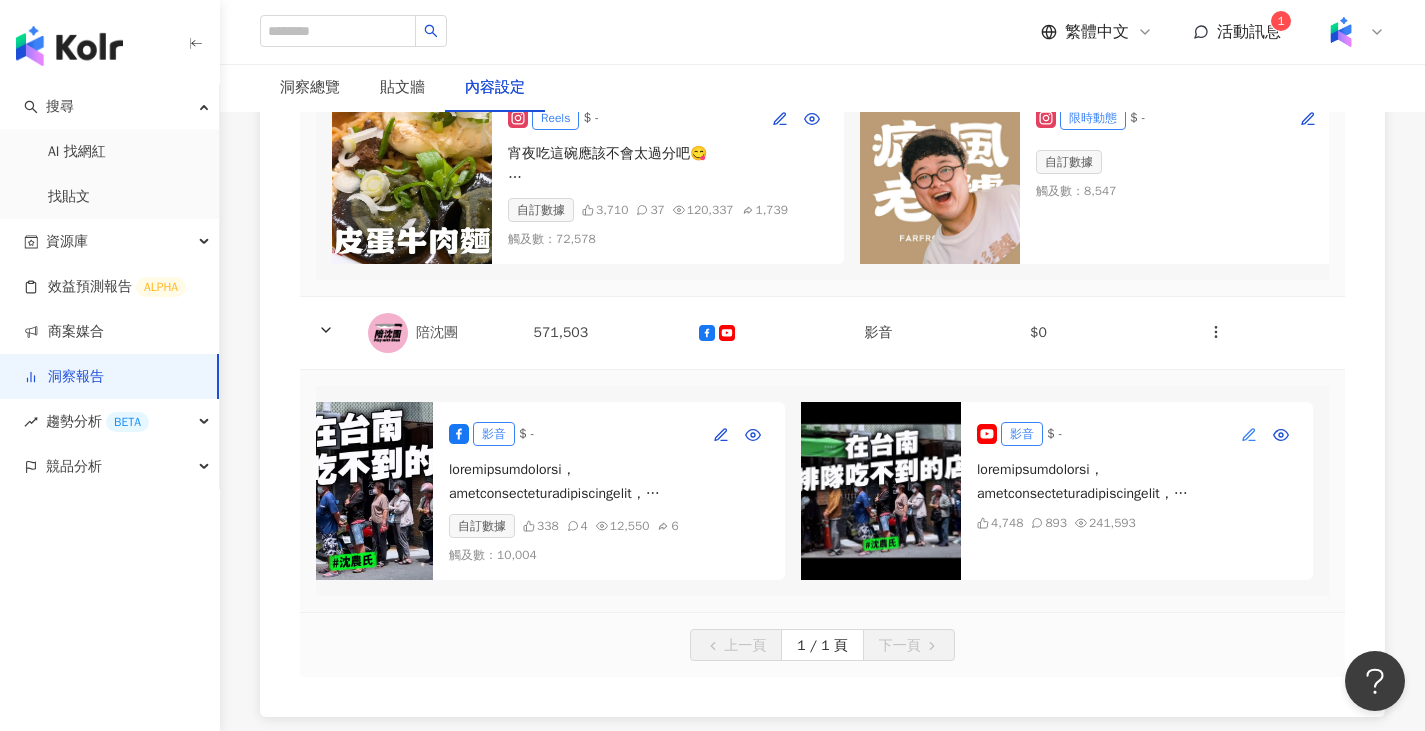 click 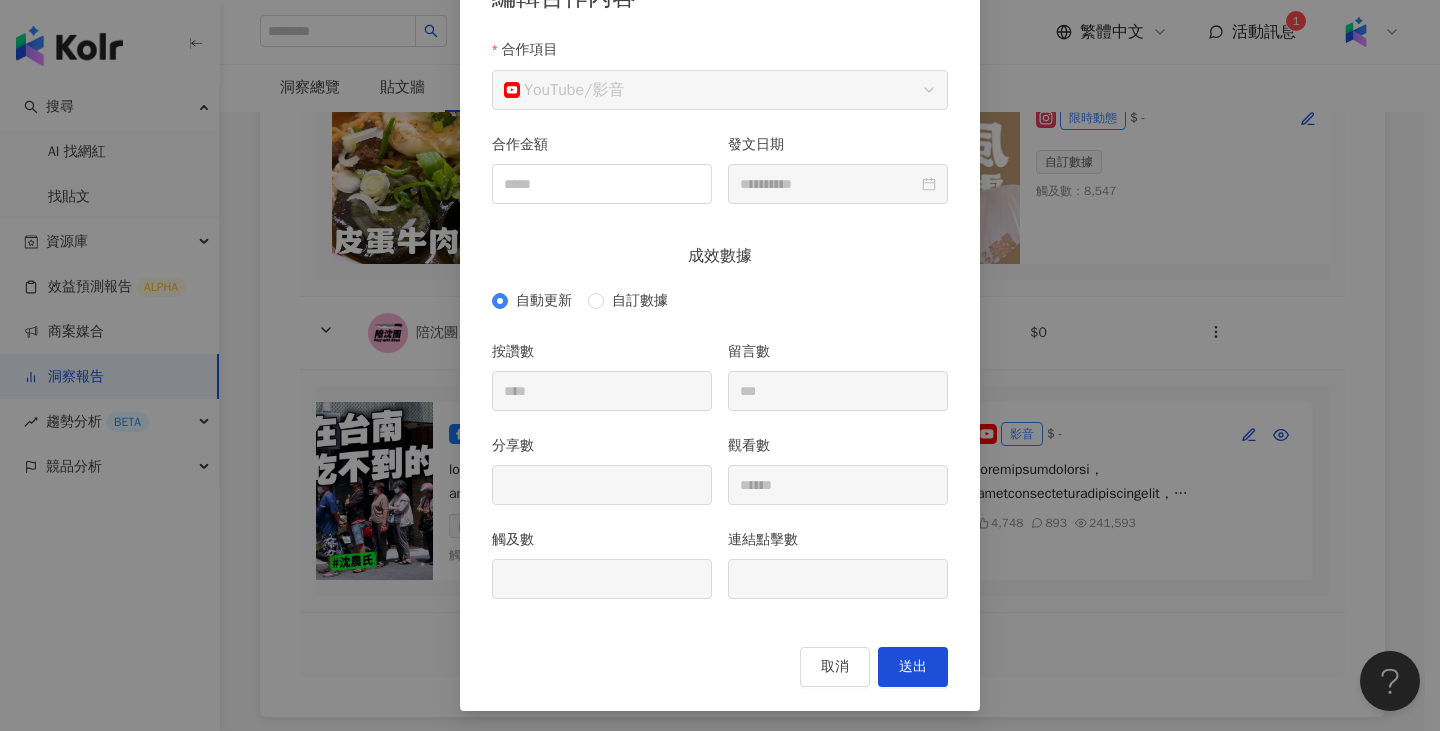 scroll, scrollTop: 154, scrollLeft: 0, axis: vertical 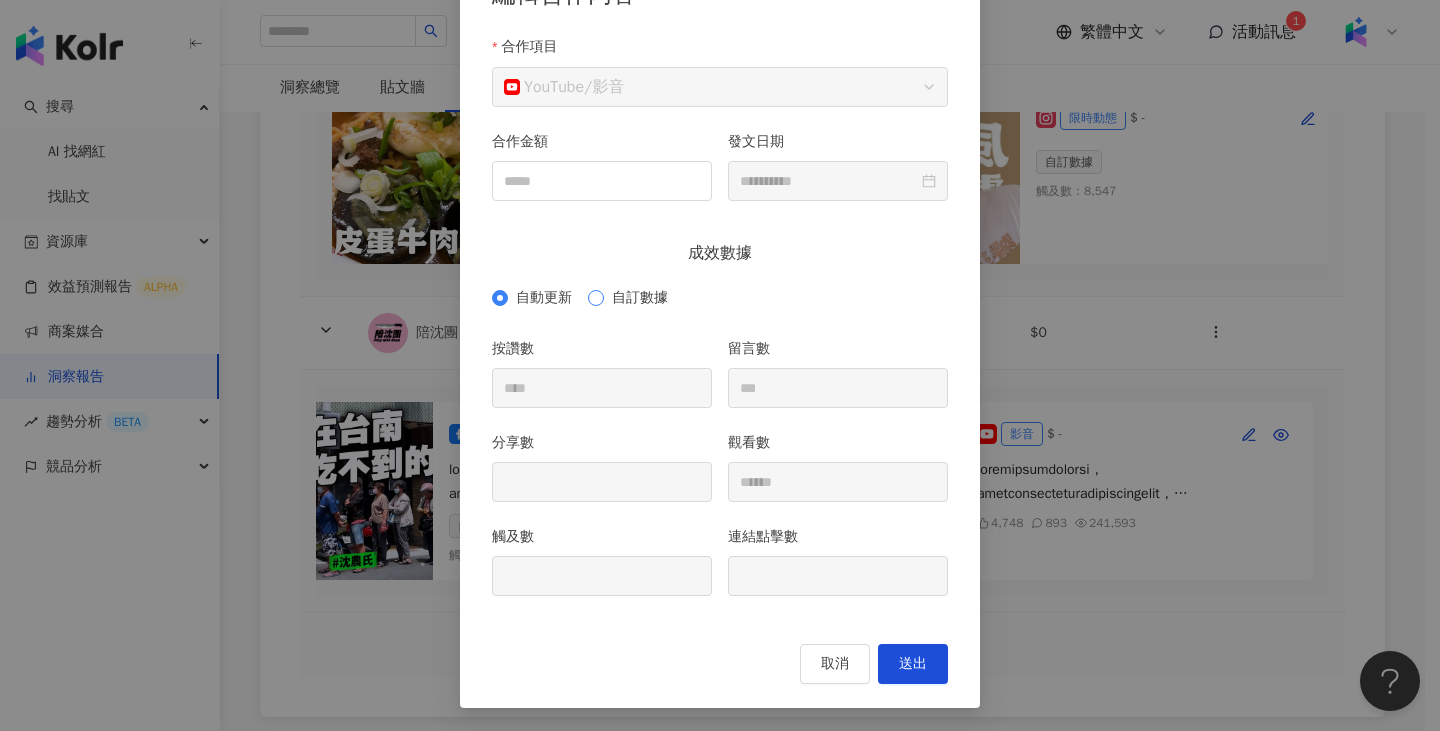 click on "自訂數據" at bounding box center [640, 298] 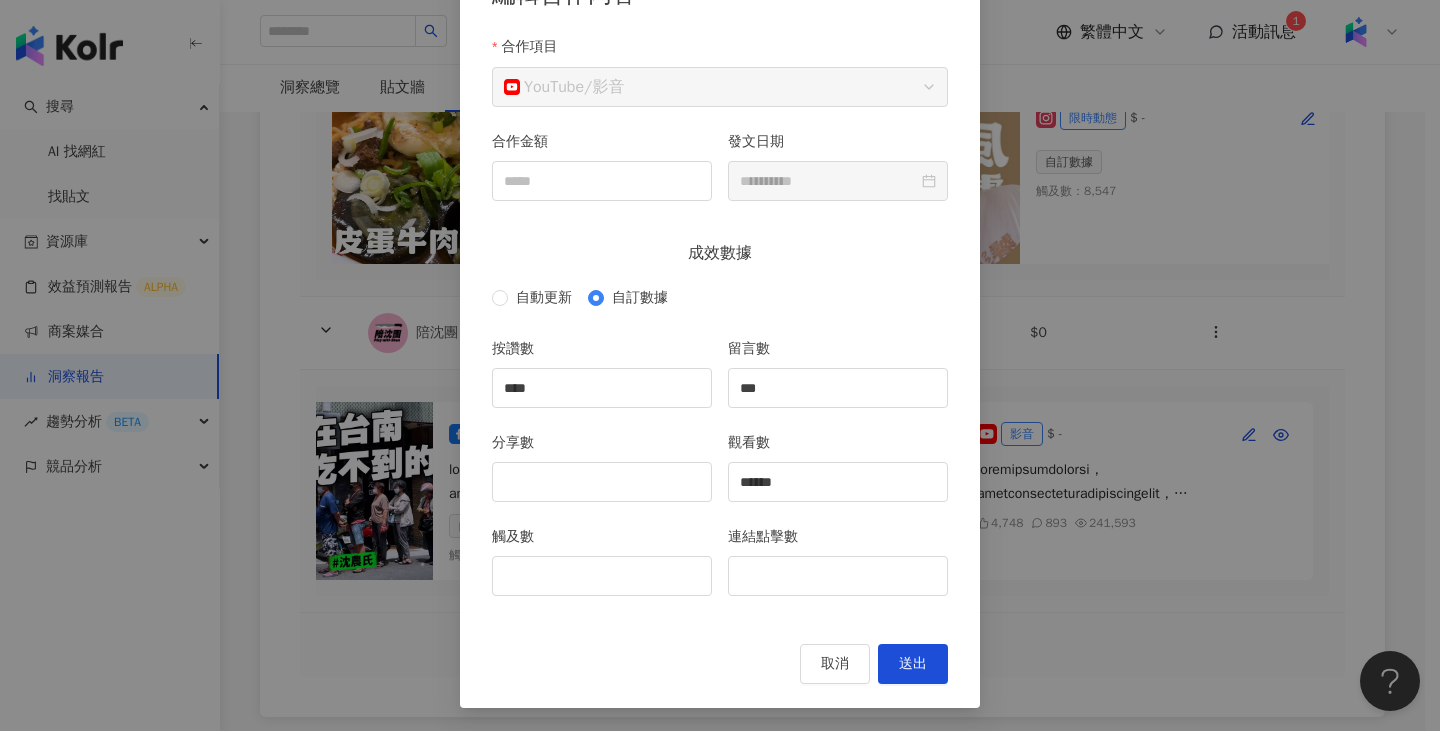 click on "**********" at bounding box center [720, 365] 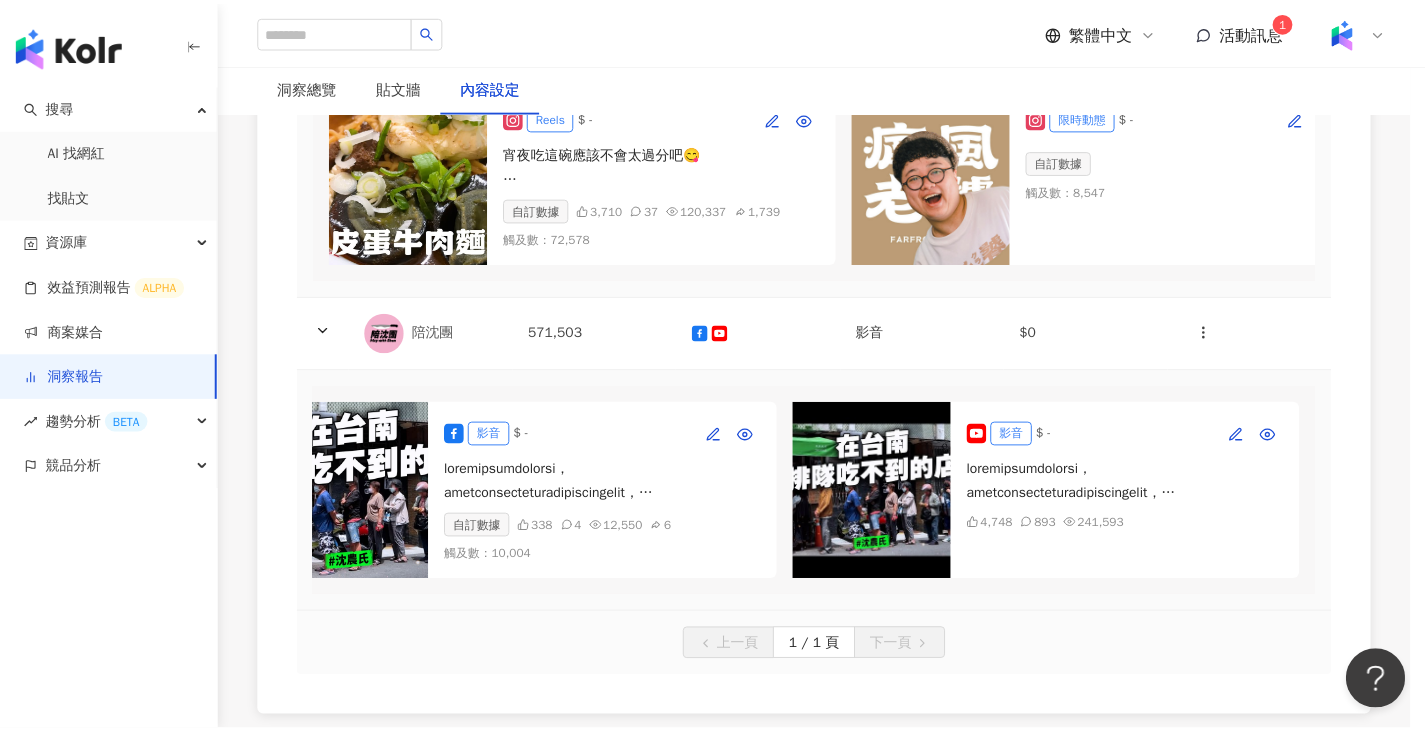 scroll, scrollTop: 54, scrollLeft: 0, axis: vertical 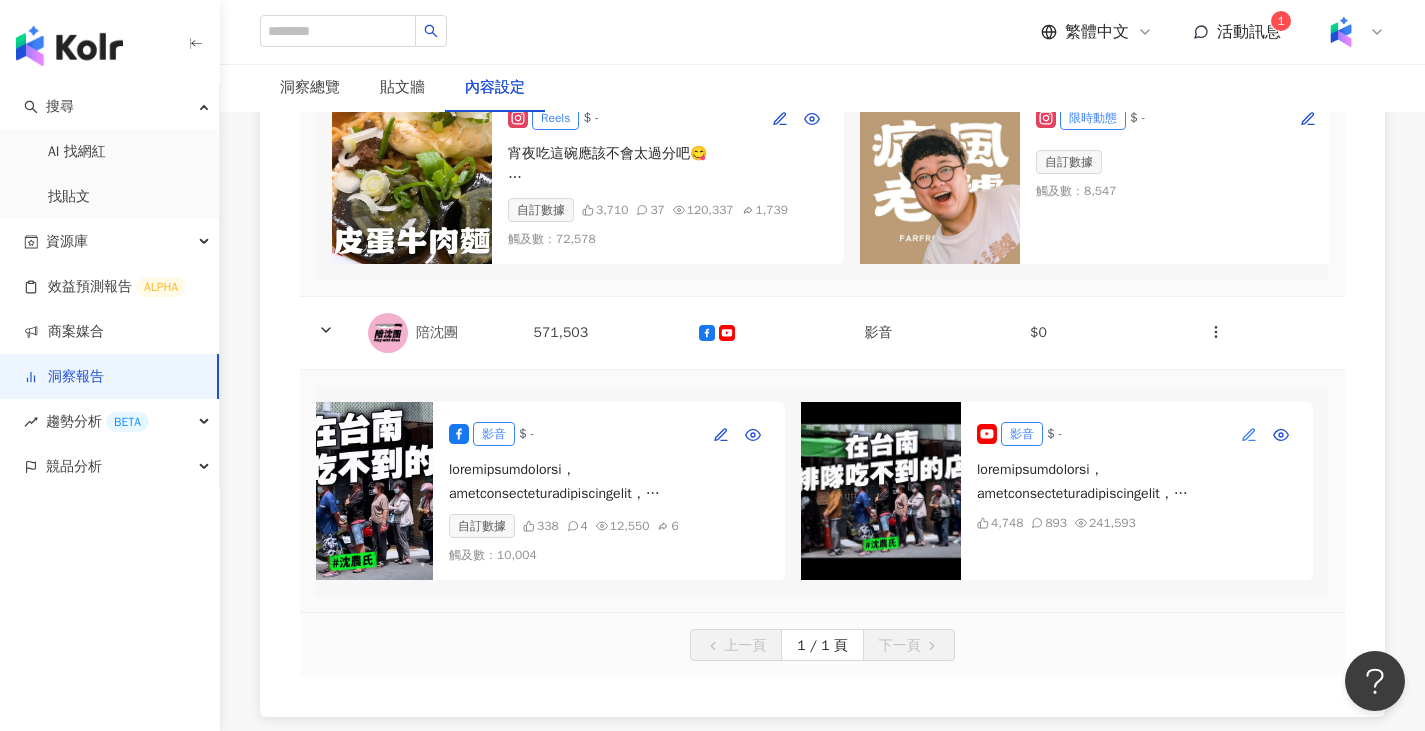 click 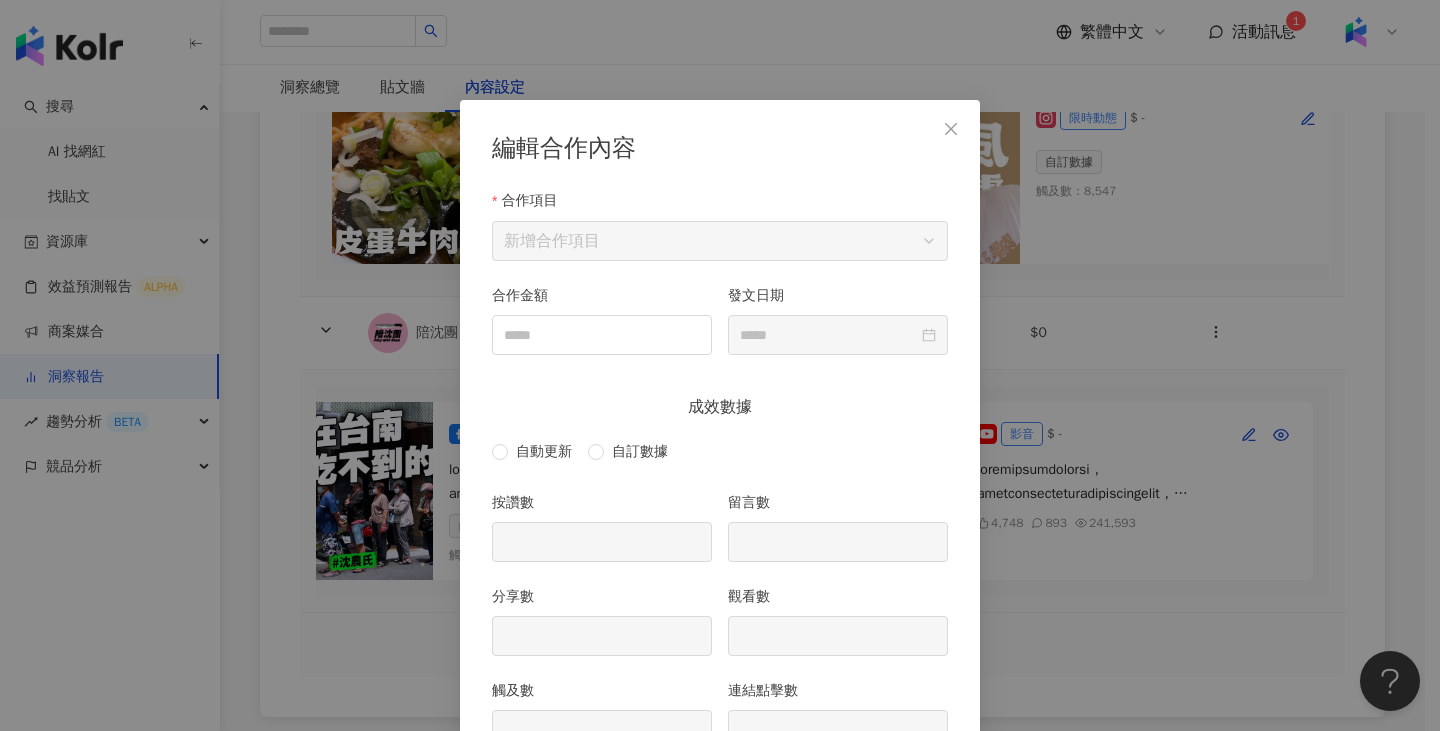 scroll, scrollTop: 100, scrollLeft: 0, axis: vertical 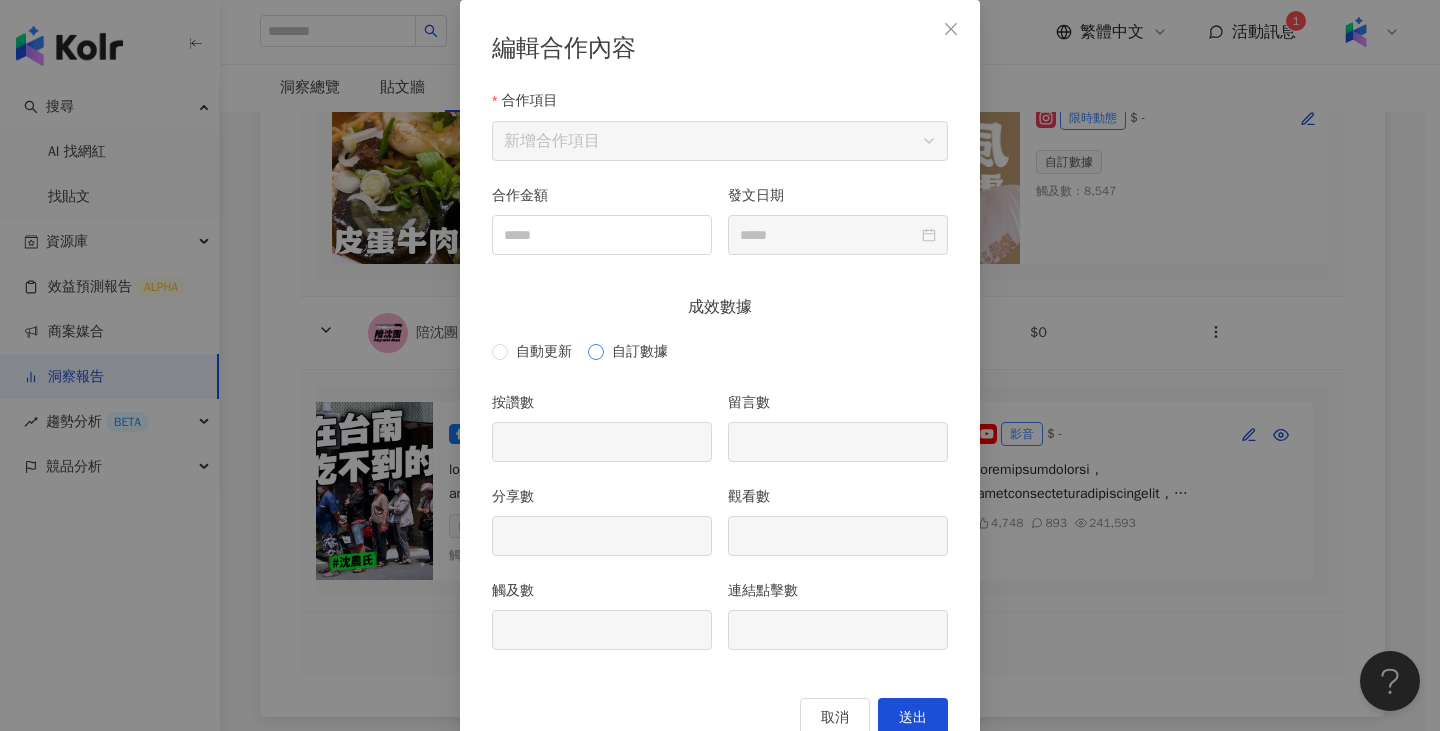 click on "自訂數據" at bounding box center (640, 352) 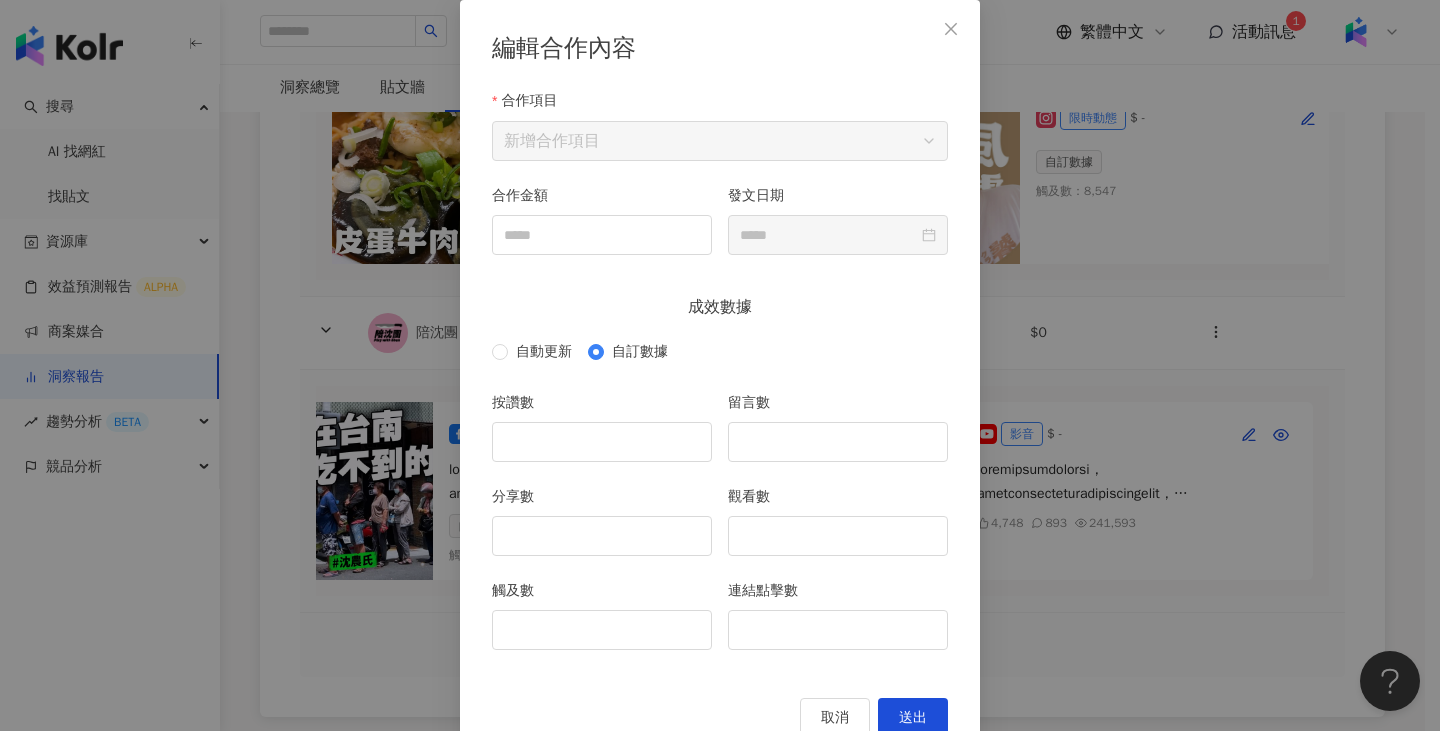 click on "編輯合作內容 合作項目 新增合作項目 合作金額 發文日期 成效數據 自動更新 自訂數據 按讚數 留言數 分享數 觀看數 觸及數 連結點擊數 取消 送出" at bounding box center (720, 365) 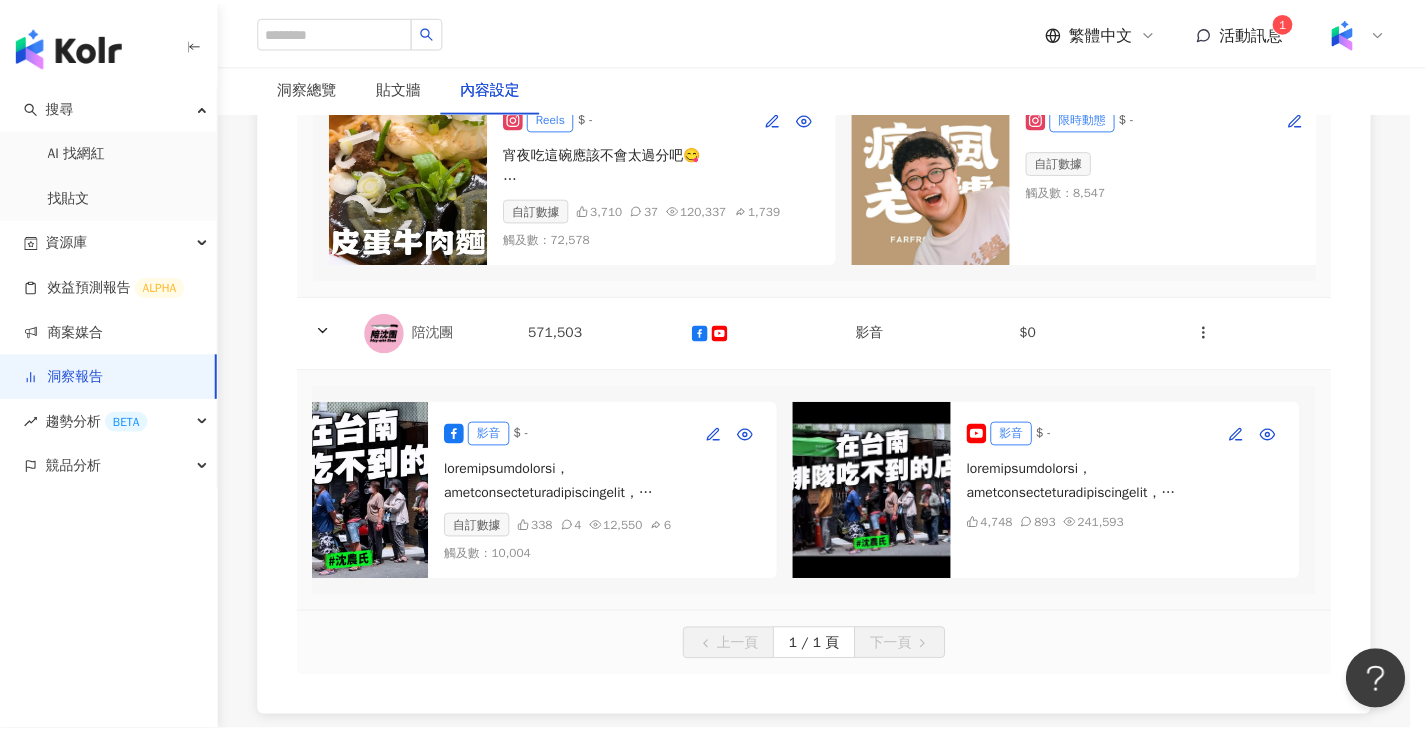 scroll, scrollTop: 54, scrollLeft: 0, axis: vertical 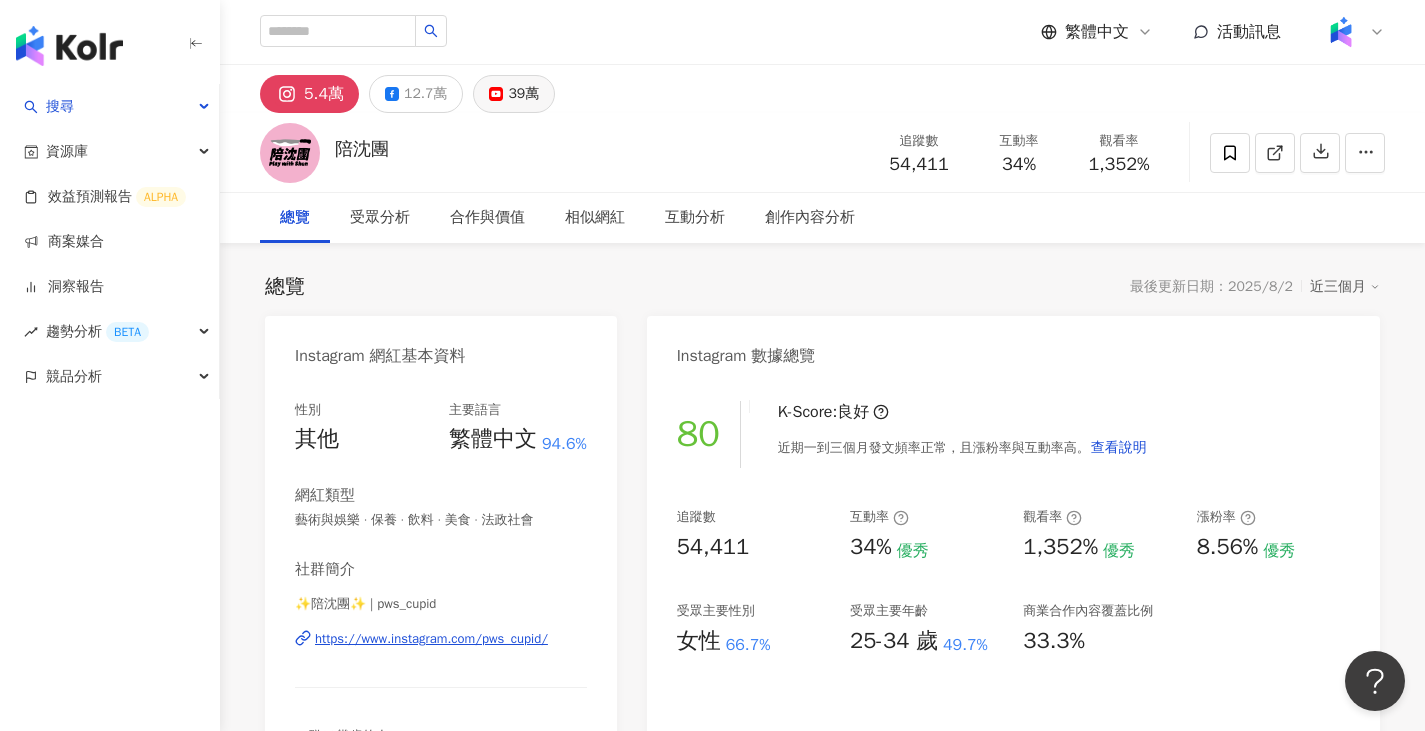 click on "39萬" at bounding box center [523, 94] 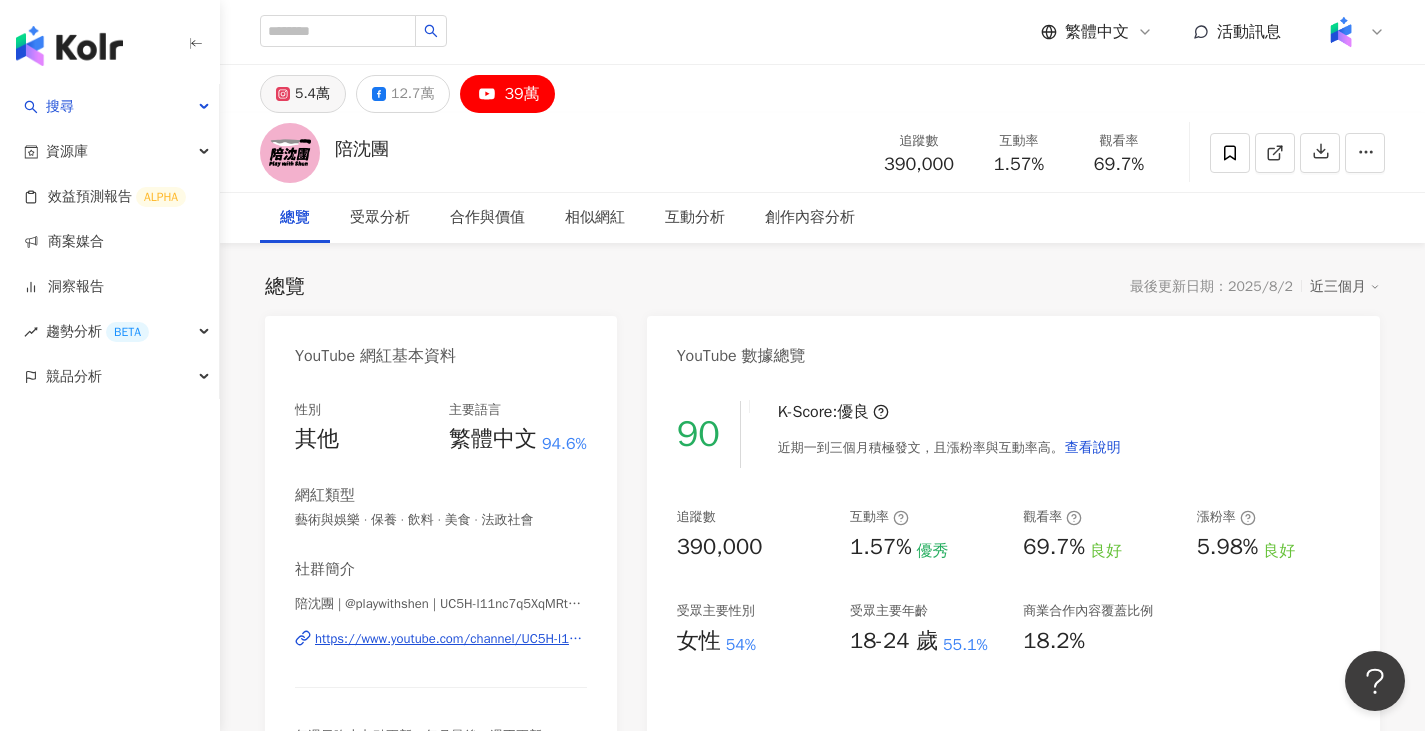 click on "5.4萬" at bounding box center (312, 94) 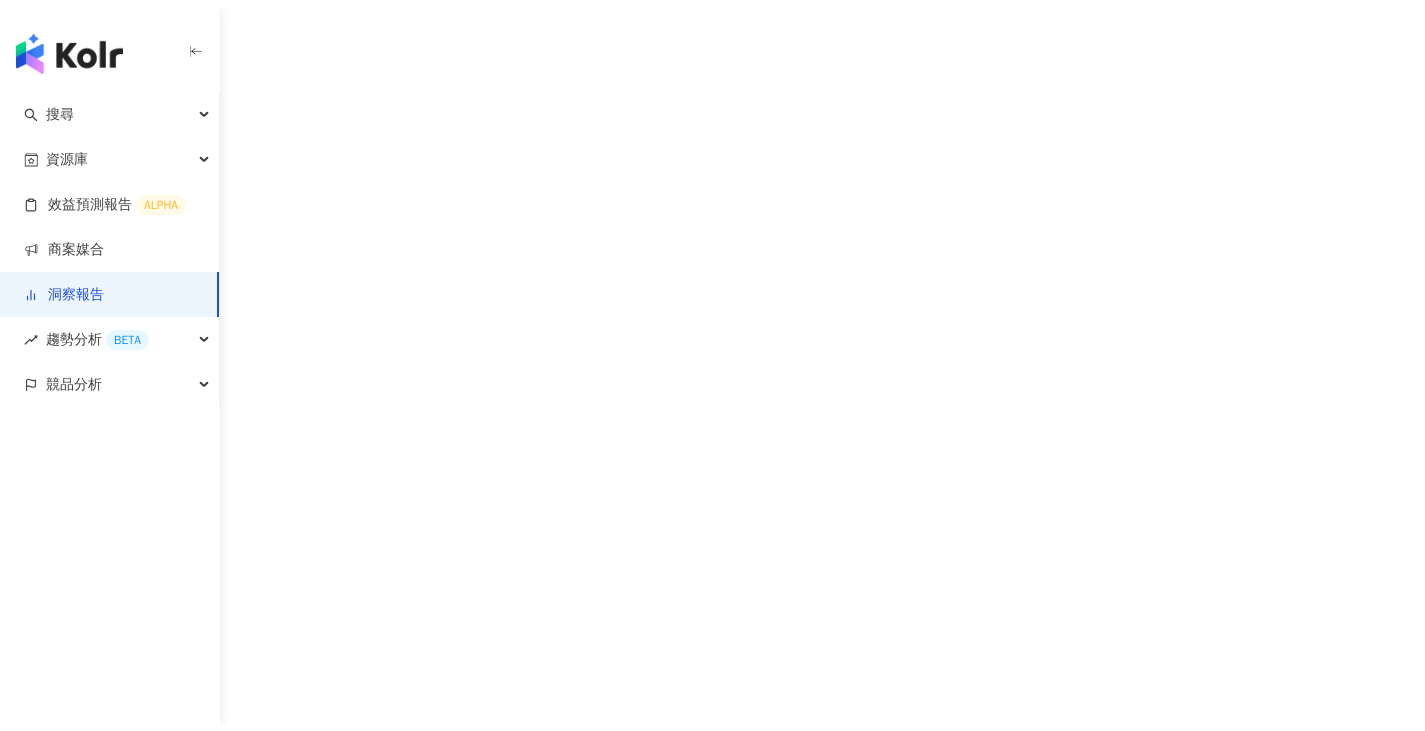 scroll, scrollTop: 0, scrollLeft: 0, axis: both 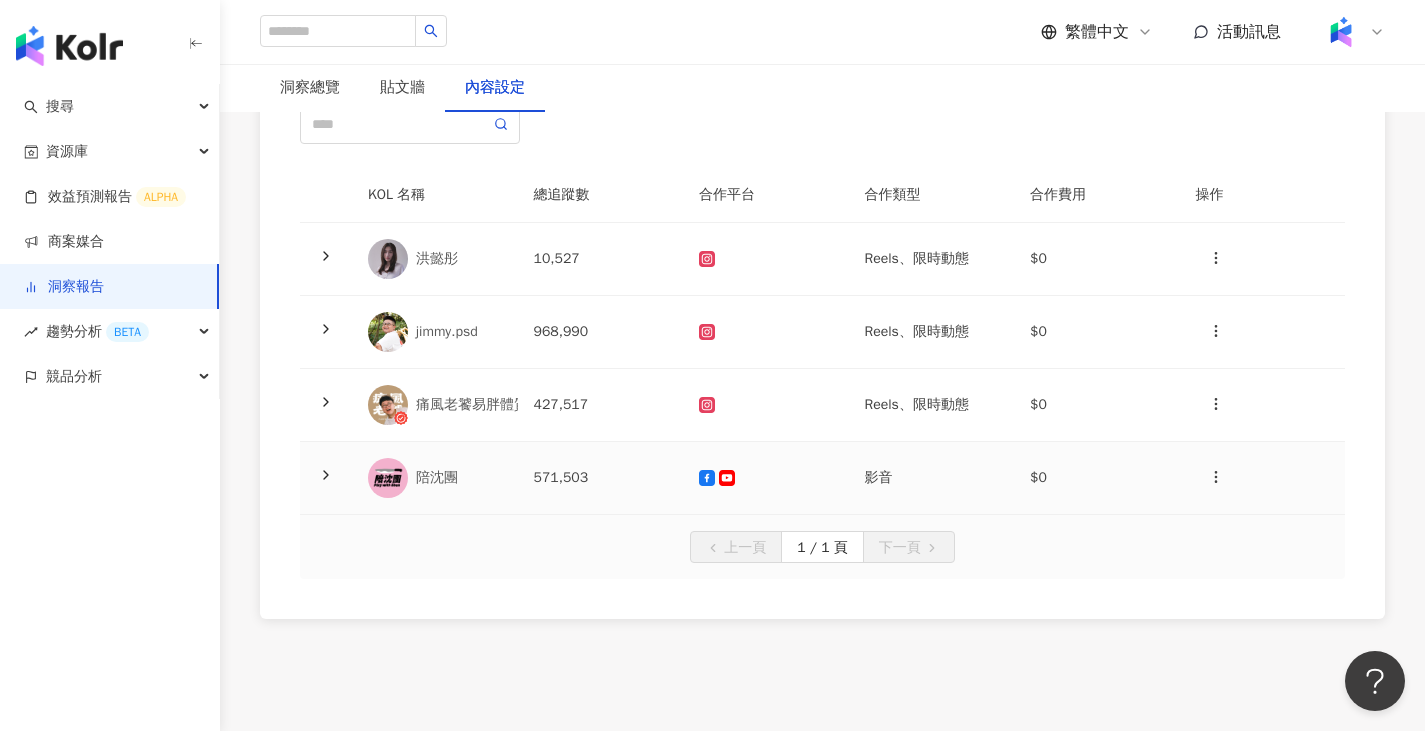 click on "影音" at bounding box center (932, 478) 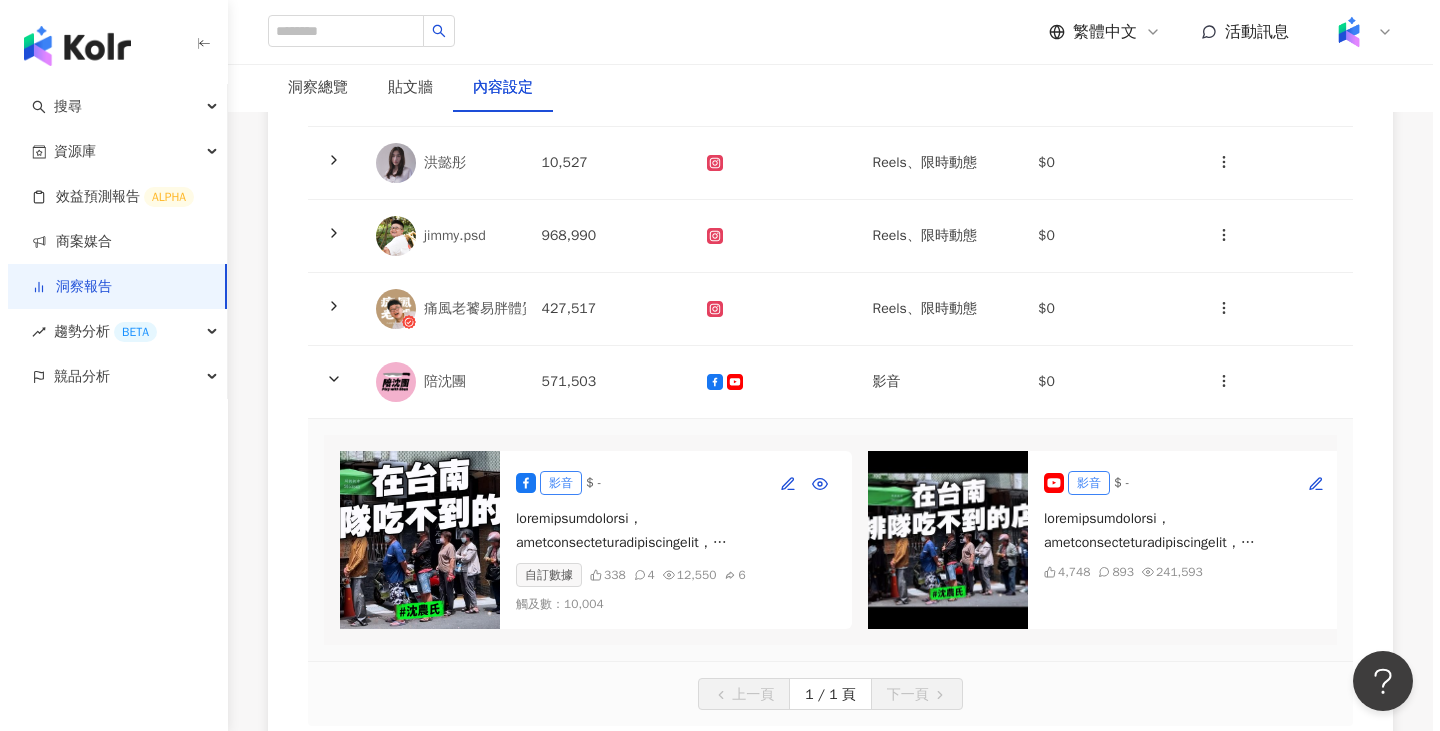 scroll, scrollTop: 400, scrollLeft: 0, axis: vertical 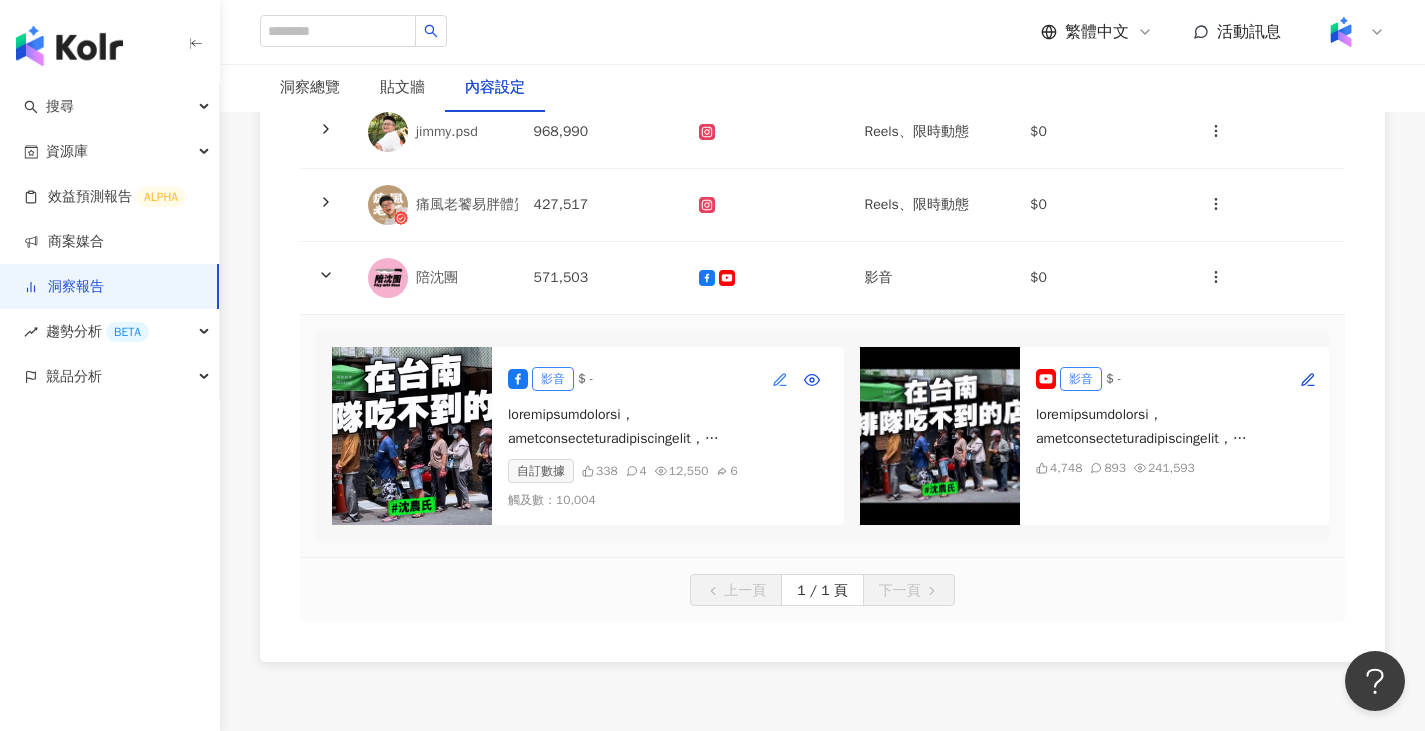 click 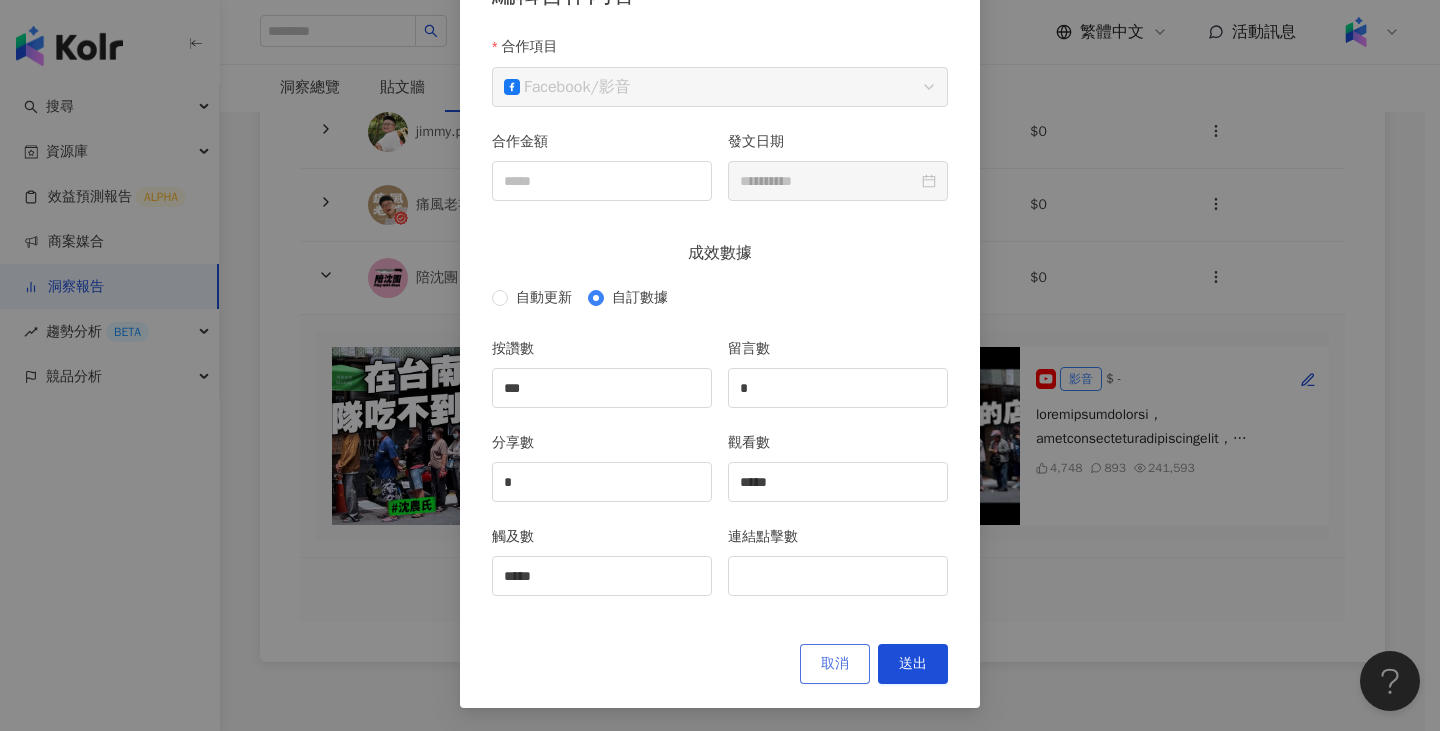 click on "取消" at bounding box center (835, 664) 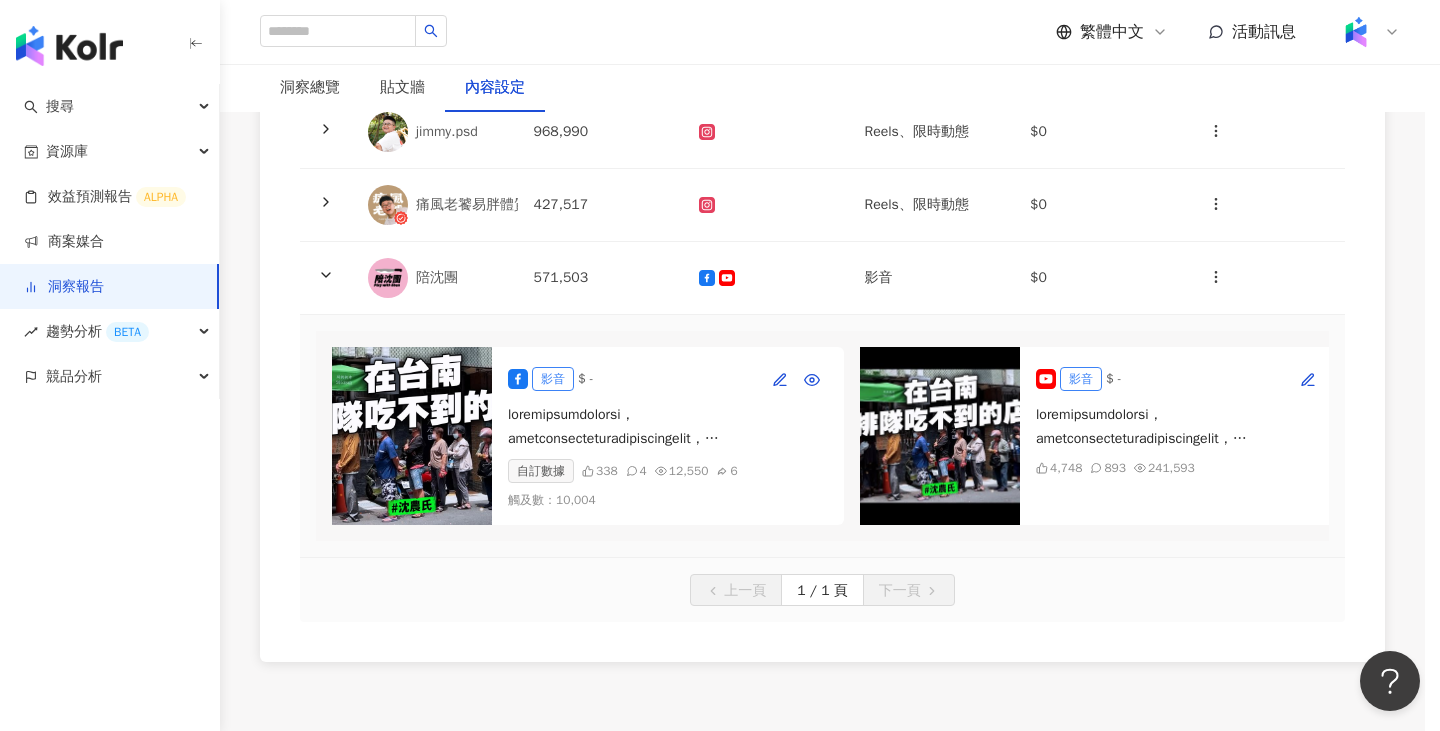 scroll, scrollTop: 54, scrollLeft: 0, axis: vertical 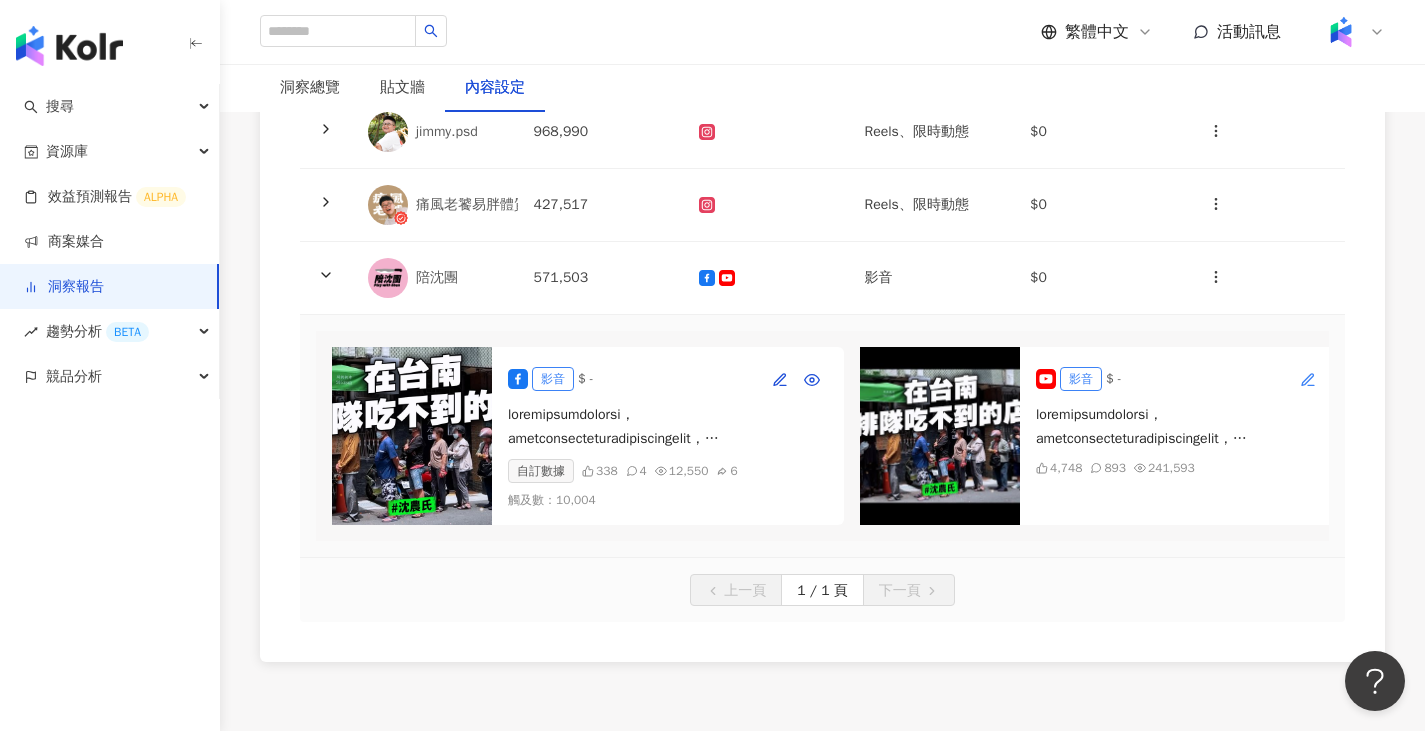 click 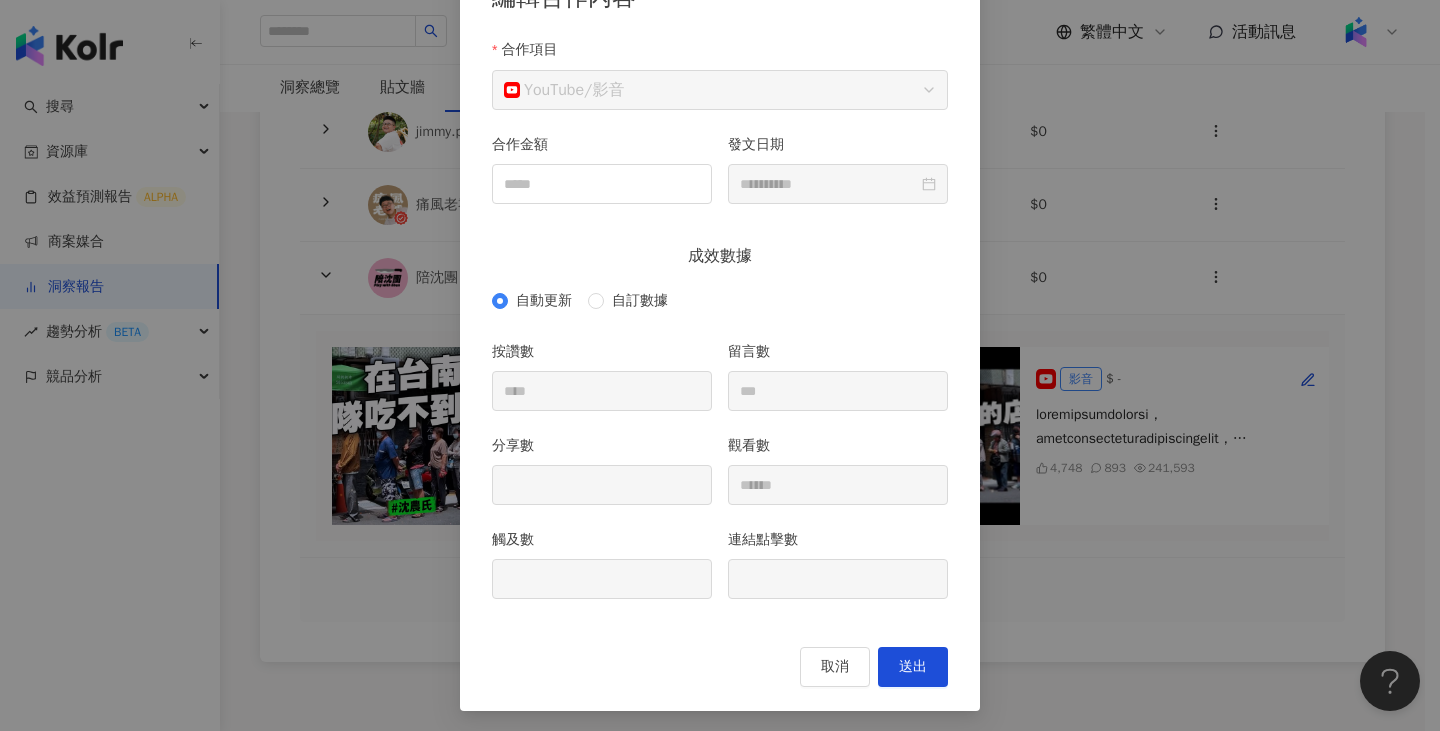 scroll, scrollTop: 154, scrollLeft: 0, axis: vertical 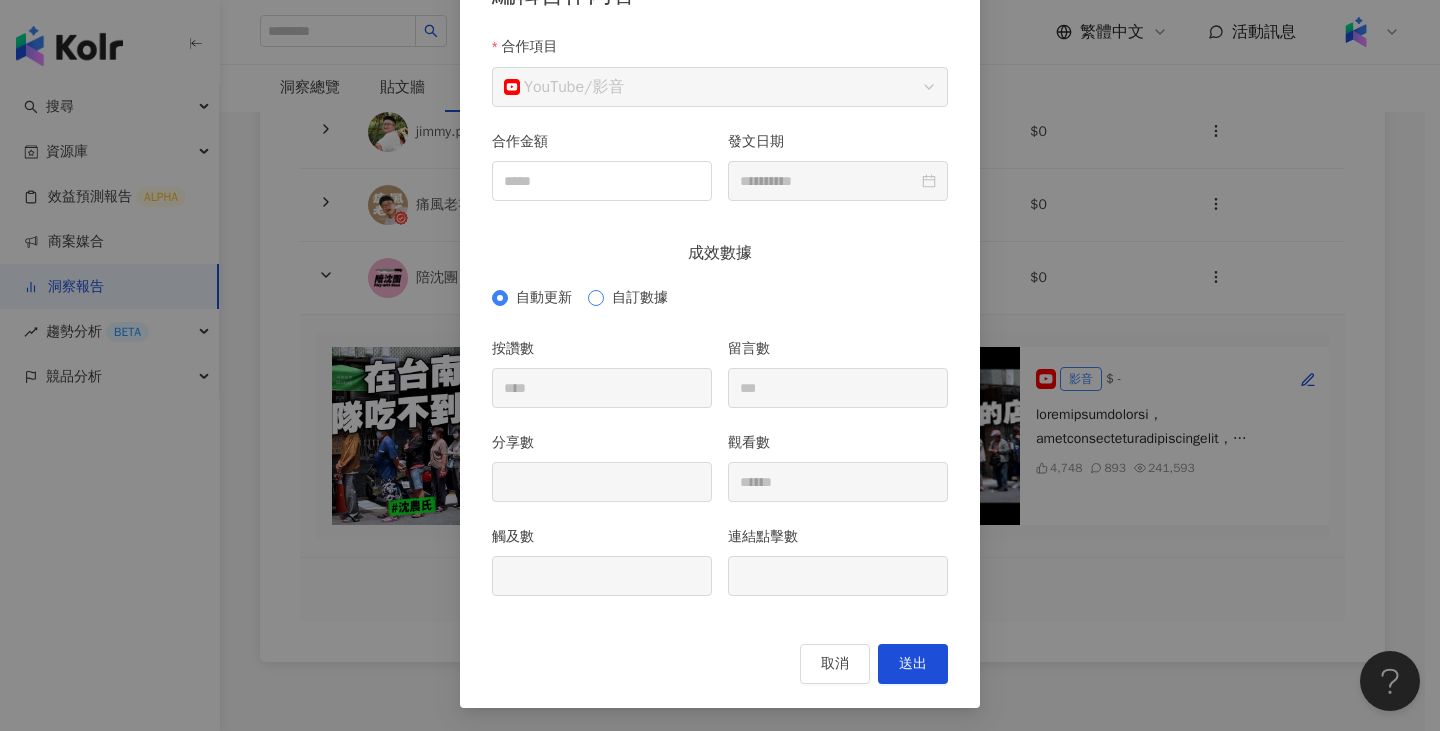 click on "自訂數據" at bounding box center (640, 298) 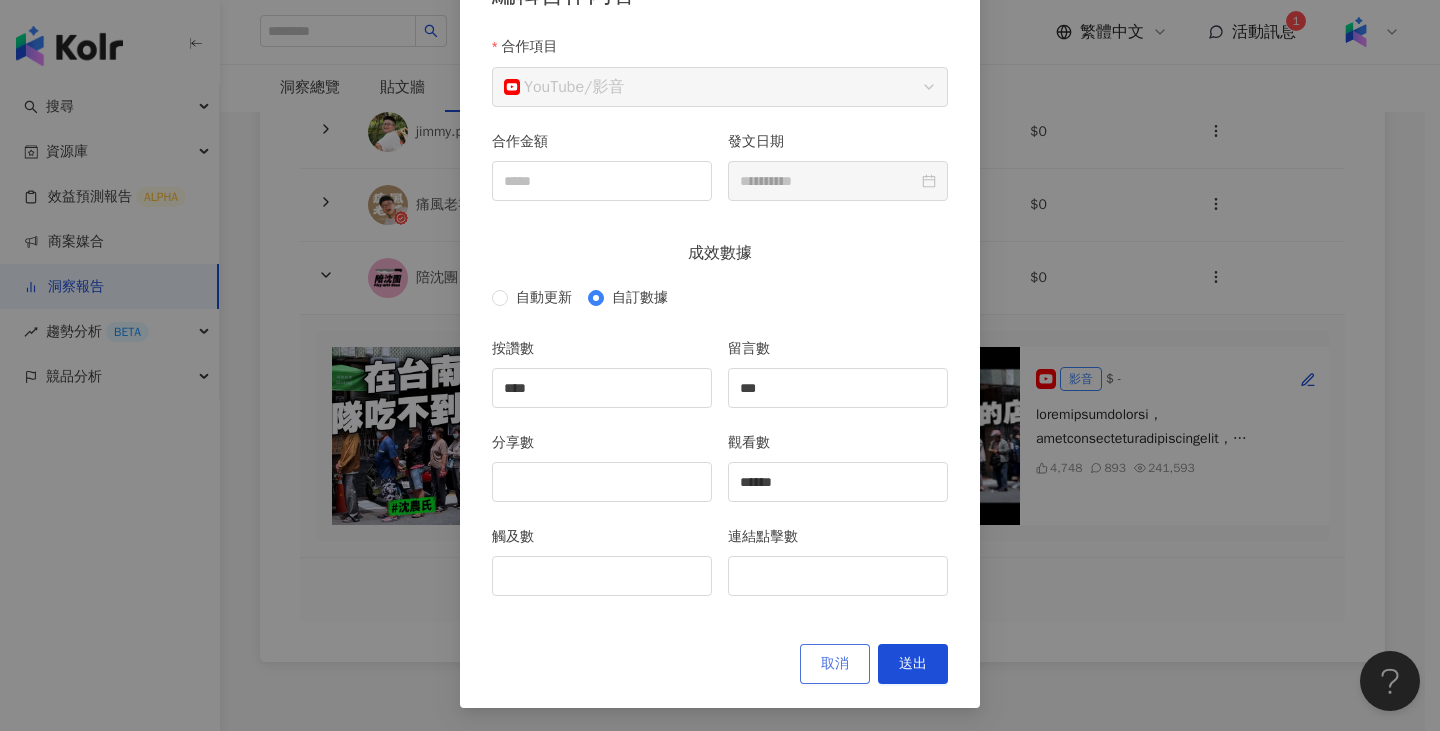 click on "取消" at bounding box center [835, 664] 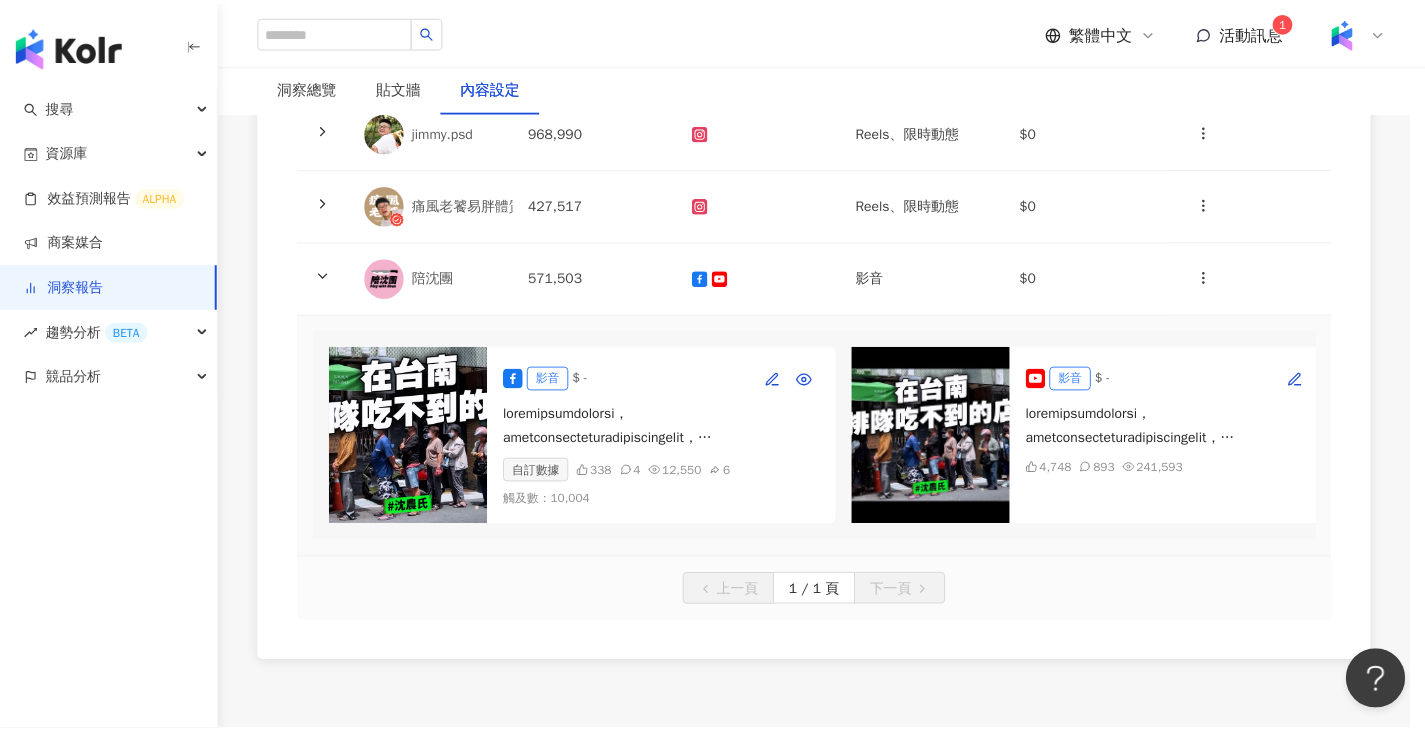 scroll, scrollTop: 54, scrollLeft: 0, axis: vertical 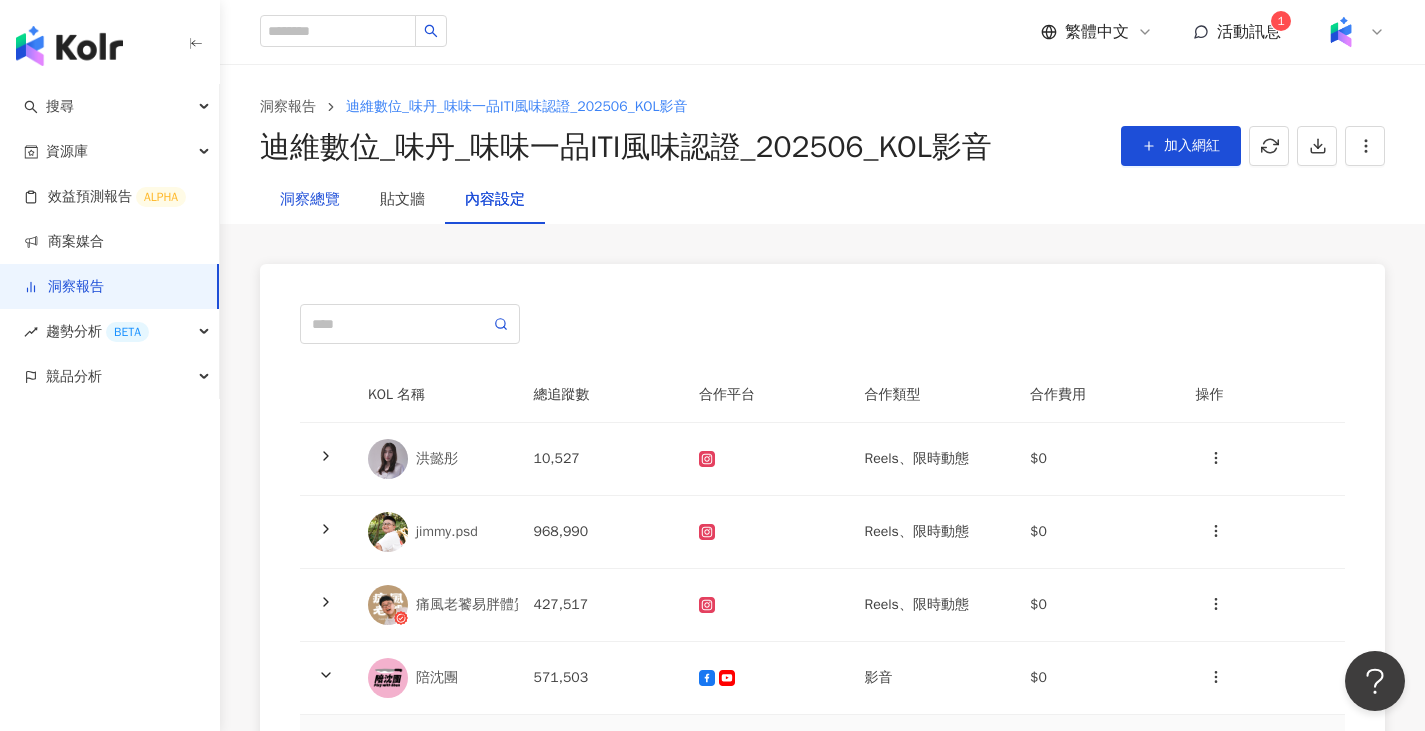 click on "洞察總覽" at bounding box center (310, 200) 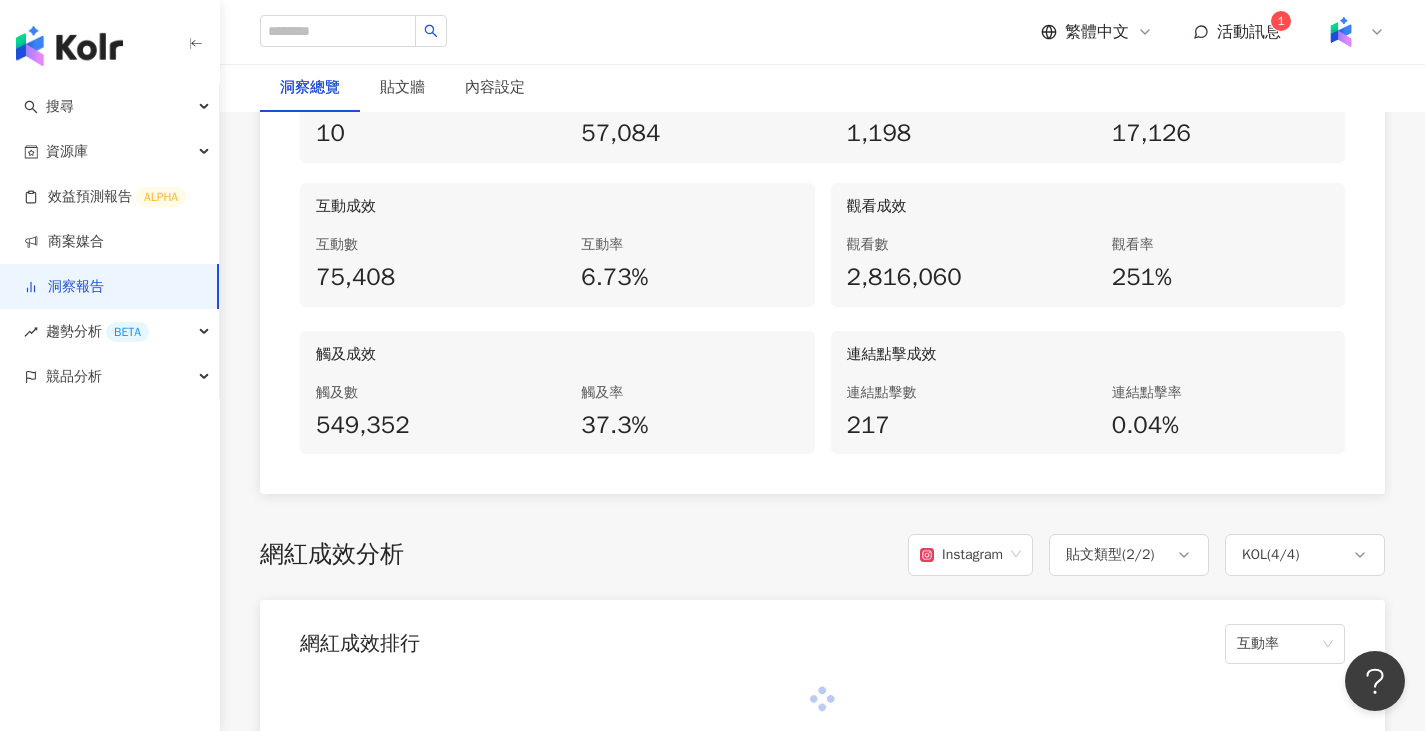 scroll, scrollTop: 900, scrollLeft: 0, axis: vertical 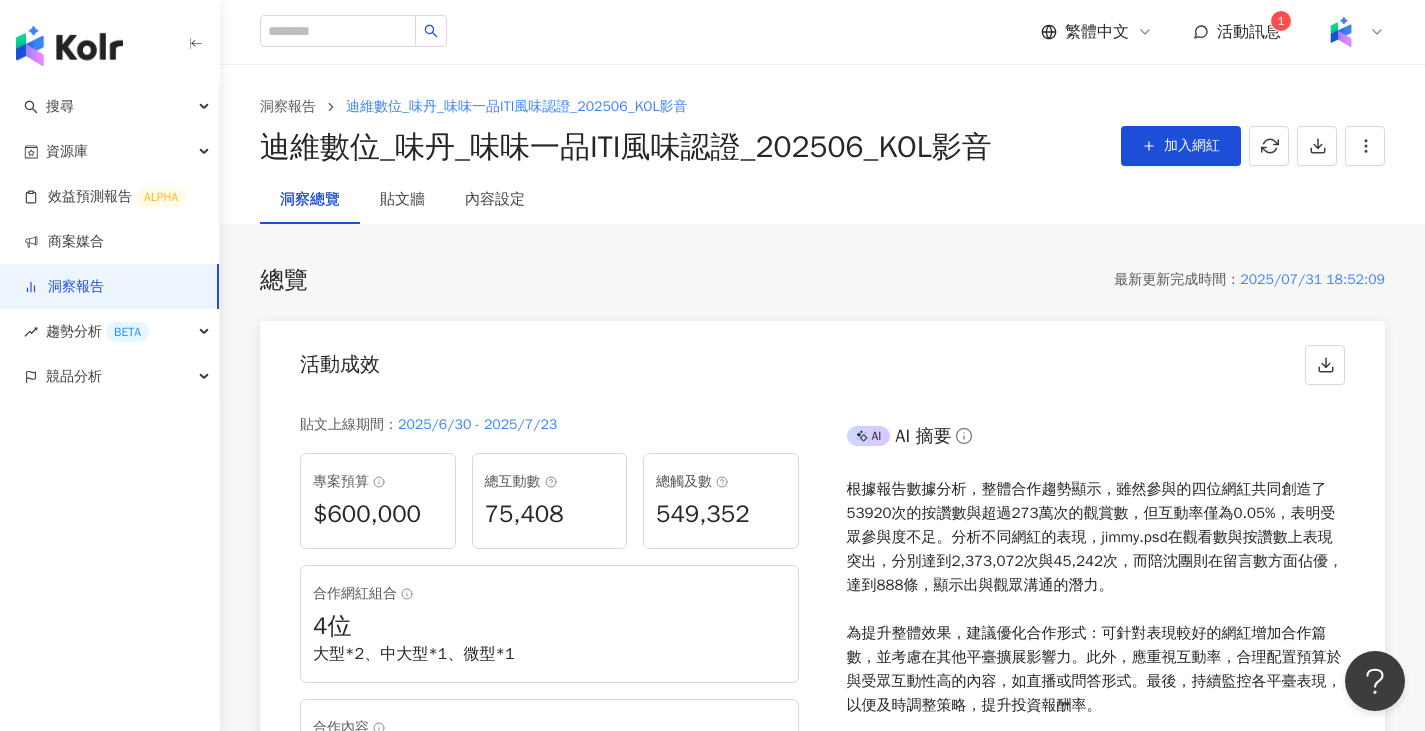 click on "洞察總覽" at bounding box center (310, 200) 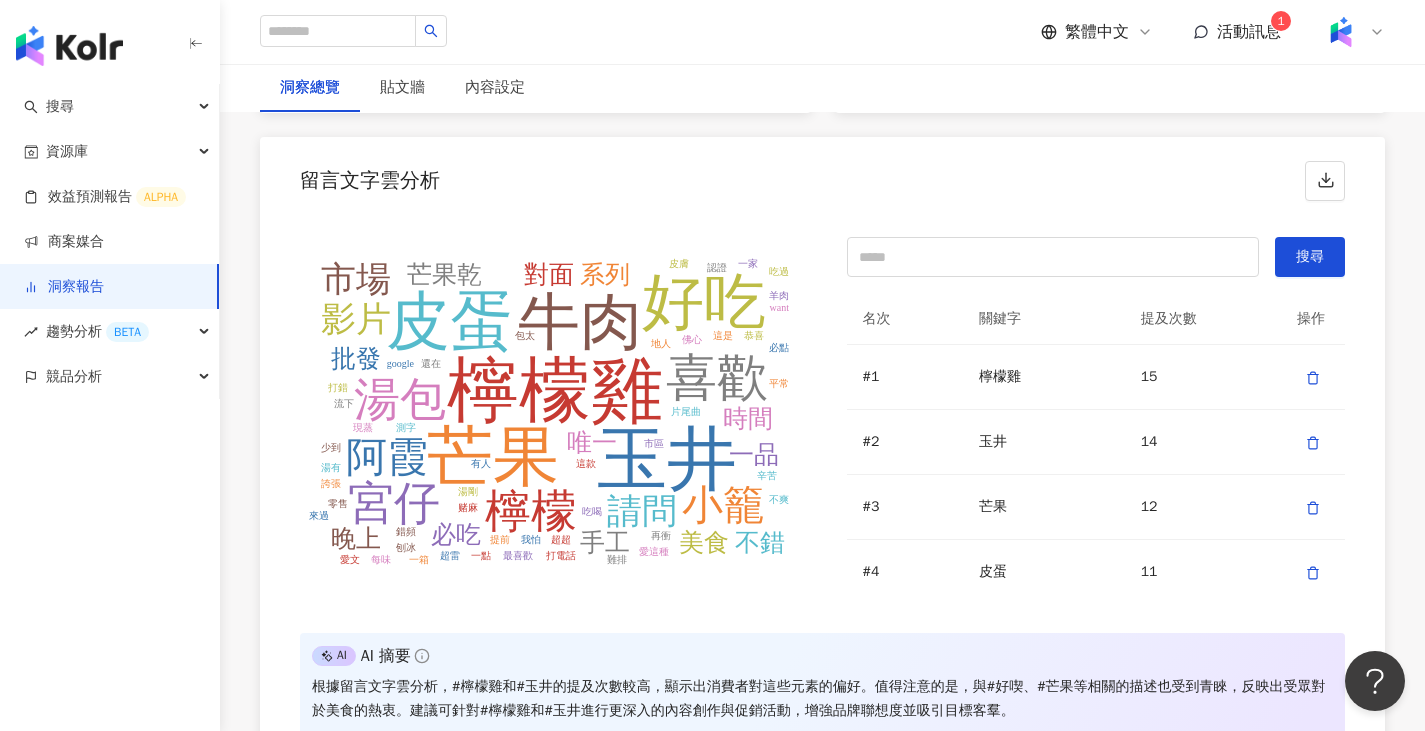 scroll, scrollTop: 4199, scrollLeft: 0, axis: vertical 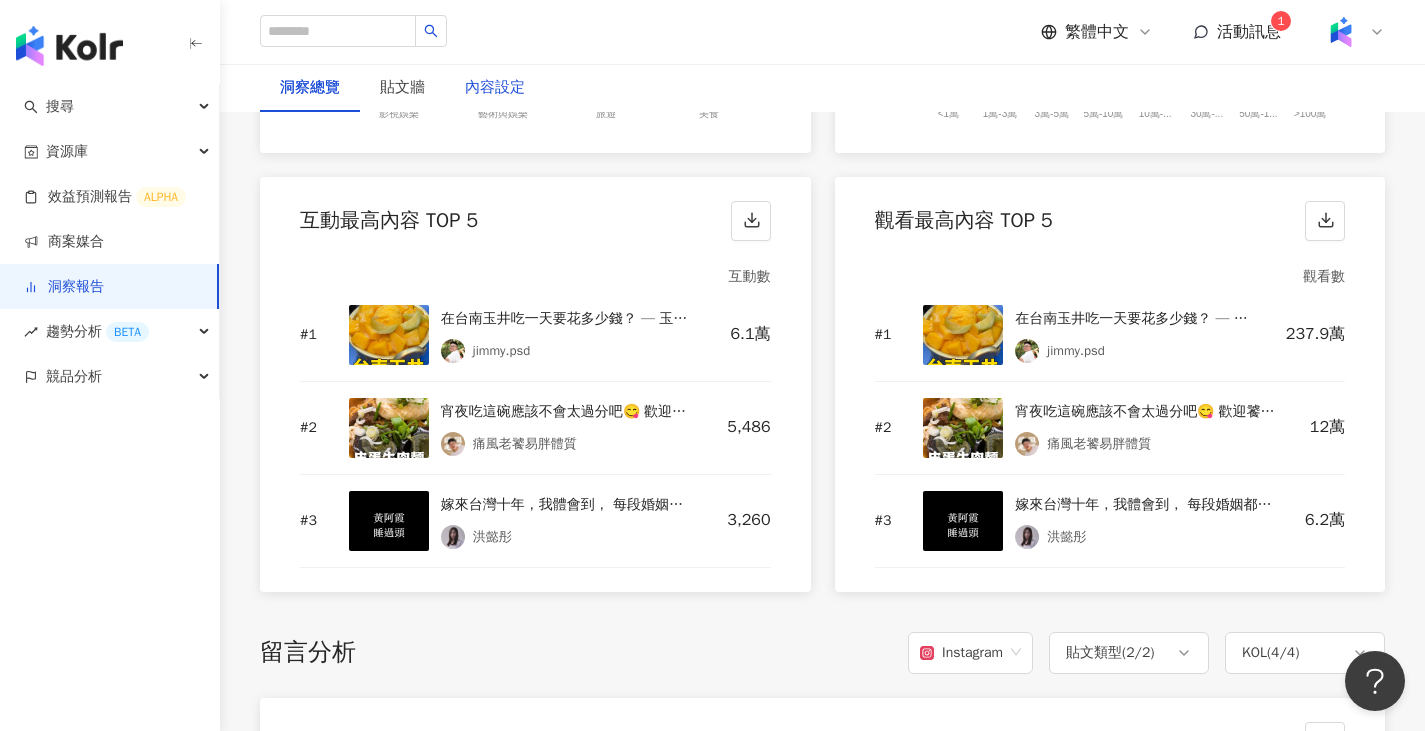 click on "內容設定" at bounding box center [495, 88] 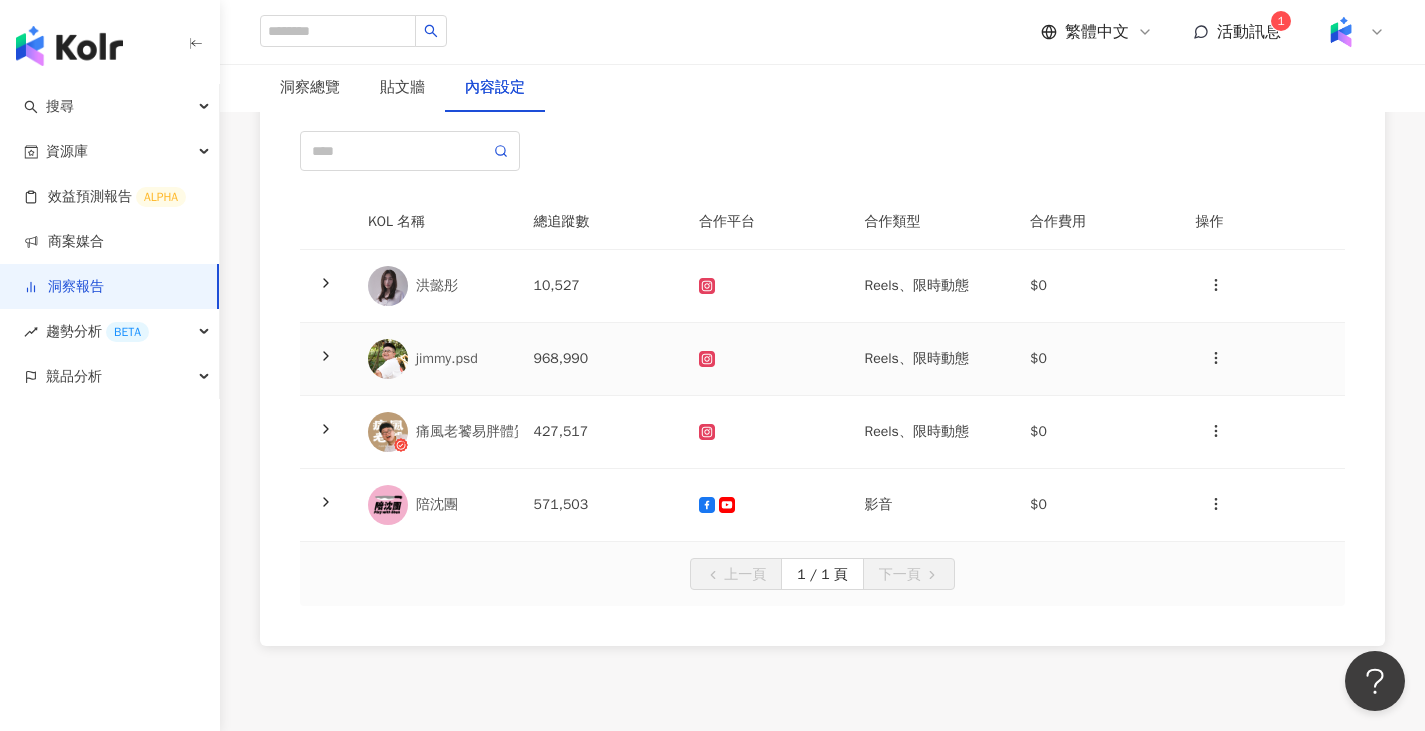 scroll, scrollTop: 200, scrollLeft: 0, axis: vertical 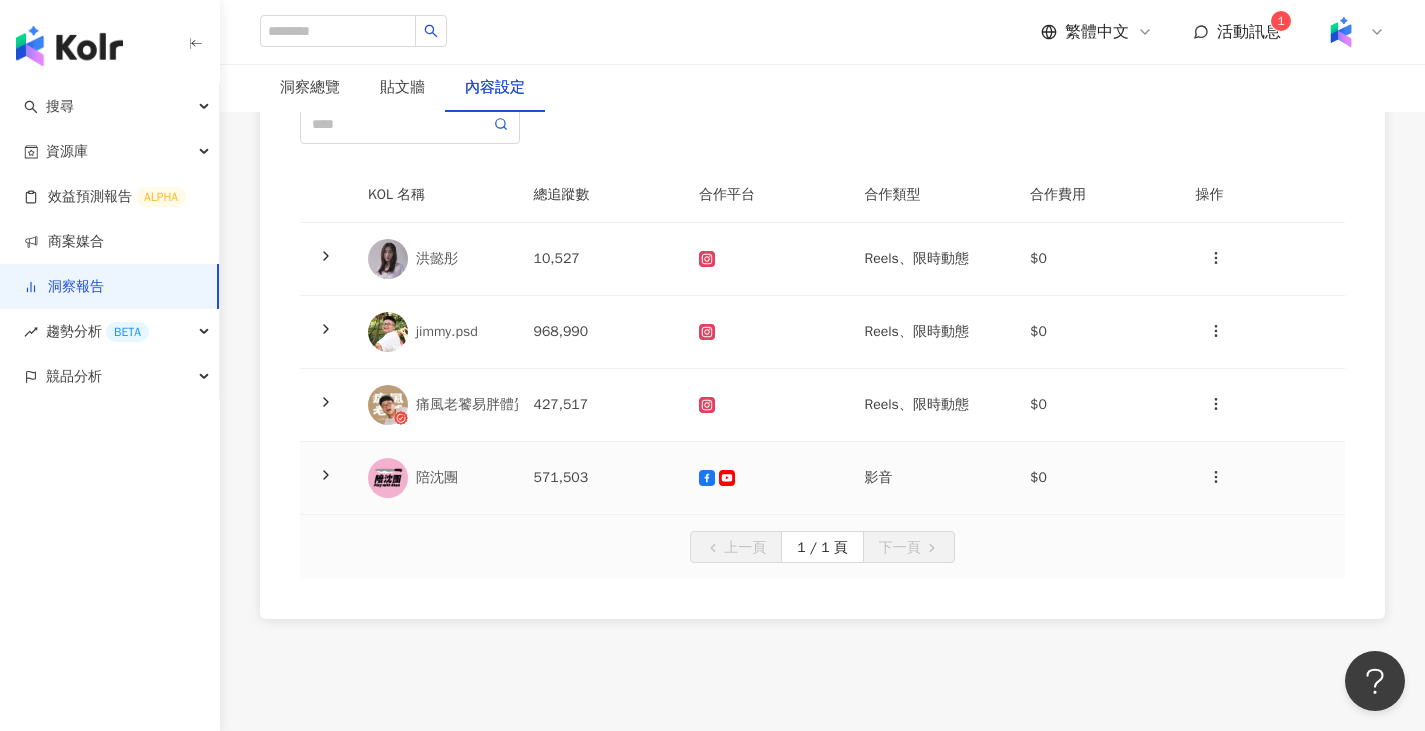 click on "571,503" at bounding box center [601, 478] 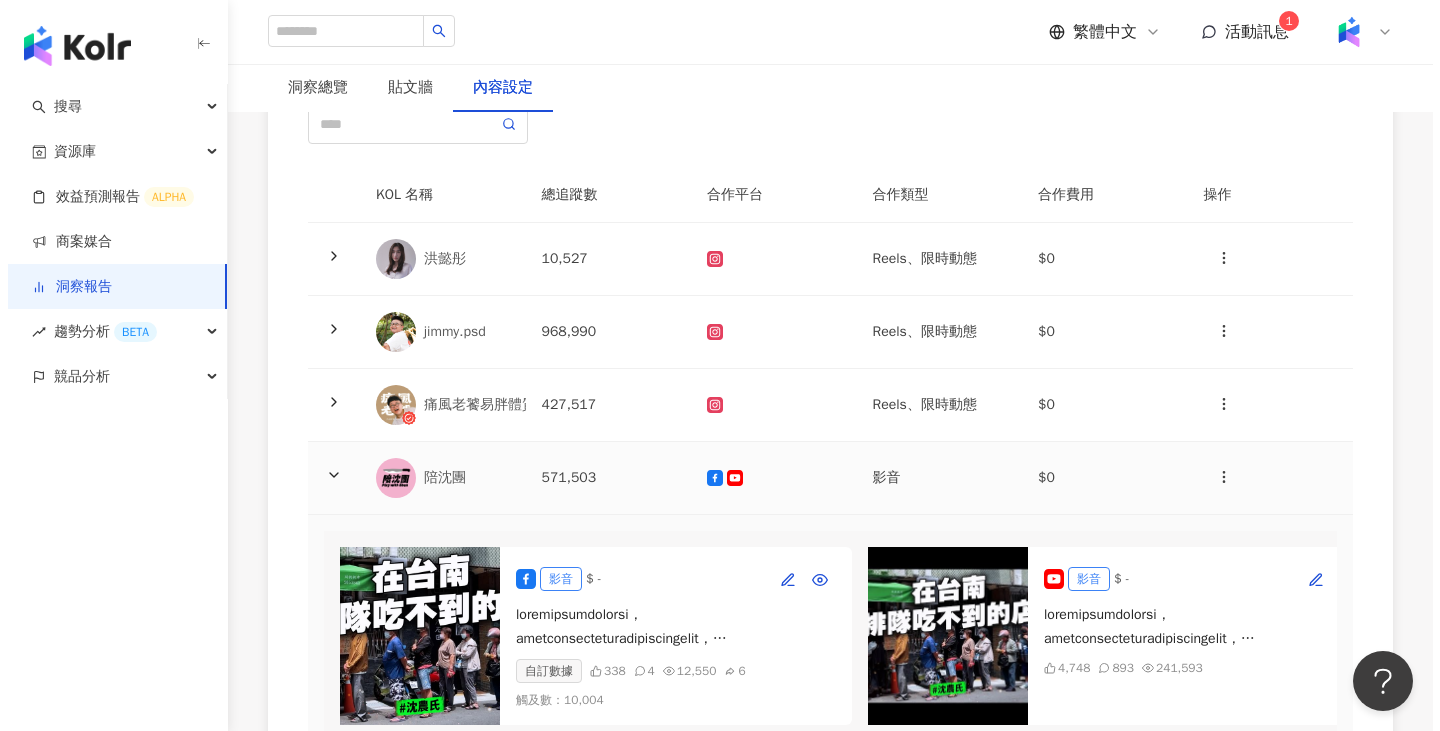 scroll, scrollTop: 400, scrollLeft: 0, axis: vertical 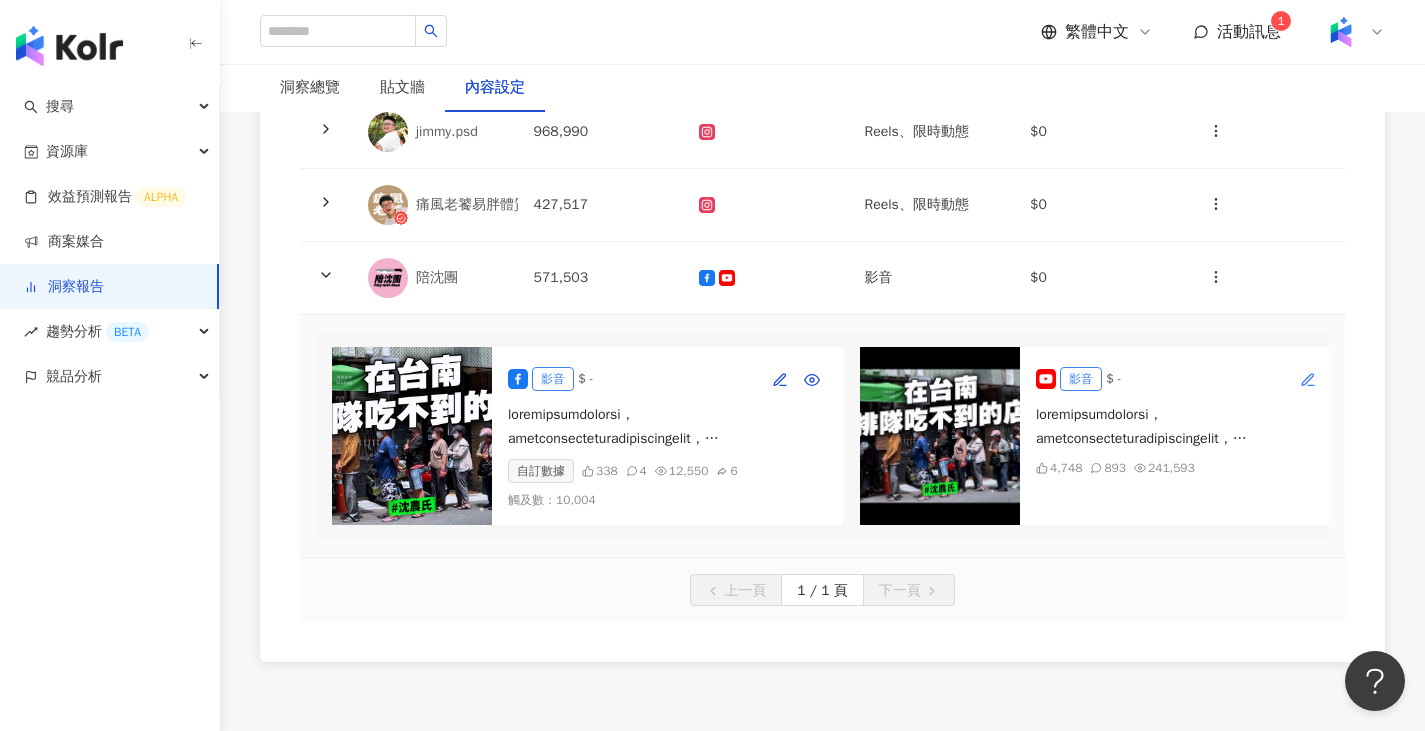 click 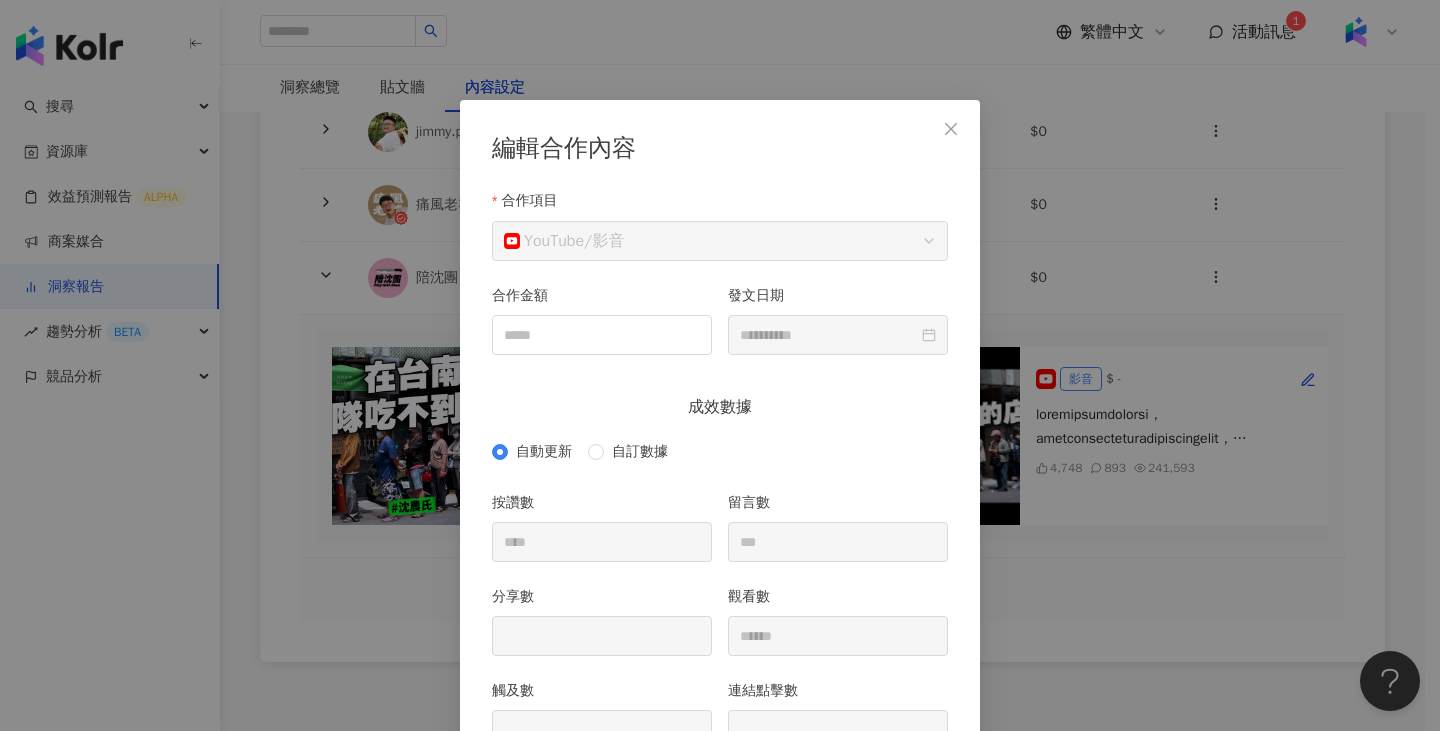 scroll, scrollTop: 100, scrollLeft: 0, axis: vertical 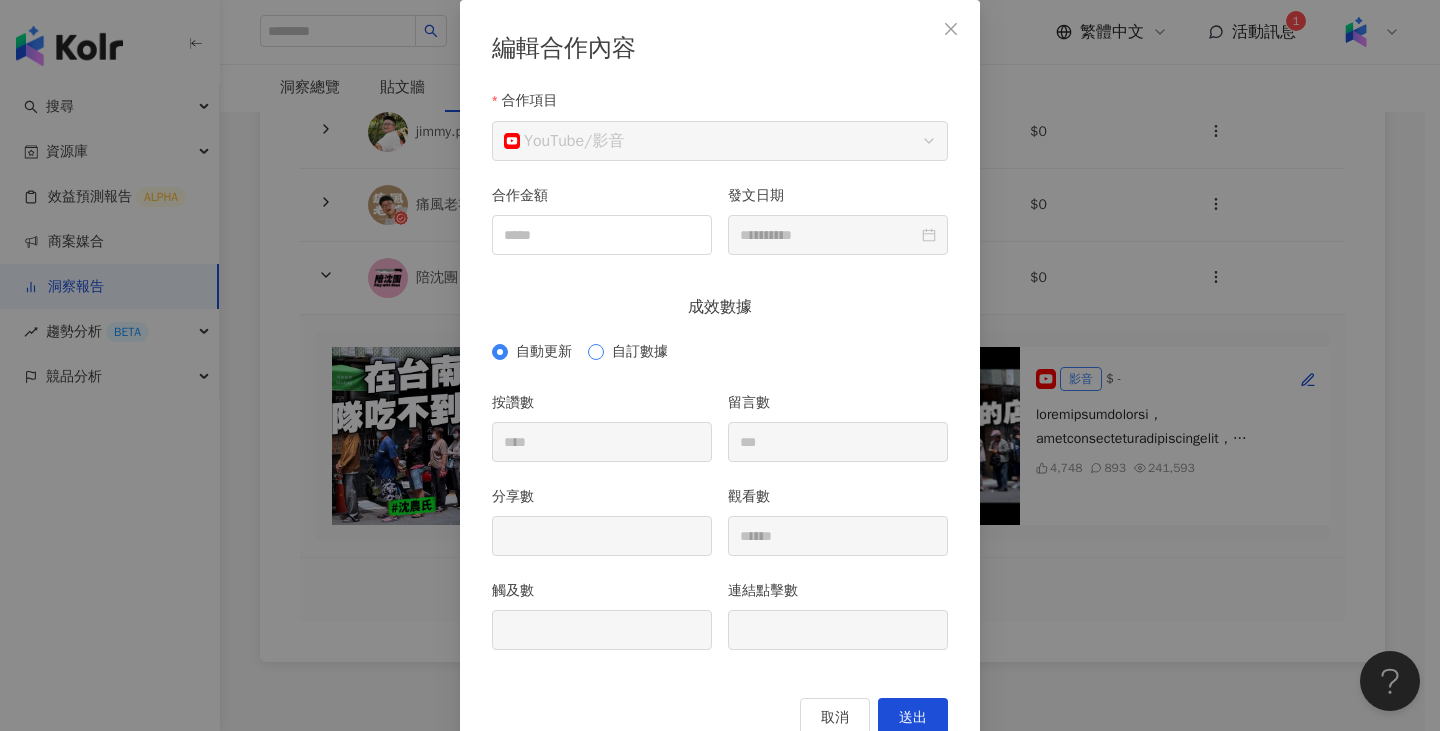 click on "自訂數據" at bounding box center [640, 352] 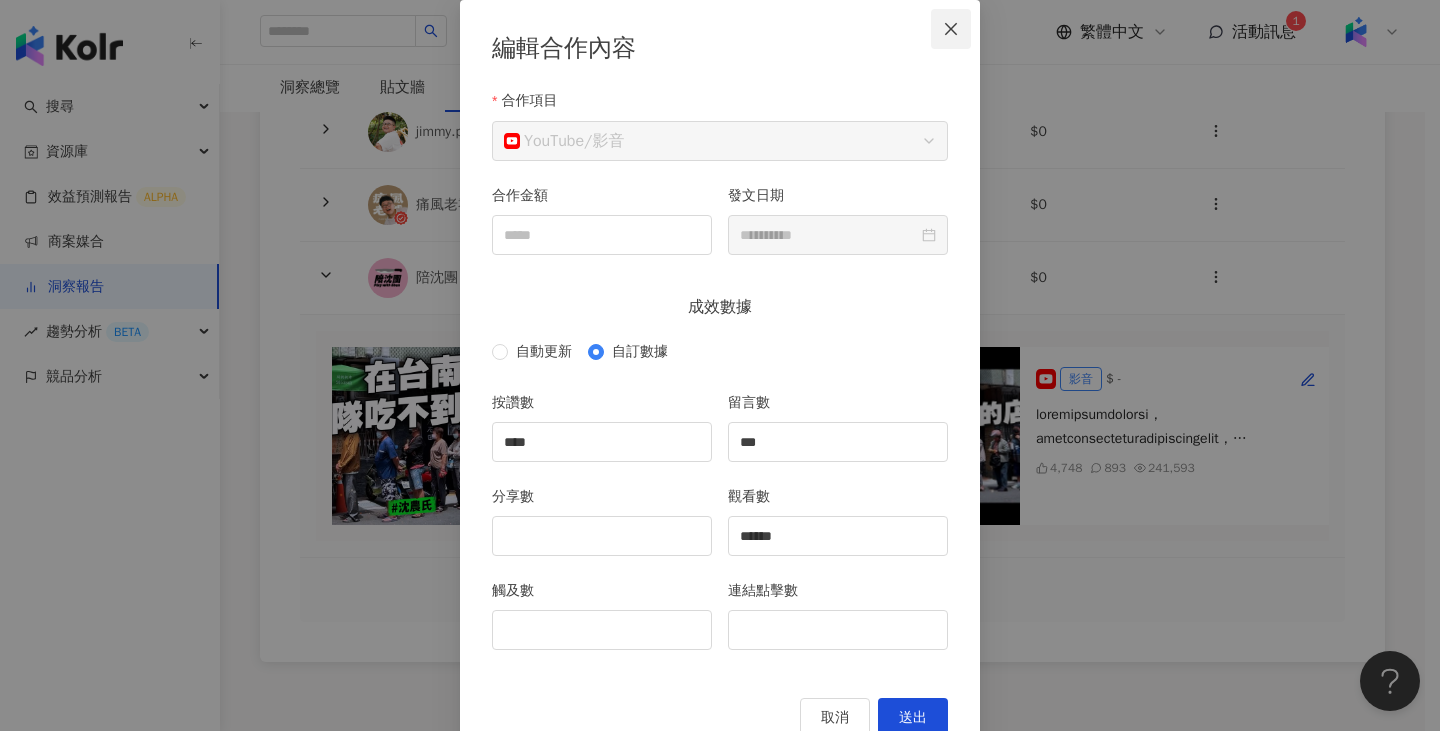 click on "**********" at bounding box center [720, 381] 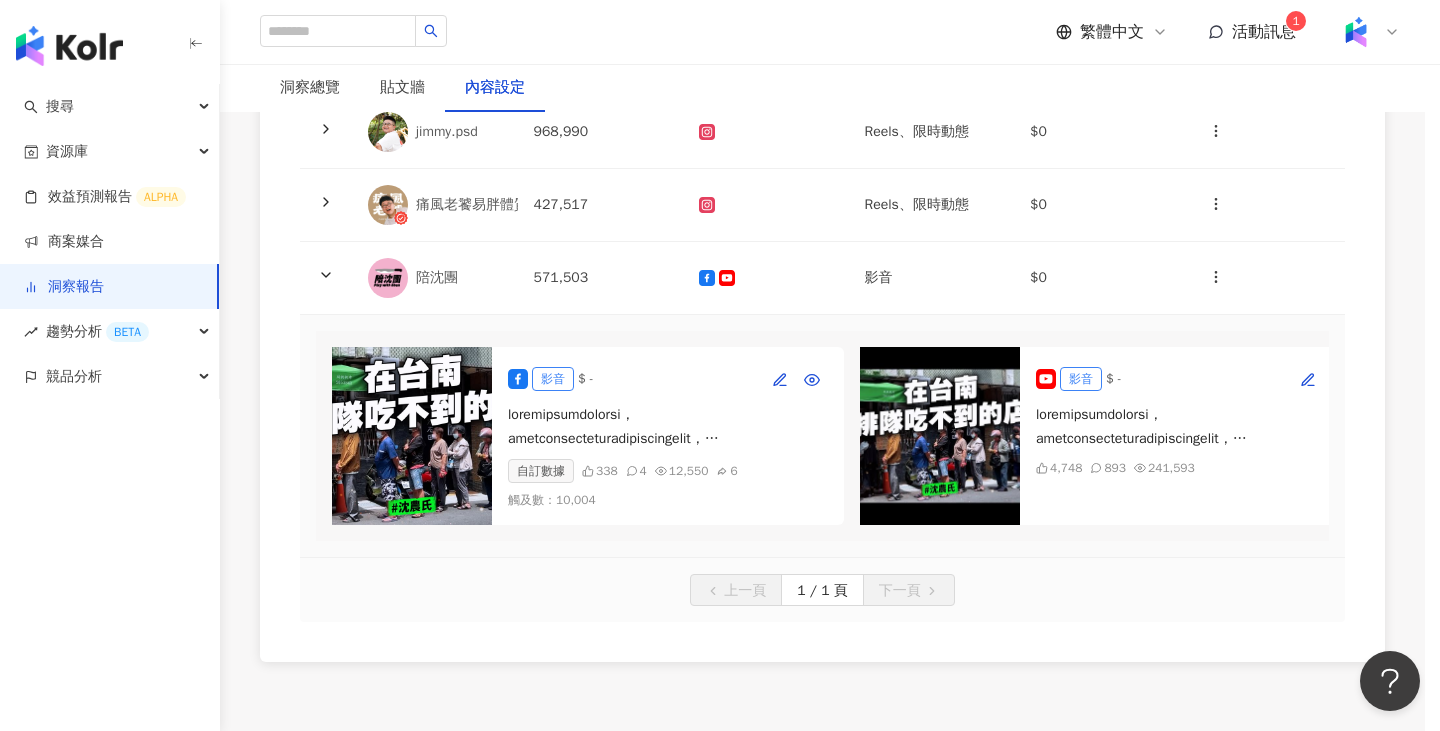 scroll, scrollTop: 0, scrollLeft: 0, axis: both 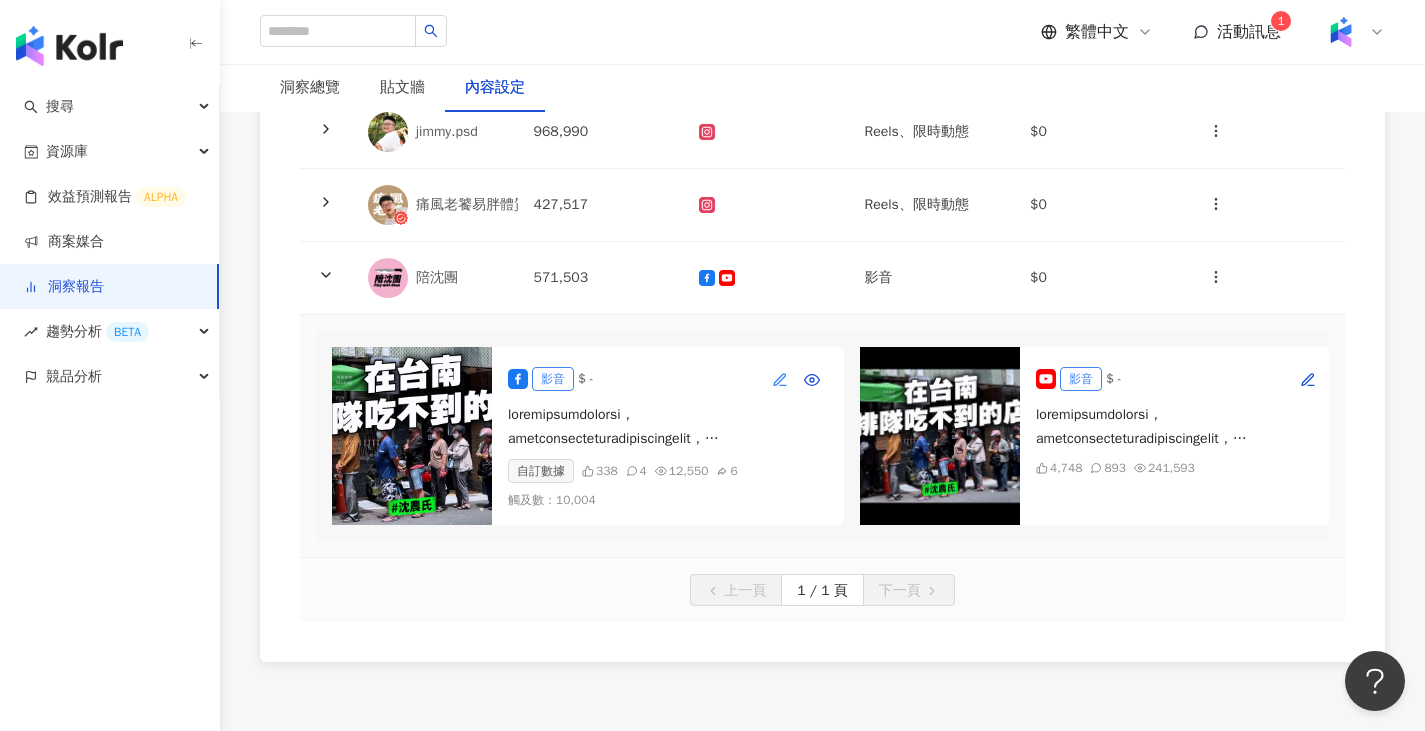 click 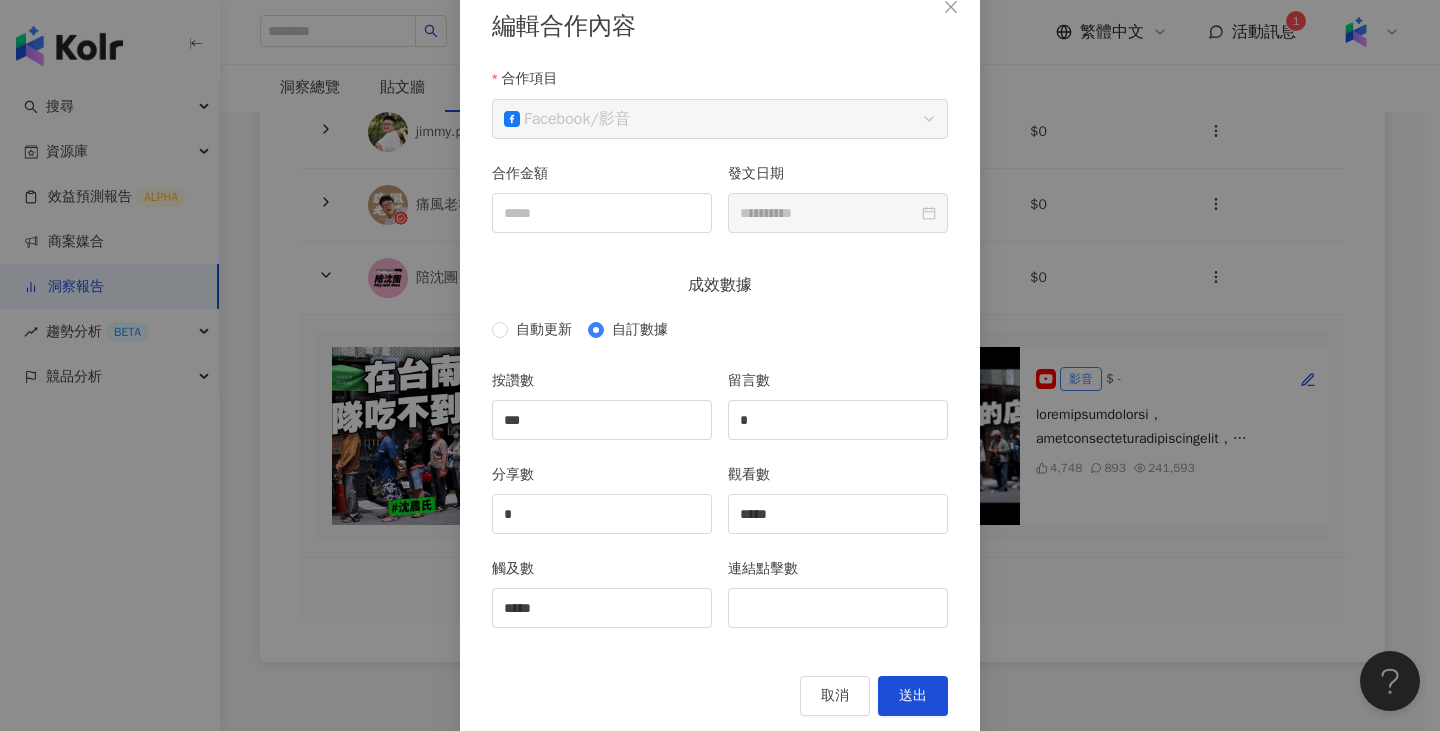 scroll, scrollTop: 154, scrollLeft: 0, axis: vertical 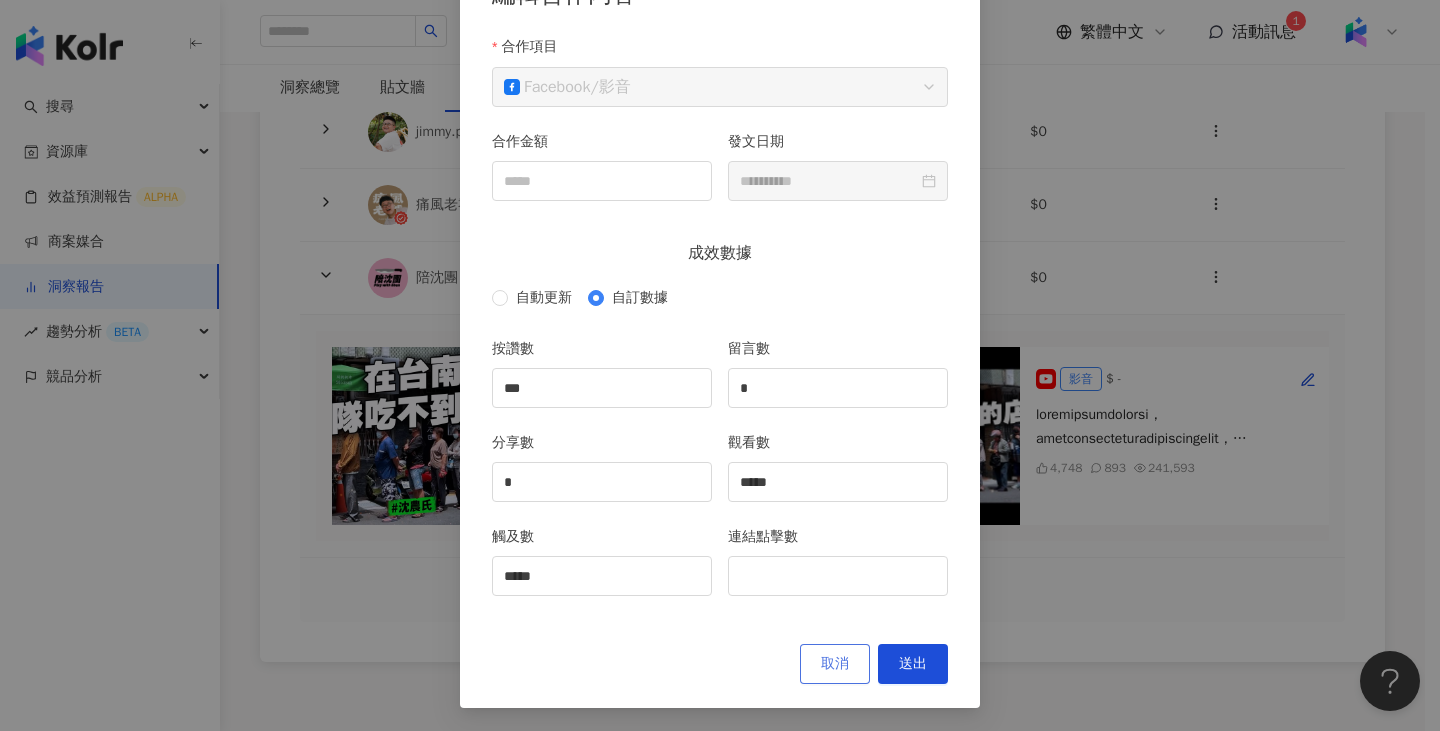 click on "取消" at bounding box center [835, 664] 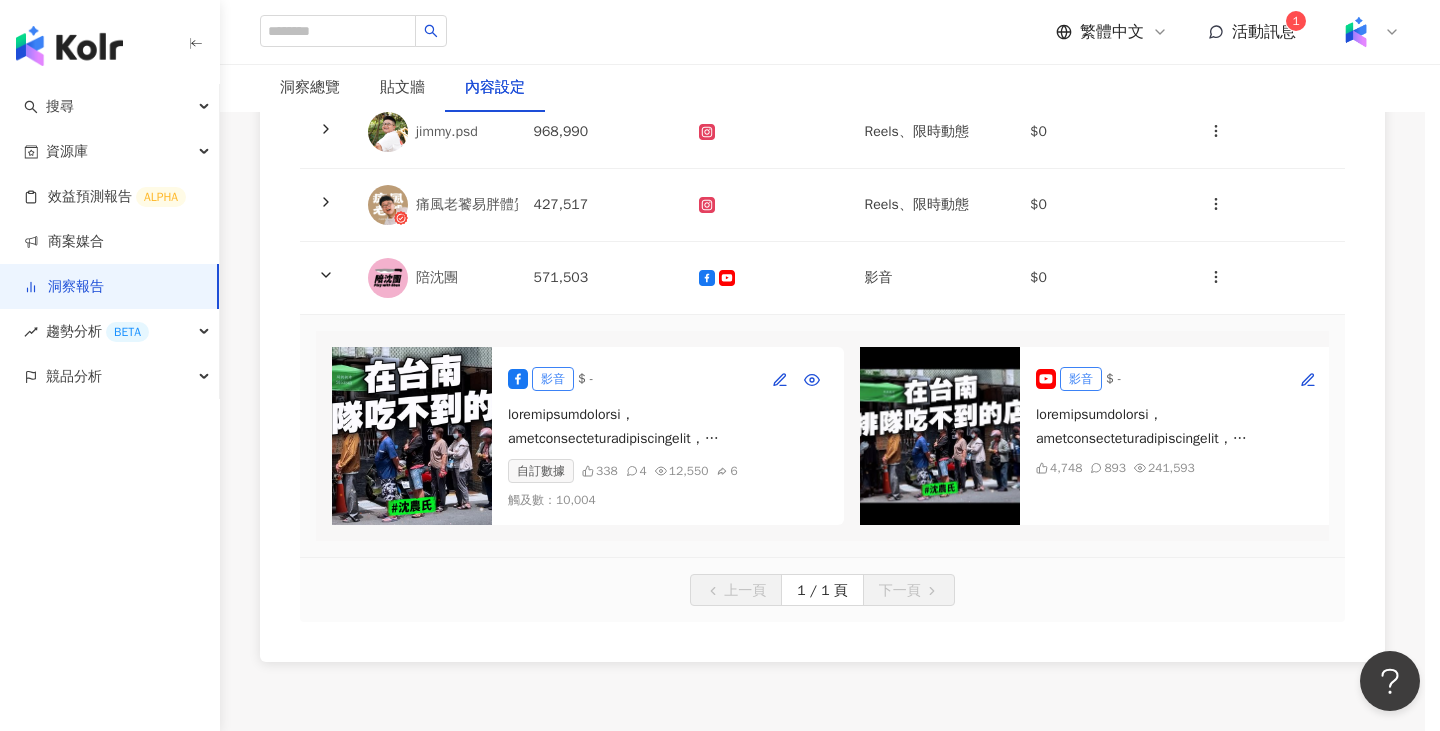 scroll, scrollTop: 54, scrollLeft: 0, axis: vertical 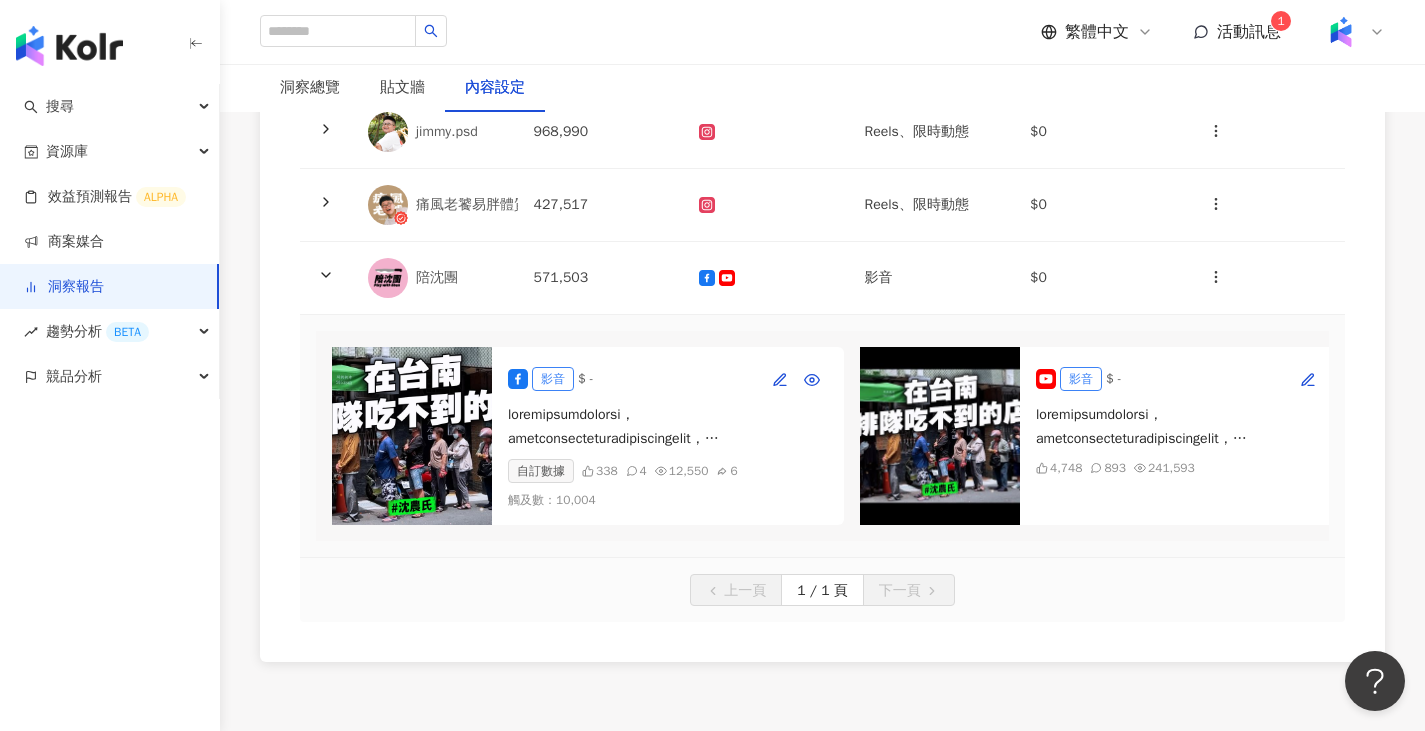 click on "影音 $ -" at bounding box center [1196, 379] 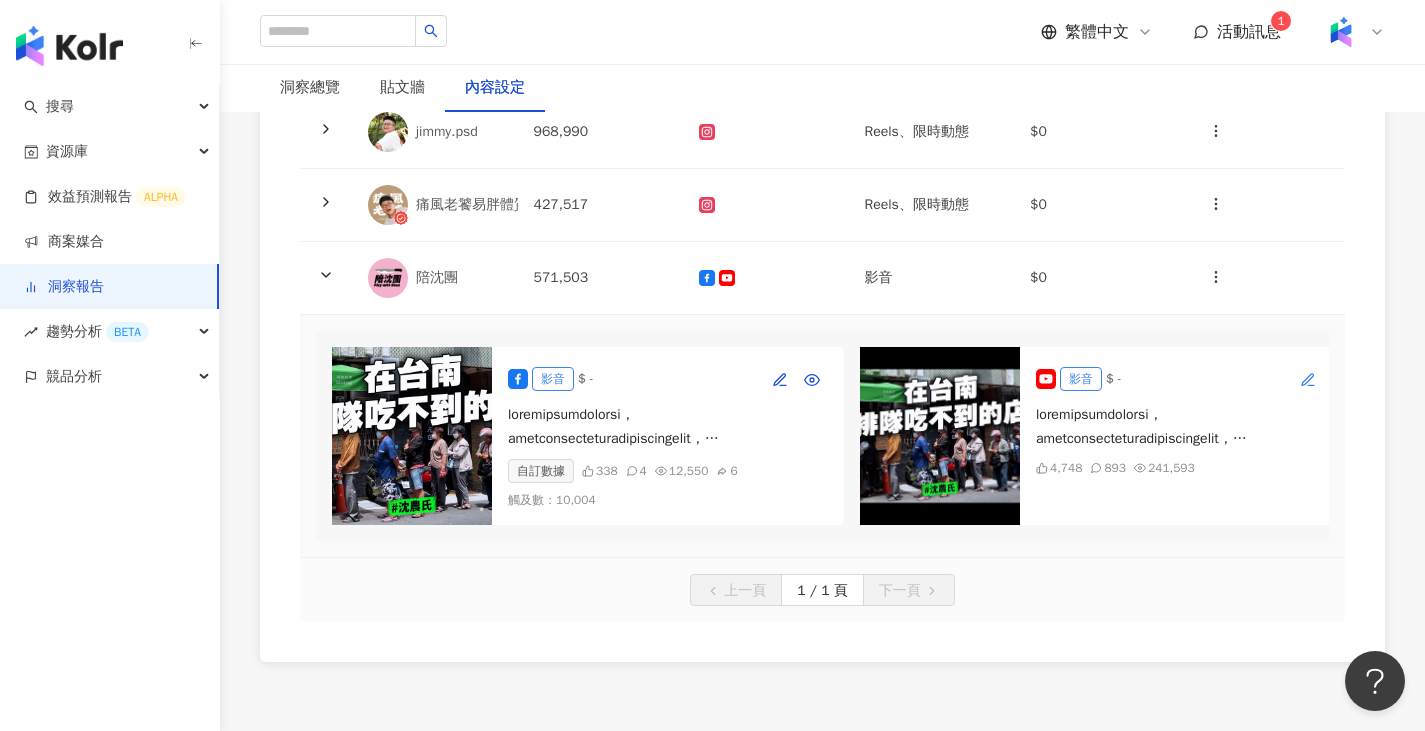 click 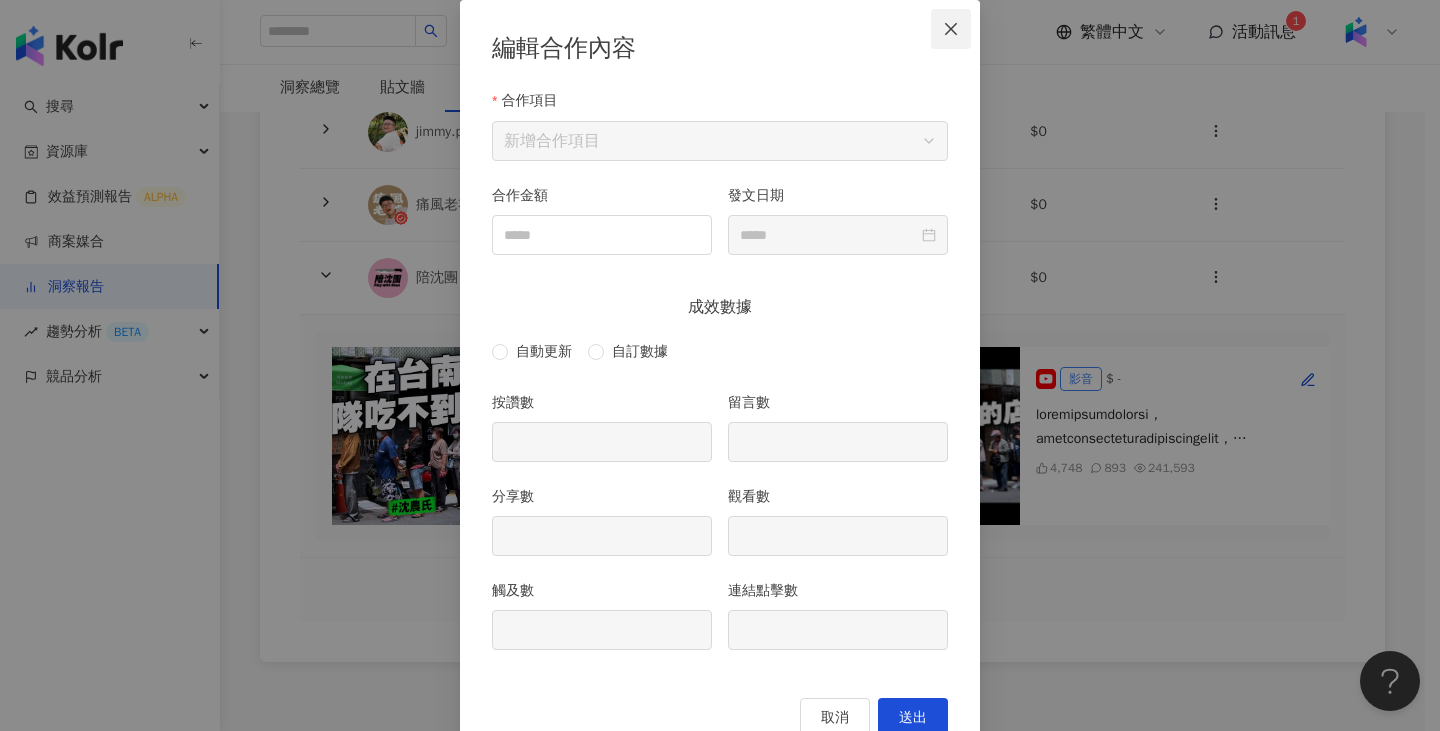 click at bounding box center (951, 29) 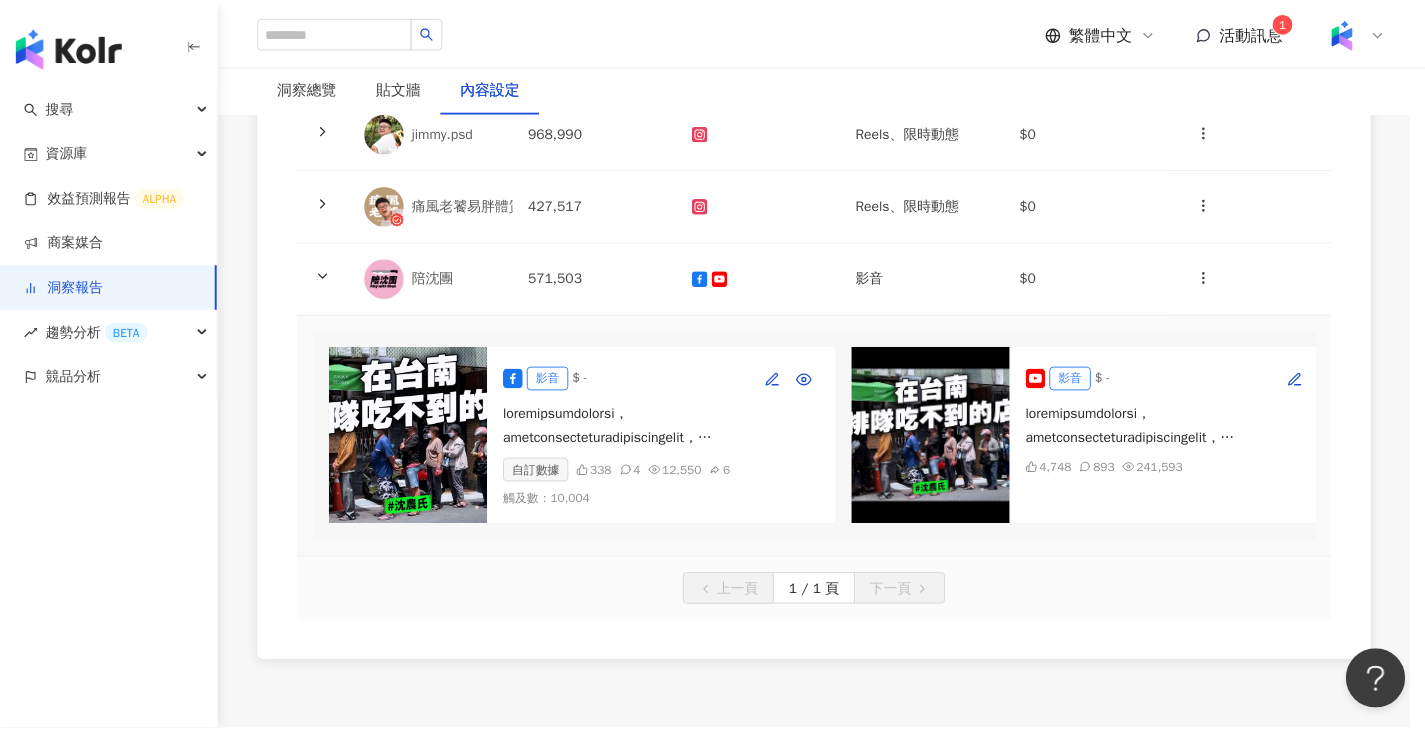 scroll, scrollTop: 54, scrollLeft: 0, axis: vertical 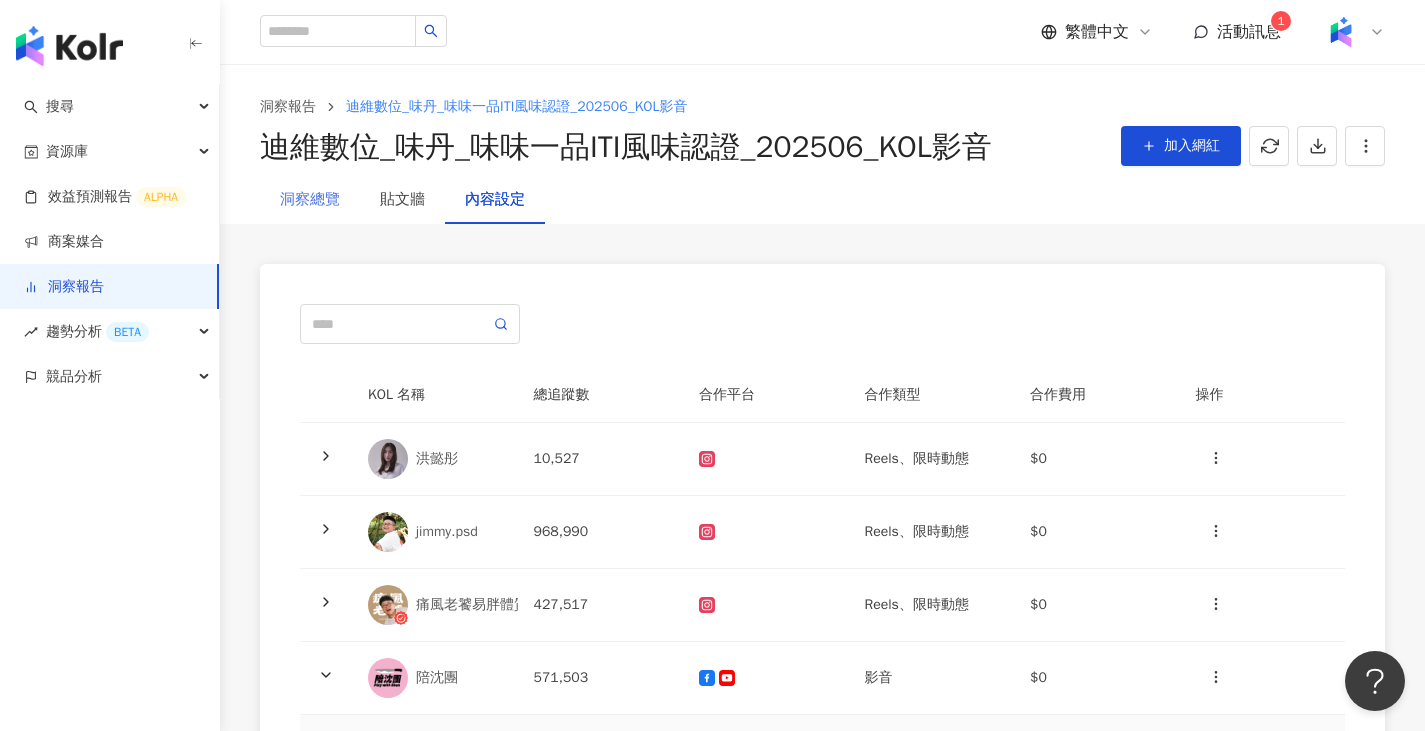 click on "洞察總覽" at bounding box center [310, 200] 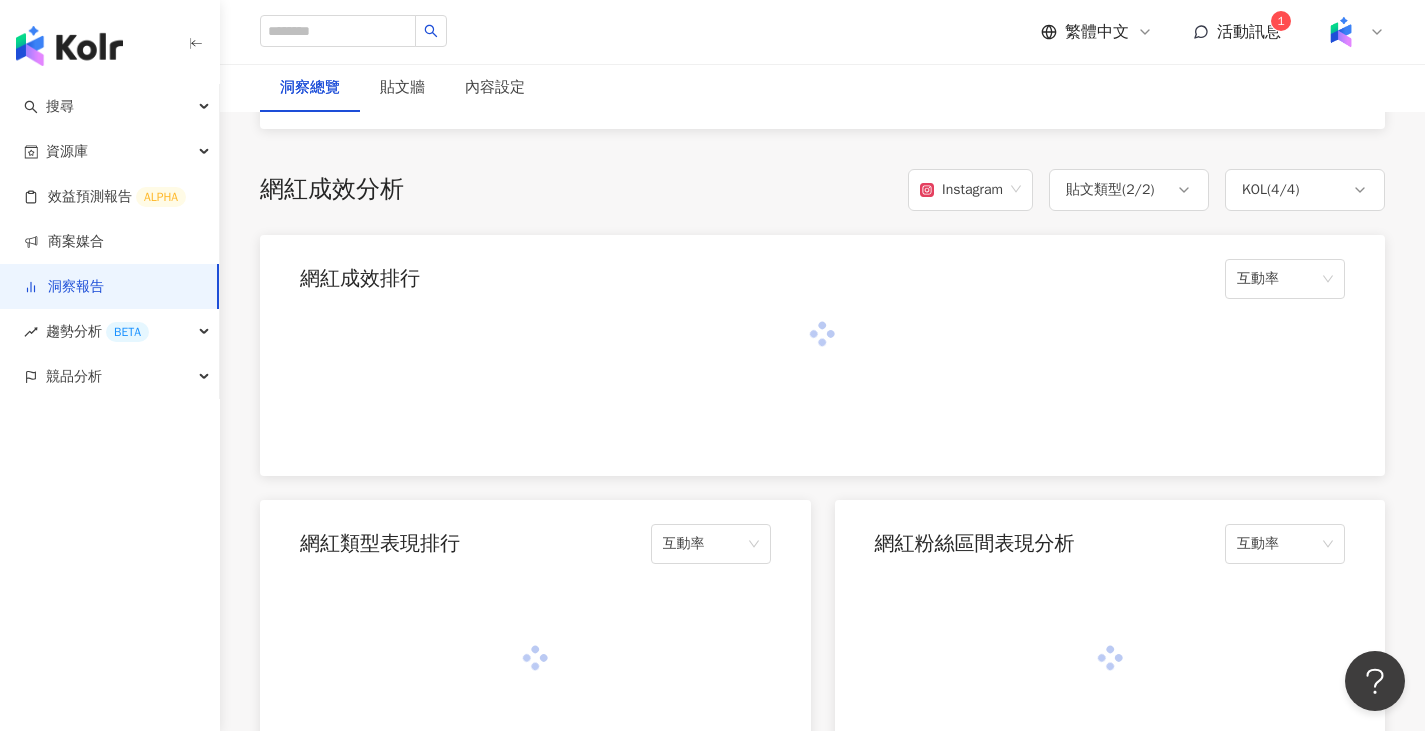 scroll, scrollTop: 1500, scrollLeft: 0, axis: vertical 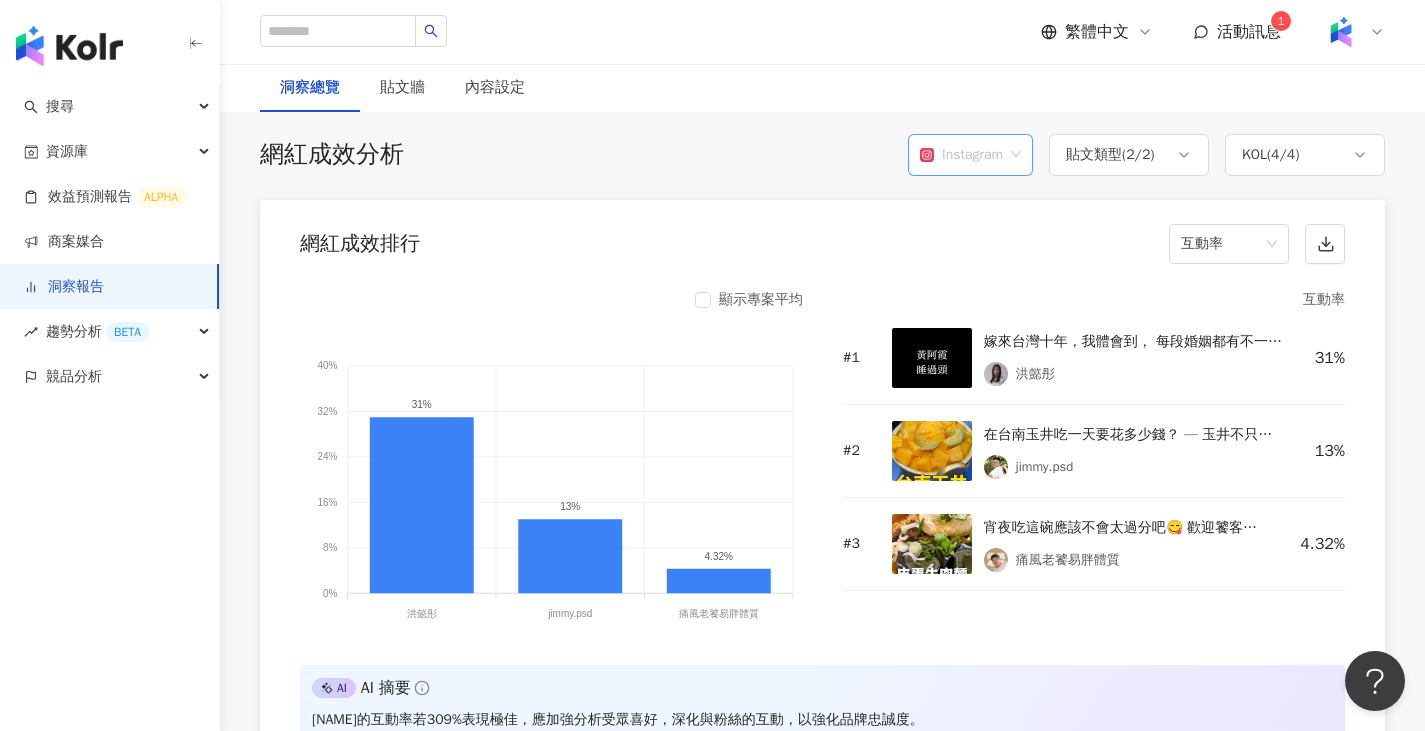 click on "Instagram" at bounding box center (970, 155) 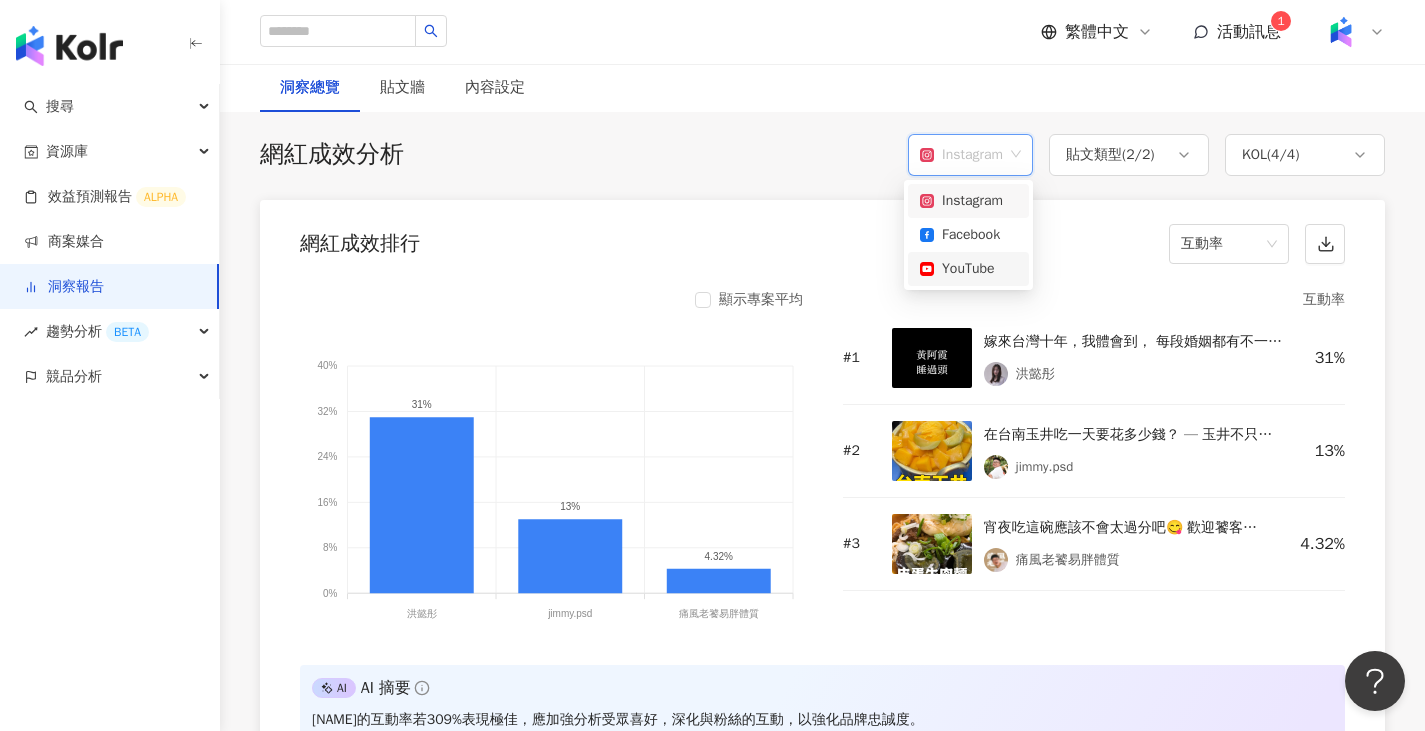 click on "YouTube" at bounding box center [968, 269] 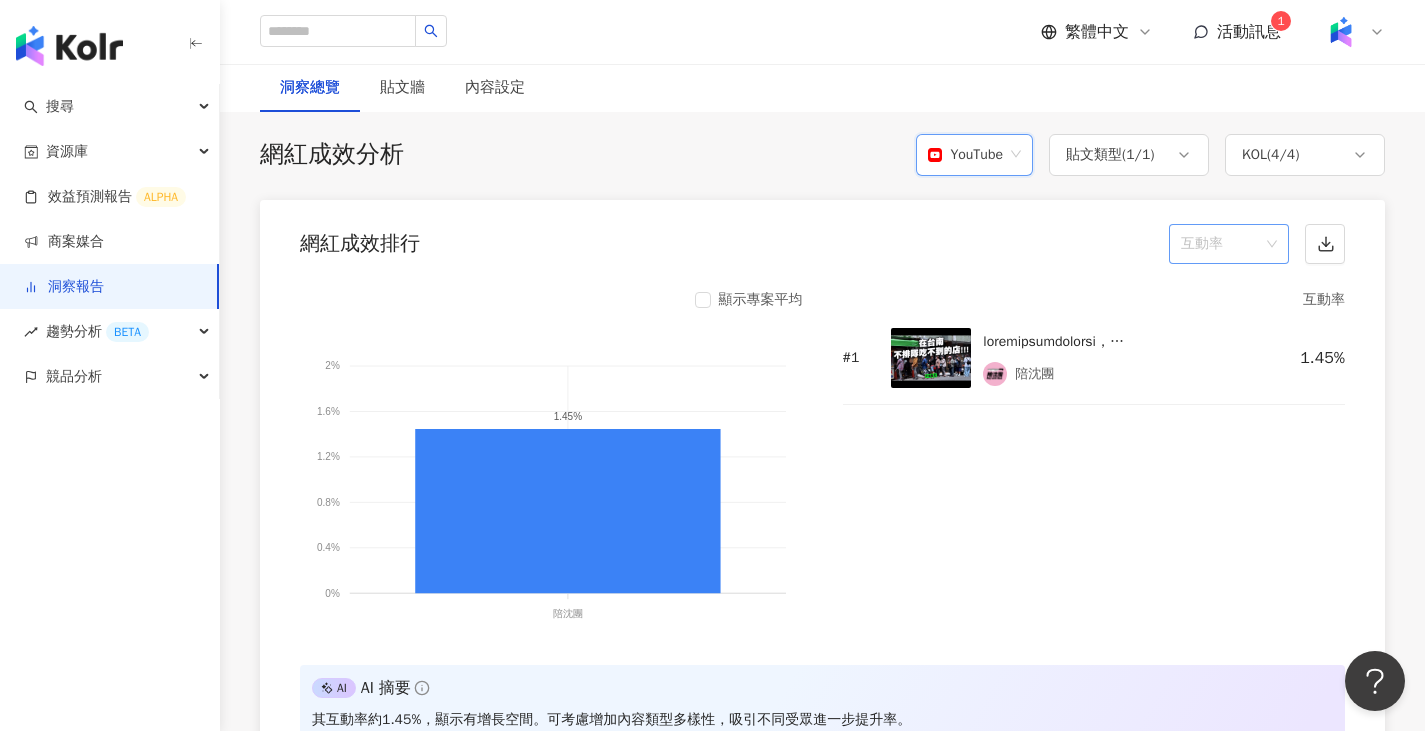 click on "互動率" at bounding box center (1229, 244) 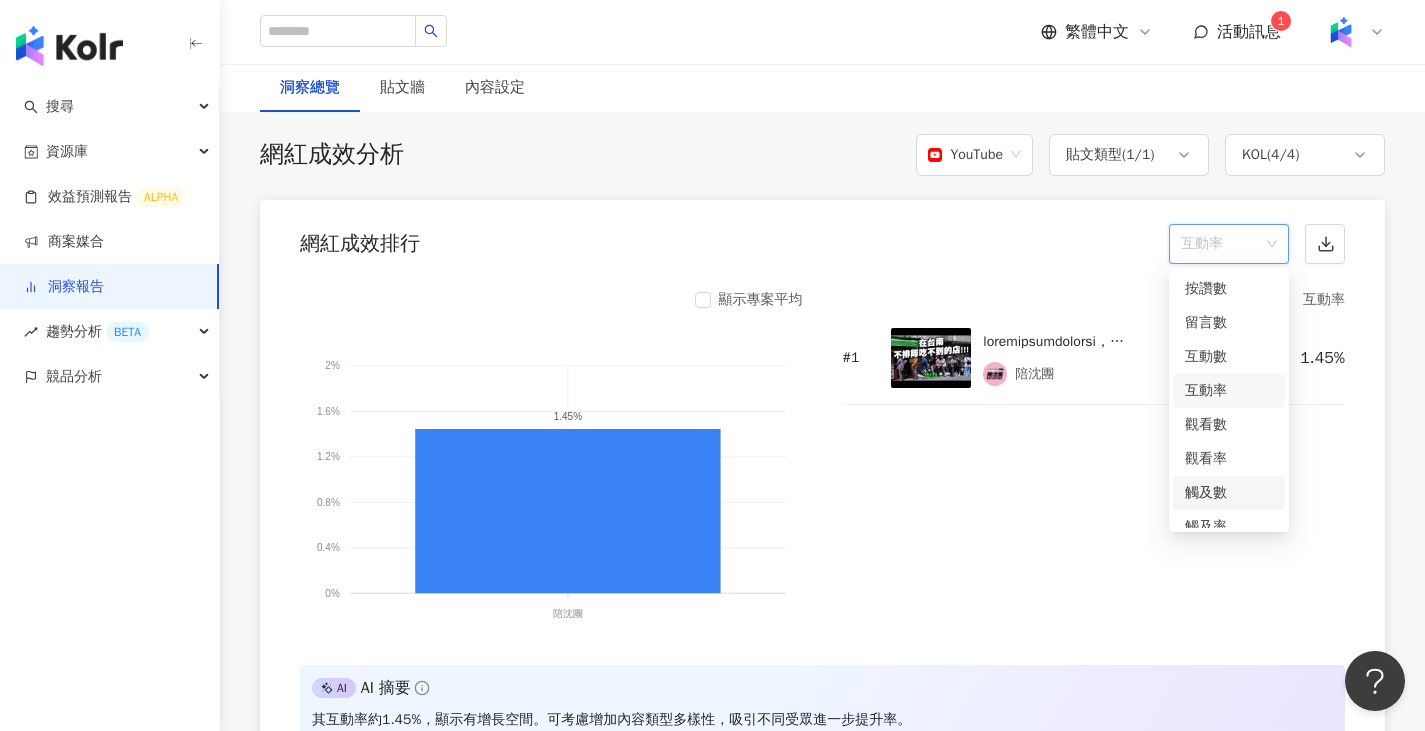click on "觸及數" at bounding box center [1229, 493] 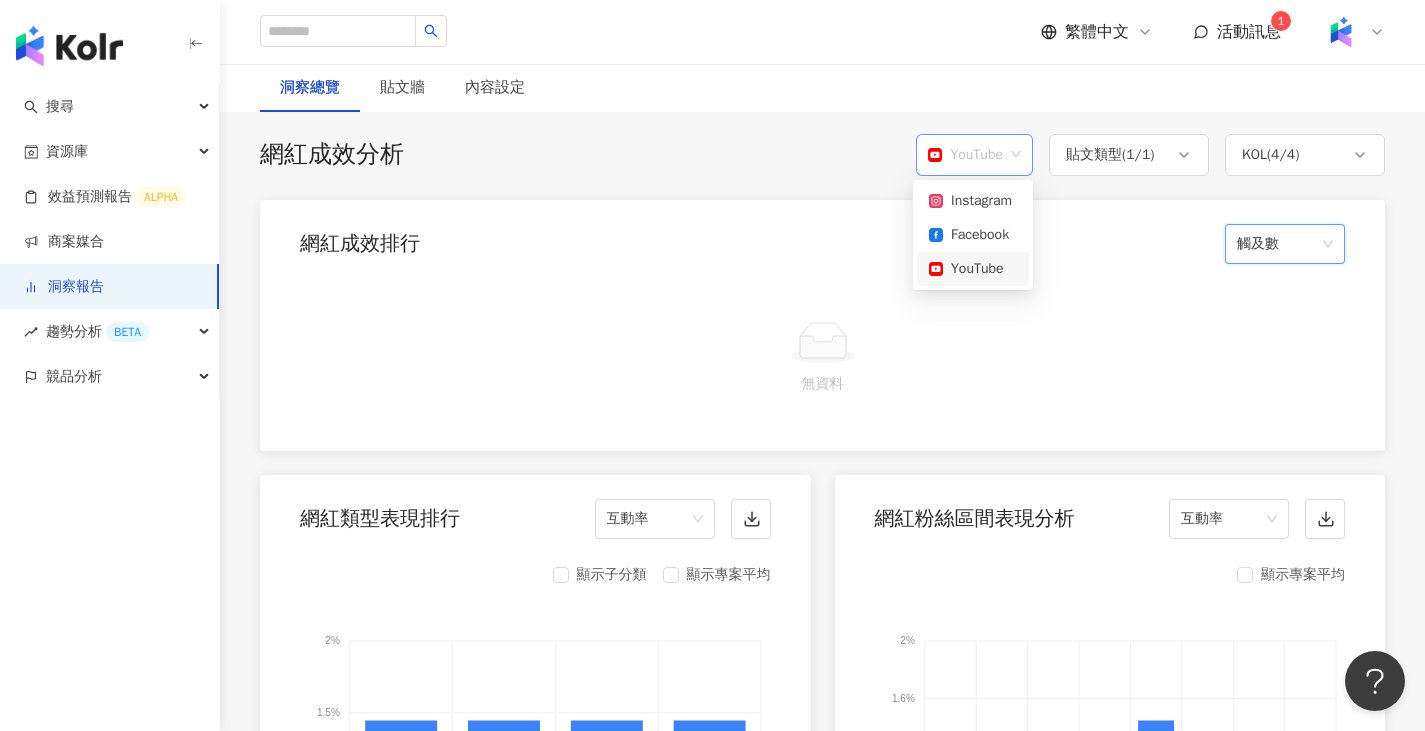 click on "YouTube" at bounding box center (965, 155) 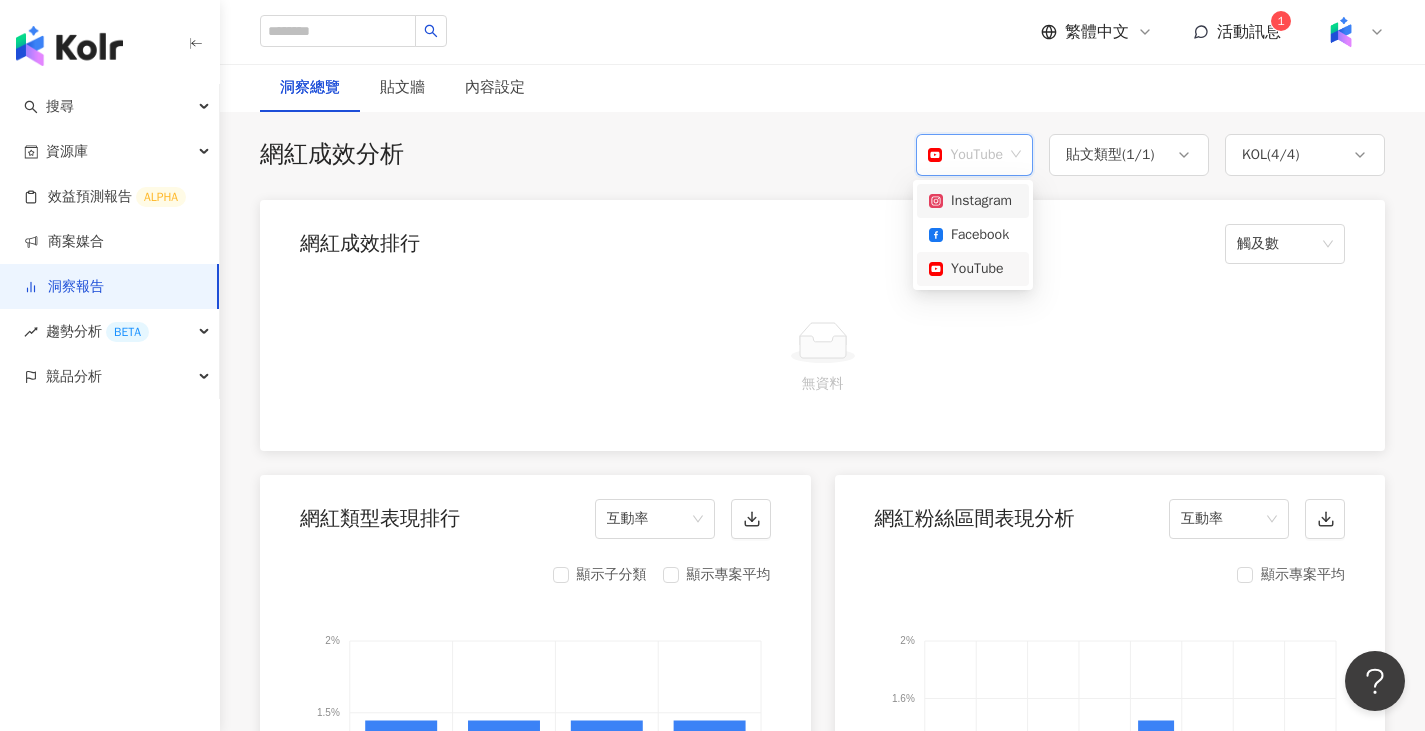 click on "Instagram" at bounding box center [973, 201] 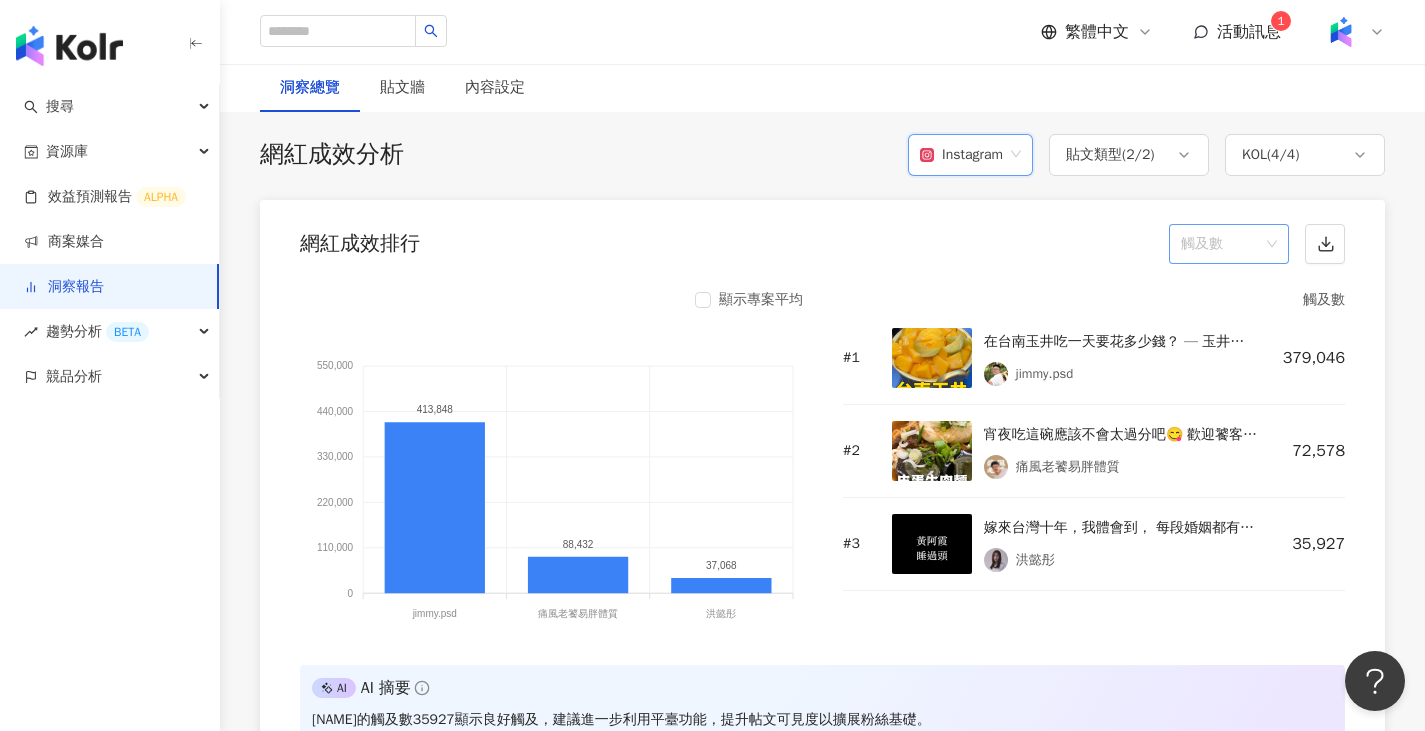 click on "觸及數" at bounding box center (1229, 244) 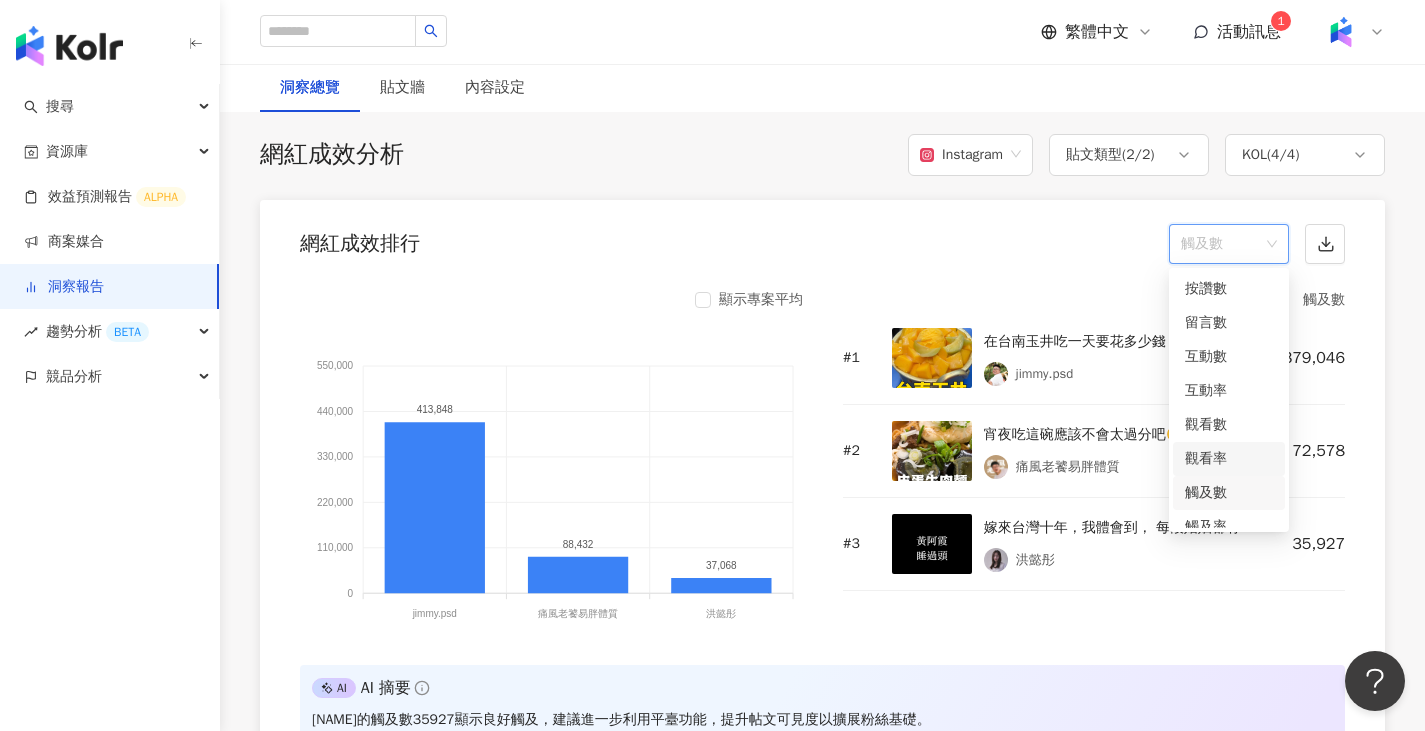 click on "觀看率" at bounding box center (1229, 459) 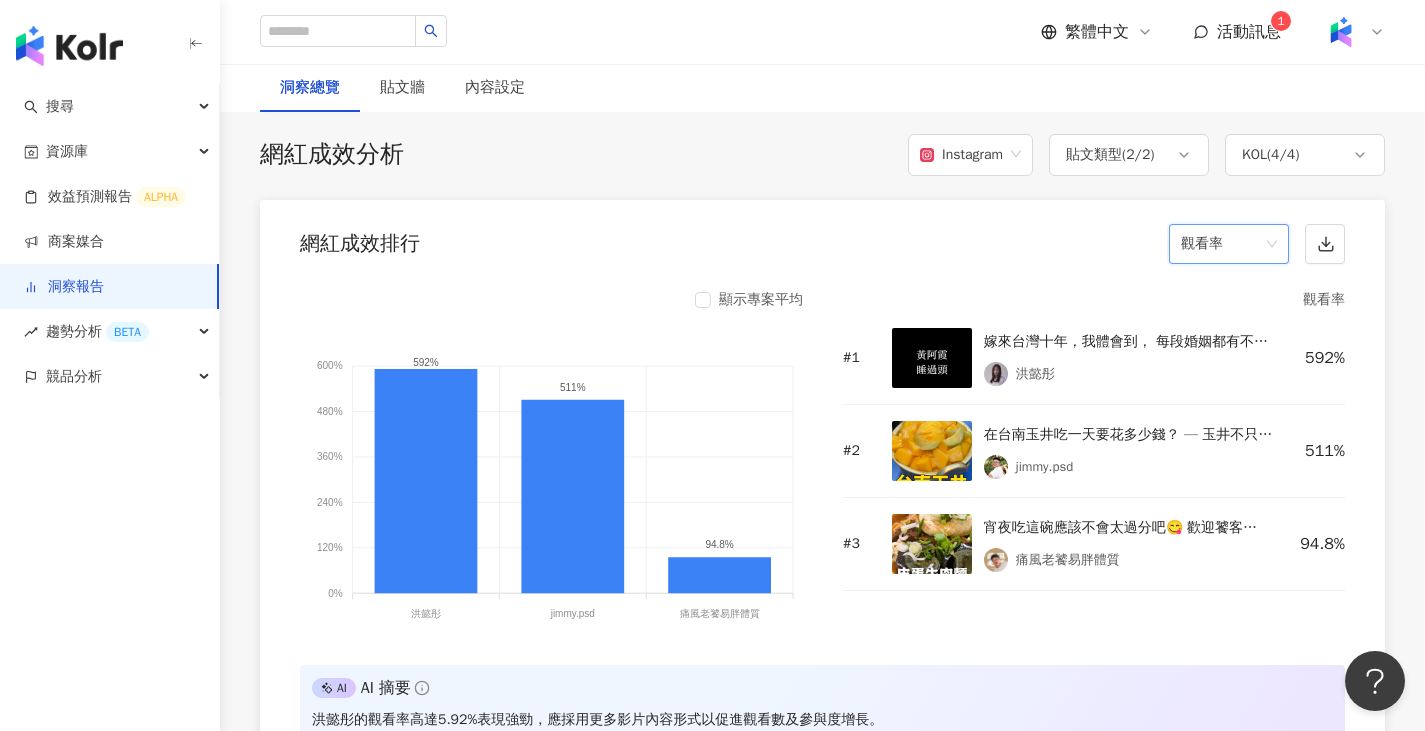 click on "觀看率" at bounding box center [1229, 244] 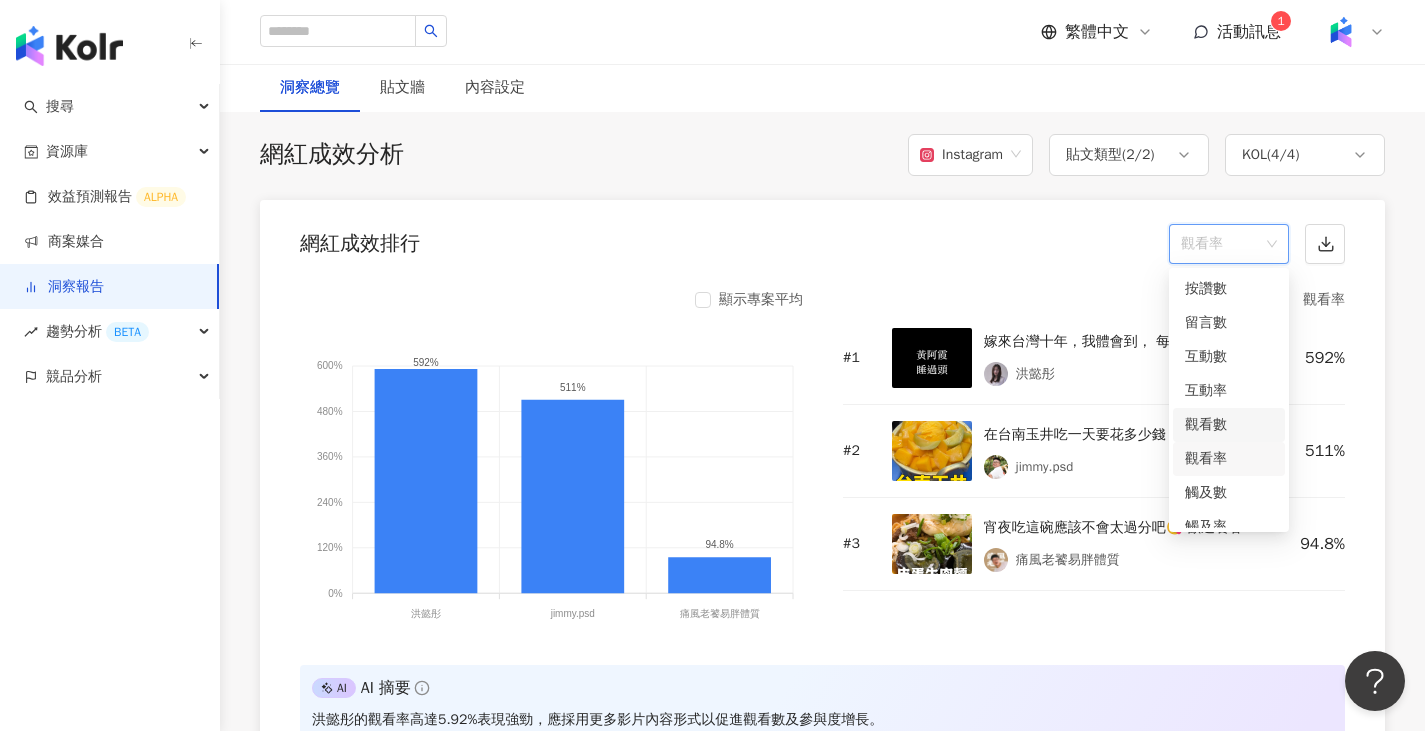 click on "觀看數" at bounding box center [1229, 425] 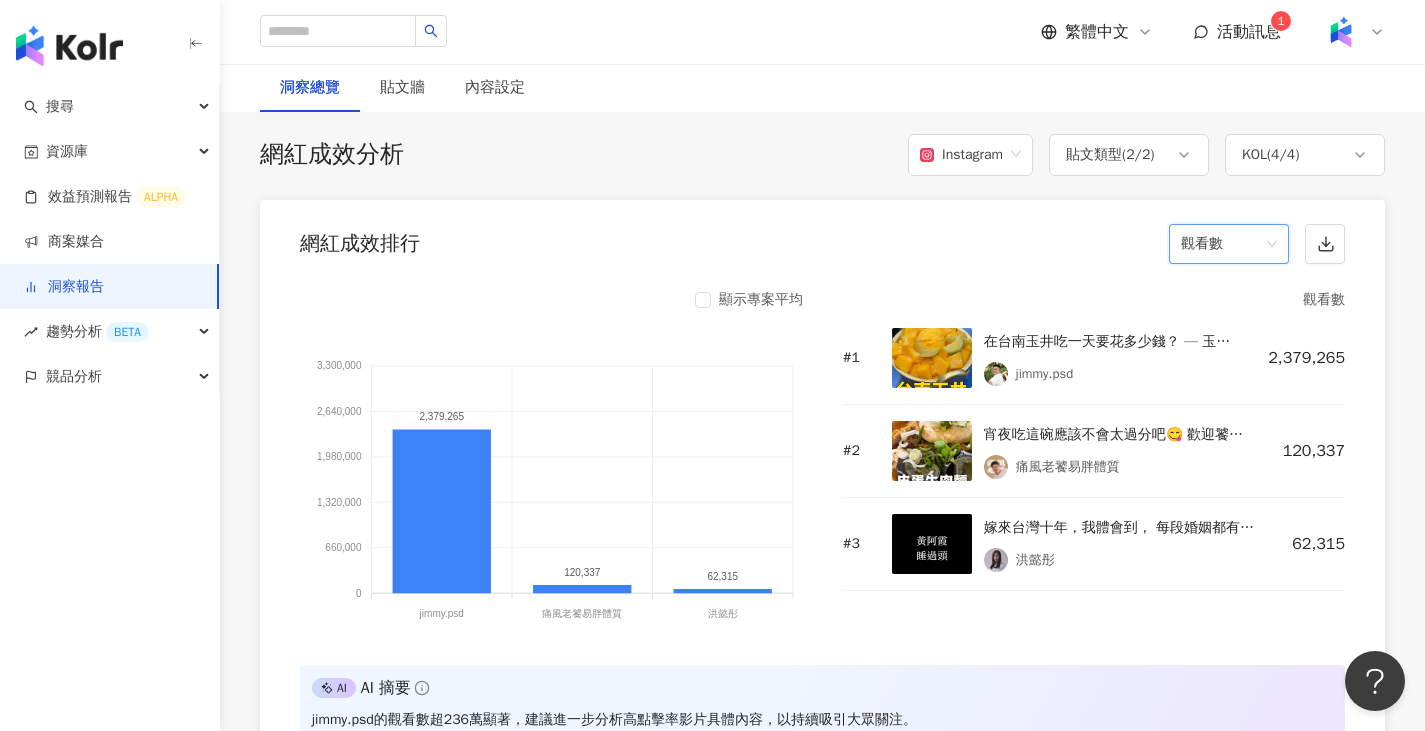click on "觀看數" at bounding box center (1229, 244) 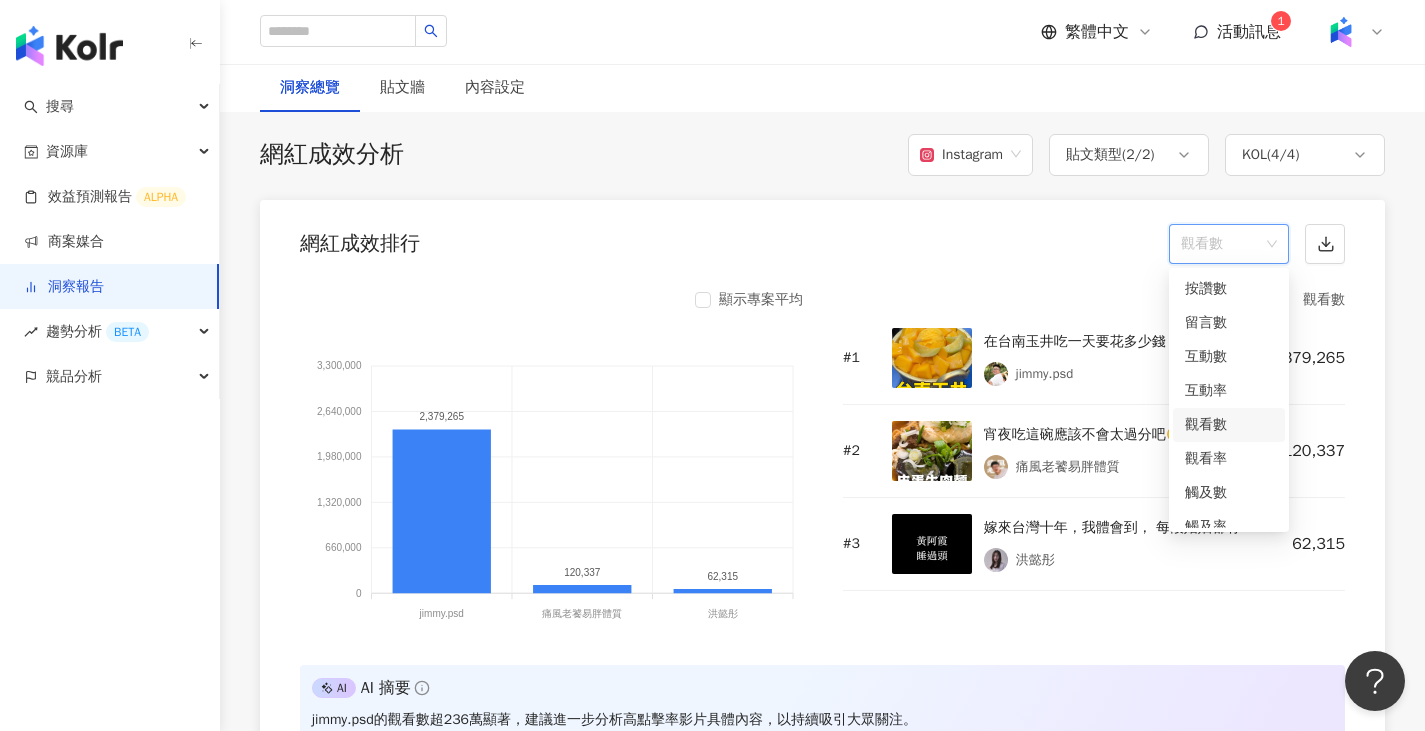scroll, scrollTop: 84, scrollLeft: 0, axis: vertical 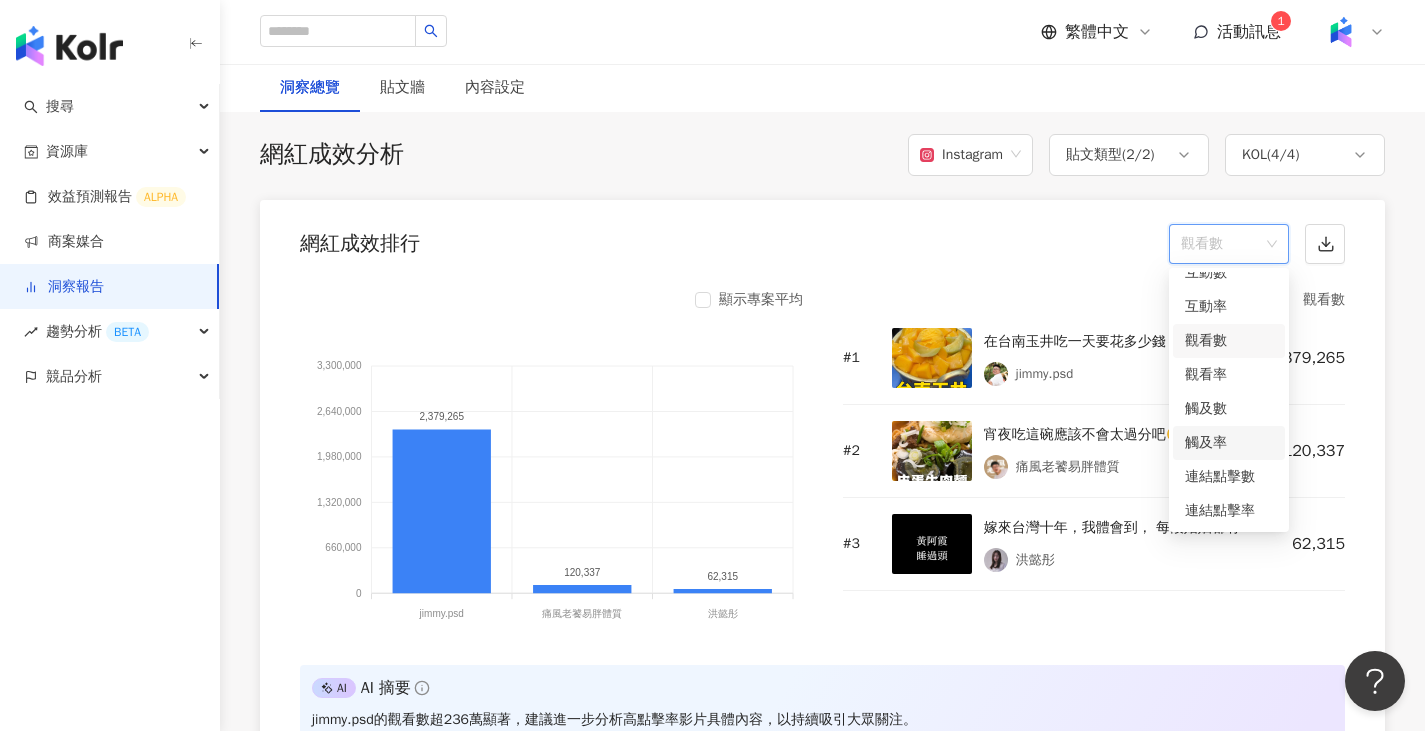 click on "觸及率" at bounding box center [1229, 443] 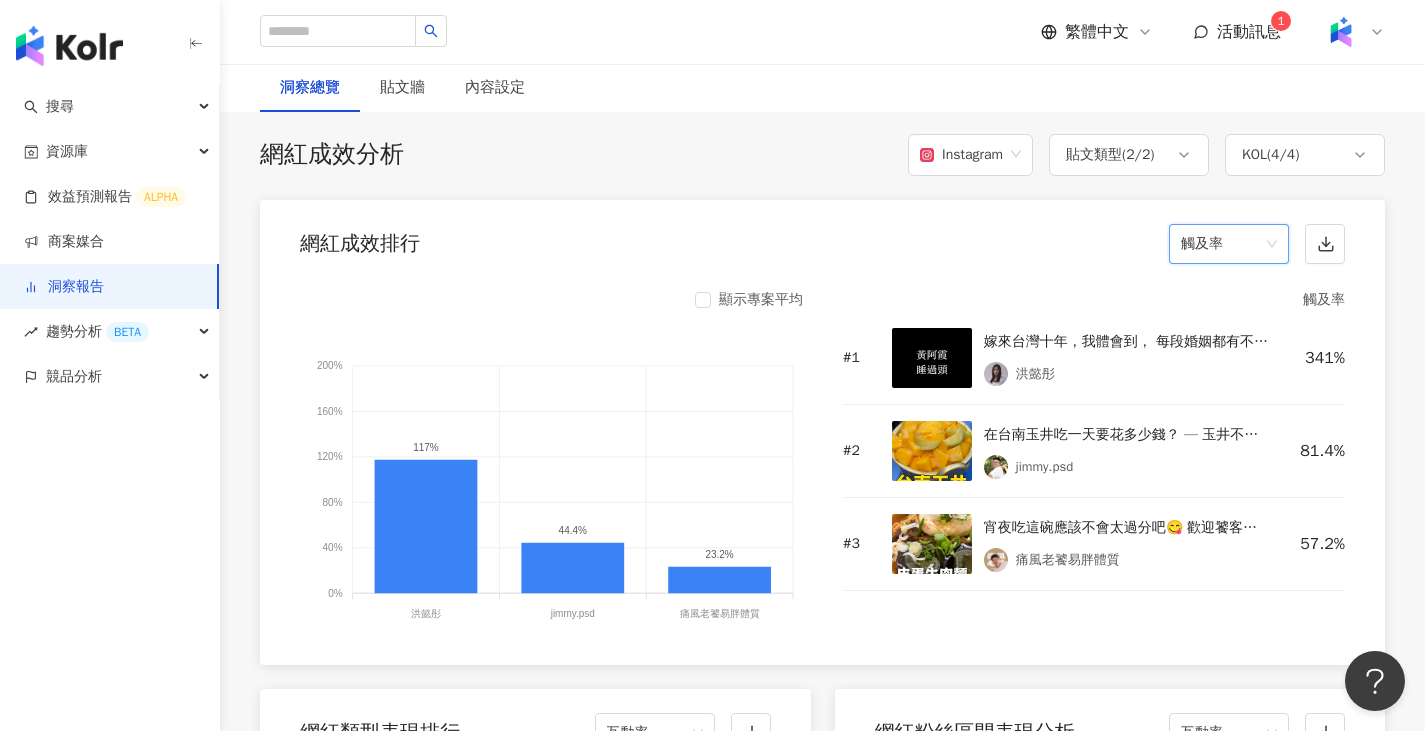 click on "觸及率" at bounding box center (1229, 244) 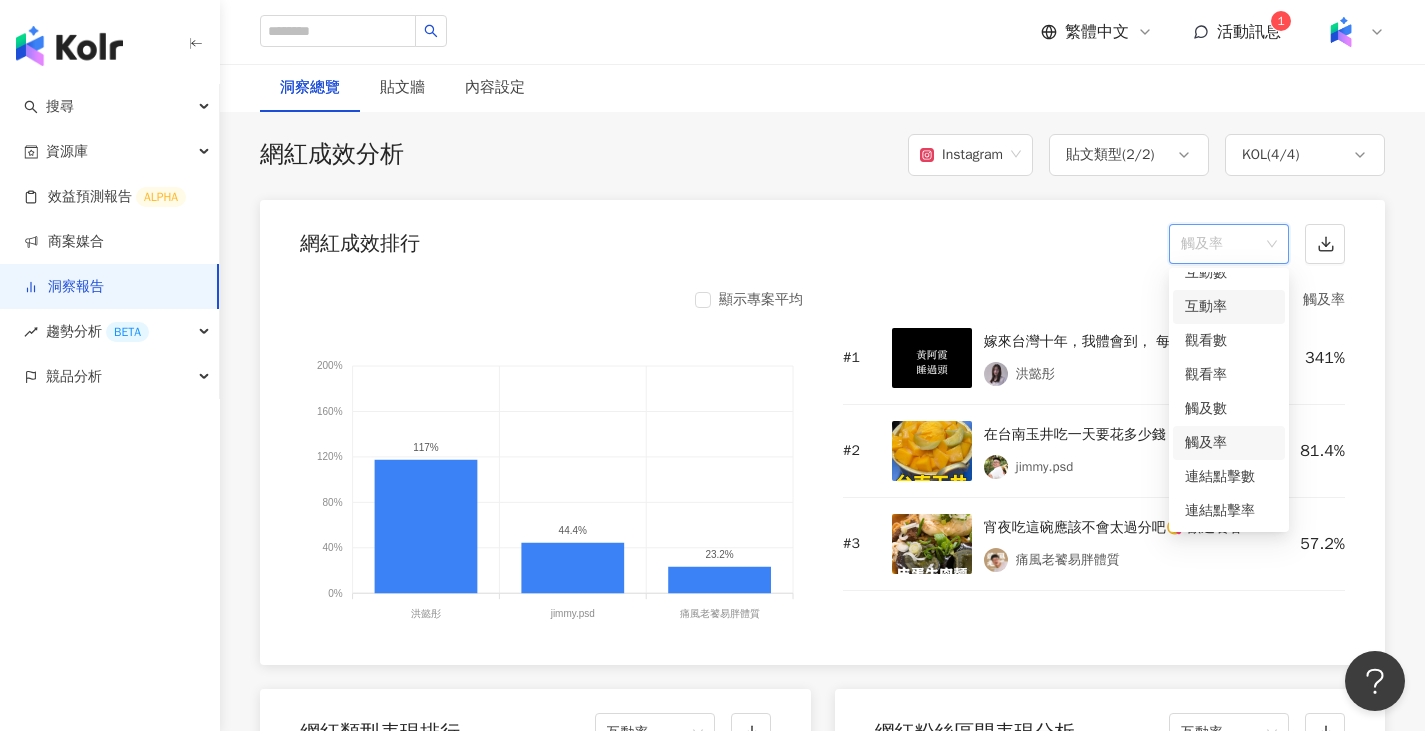 click on "觸及率" at bounding box center (1094, 300) 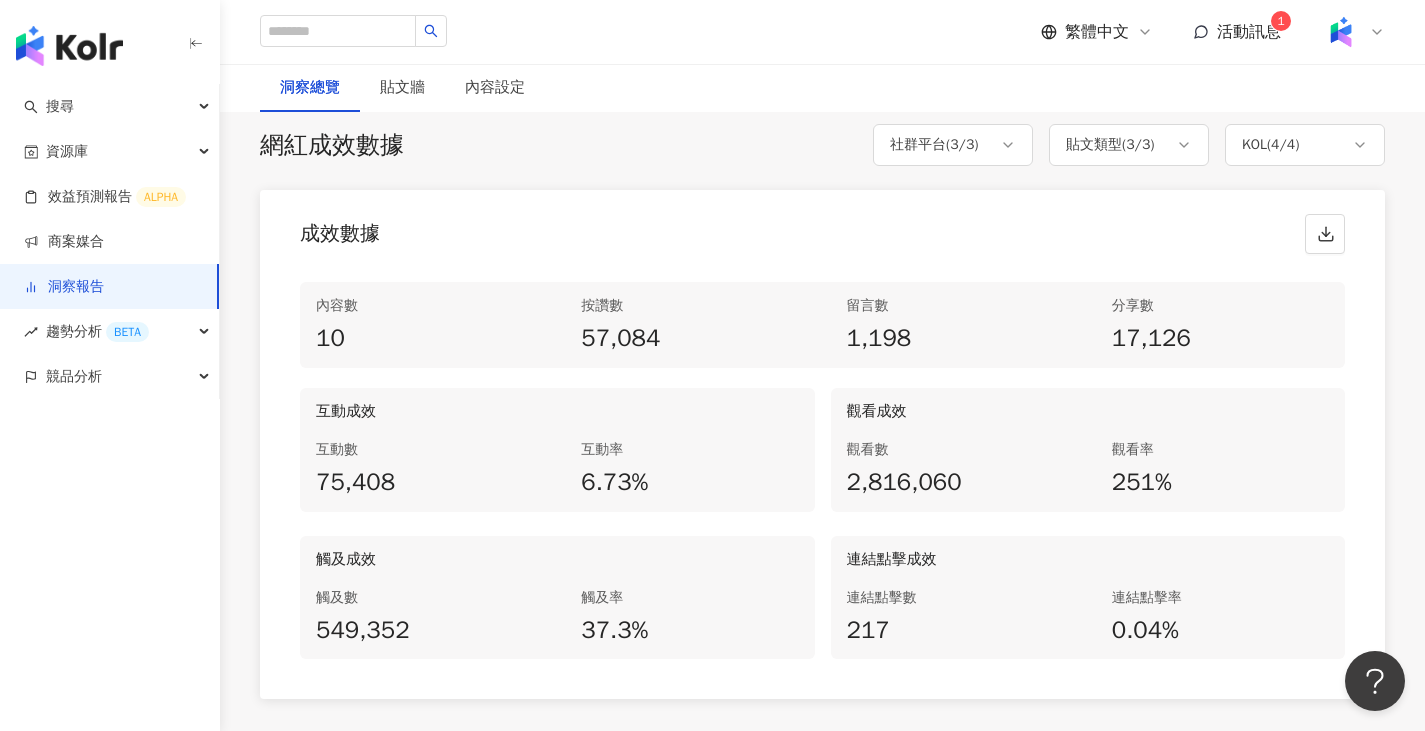 scroll, scrollTop: 0, scrollLeft: 0, axis: both 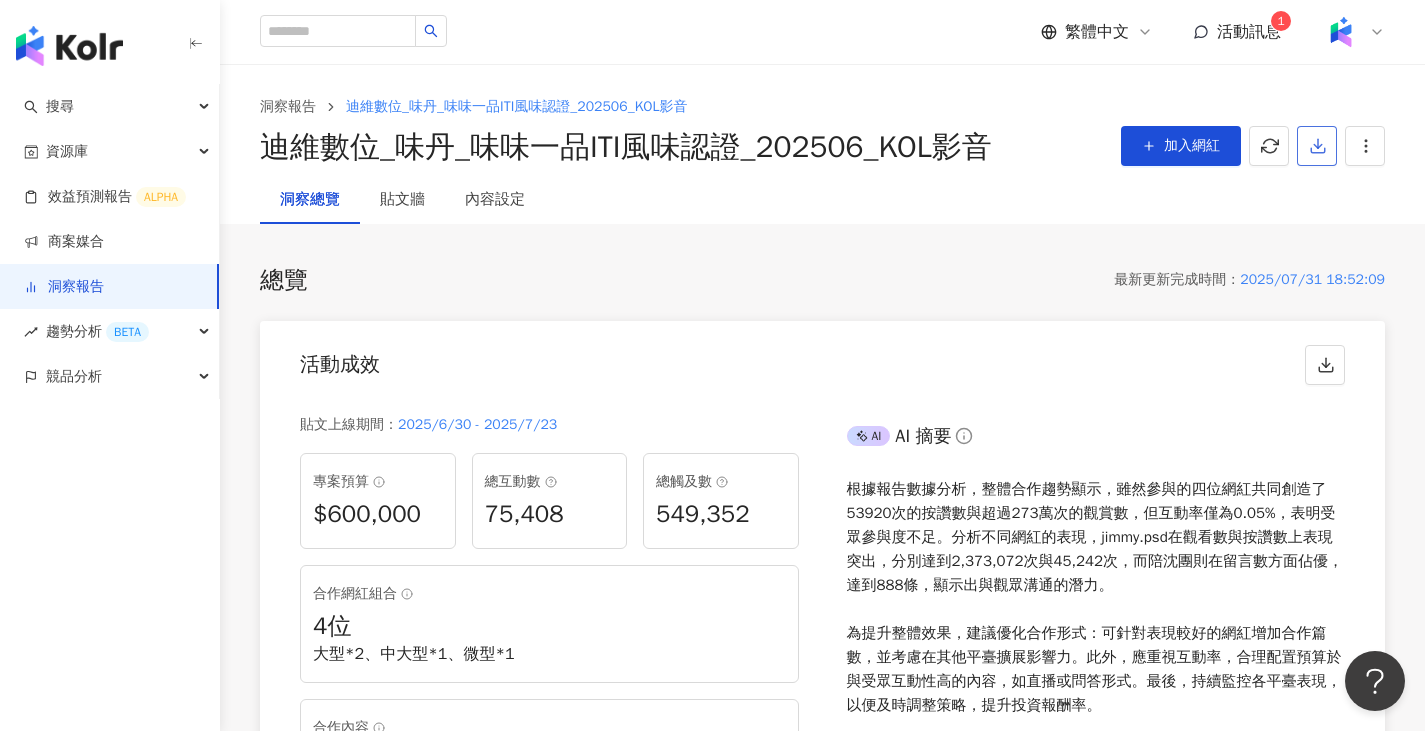 click 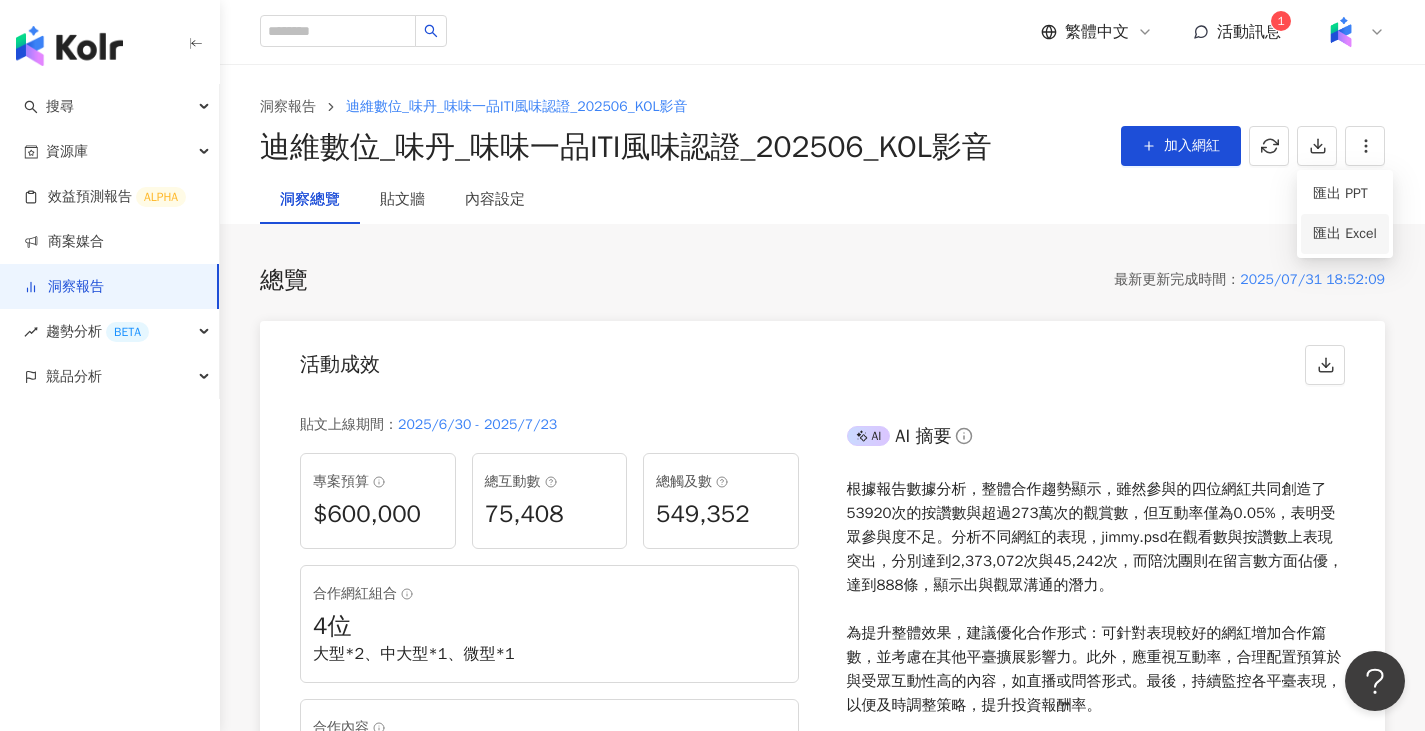 click on "匯出 Excel" at bounding box center (1345, 234) 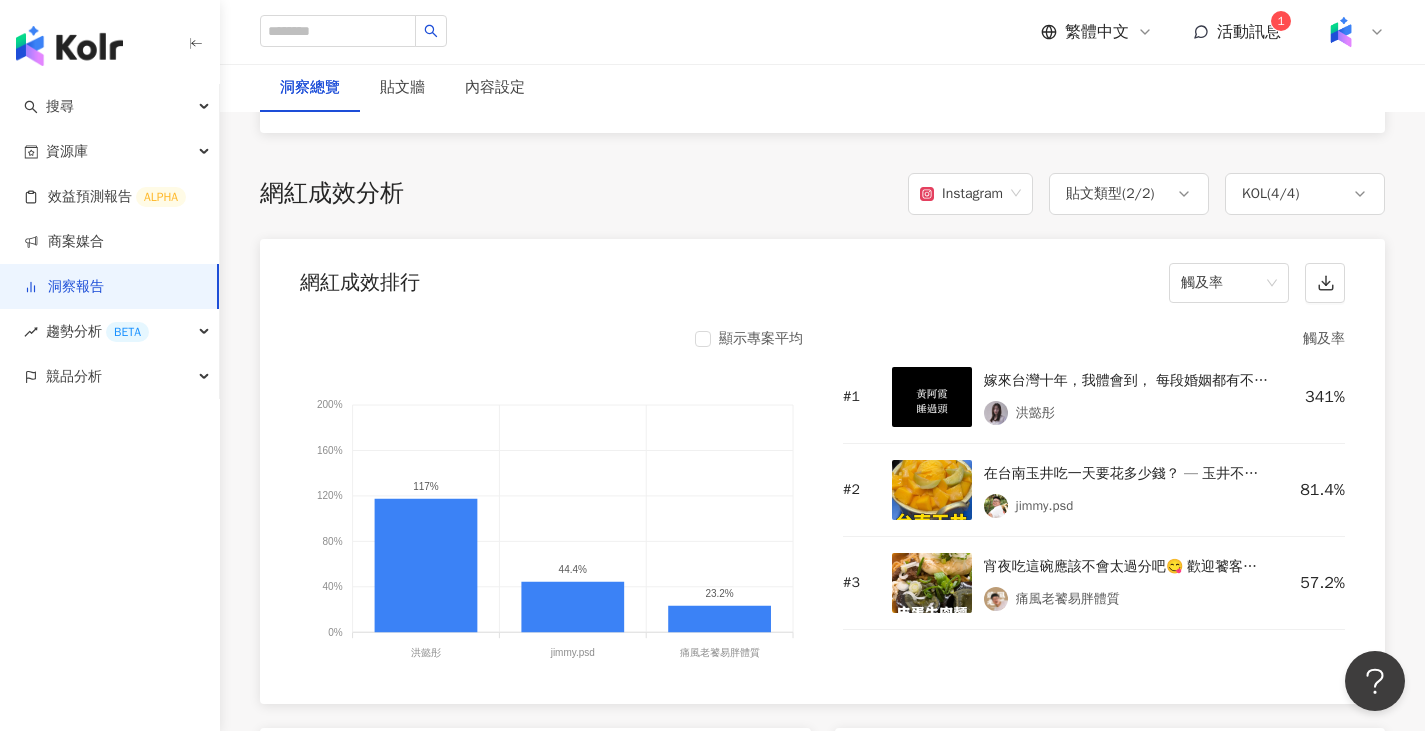 scroll, scrollTop: 1500, scrollLeft: 0, axis: vertical 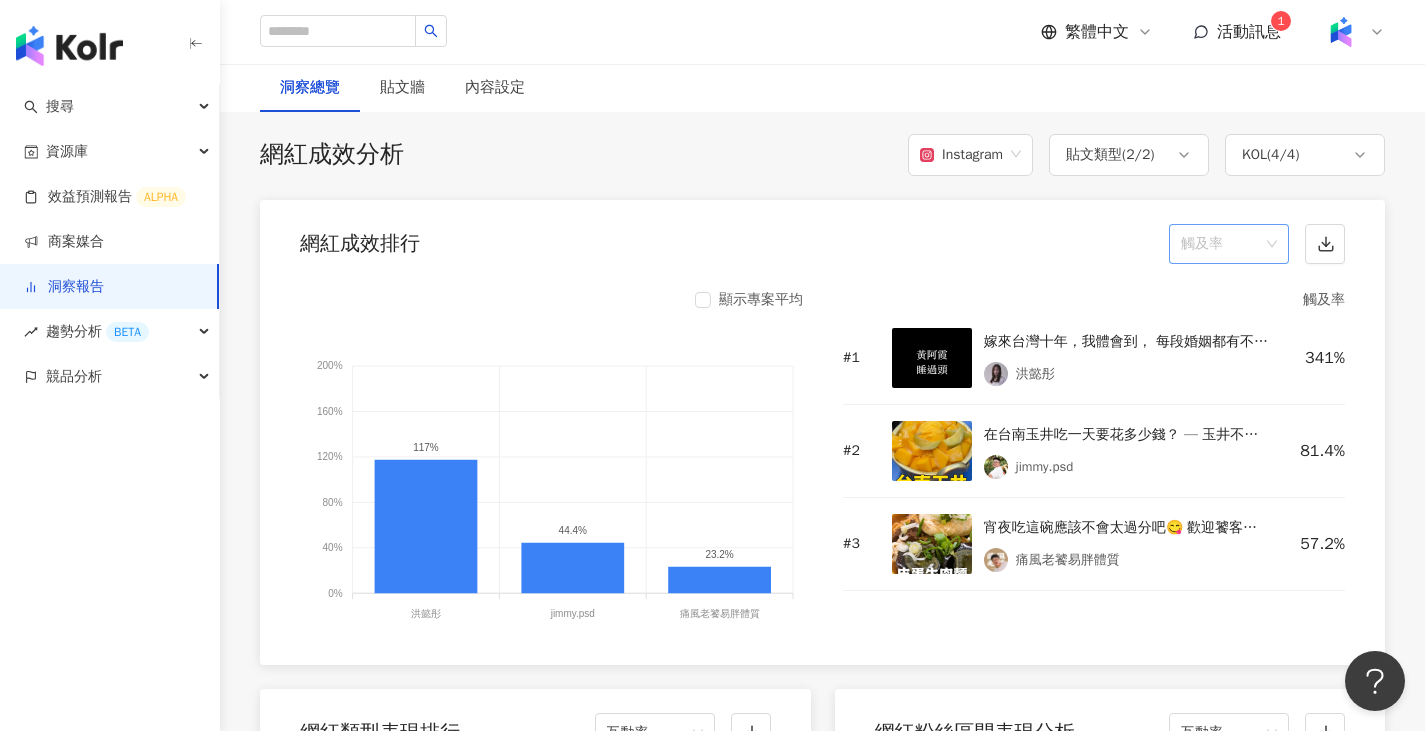 click on "觸及率" at bounding box center [1229, 244] 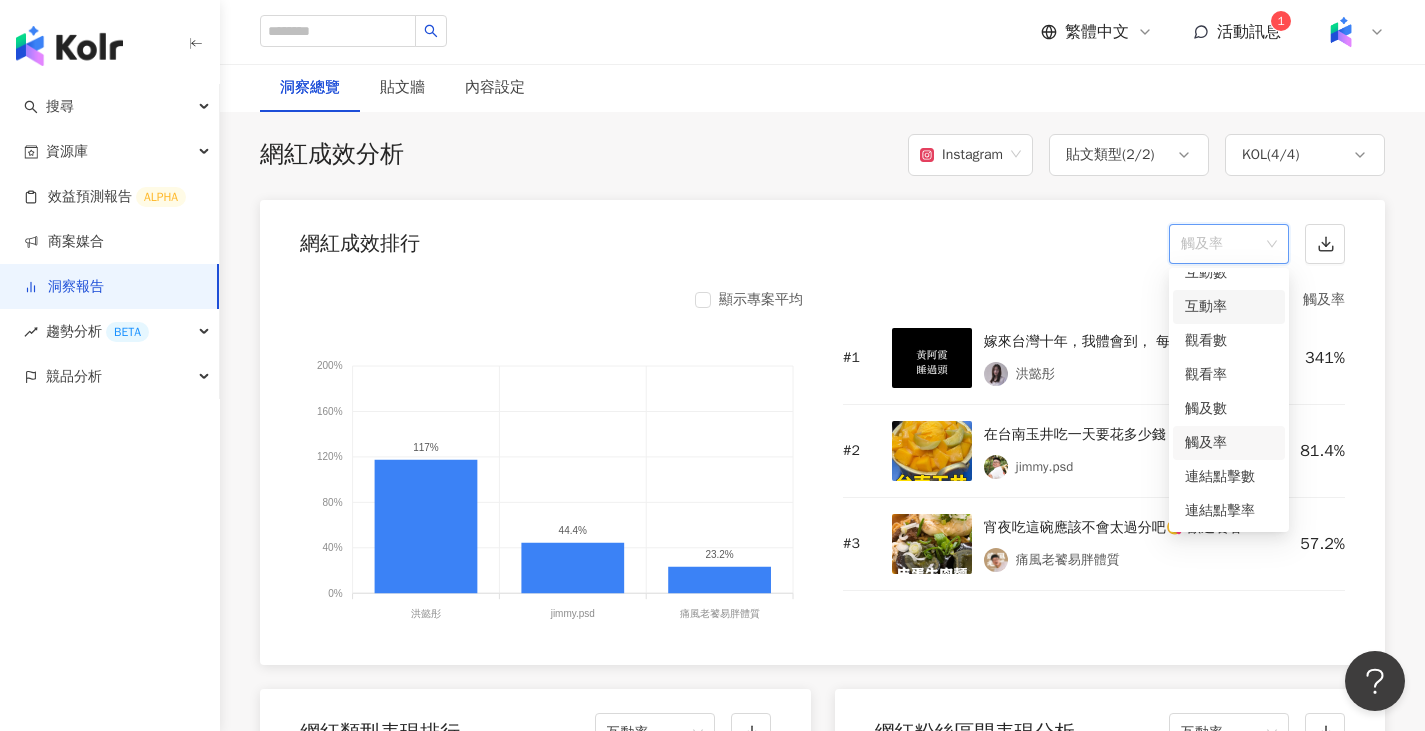 click on "互動率" at bounding box center (1229, 307) 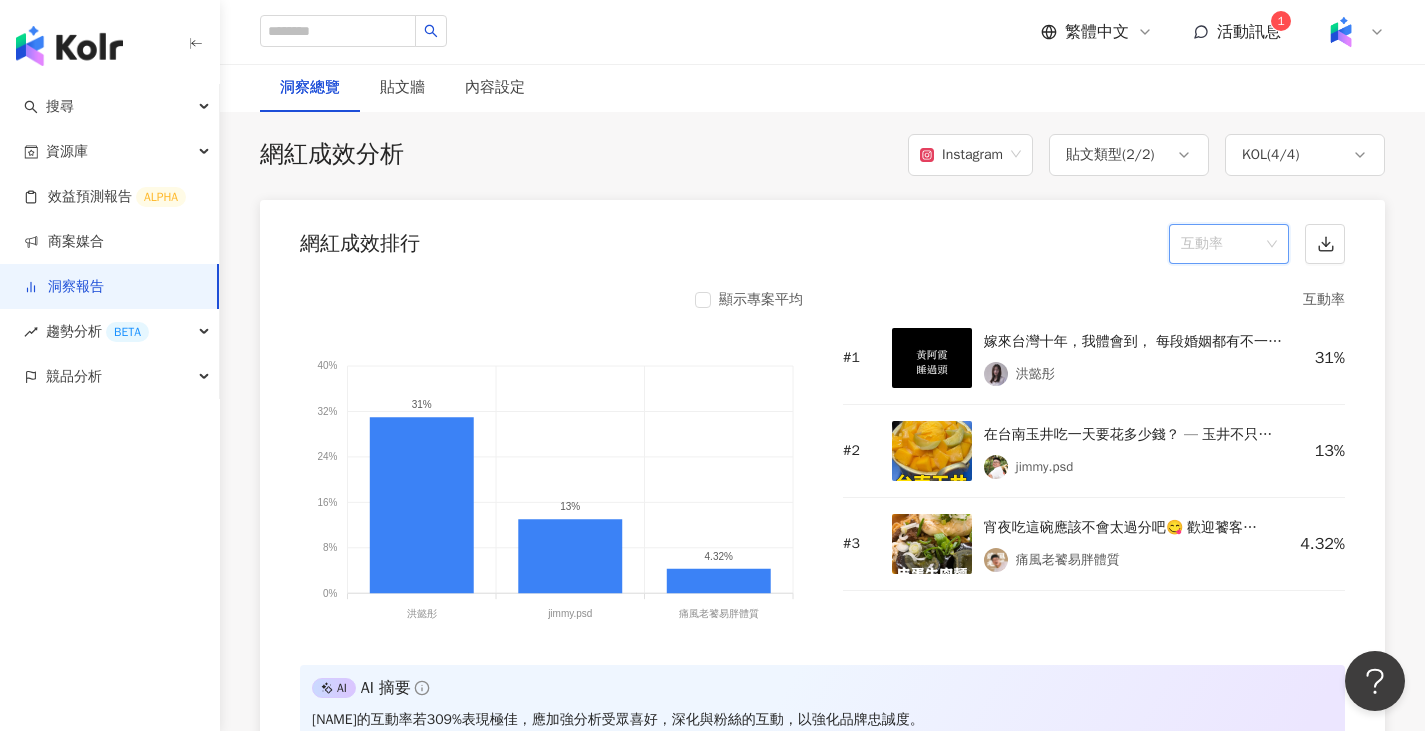 click on "互動率" at bounding box center [1229, 244] 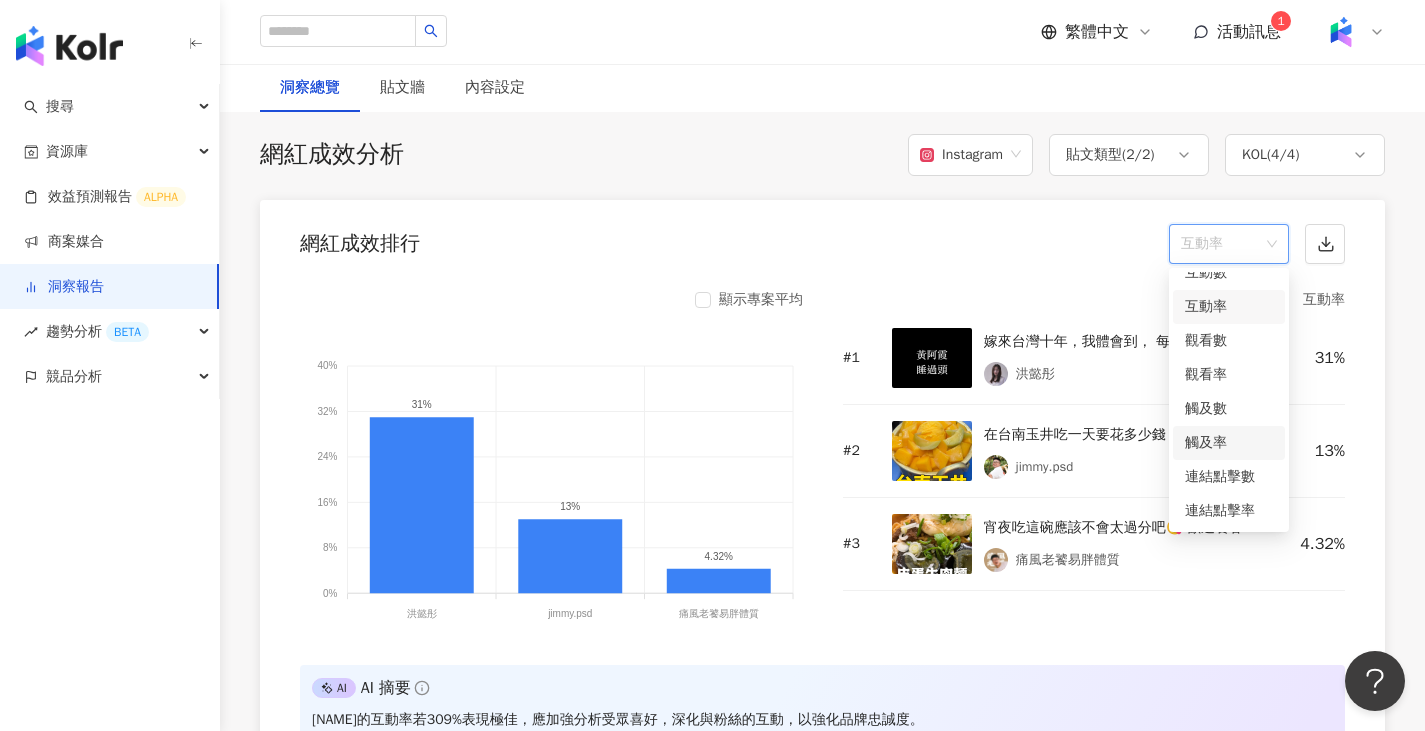 click on "觸及率" at bounding box center (1229, 443) 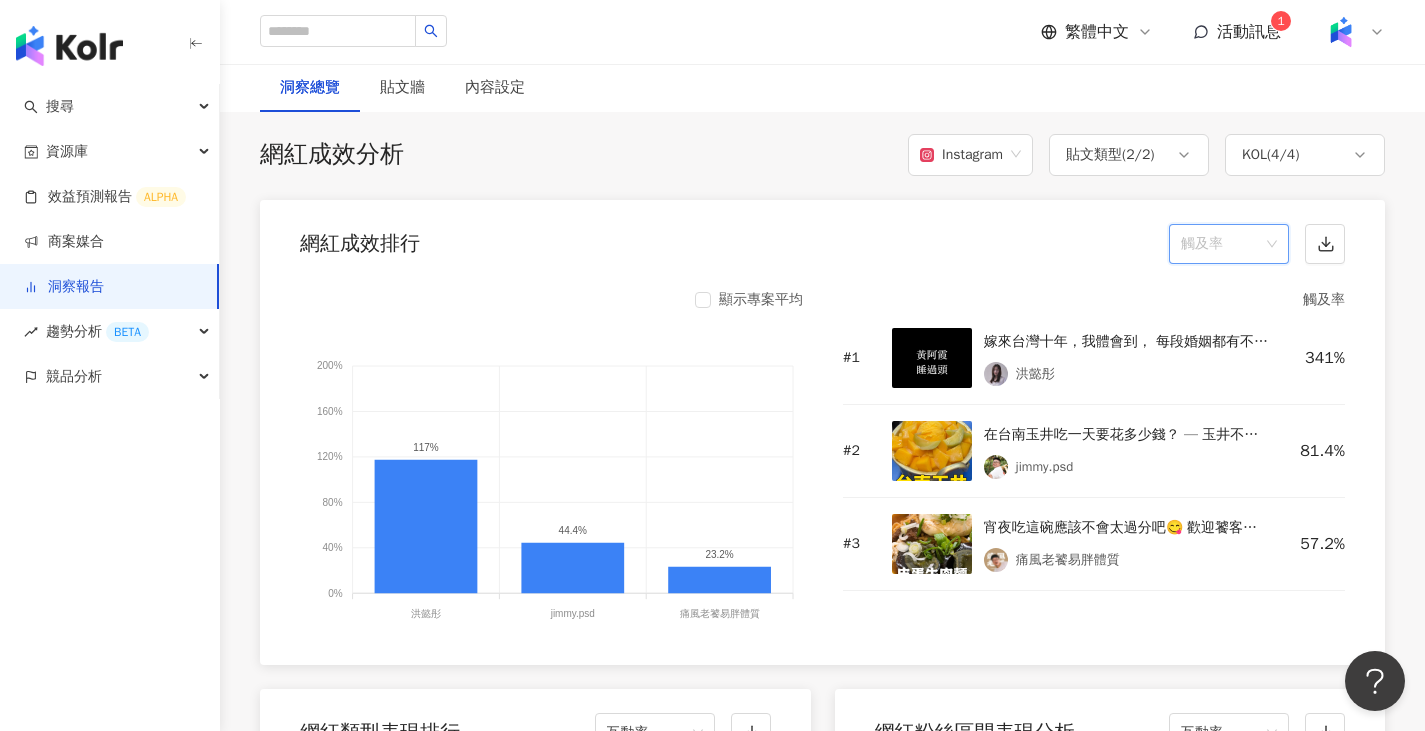 click on "觸及率" at bounding box center (1229, 244) 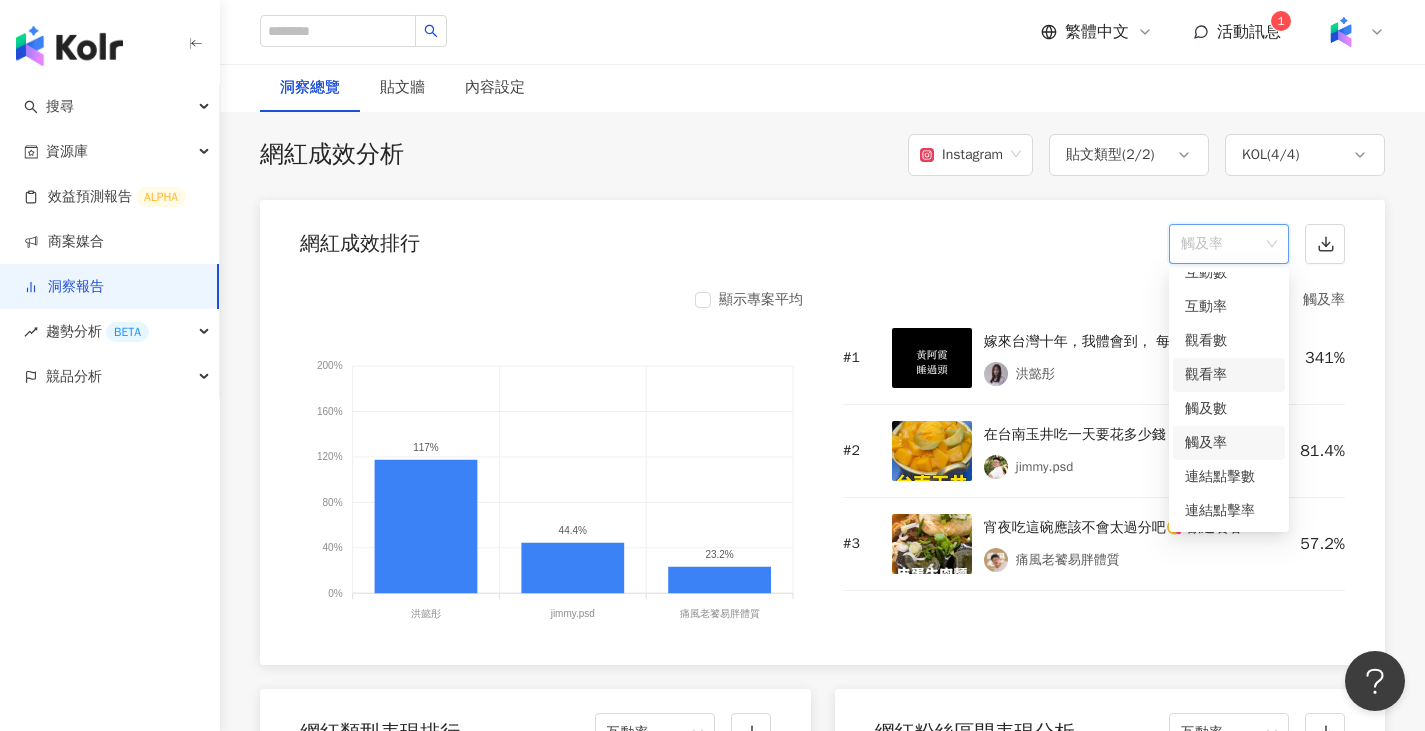 click on "觀看率" at bounding box center [1229, 375] 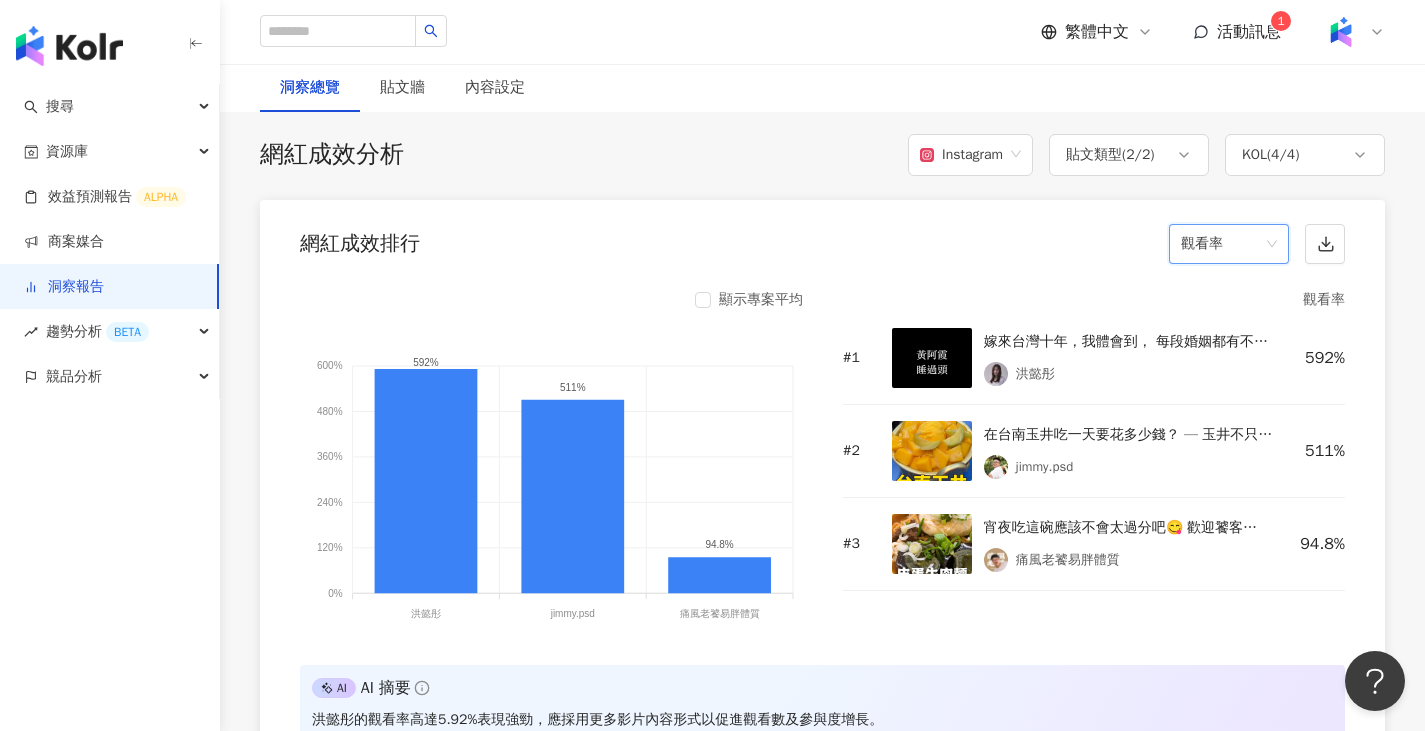 click on "觀看率" at bounding box center (1229, 244) 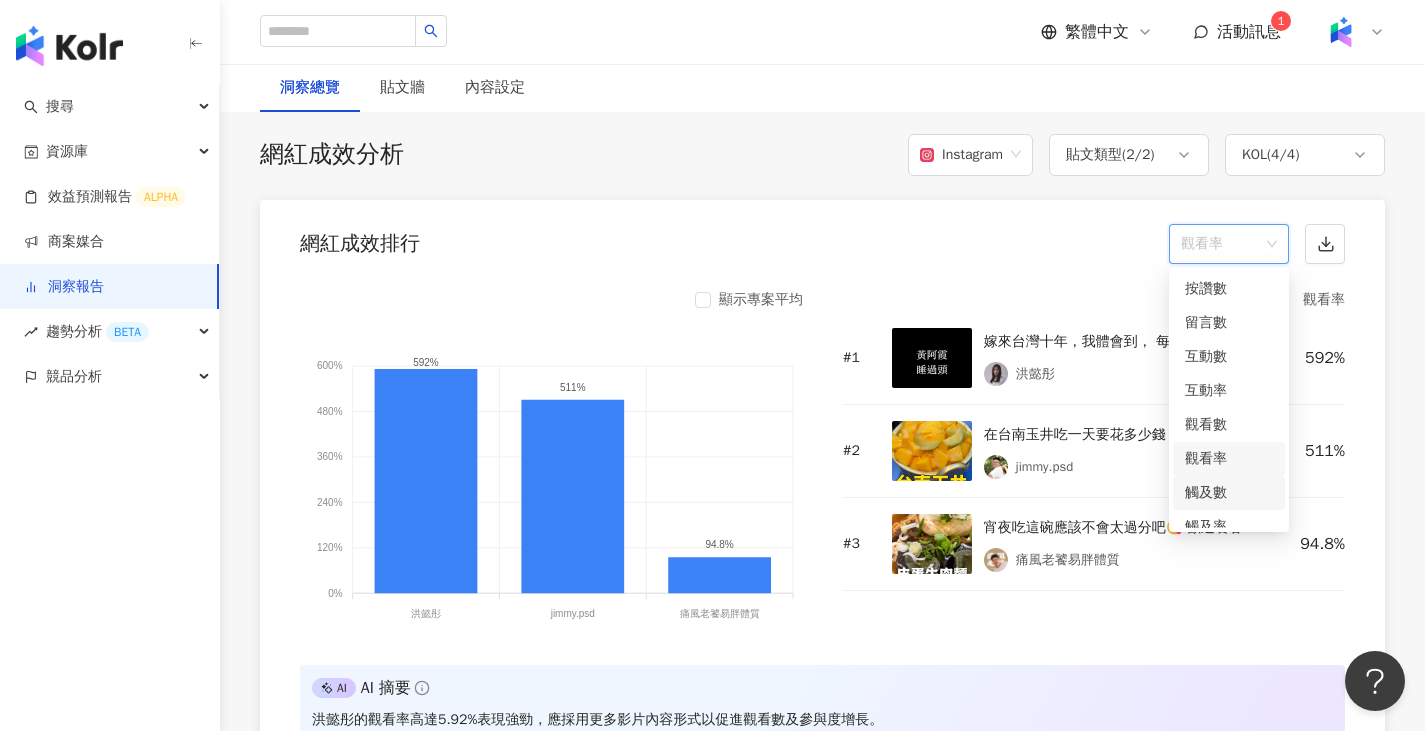 scroll, scrollTop: 84, scrollLeft: 0, axis: vertical 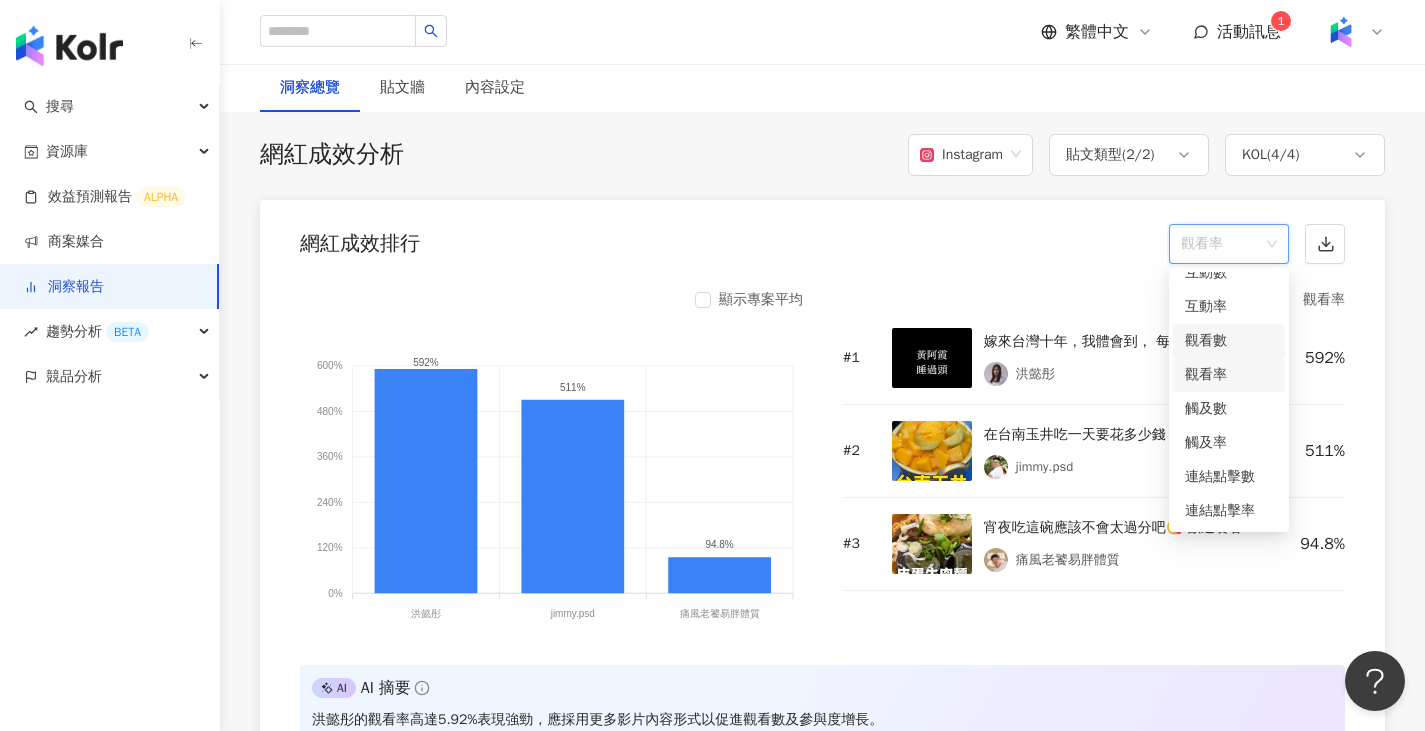 click on "觀看數" at bounding box center (1229, 341) 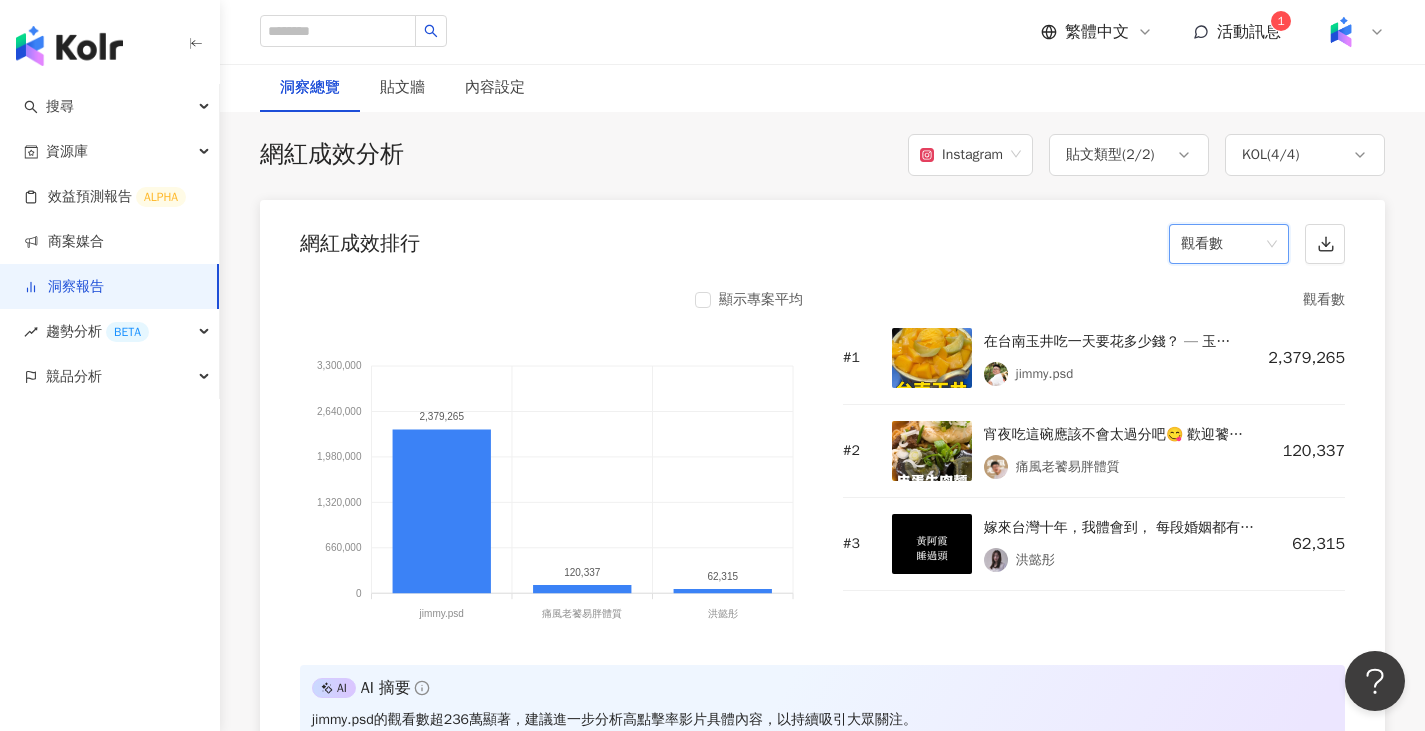 click on "觀看數" at bounding box center (1229, 244) 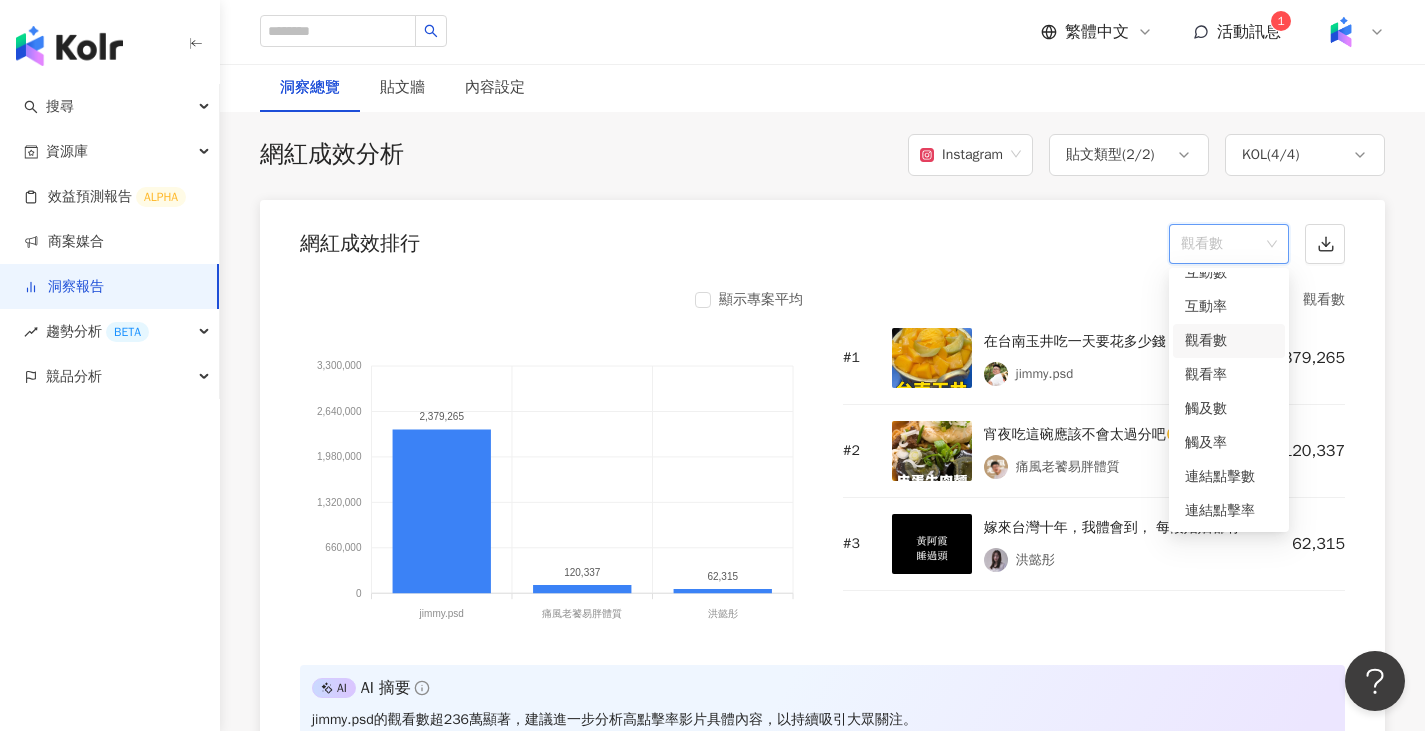 click on "顯示專案平均 3,300,000 3,300,000 2,640,000 2,640,000 1,980,000 1,980,000 1,320,000 1,320,000 660,000 660,000 0 0 2,379,265 120,337 62,315 jimmy.psd jimmy.psd 痛風老饕易胖體質 痛風老饕易胖體質 洪懿彤 洪懿彤 觀看數 # 1 在台南玉井吃一天要花多少錢？
—
玉井不只芒果🥭 還有好多美食🤤
本集清單：
📍玉井手工小籠湯包
📍玉井讚冰店-芒果冰
📍玉井二空涼麵
📍阿國牛肉湯
📍臭豆腐(玉井中華路)
📍臺南市農產運銷股份有限公司 玉井場
📍宮仔檸檬雞
【 國際認證的美味 味味一品】
味味一品是唯一全暢銷口味得到🍜
食品界米其林ITI風味絕佳獎章的品牌
天香川味牛肉麵 和 原汁珍味爌肉麵
還拿到兩星等級高分殊榮🌟
快到便利商店、超市享受國際認證的泡麵
—
#味味一品 #台南美食 #我是智明
*特別感謝【 味味一品 】贊助 jimmy.psd 2,379,265 # 2 痛風老饕易胖體質 120,337 # 3 洪懿彤 62,315 AI AI 摘要" at bounding box center (822, 521) 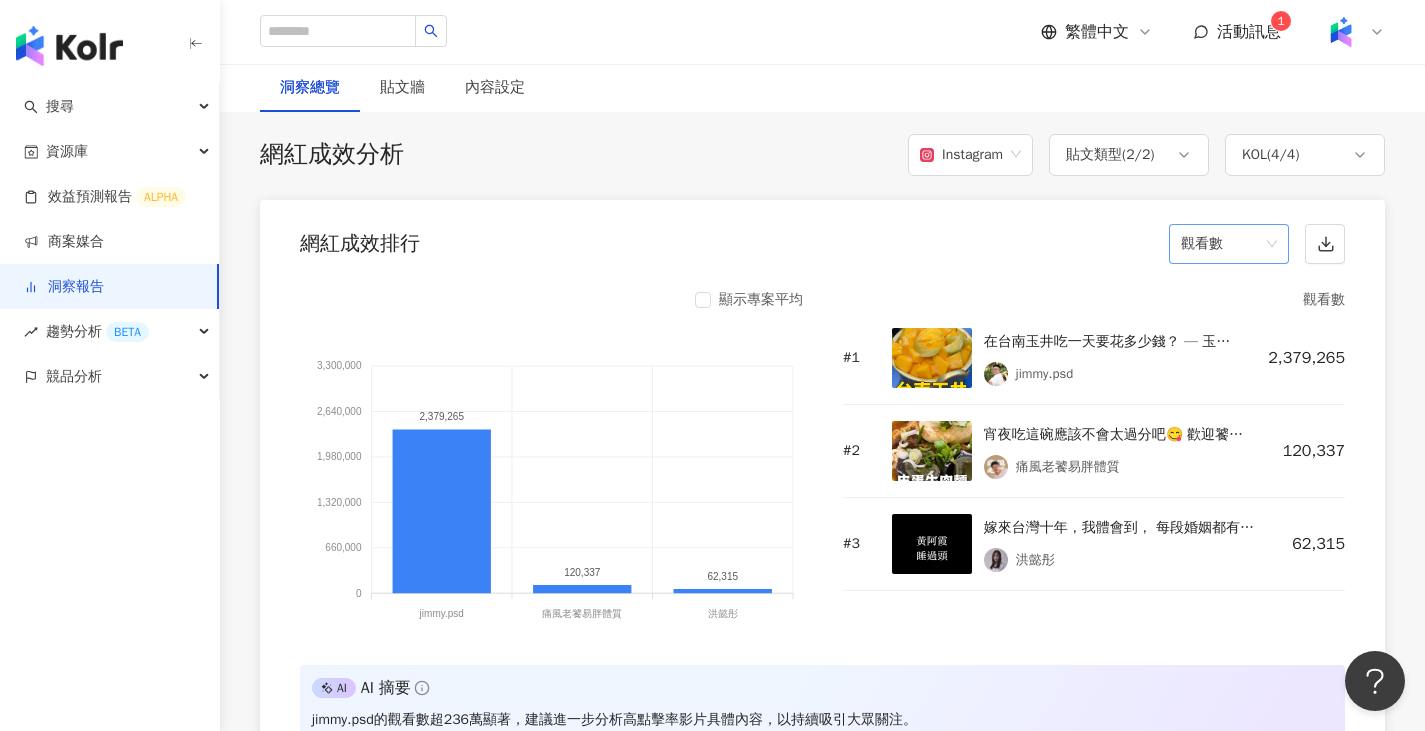 click on "觀看數" at bounding box center [1229, 244] 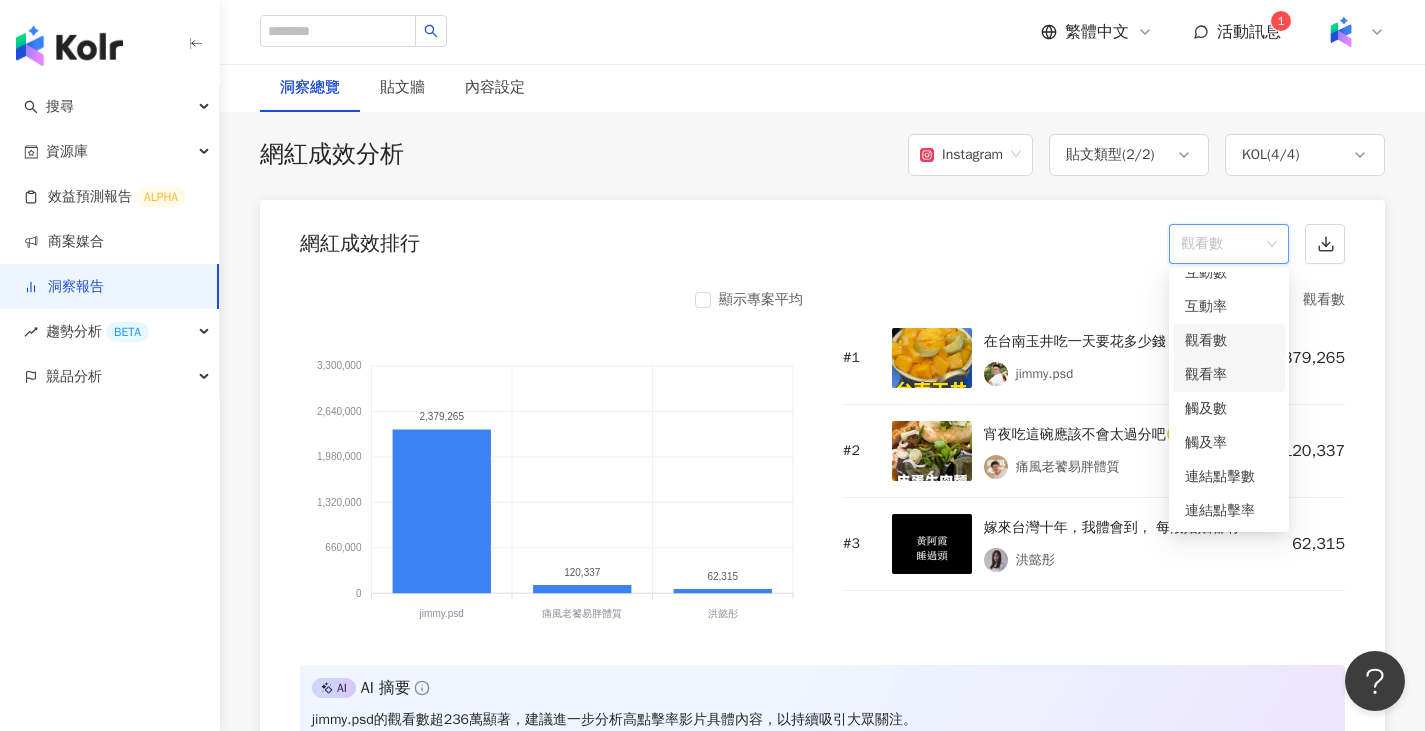 click on "觀看率" at bounding box center (1229, 375) 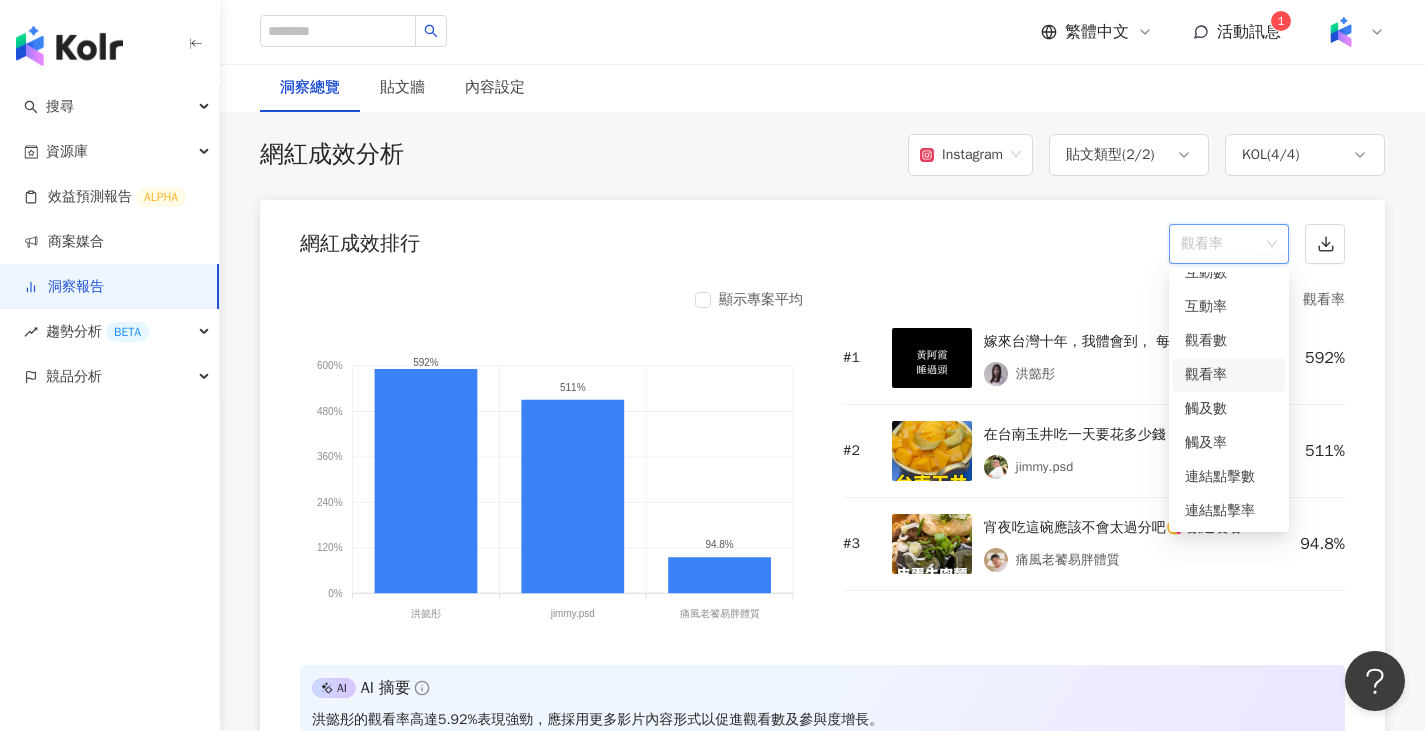 click on "觀看率" at bounding box center [1229, 244] 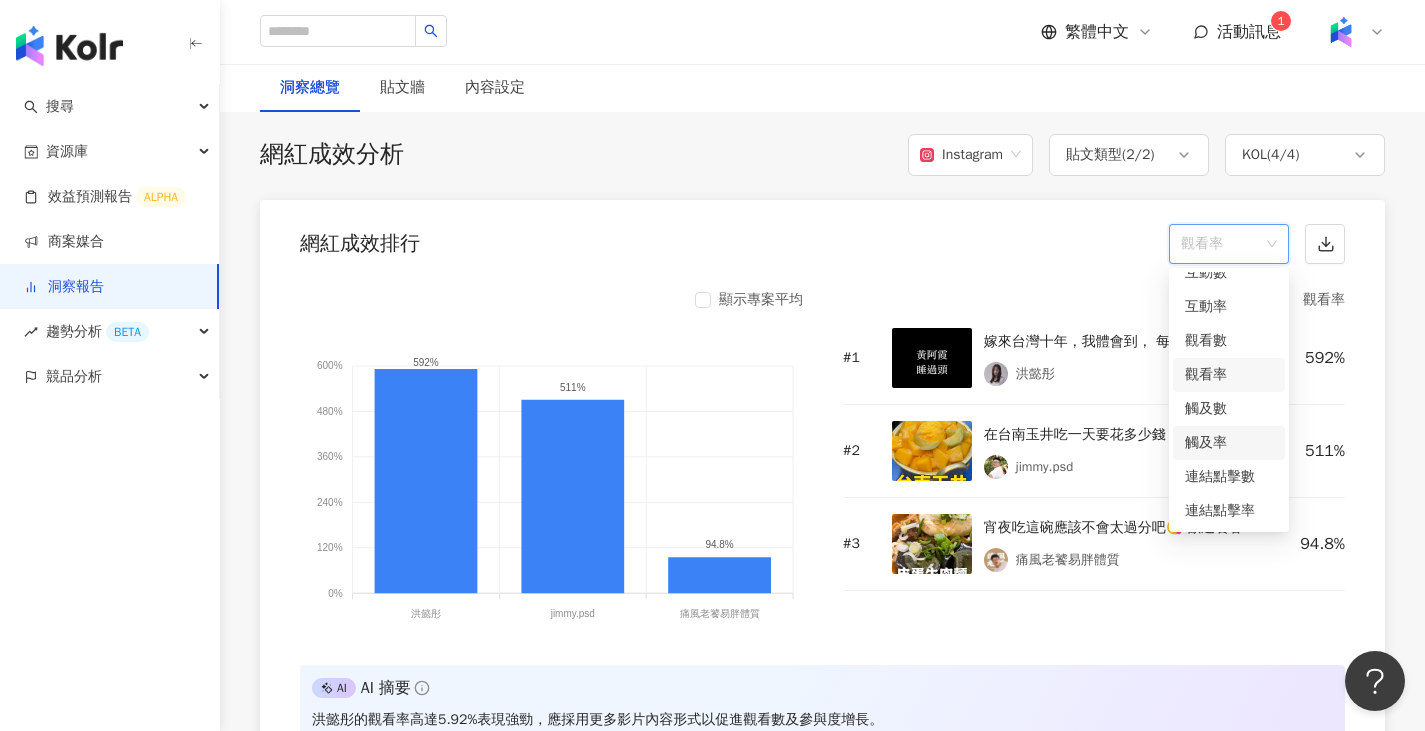 click on "觸及率" at bounding box center [1229, 443] 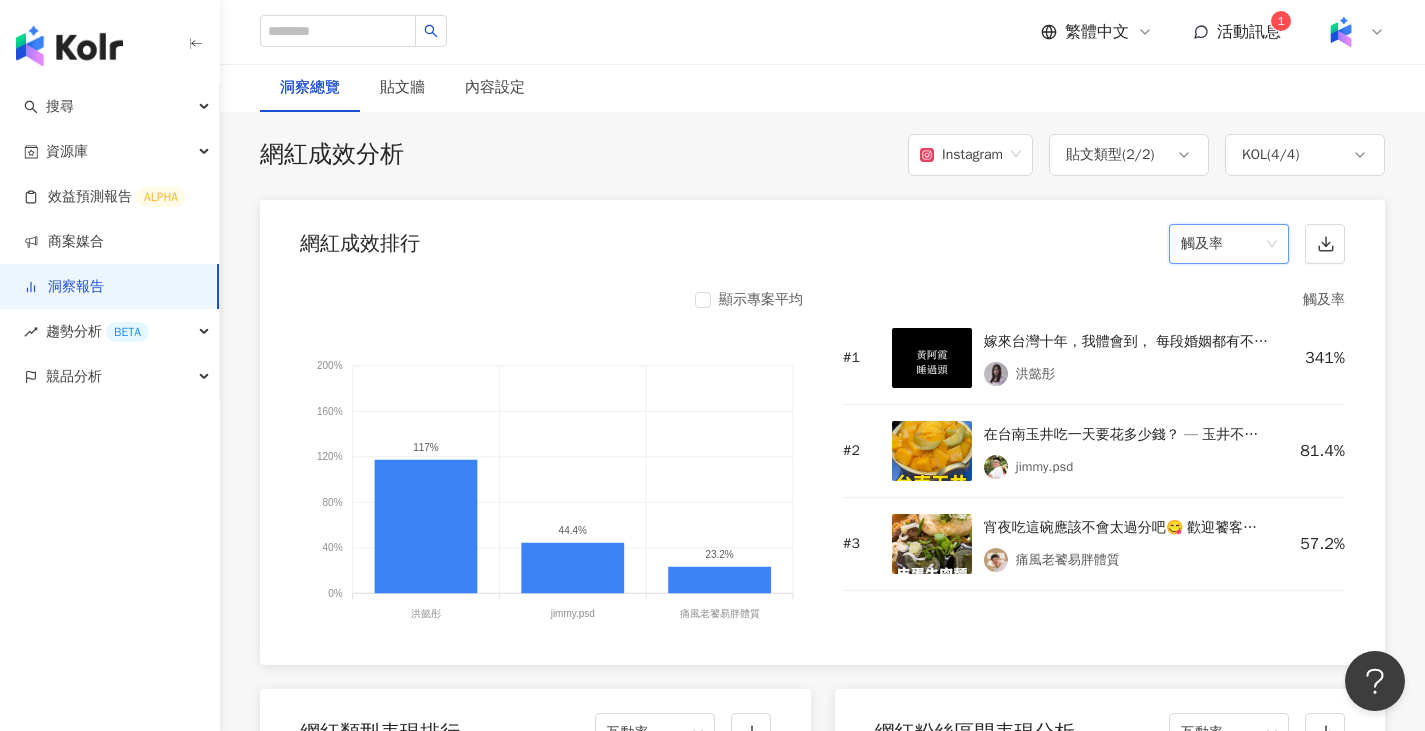 click on "觸及率" at bounding box center (1229, 244) 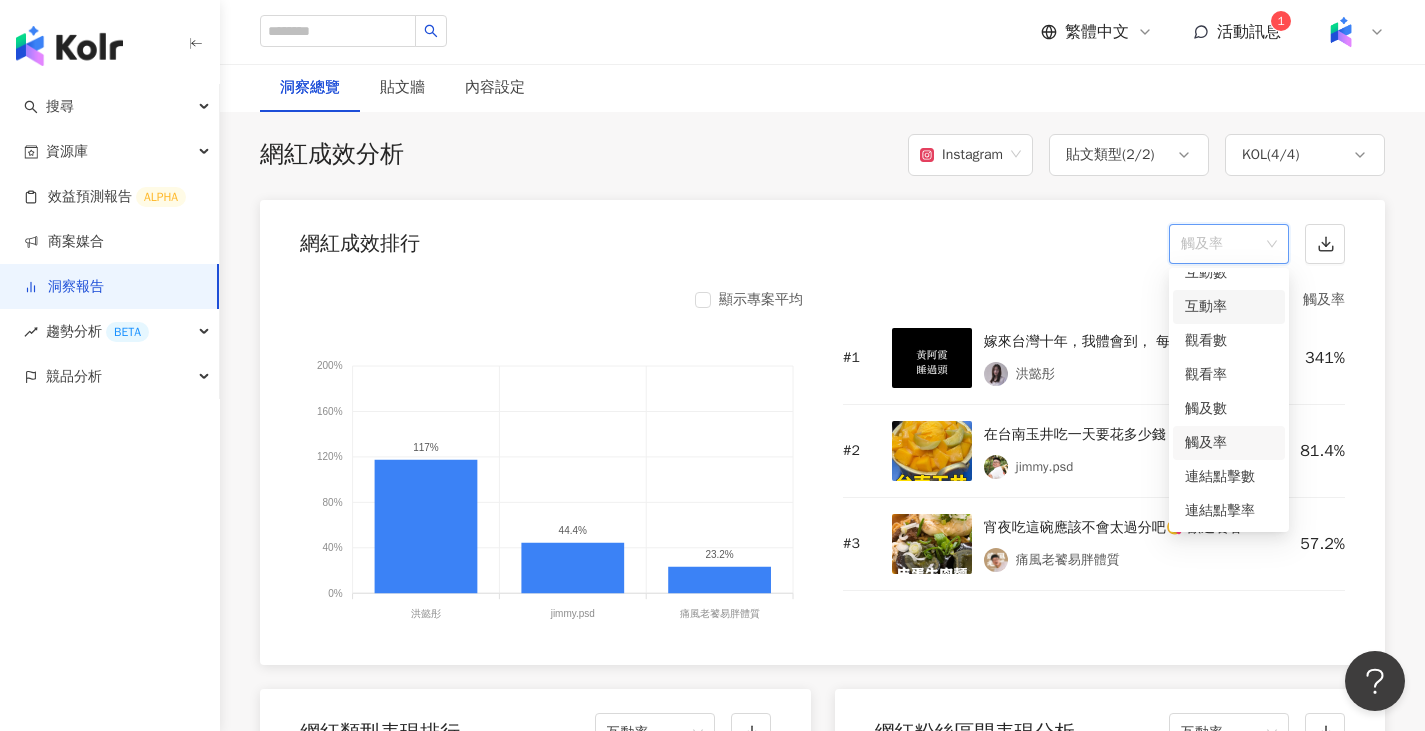 click on "互動率" at bounding box center (1229, 307) 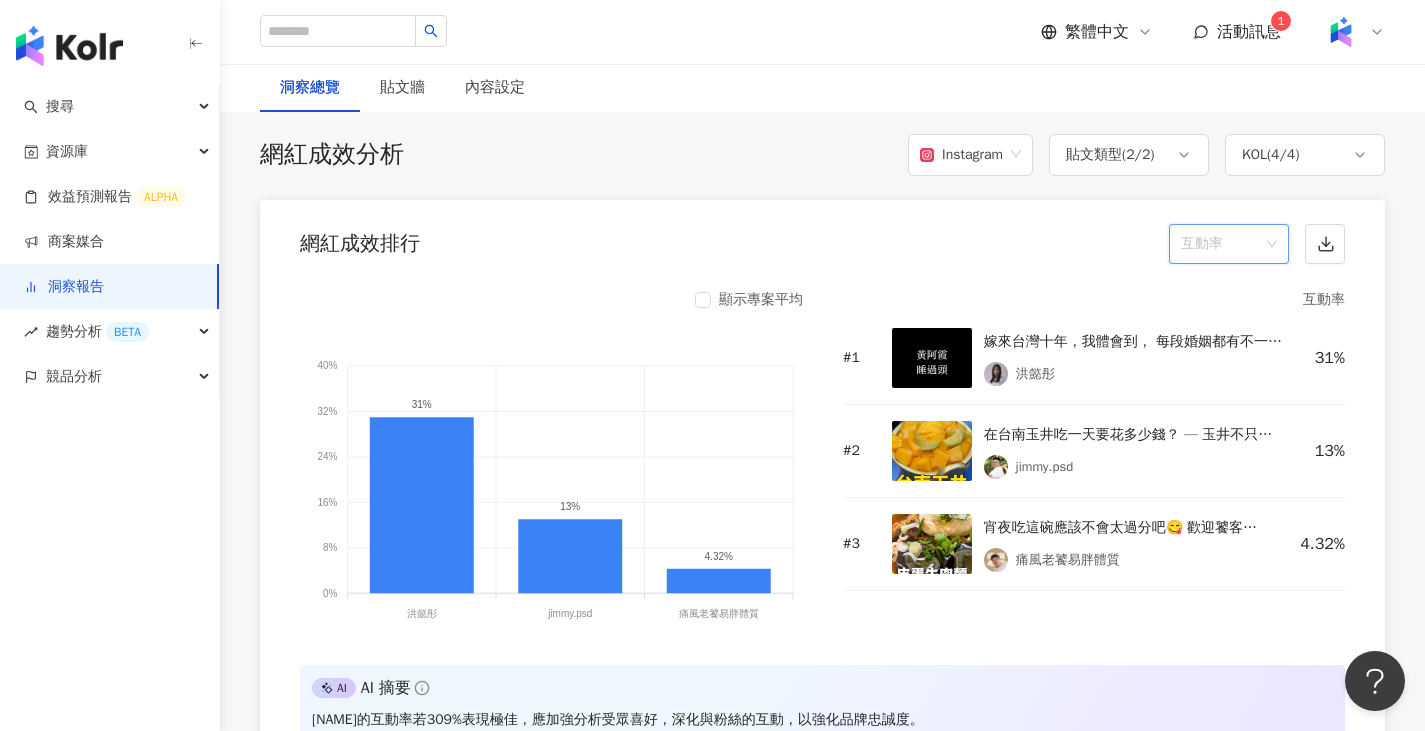 click on "互動率" at bounding box center (1229, 244) 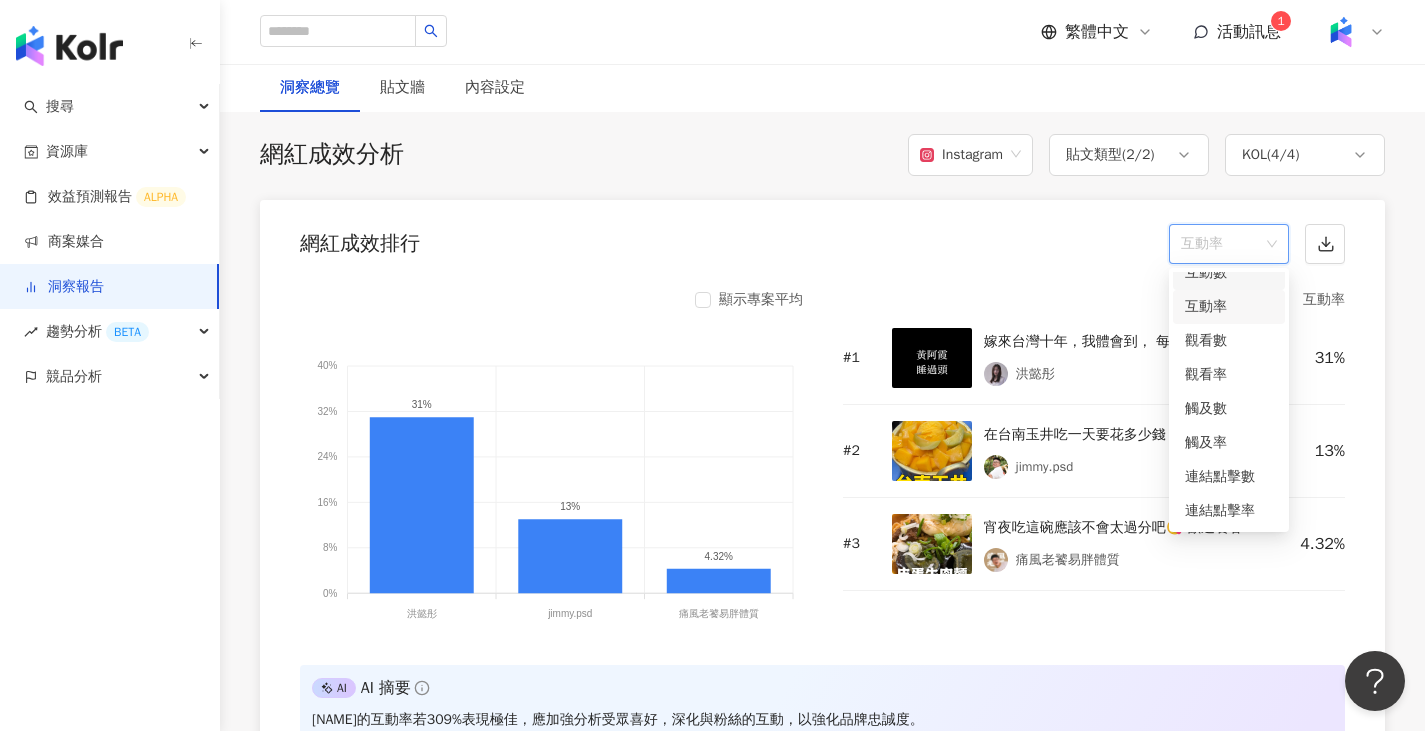 click on "互動數" at bounding box center (1229, 273) 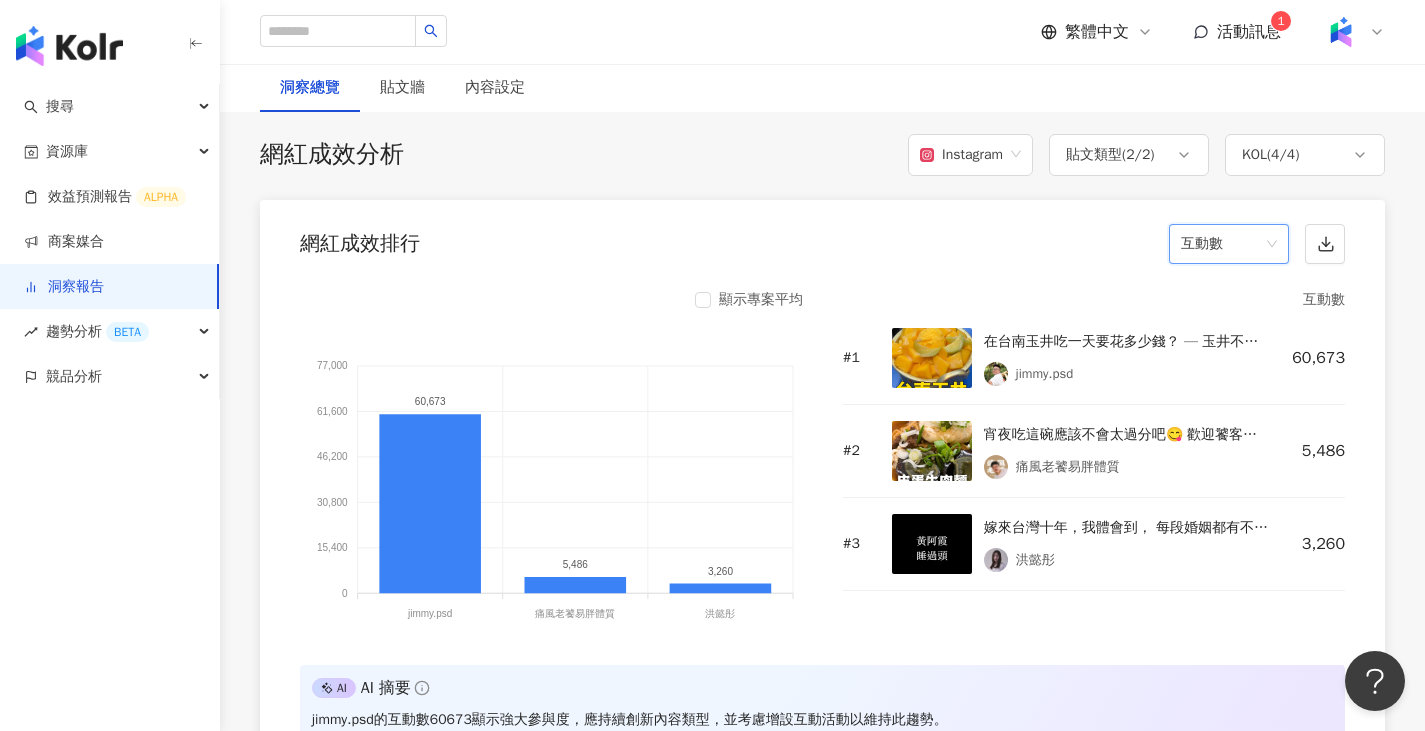 click on "互動數" at bounding box center [1229, 244] 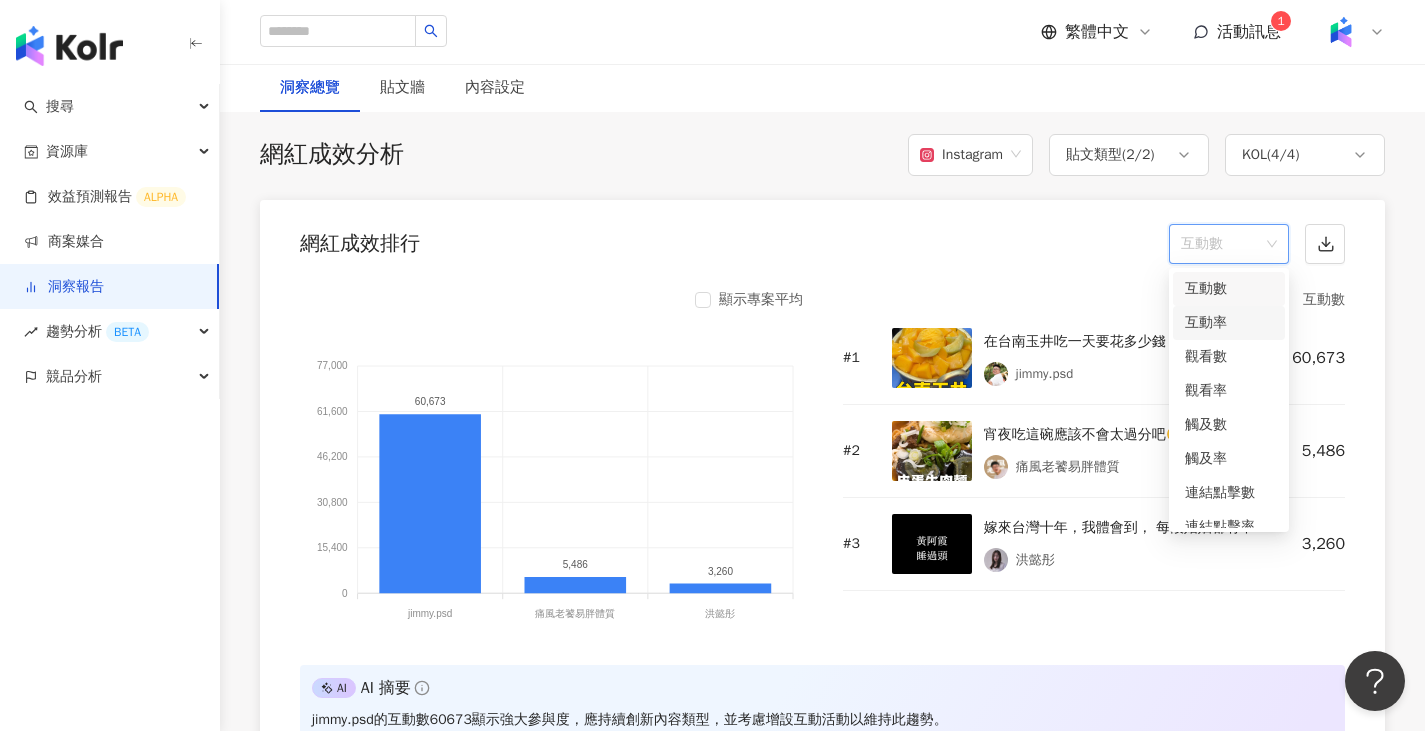 click on "互動率" at bounding box center [1229, 323] 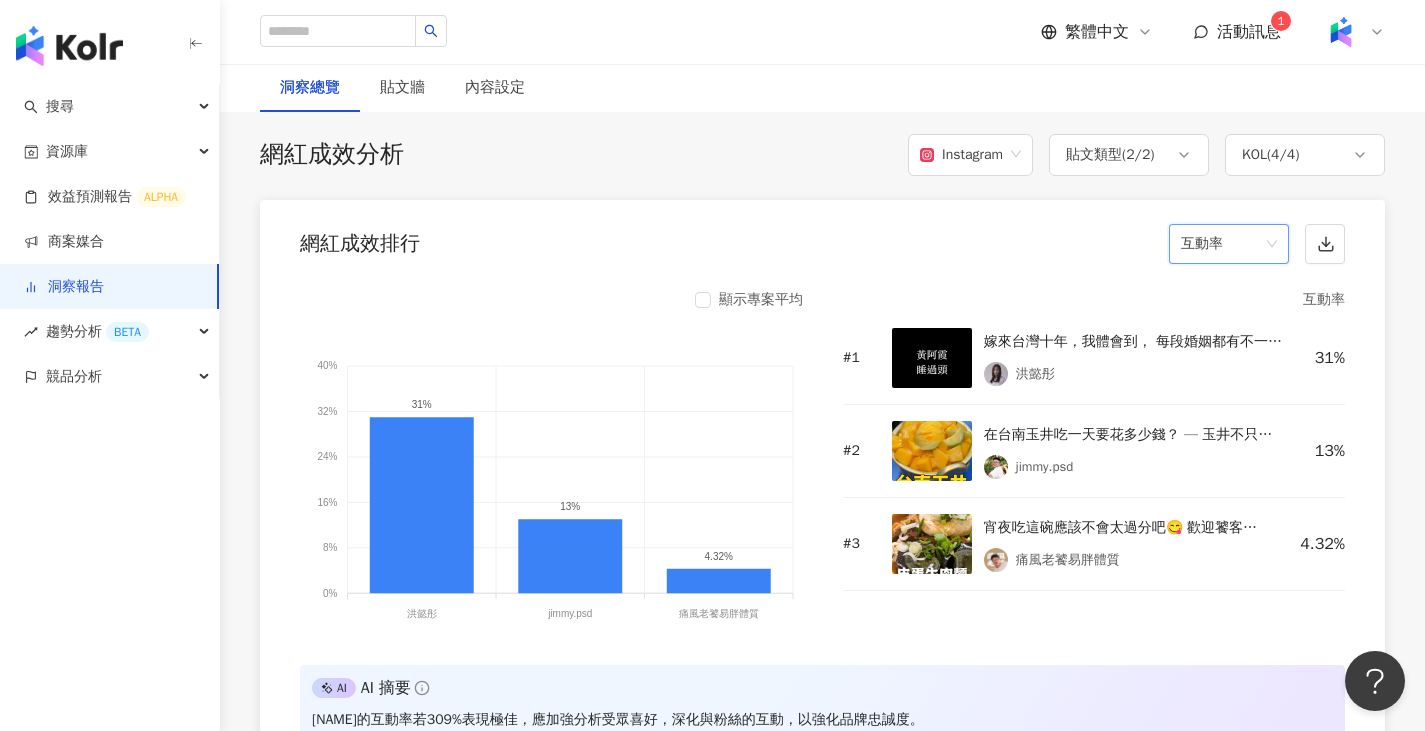 click on "互動率" at bounding box center [1229, 244] 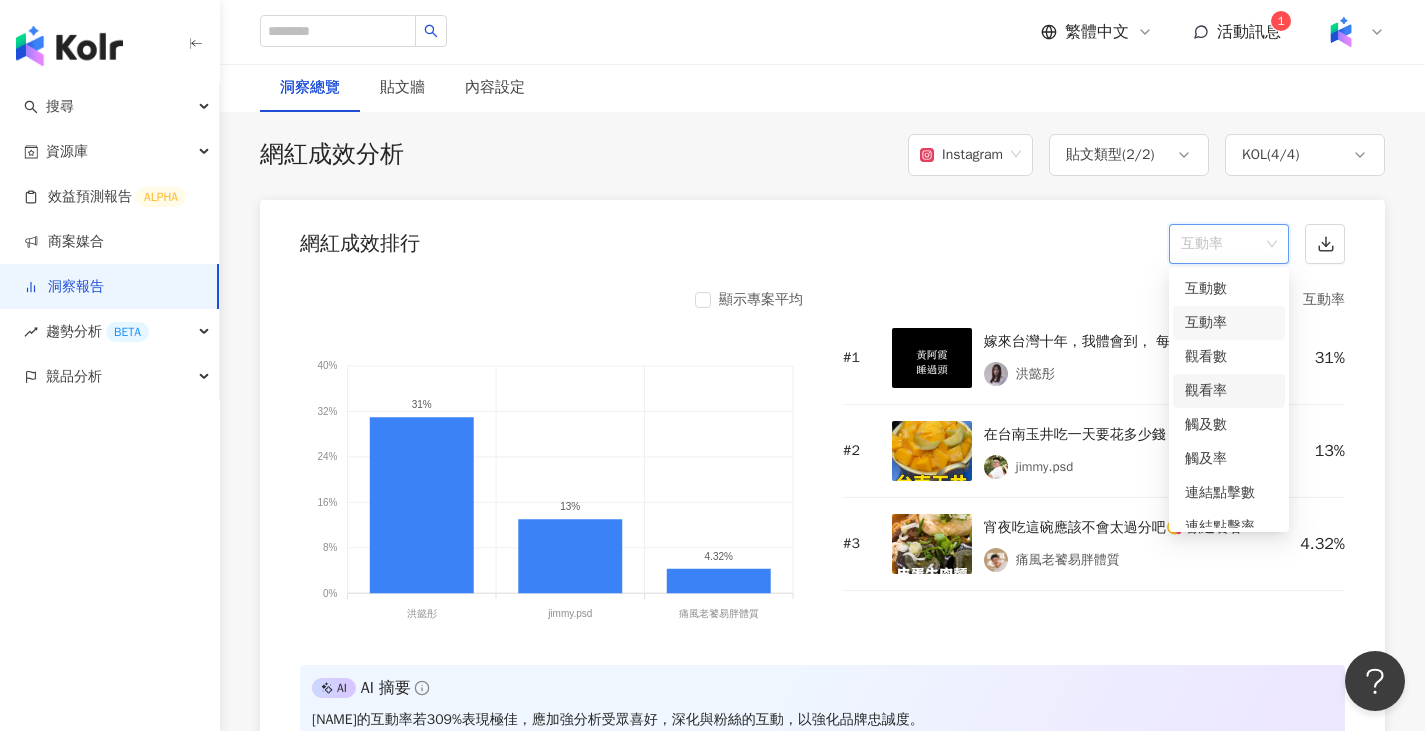 click on "觀看率" at bounding box center [1229, 391] 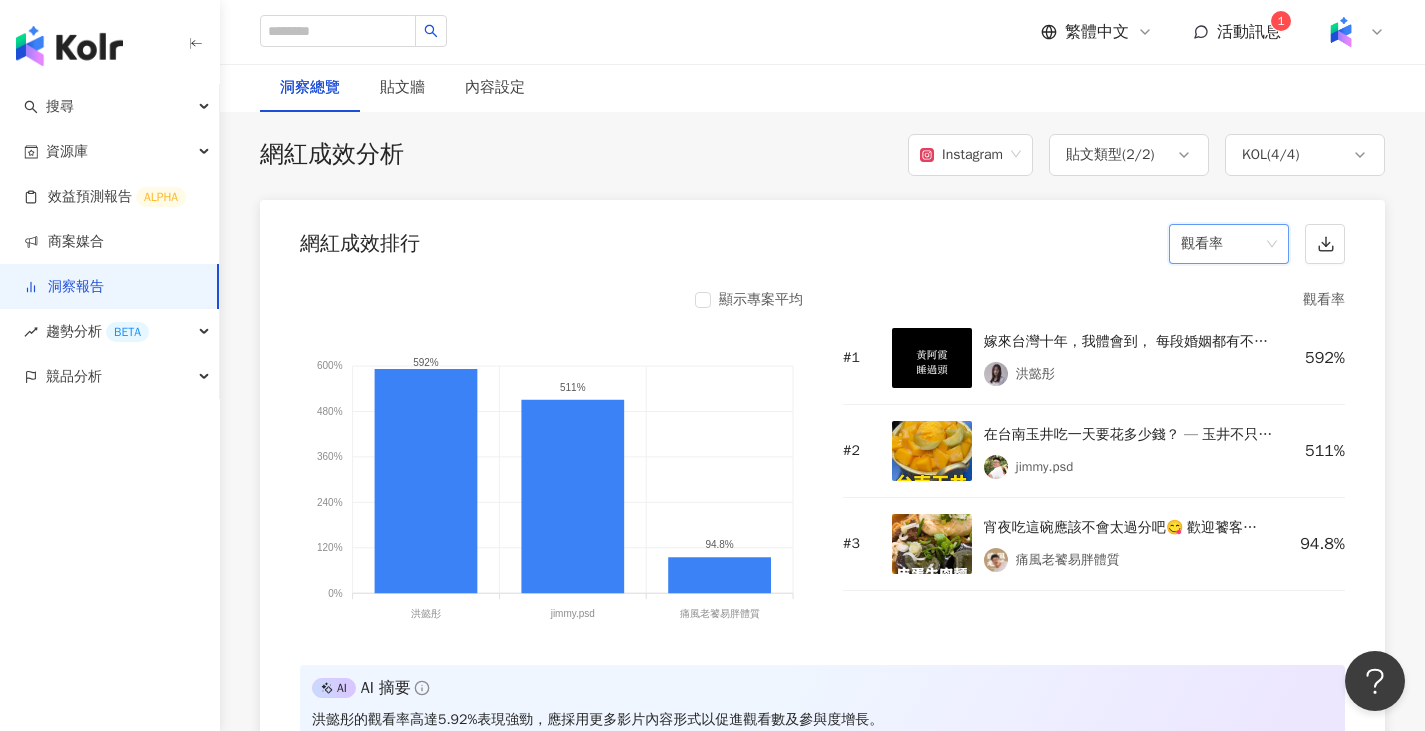 click on "觀看率" at bounding box center (1229, 244) 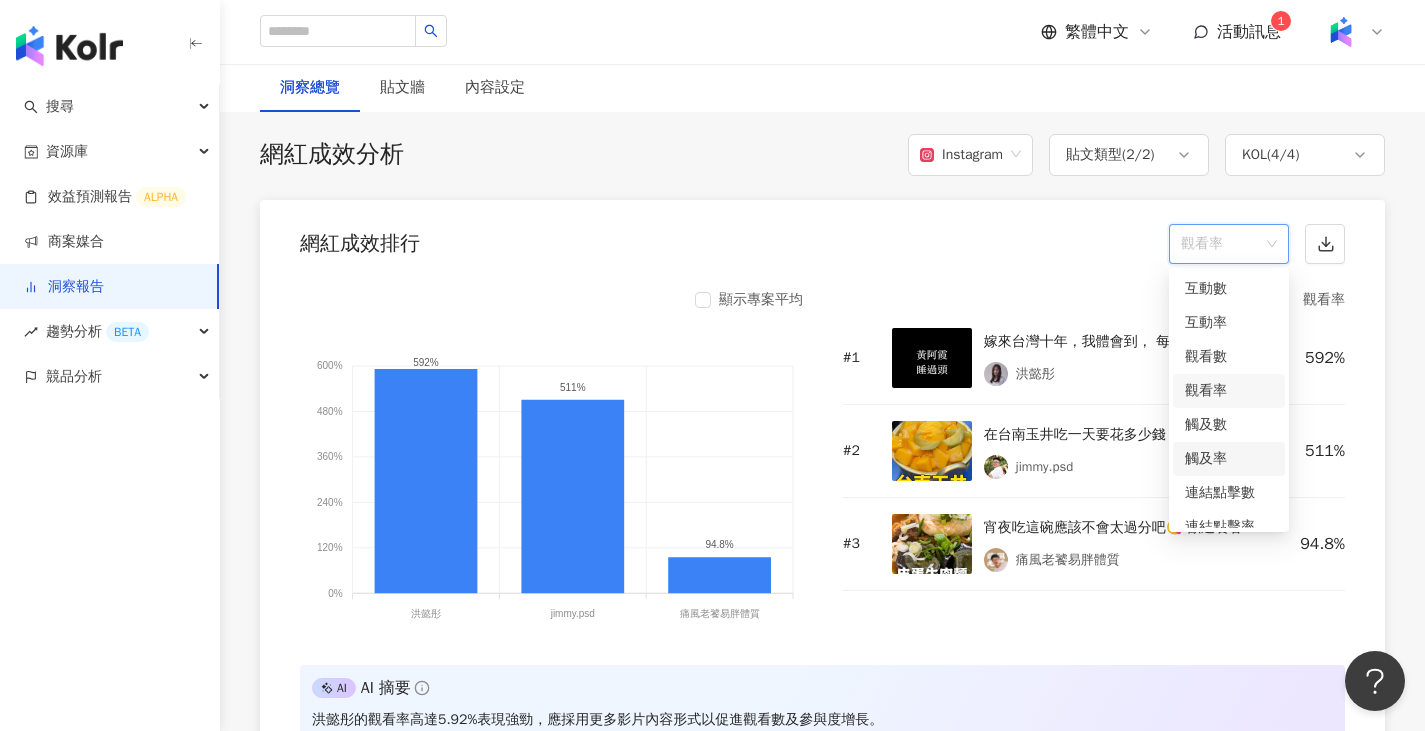 click on "觸及率" at bounding box center [1229, 459] 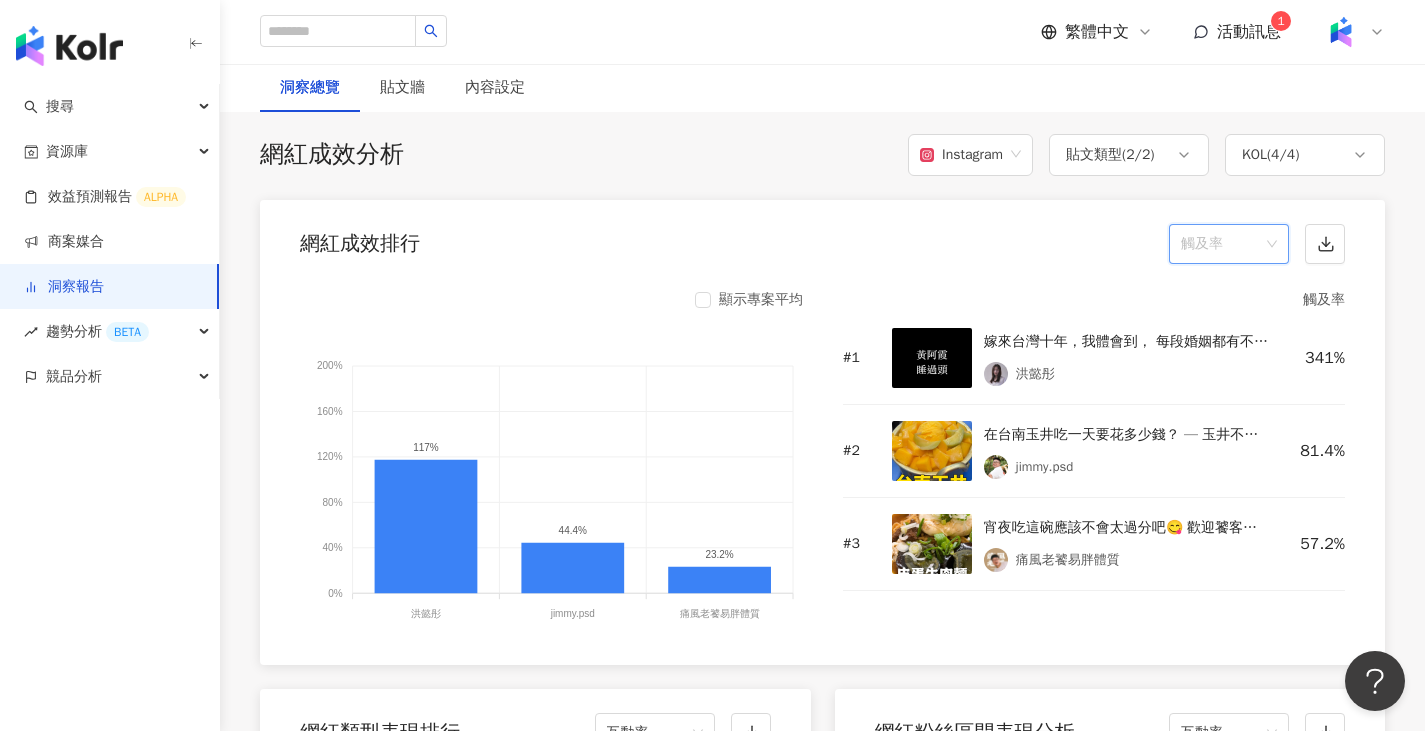 click on "觸及率" at bounding box center (1229, 244) 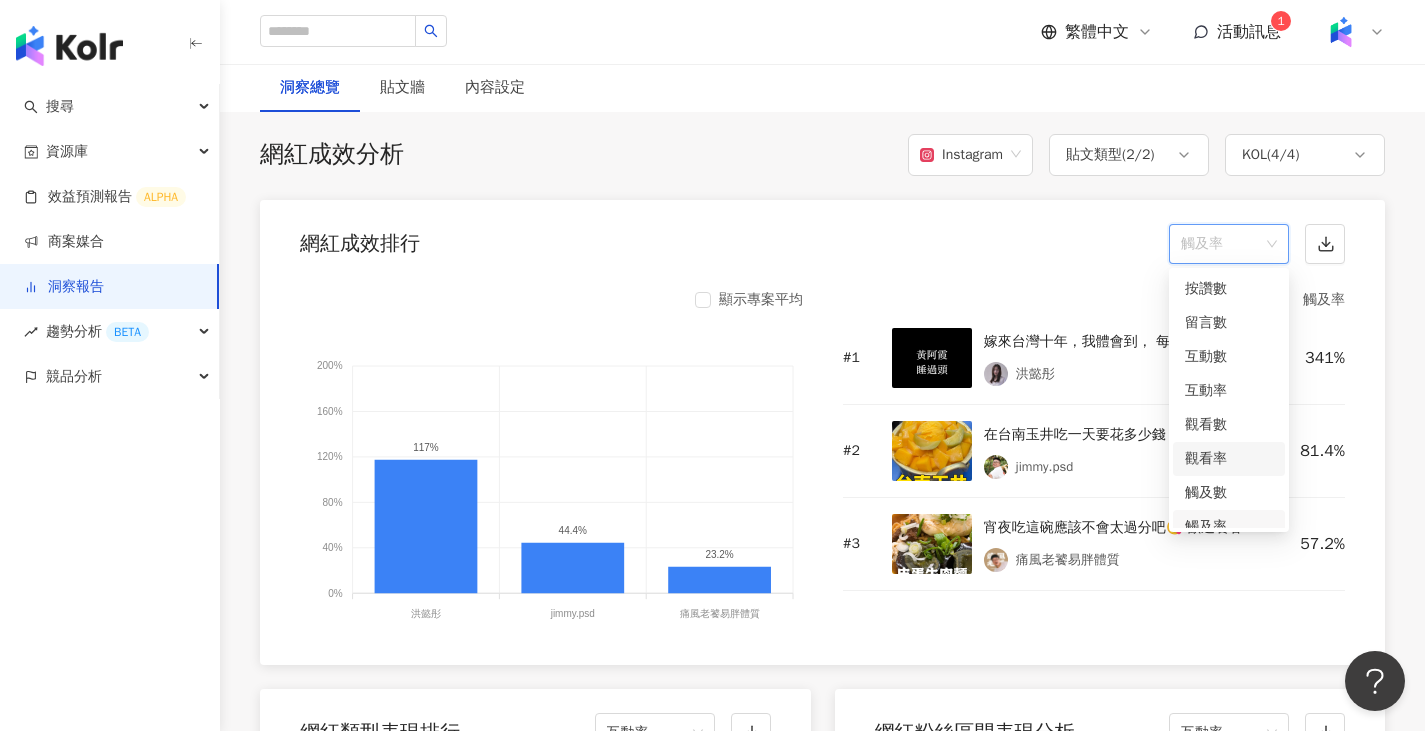scroll, scrollTop: 0, scrollLeft: 0, axis: both 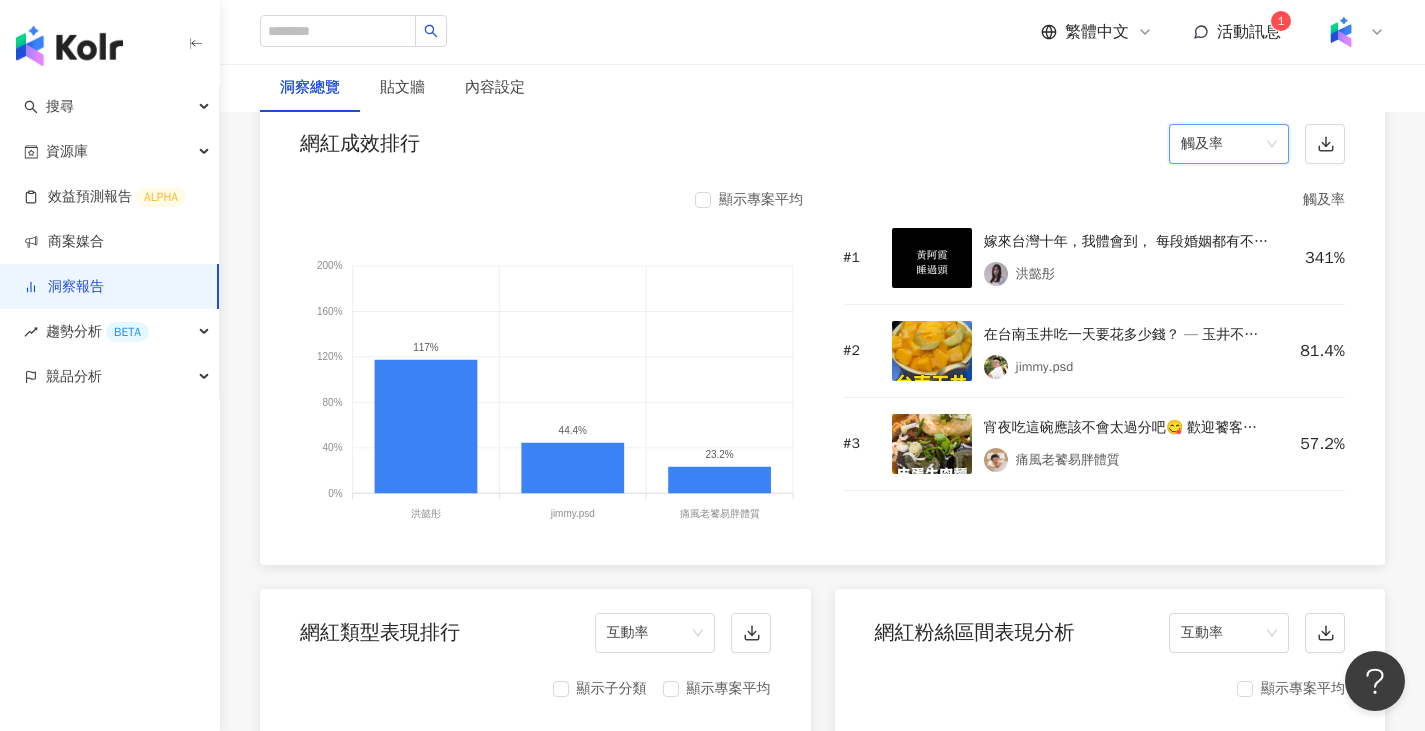 click on "觸及率" at bounding box center (1229, 144) 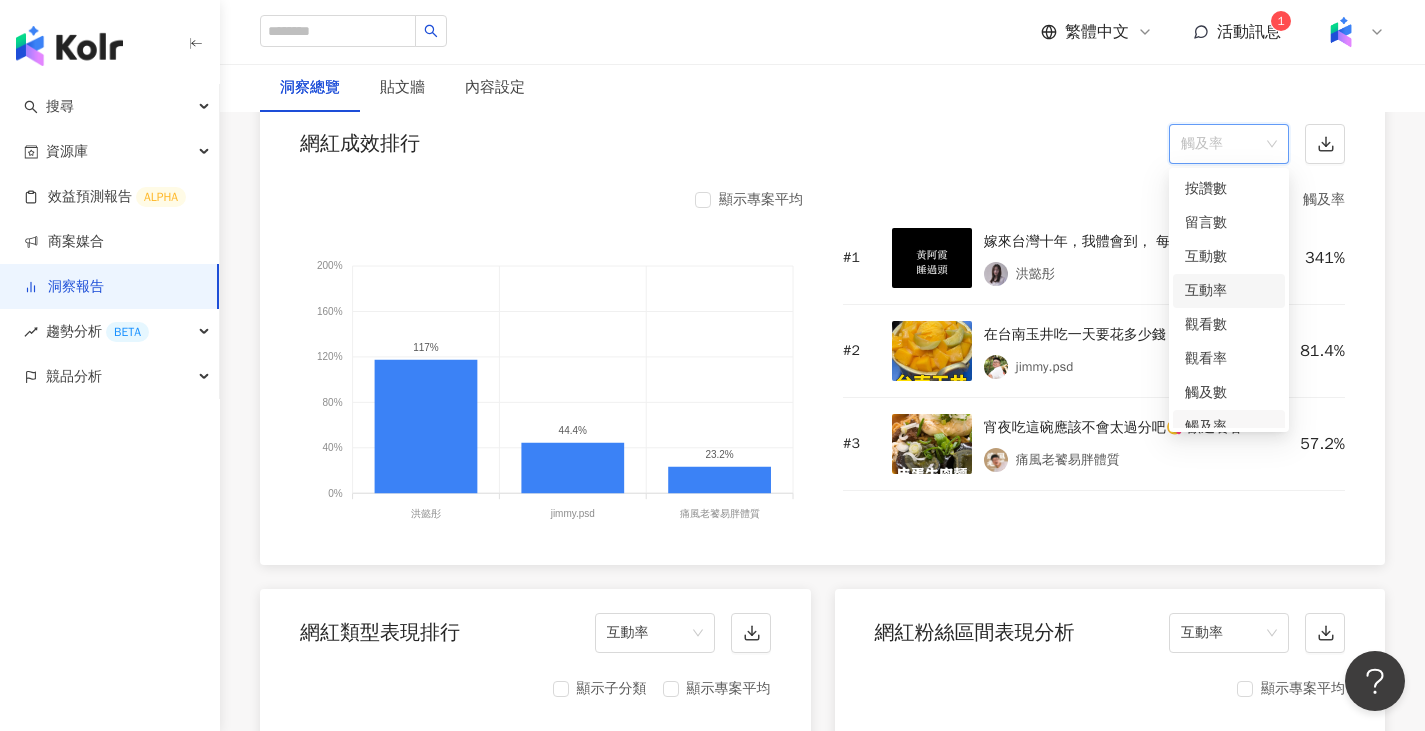 scroll, scrollTop: 84, scrollLeft: 0, axis: vertical 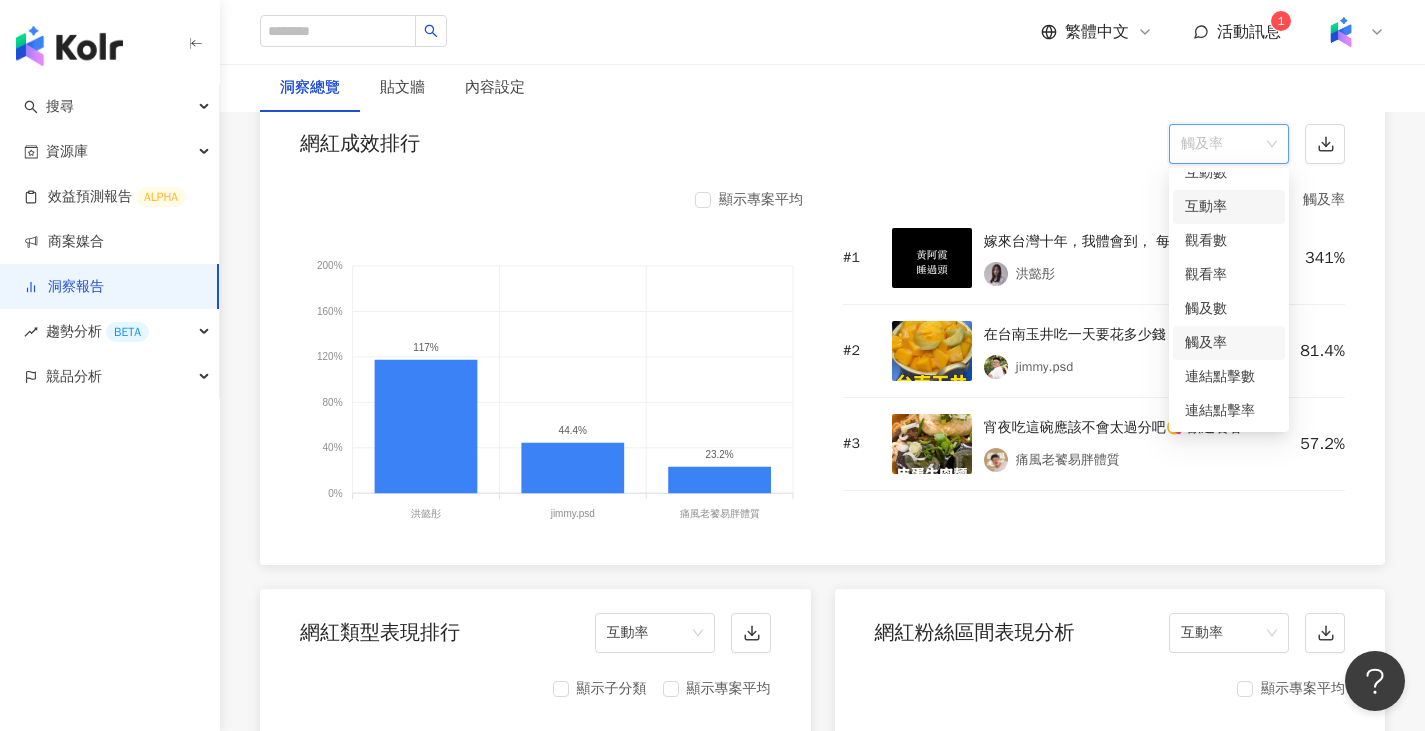 click on "互動率" at bounding box center (1229, 207) 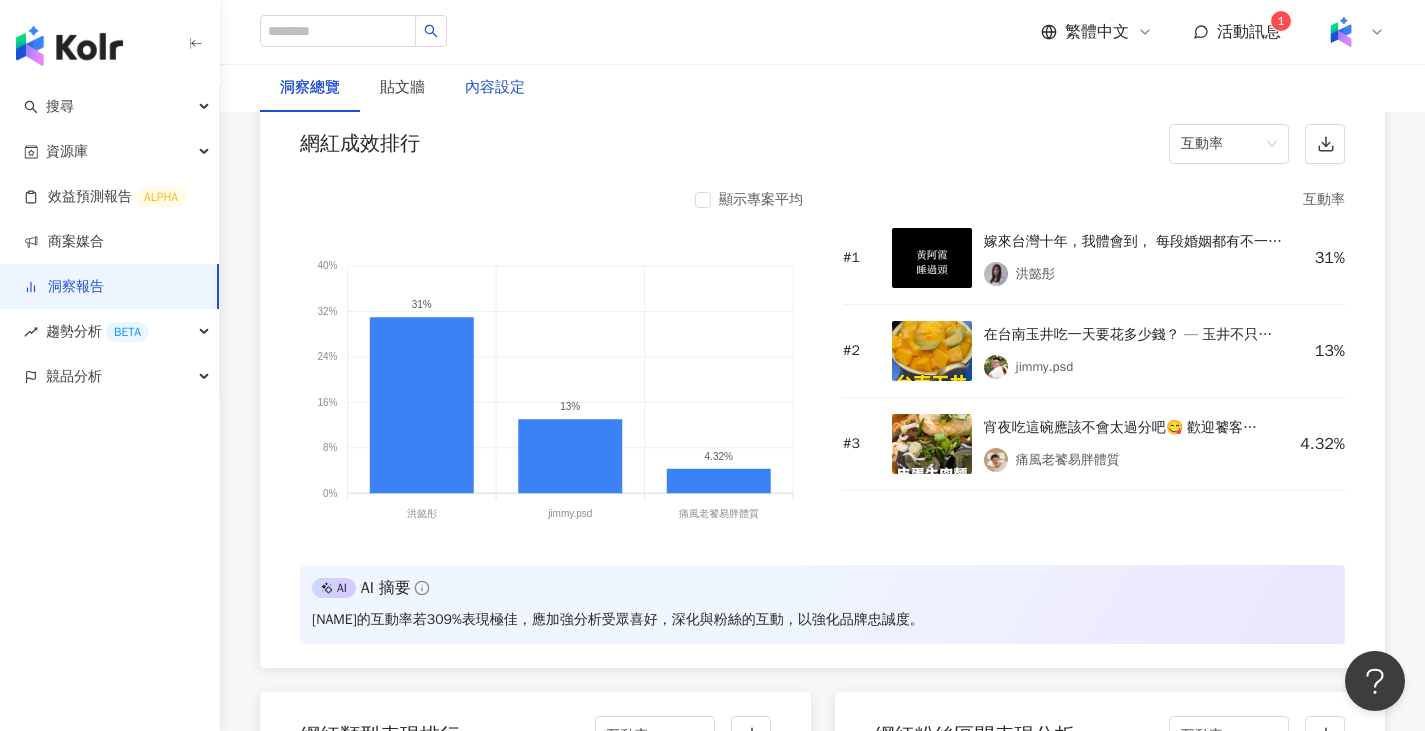 click on "內容設定" at bounding box center [495, 88] 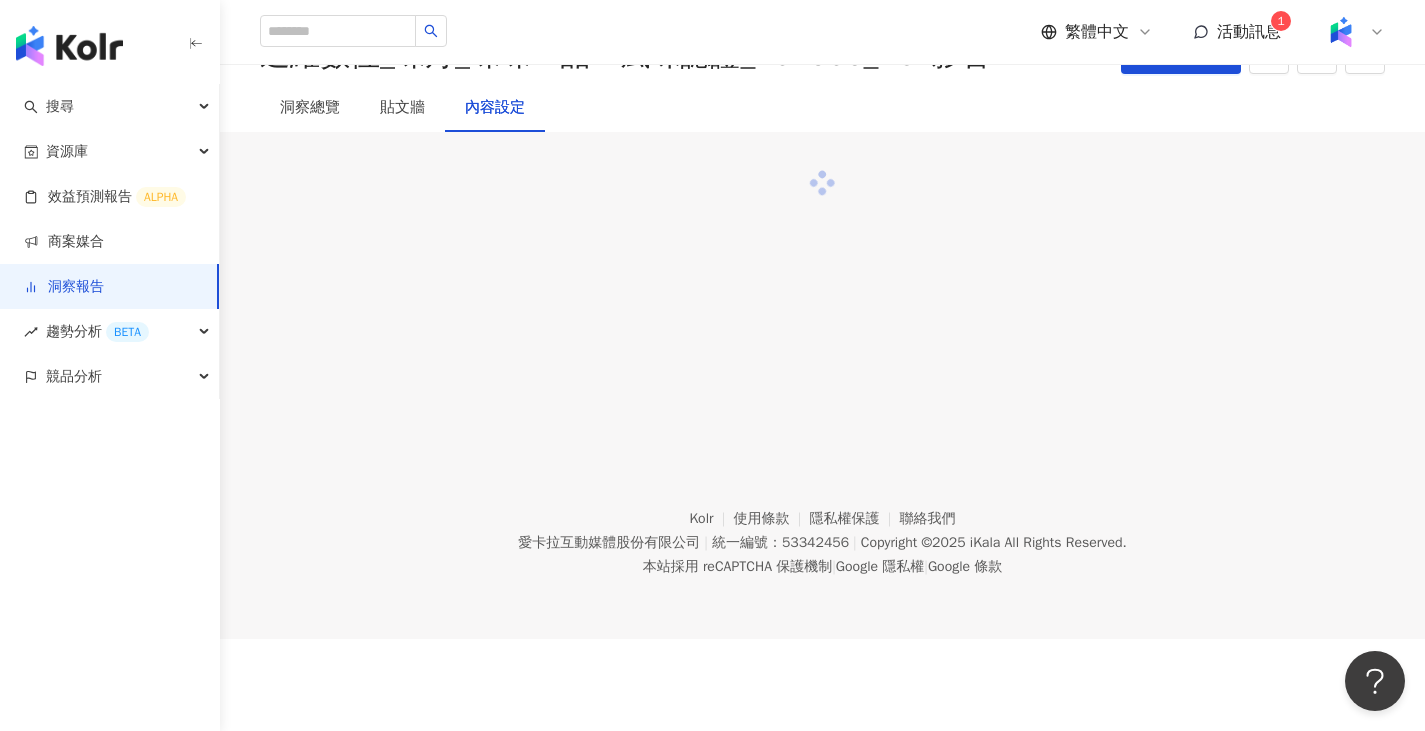 scroll, scrollTop: 0, scrollLeft: 0, axis: both 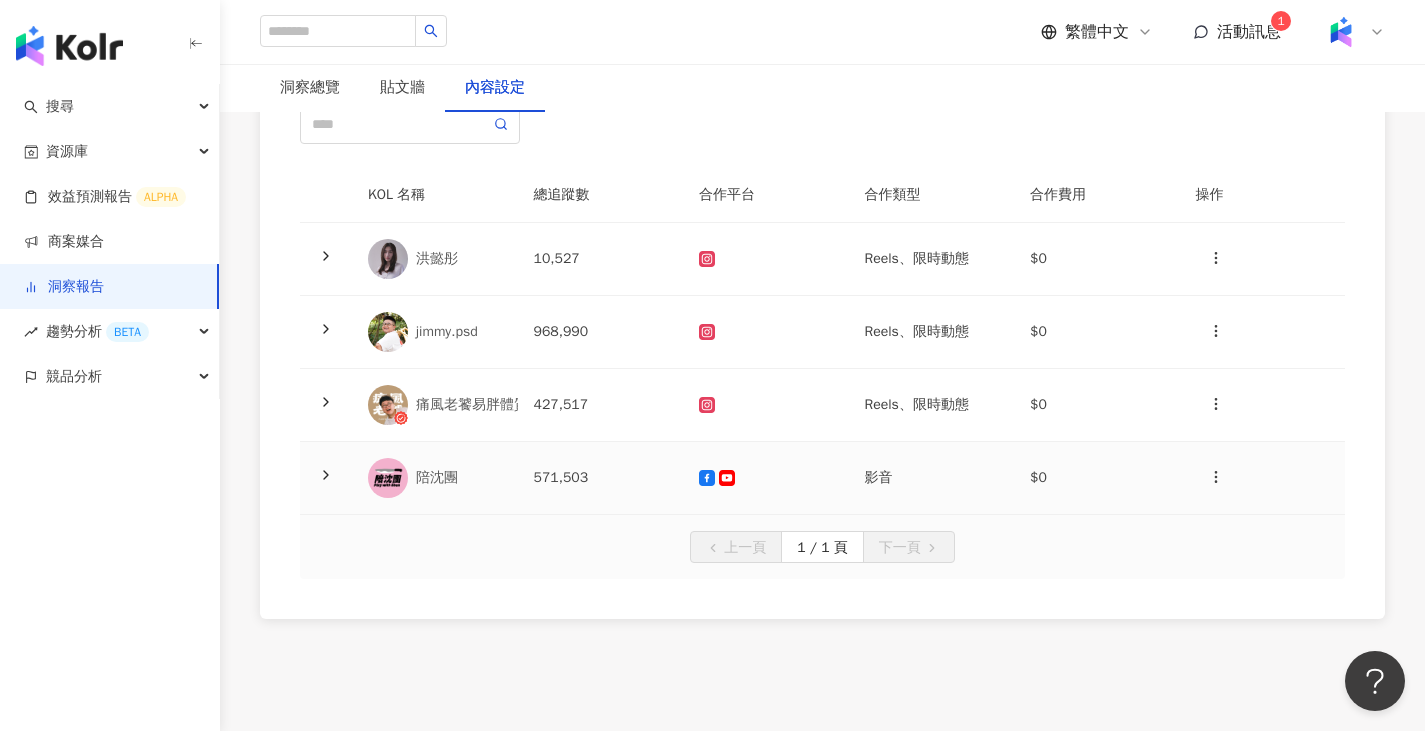 click on "$0" at bounding box center (1097, 478) 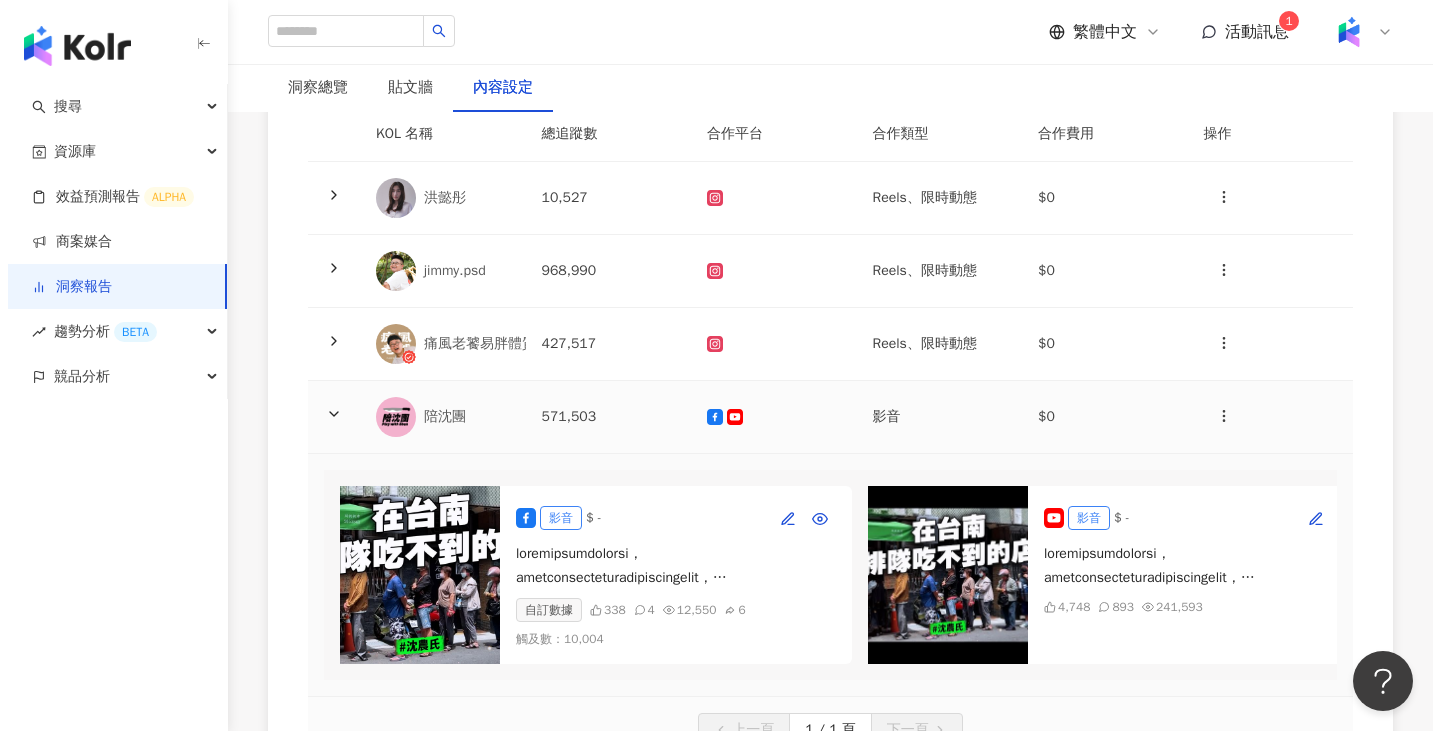 scroll, scrollTop: 400, scrollLeft: 0, axis: vertical 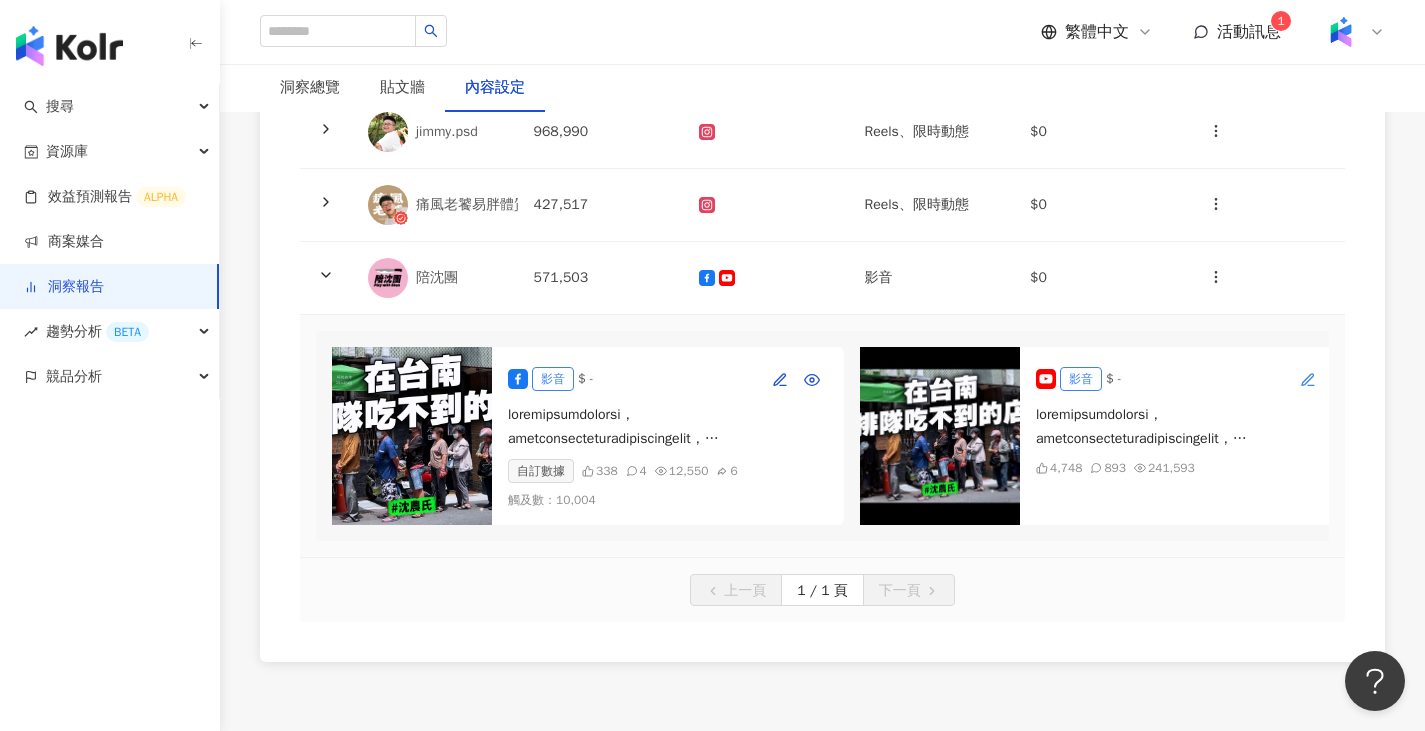 click 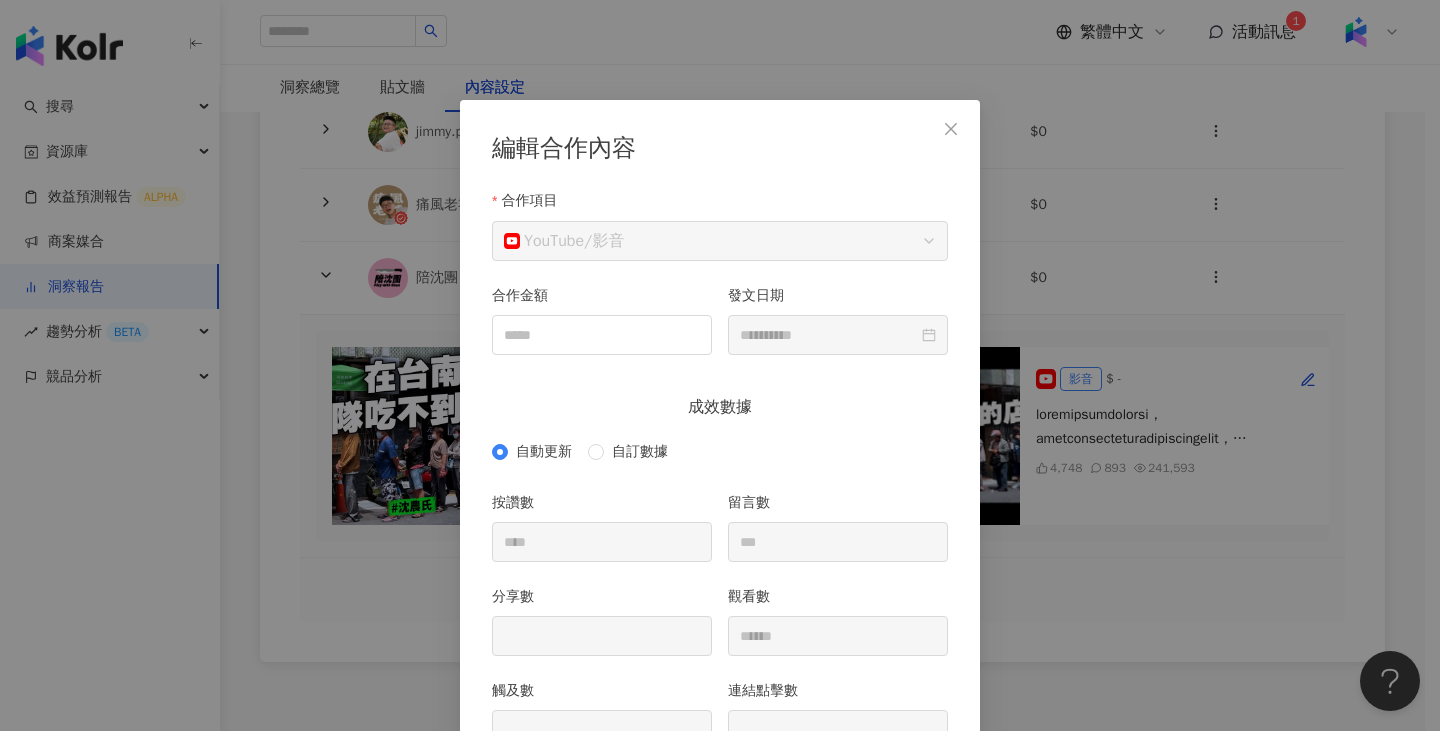 scroll, scrollTop: 100, scrollLeft: 0, axis: vertical 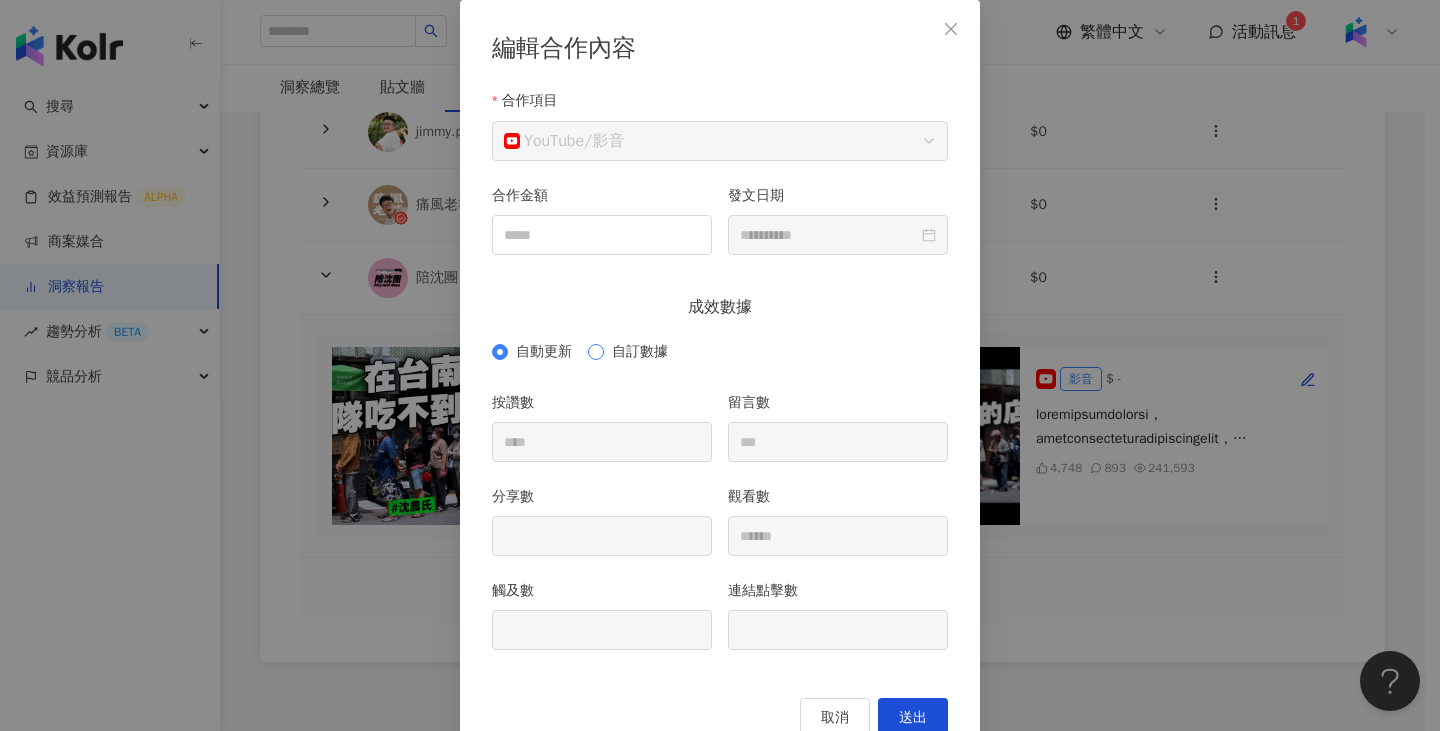 click on "自訂數據" at bounding box center [640, 352] 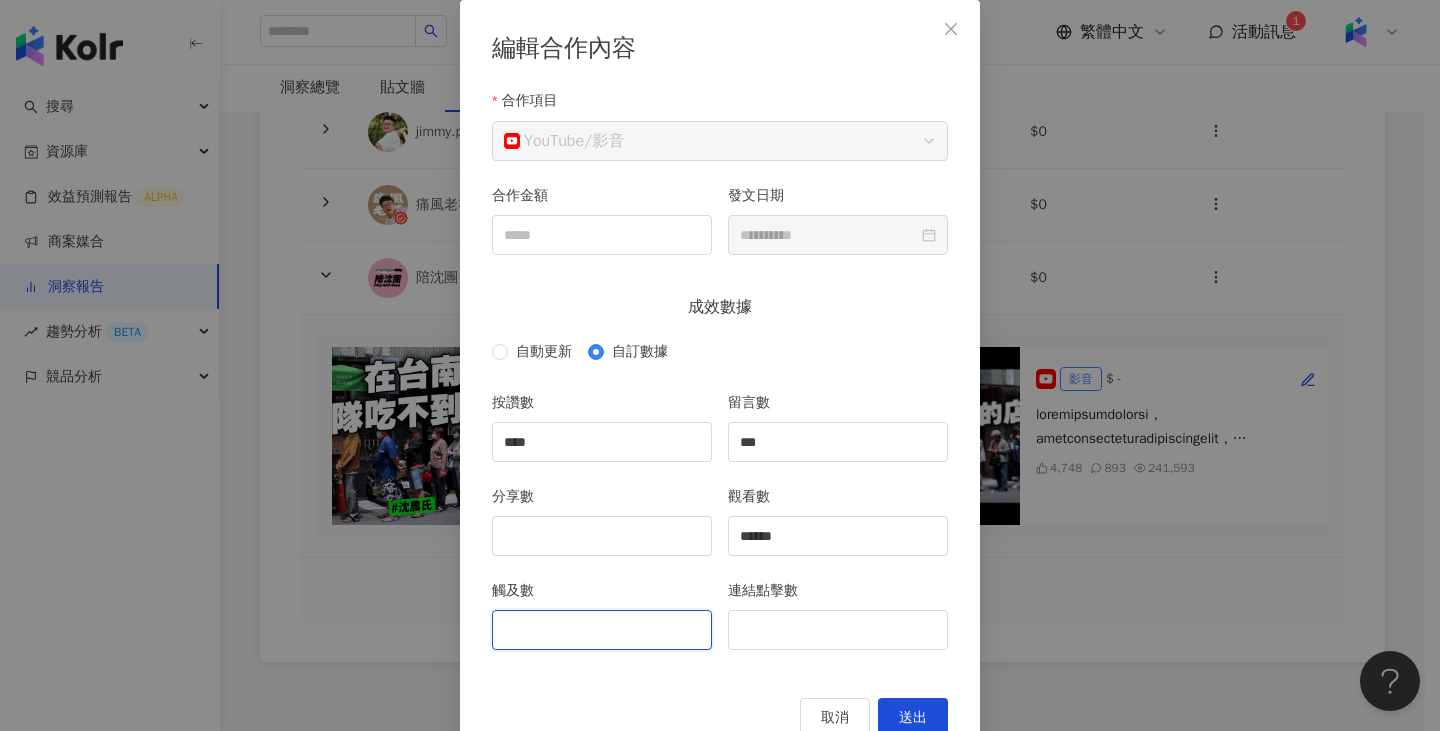 click on "觸及數" at bounding box center (602, 630) 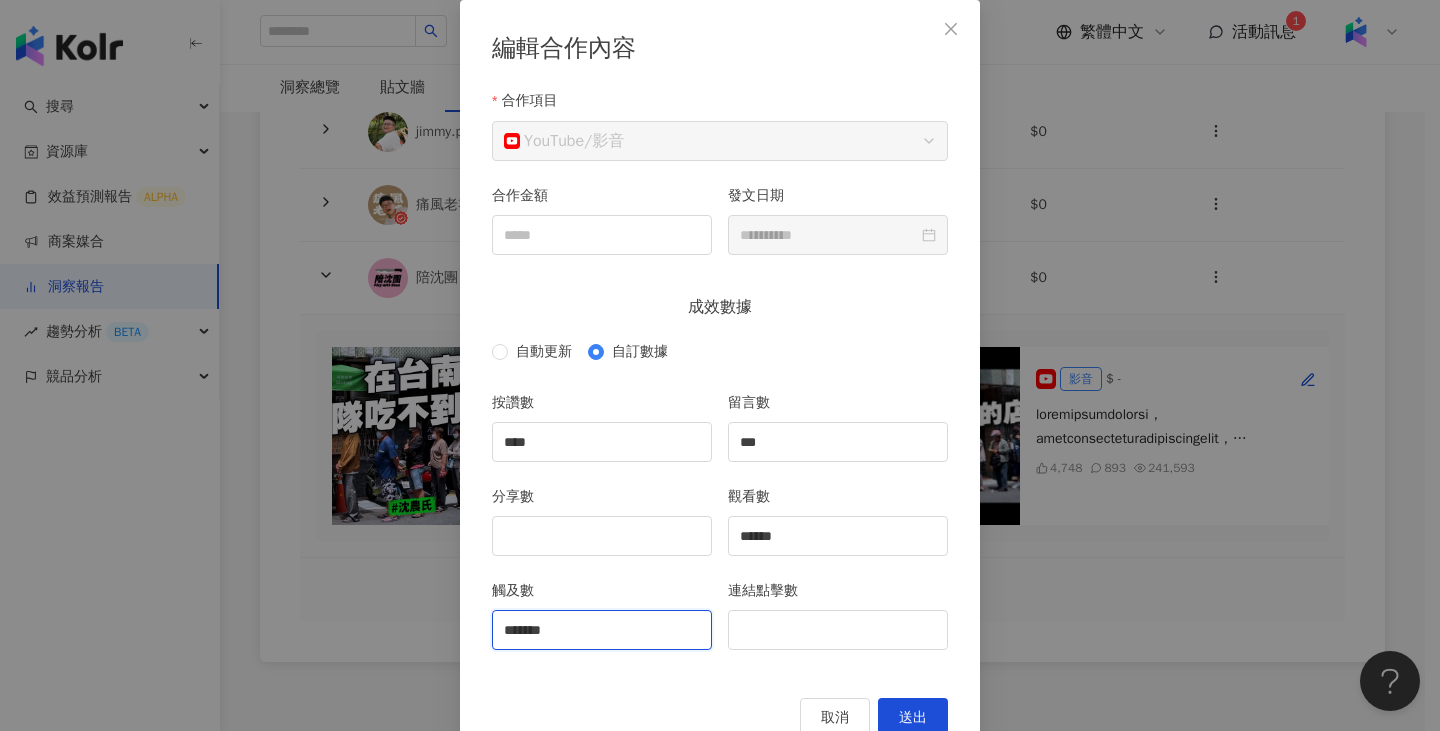 type on "*******" 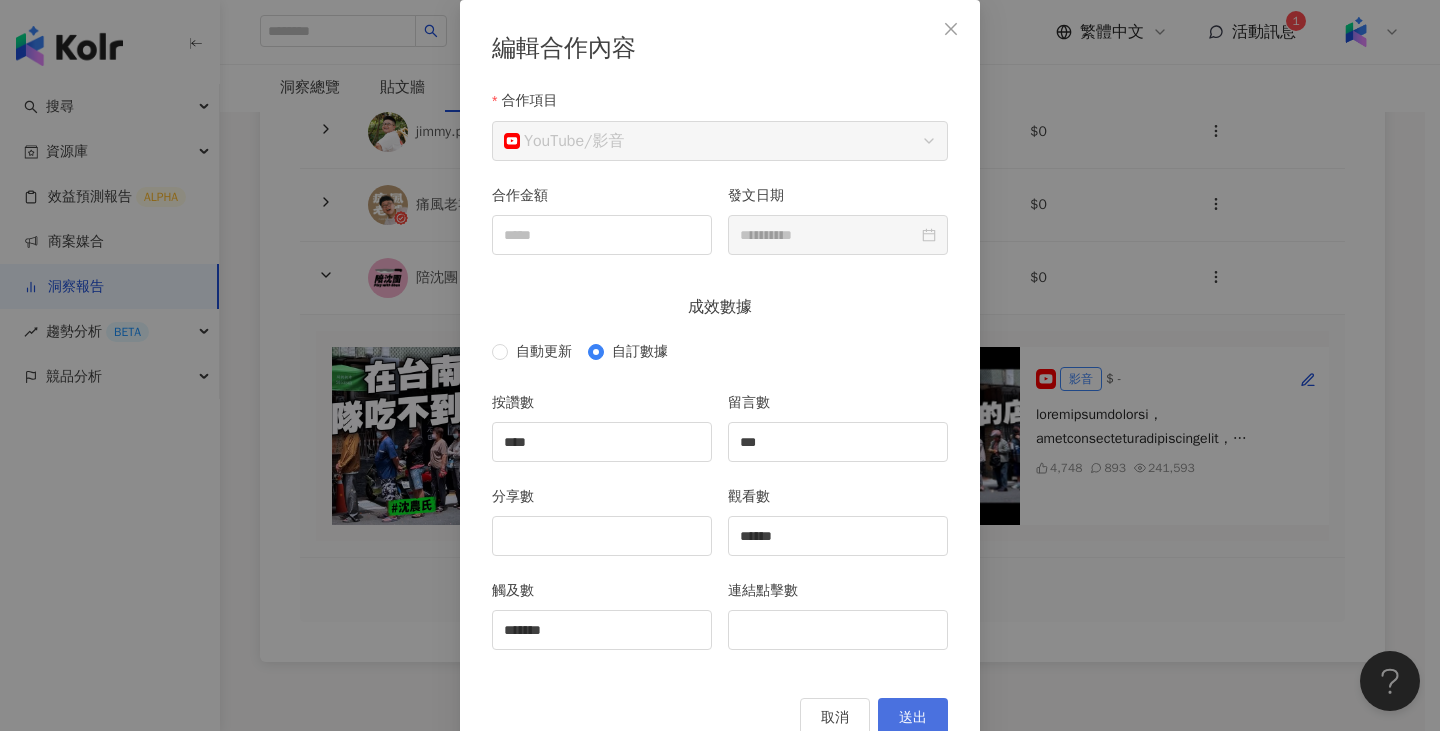 click on "送出" at bounding box center (913, 718) 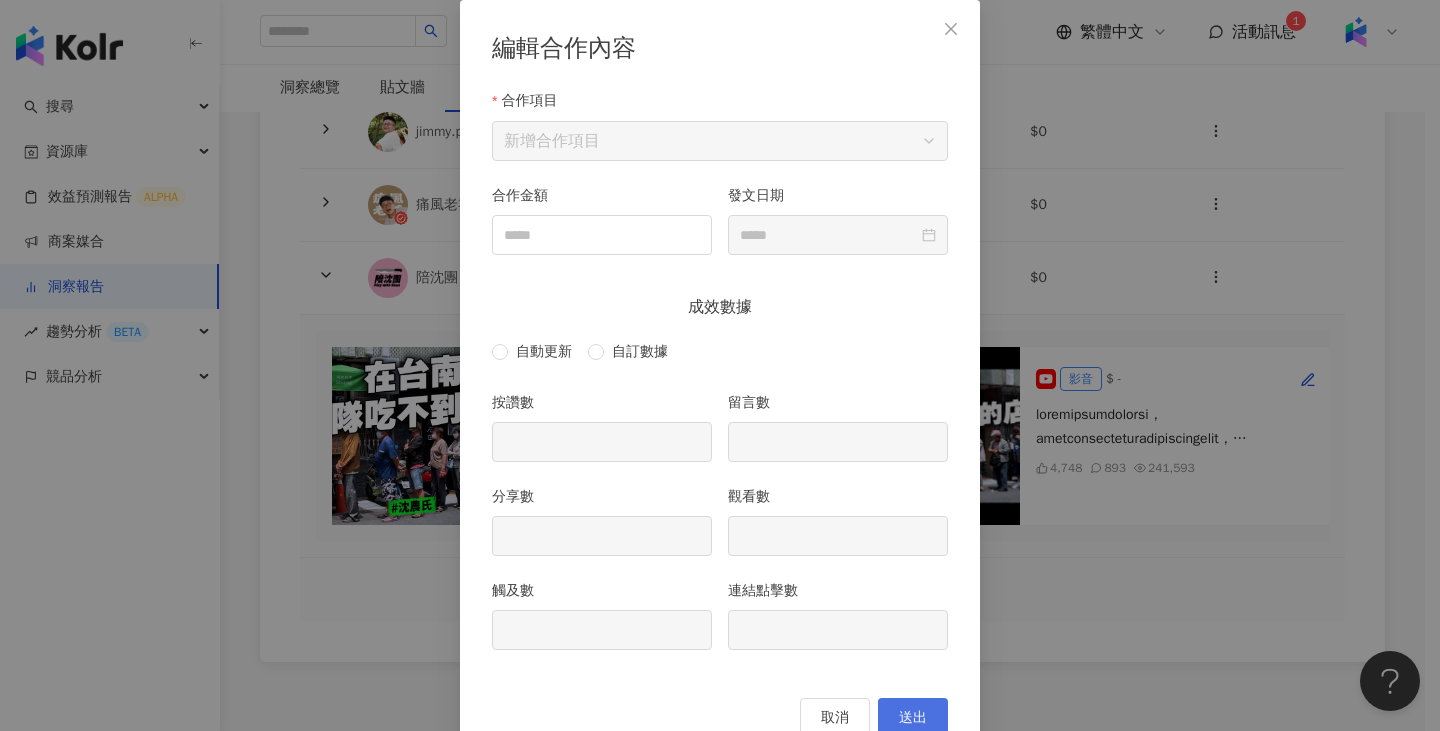 type on "****" 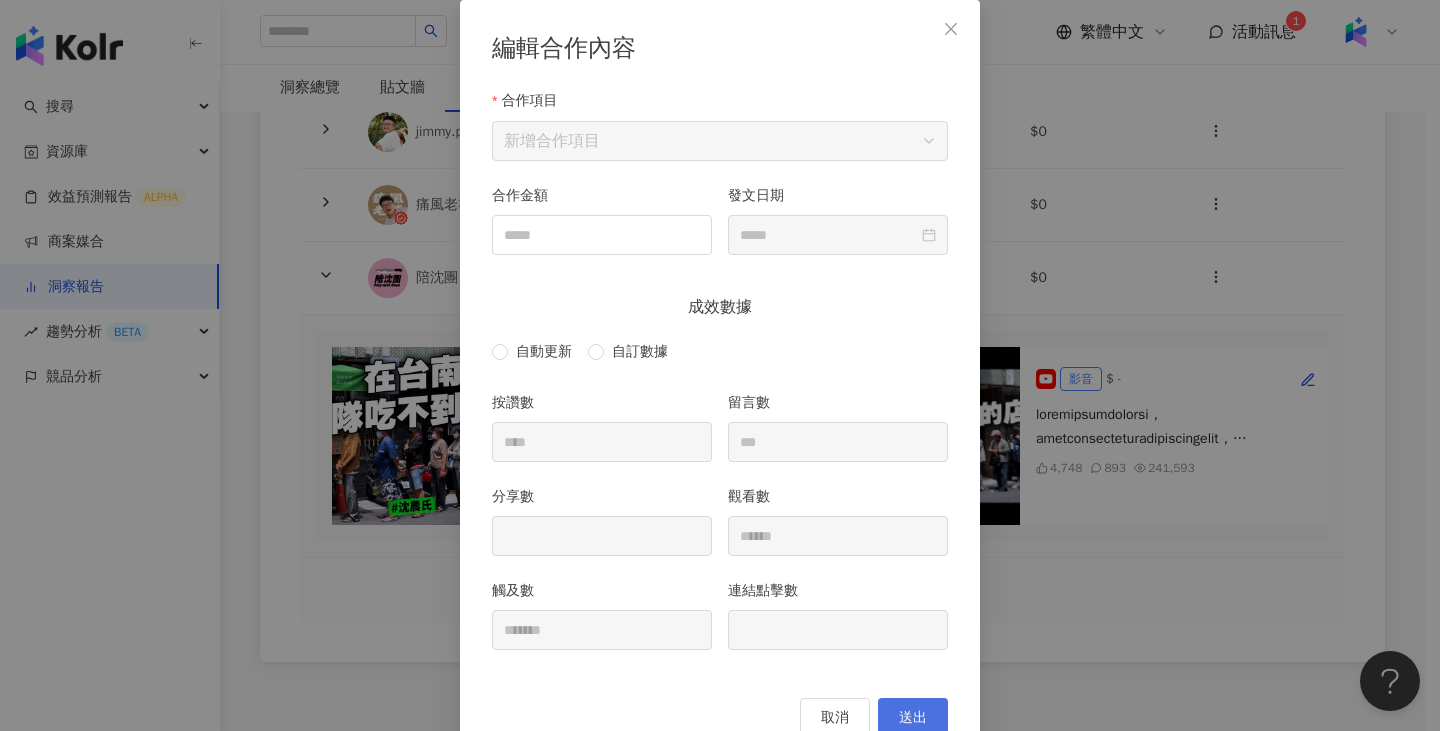 type on "**********" 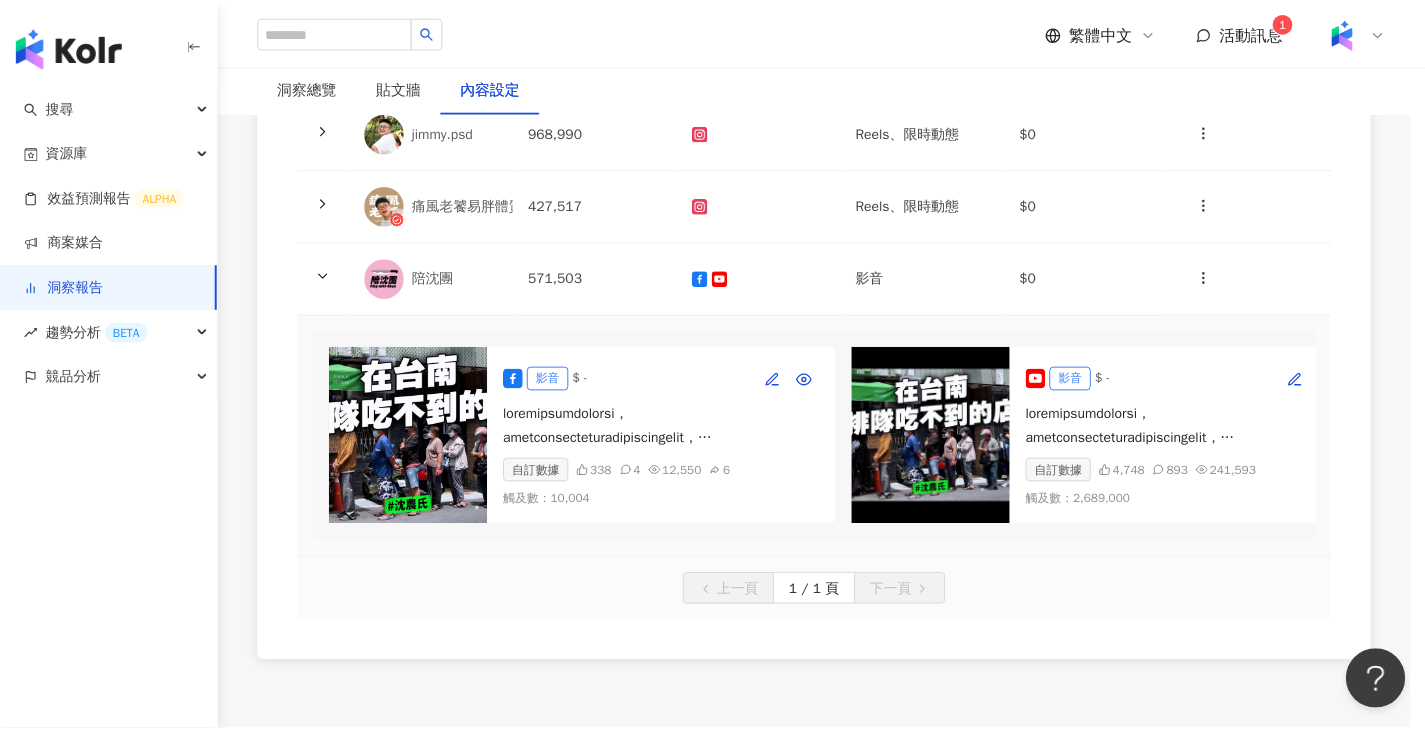 scroll, scrollTop: 0, scrollLeft: 0, axis: both 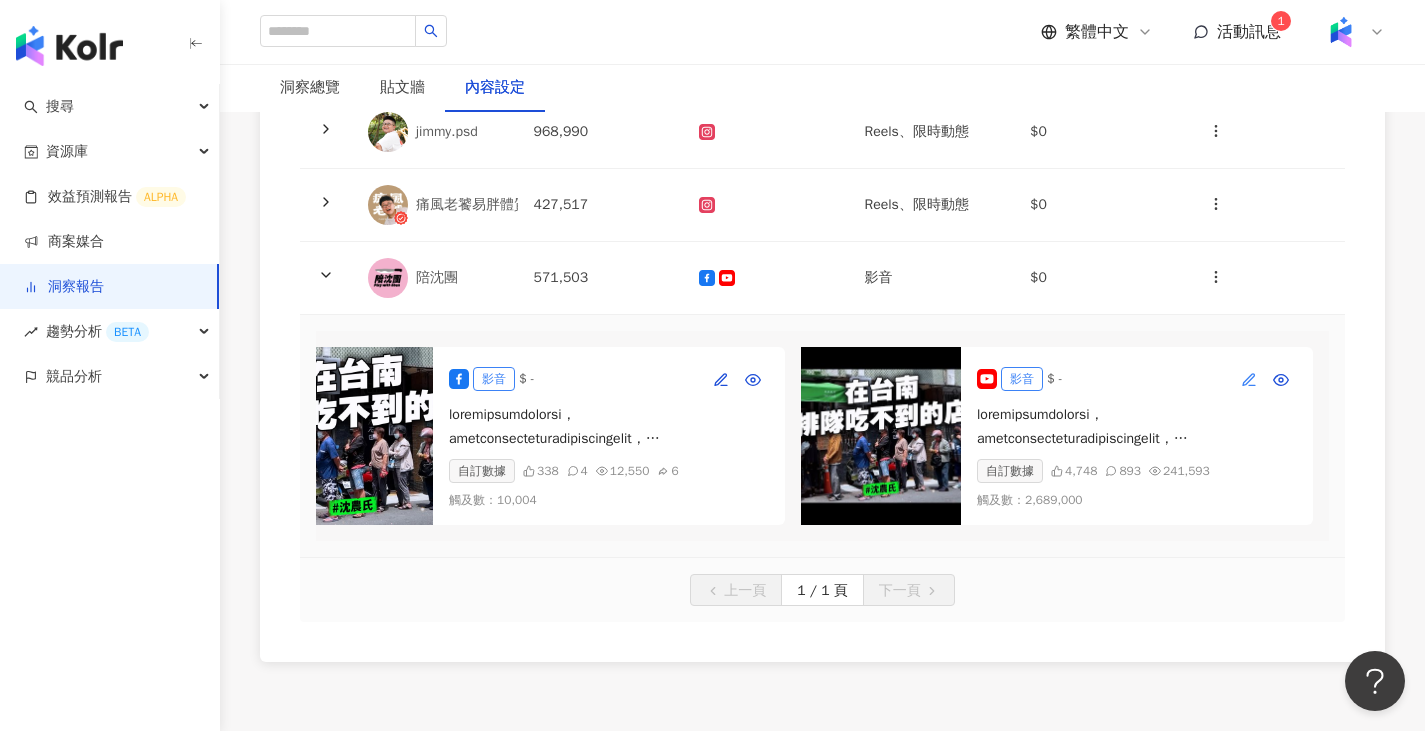 click at bounding box center [1249, 379] 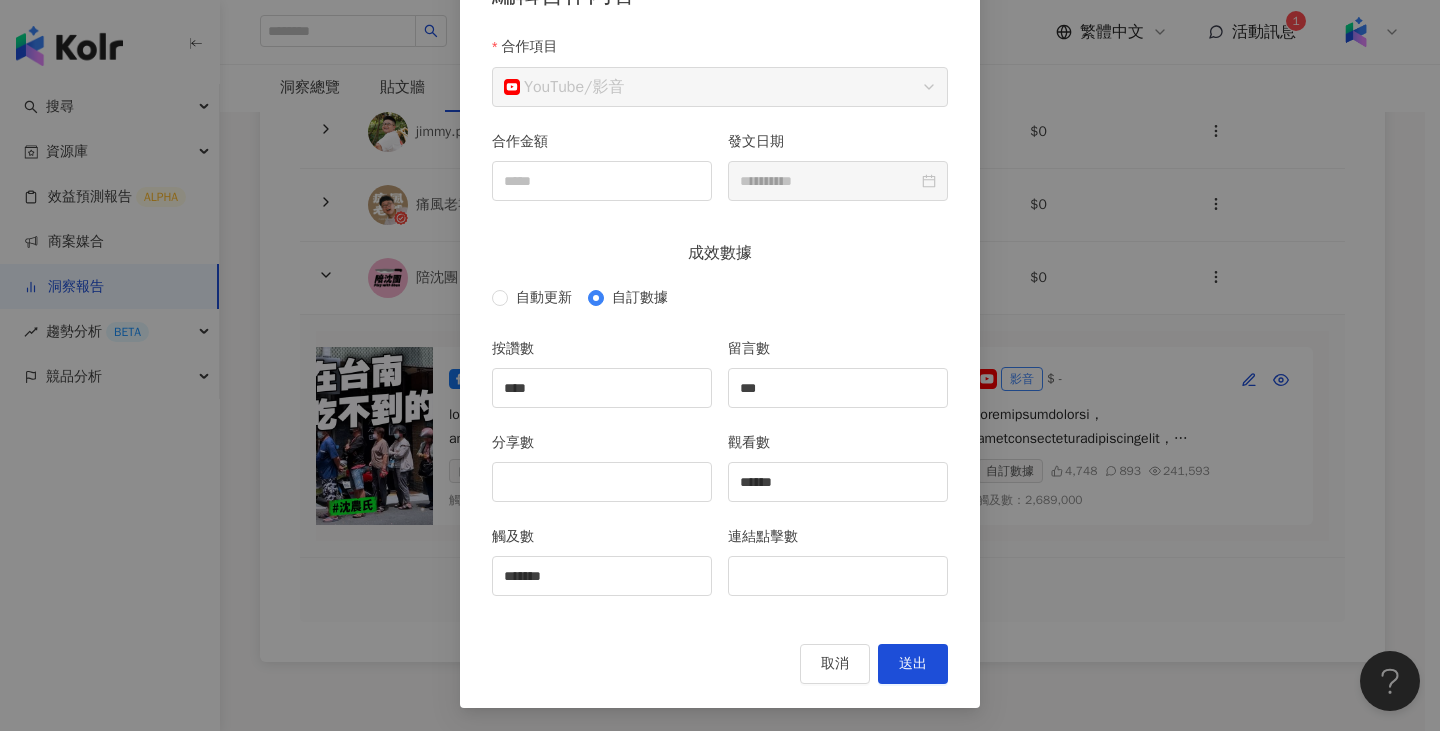 scroll, scrollTop: 154, scrollLeft: 0, axis: vertical 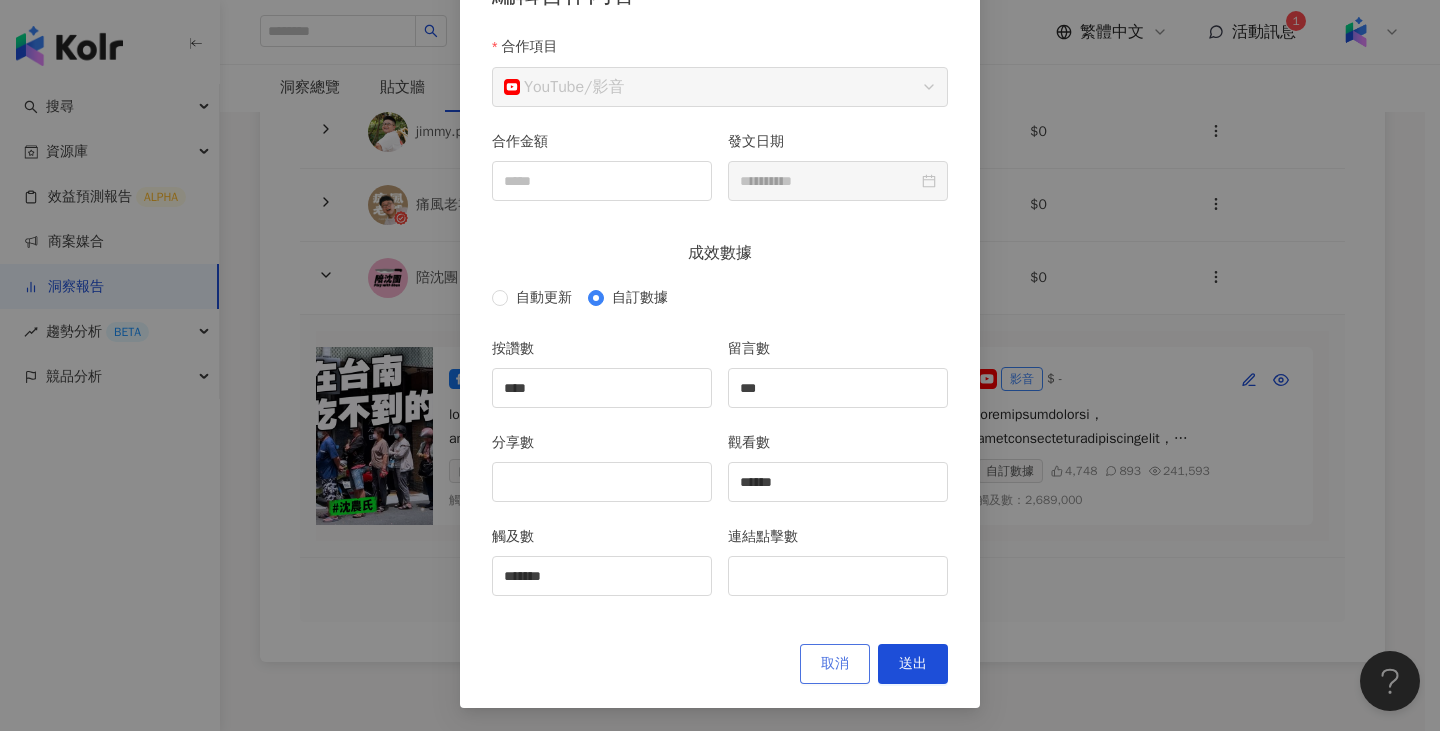 click on "取消" at bounding box center (835, 664) 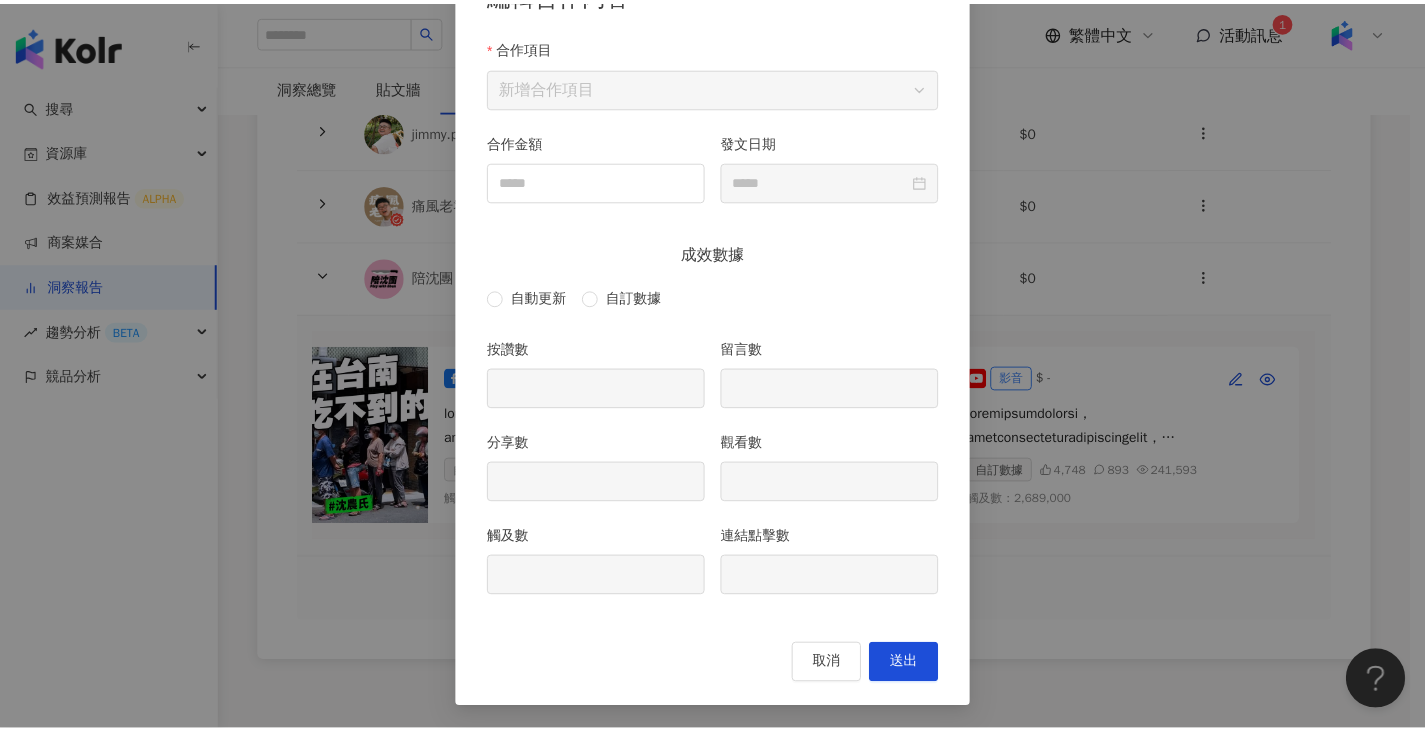 scroll, scrollTop: 54, scrollLeft: 0, axis: vertical 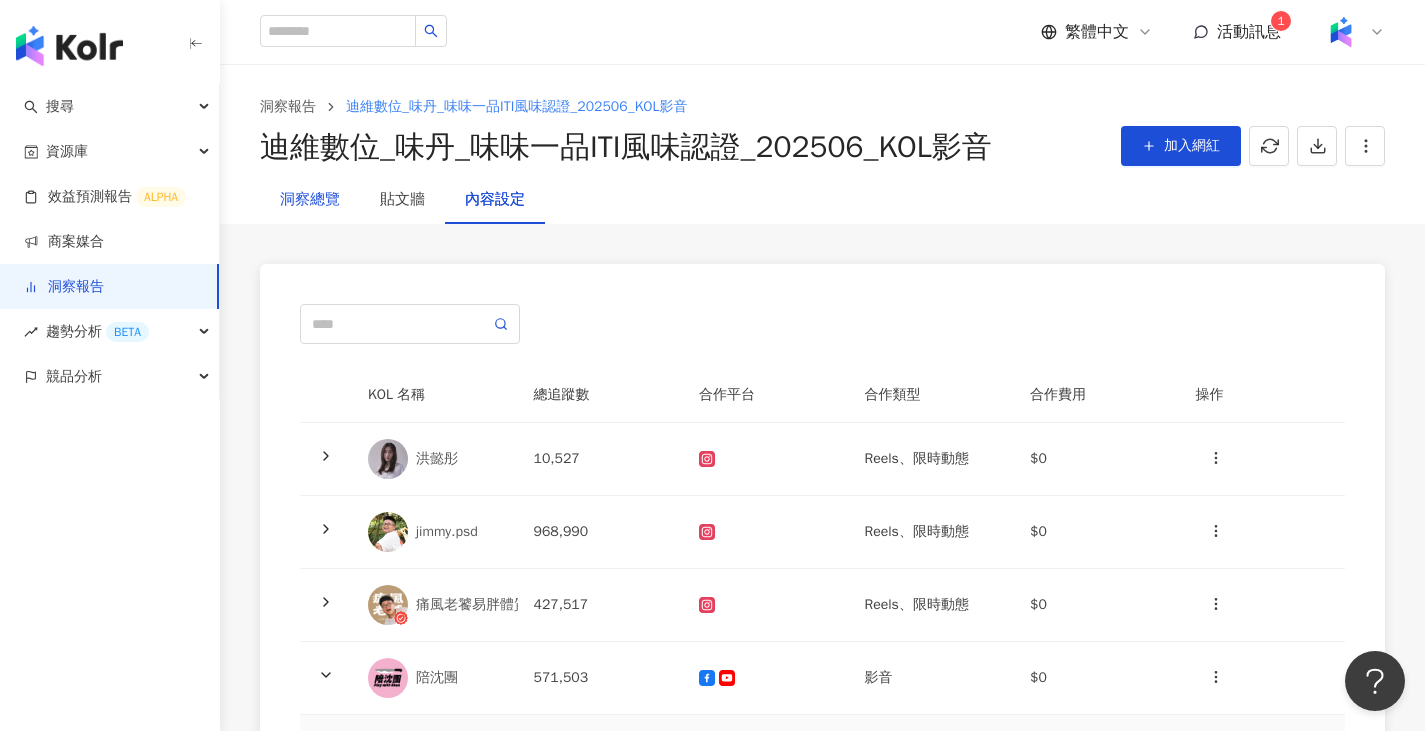 click on "洞察總覽" at bounding box center [310, 200] 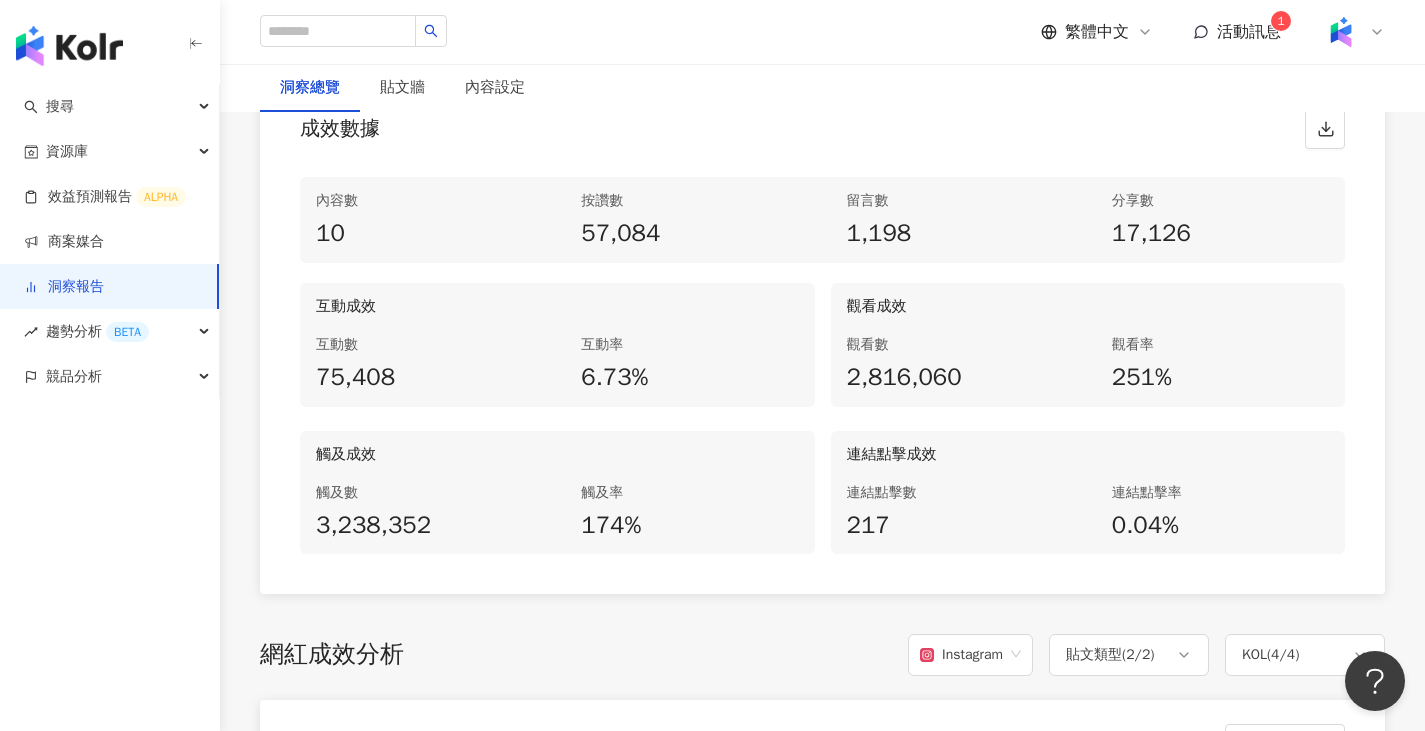 scroll, scrollTop: 900, scrollLeft: 0, axis: vertical 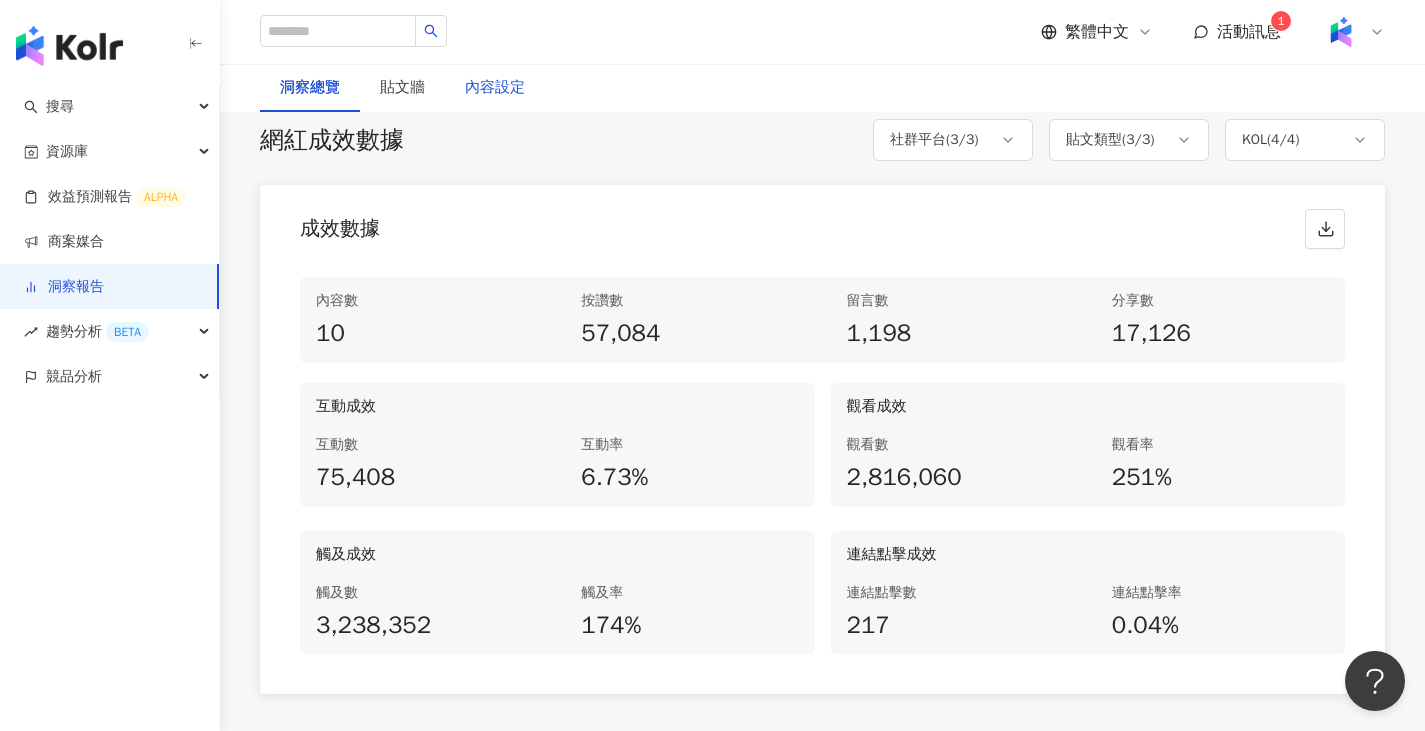 click on "內容設定" at bounding box center [495, 88] 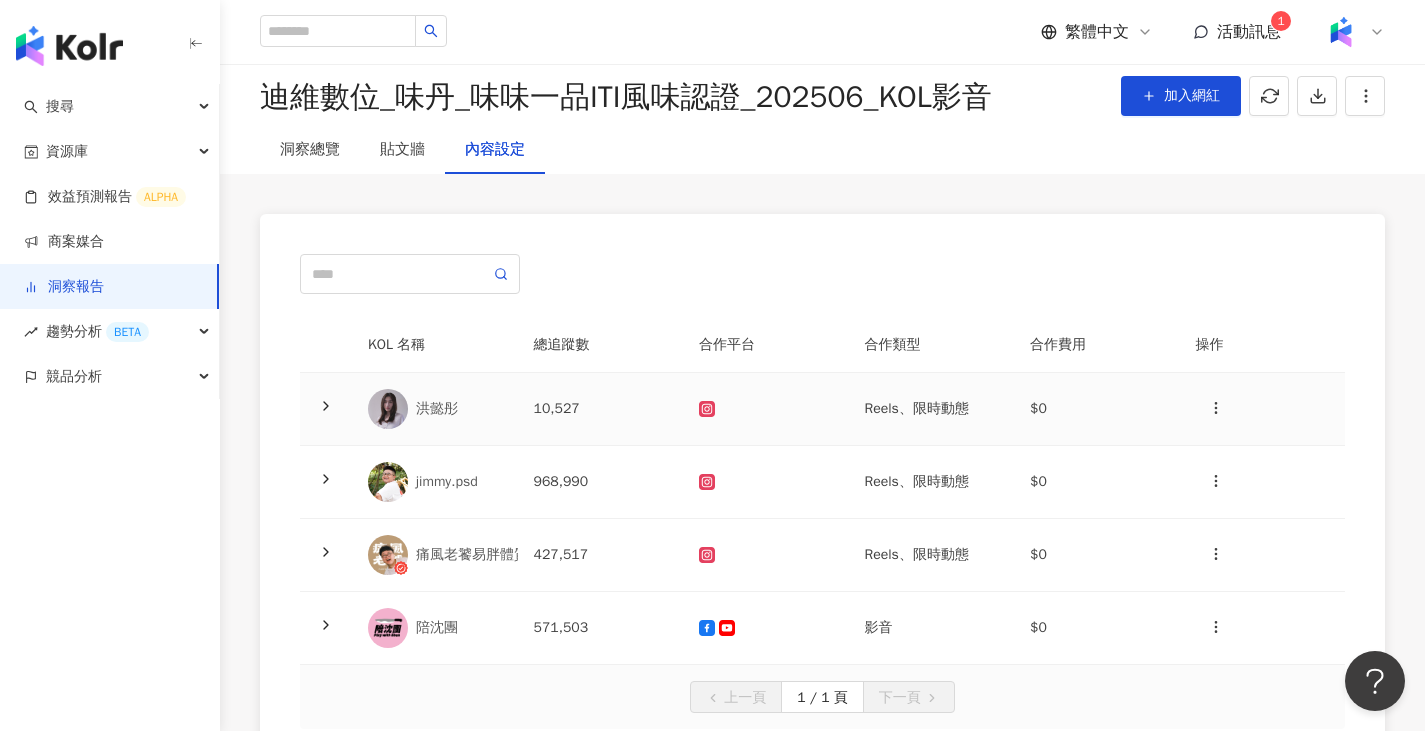 scroll, scrollTop: 100, scrollLeft: 0, axis: vertical 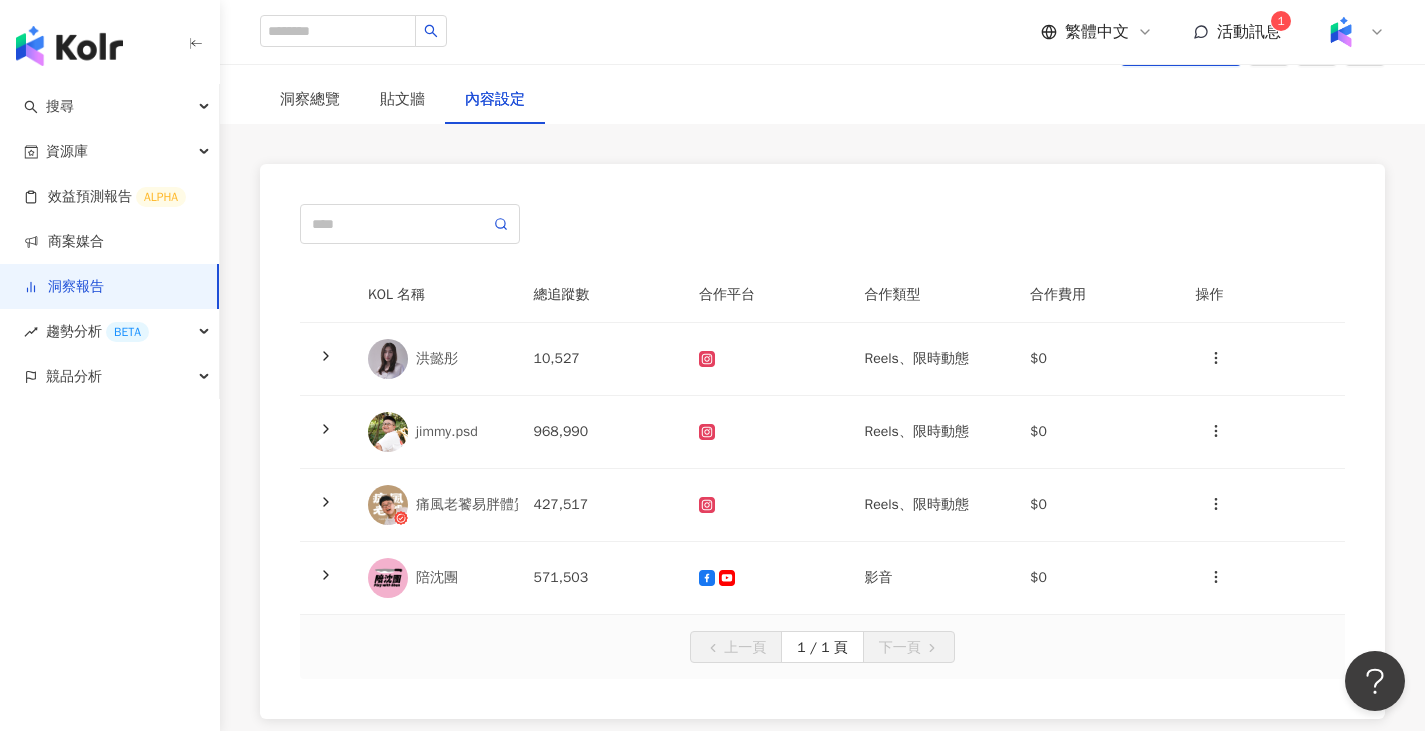 click on "影音" at bounding box center (932, 578) 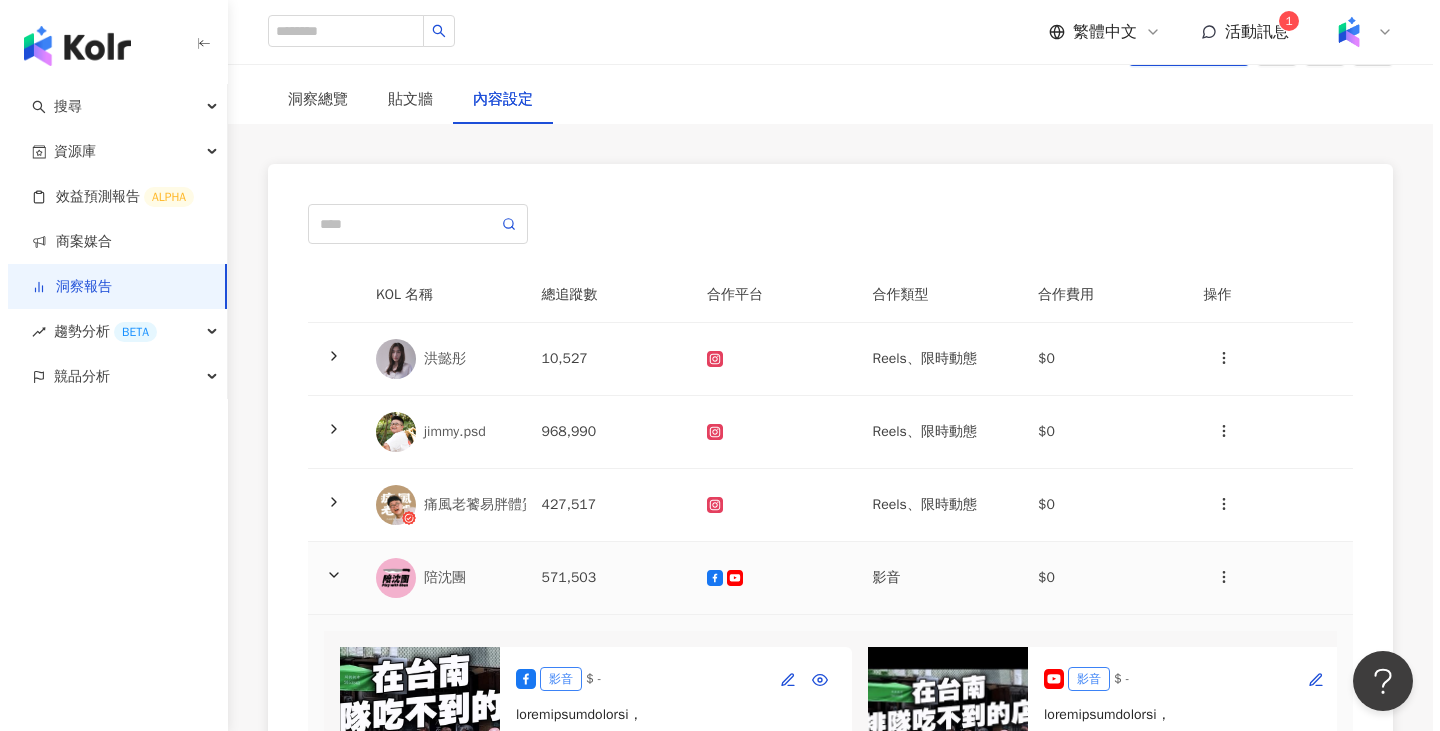 scroll, scrollTop: 400, scrollLeft: 0, axis: vertical 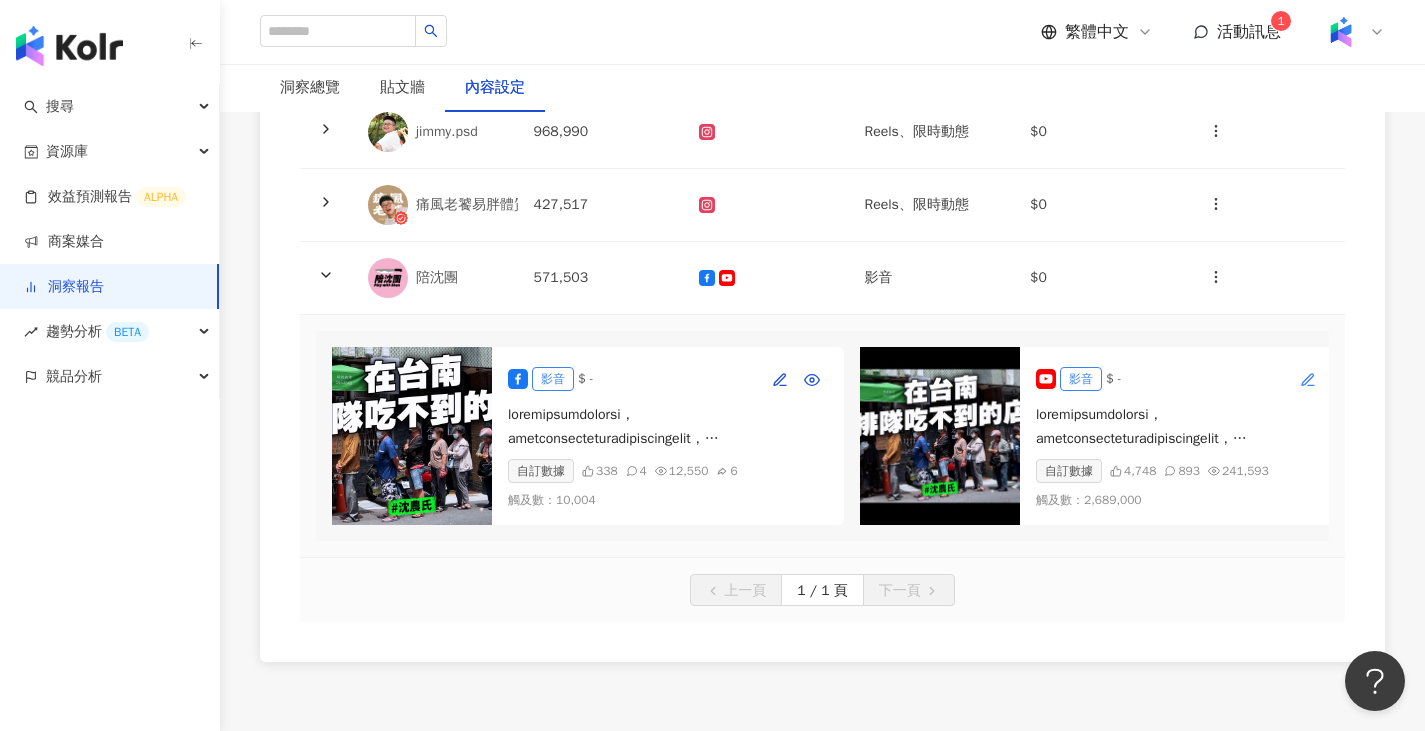 click 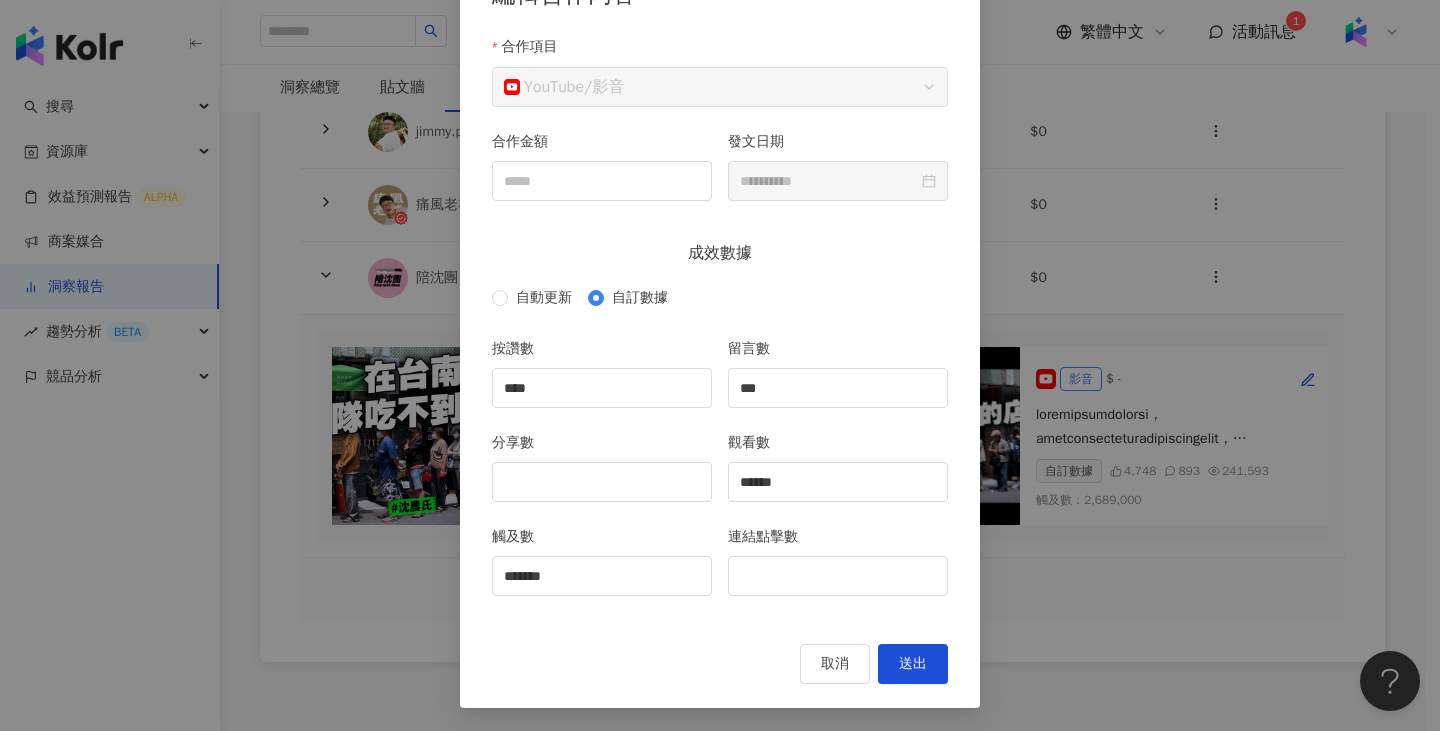 scroll, scrollTop: 154, scrollLeft: 0, axis: vertical 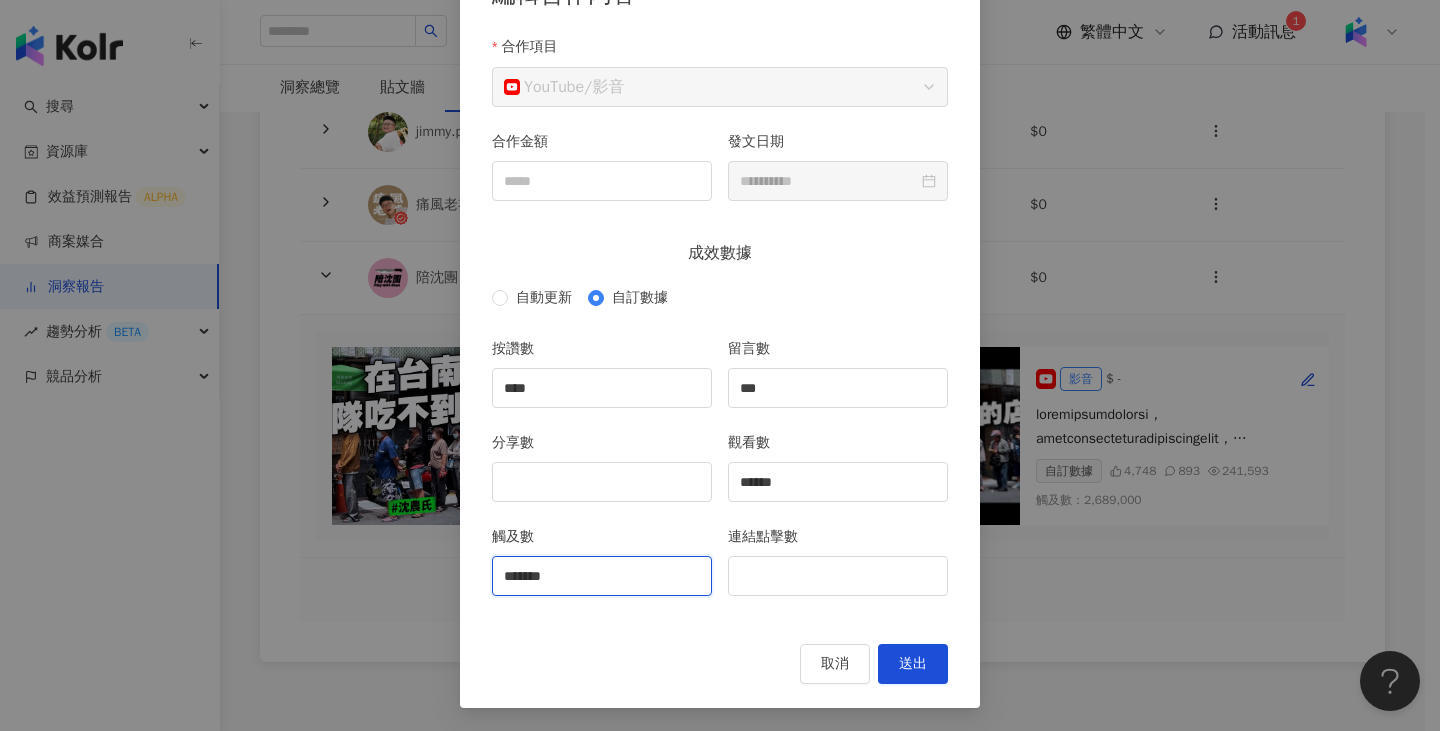 drag, startPoint x: 631, startPoint y: 561, endPoint x: 403, endPoint y: 555, distance: 228.07893 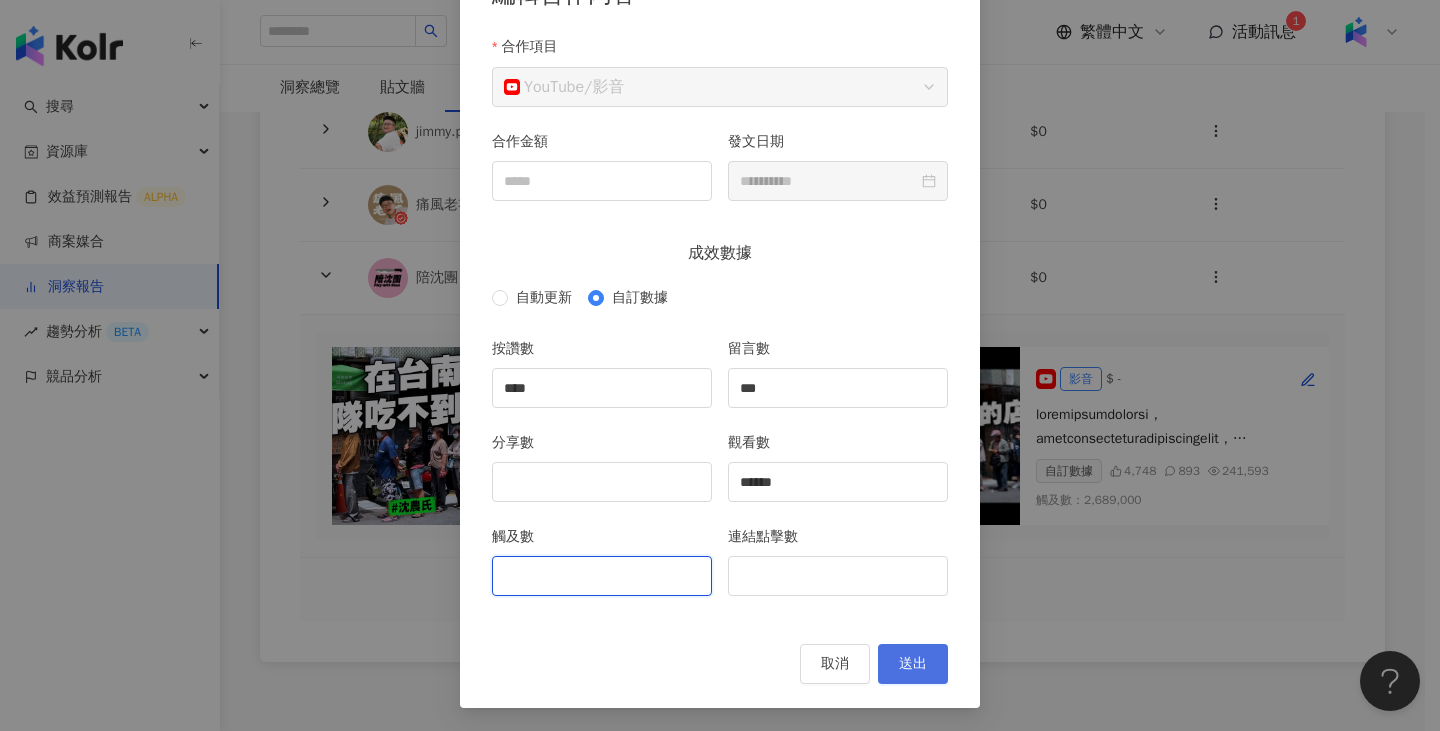 type 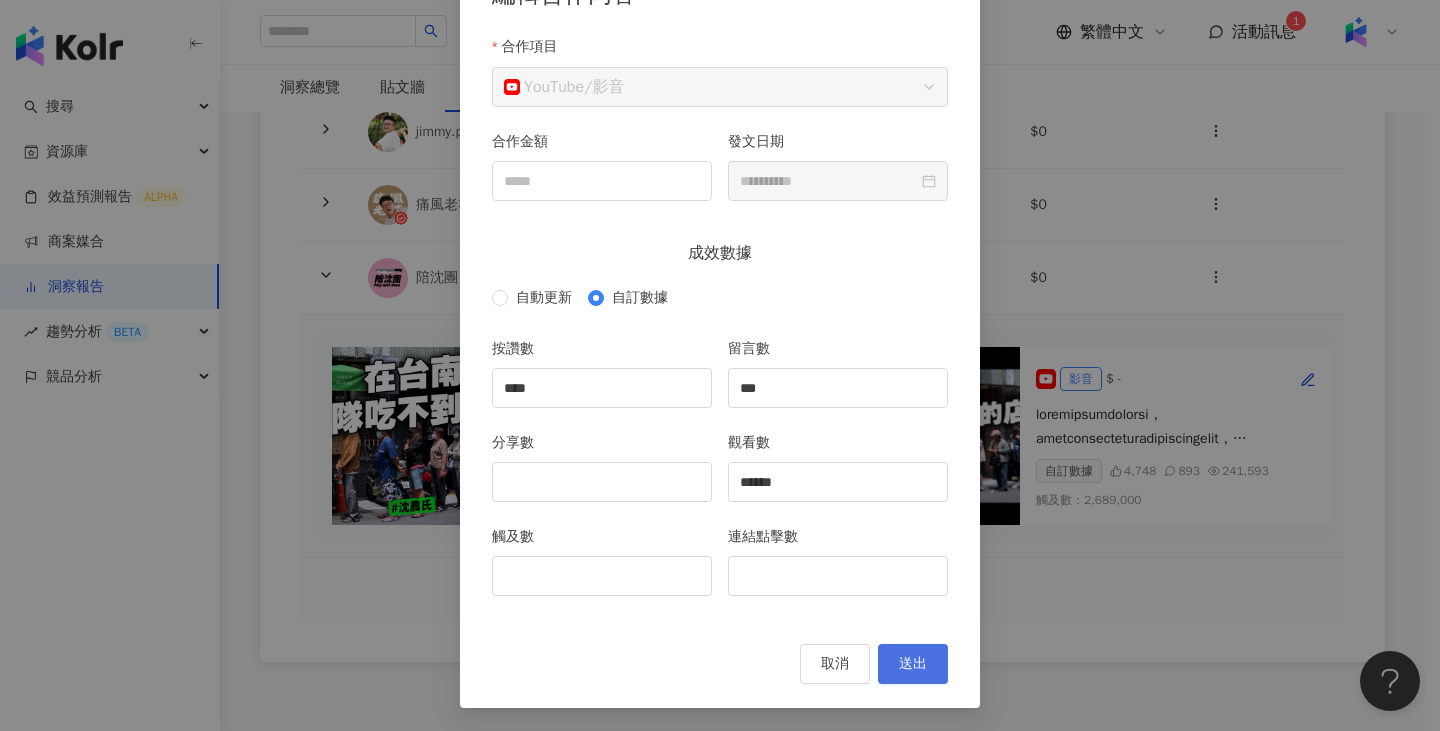 click on "送出" at bounding box center (913, 664) 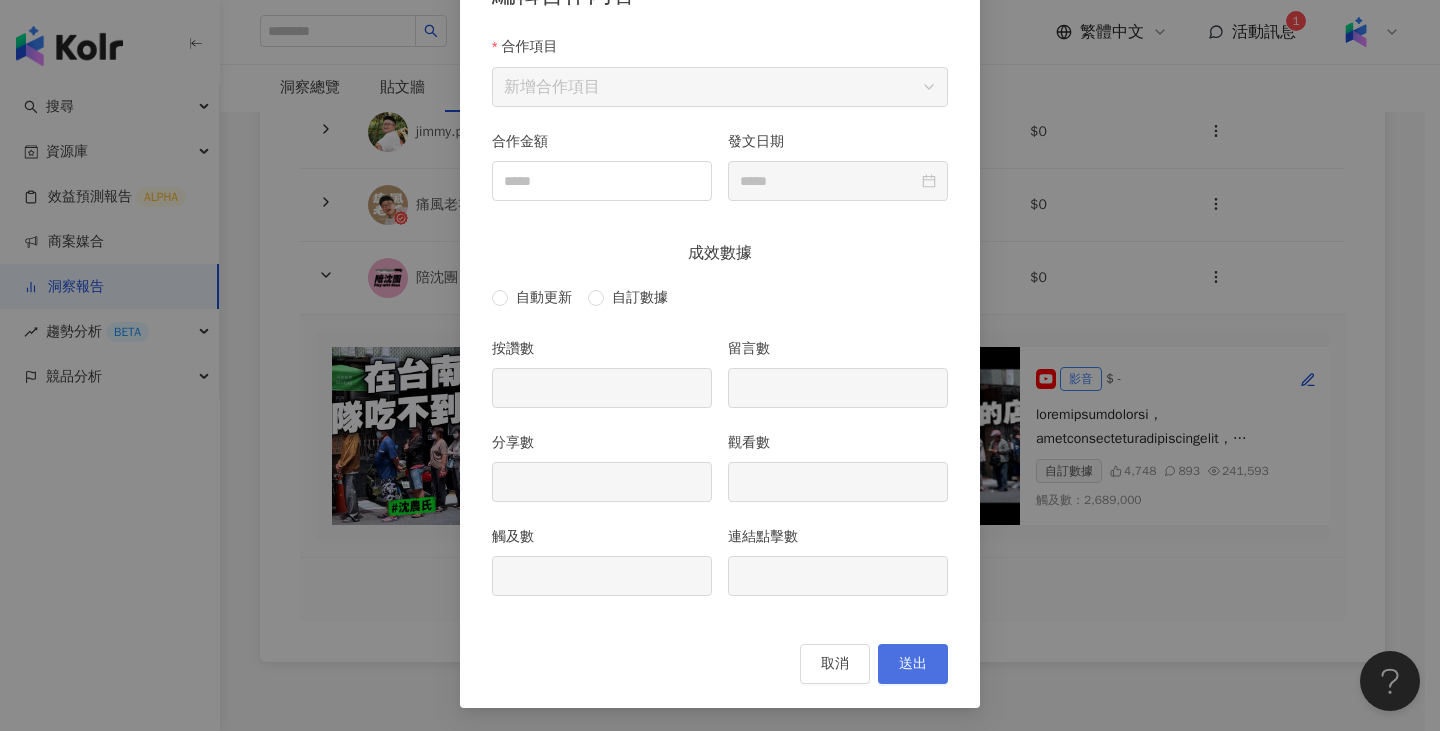 type on "****" 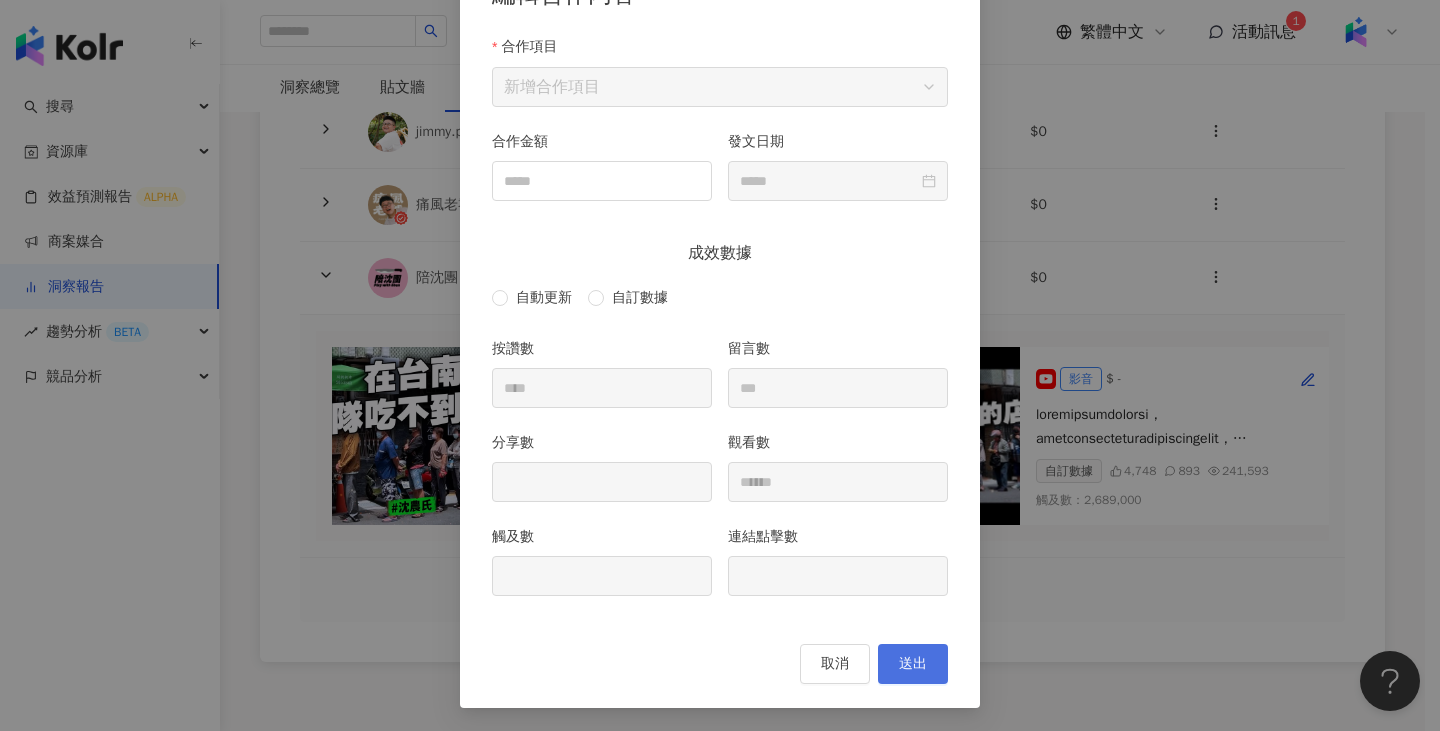 type on "**********" 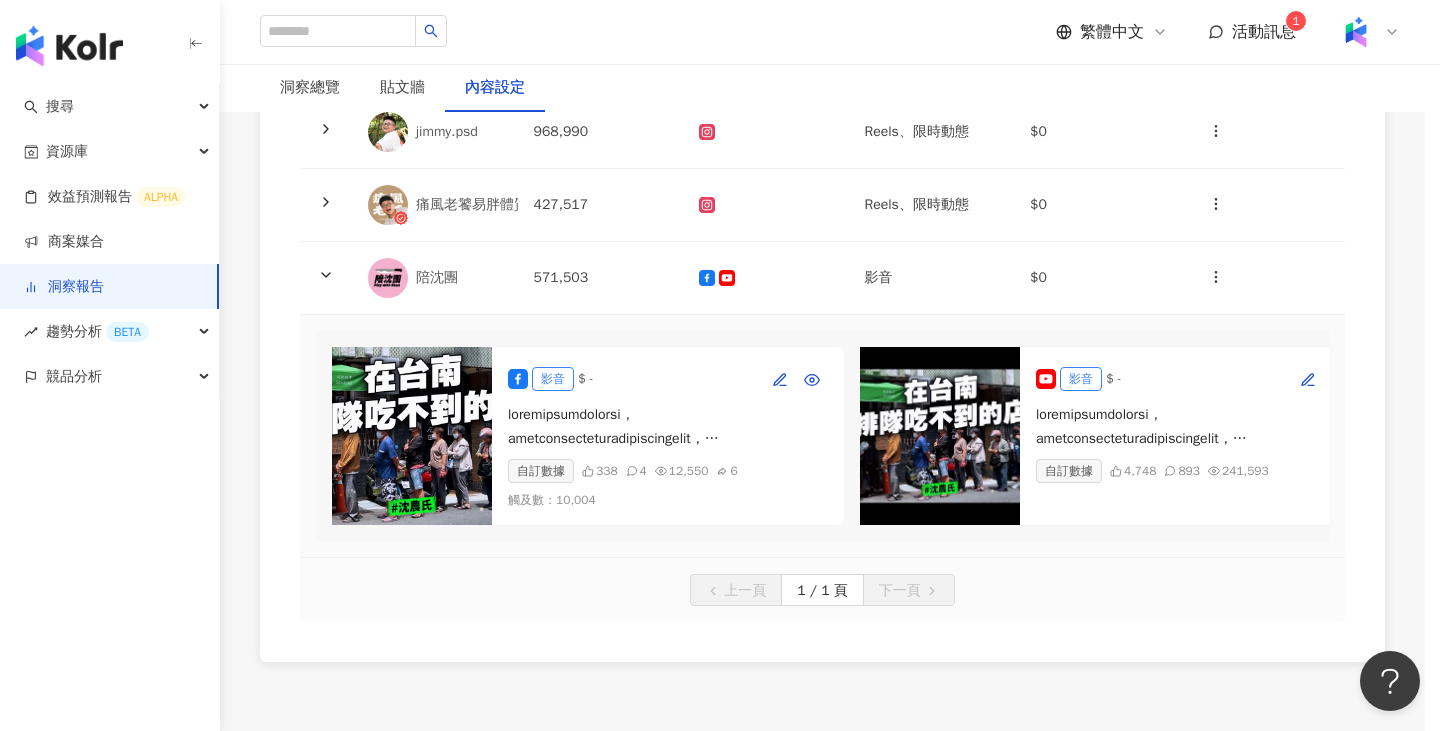 scroll, scrollTop: 54, scrollLeft: 0, axis: vertical 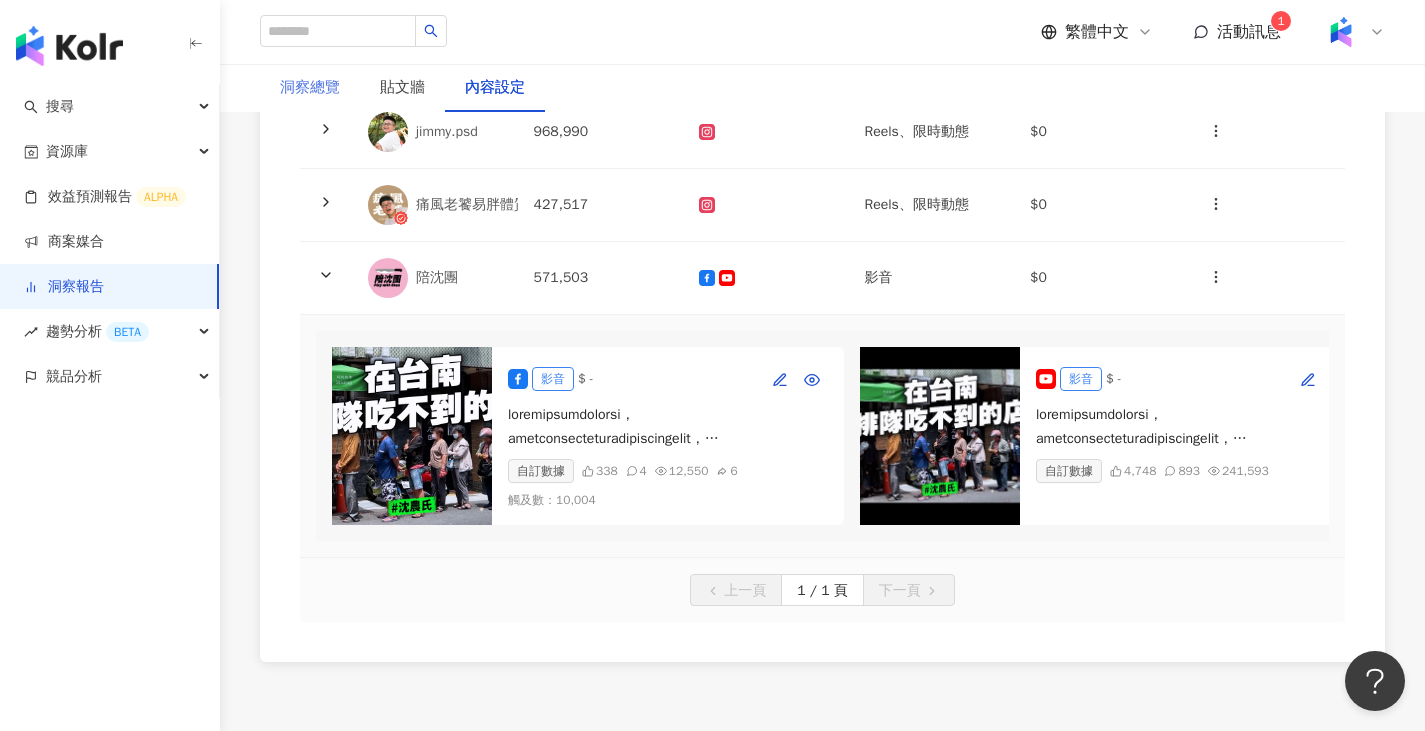 click on "洞察總覽" at bounding box center (310, 88) 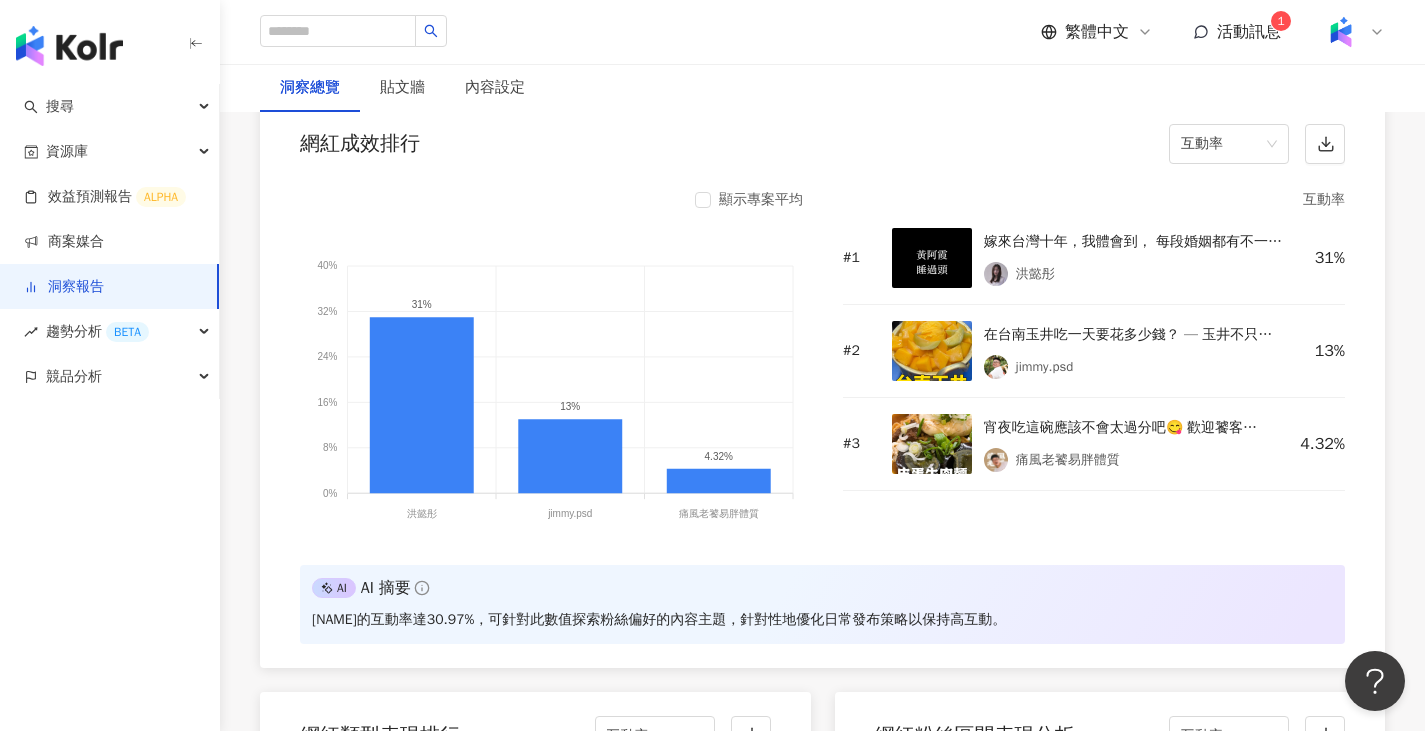 scroll, scrollTop: 1500, scrollLeft: 0, axis: vertical 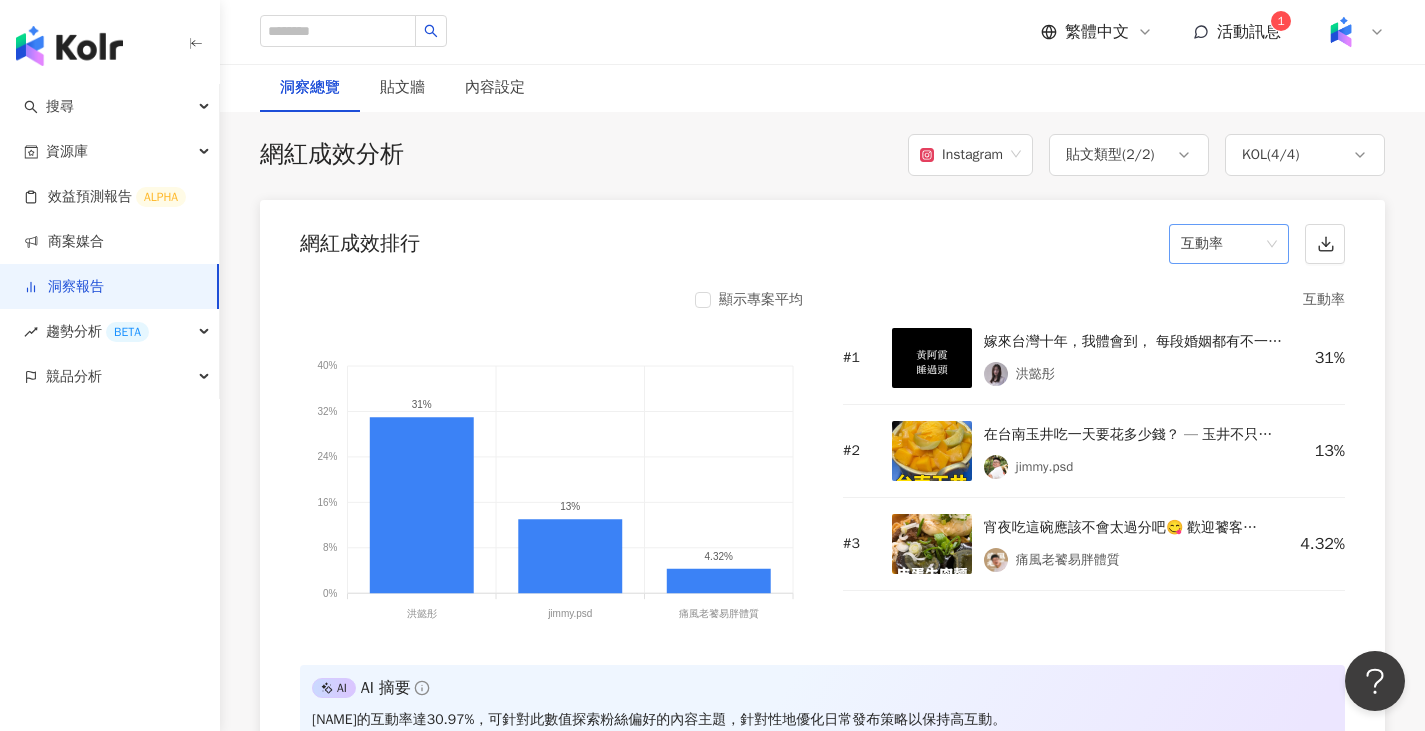 click on "互動率" at bounding box center (1229, 244) 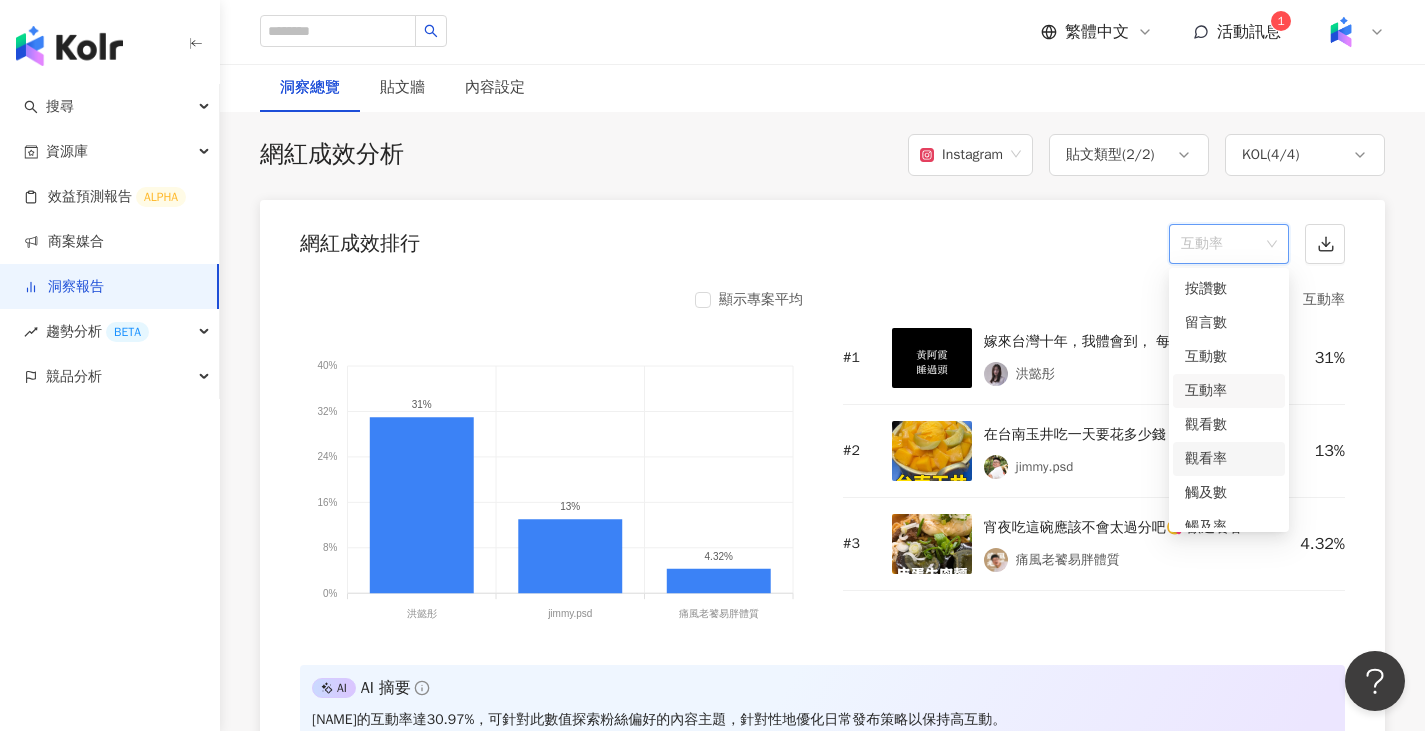 click on "觀看率" at bounding box center (1229, 459) 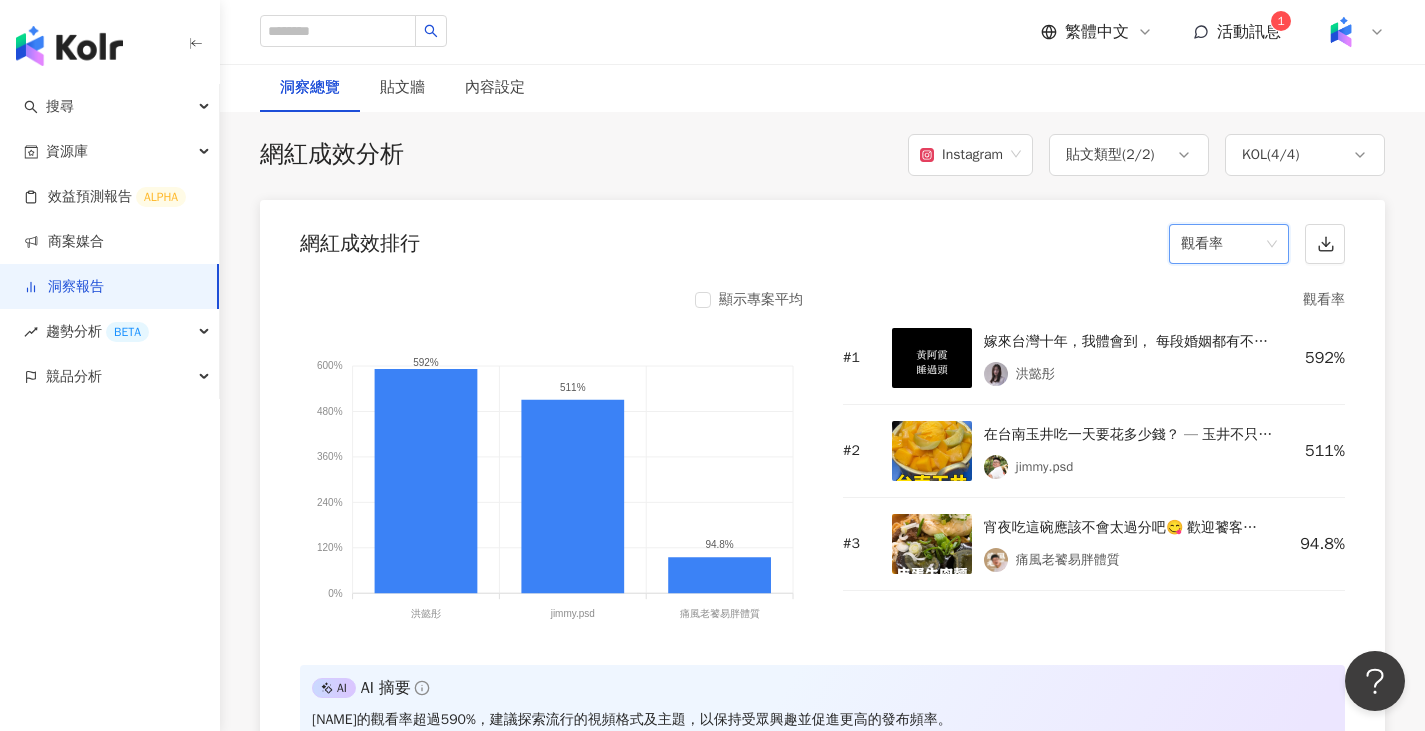 click on "觀看率" at bounding box center [1229, 244] 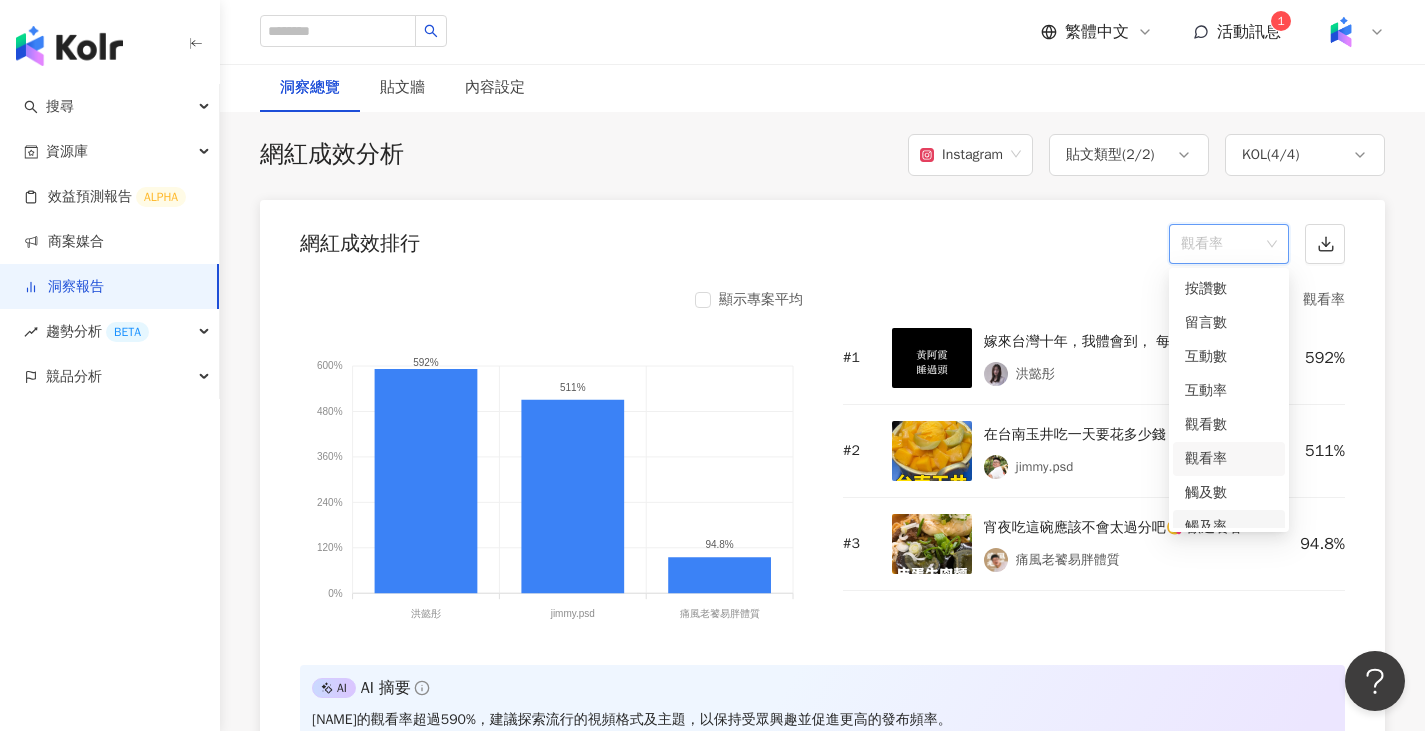 click on "觸及率" at bounding box center (1229, 527) 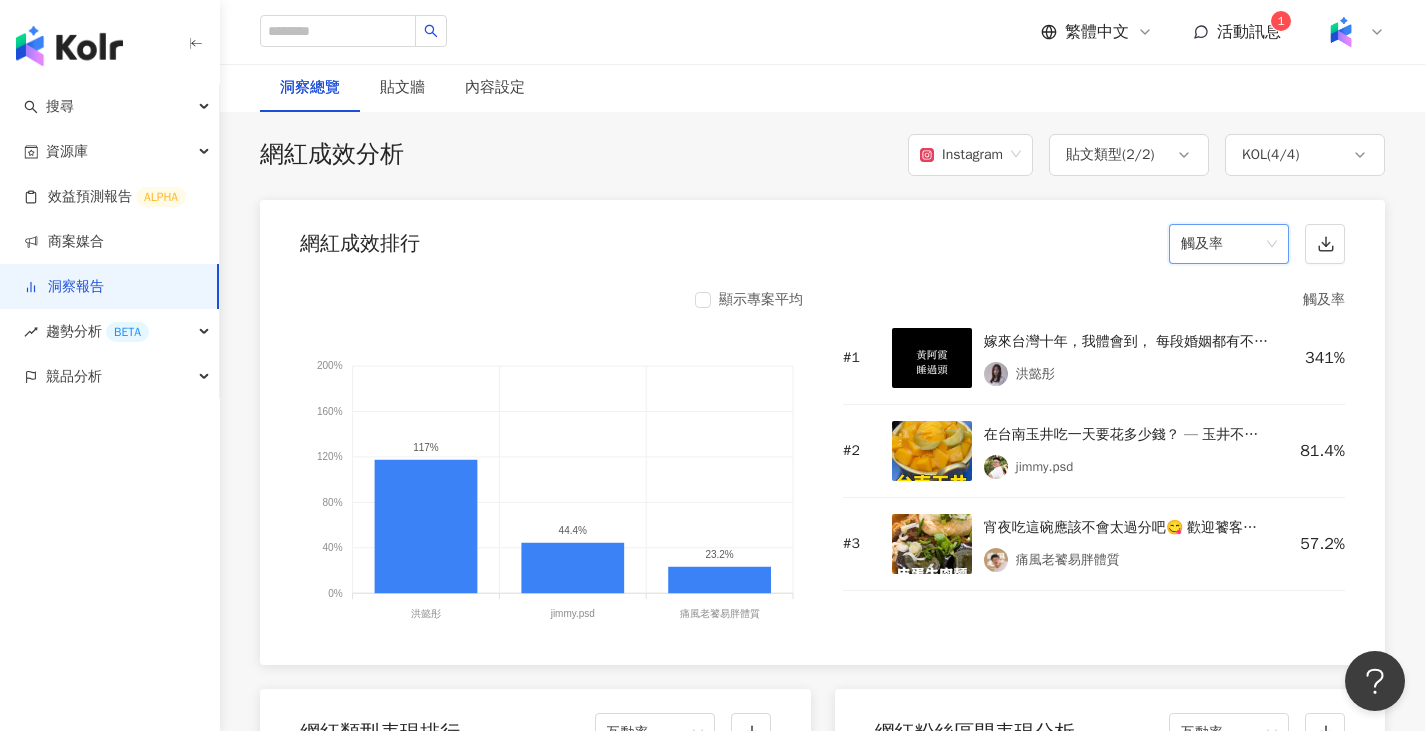 click on "顯示專案平均" at bounding box center [761, 300] 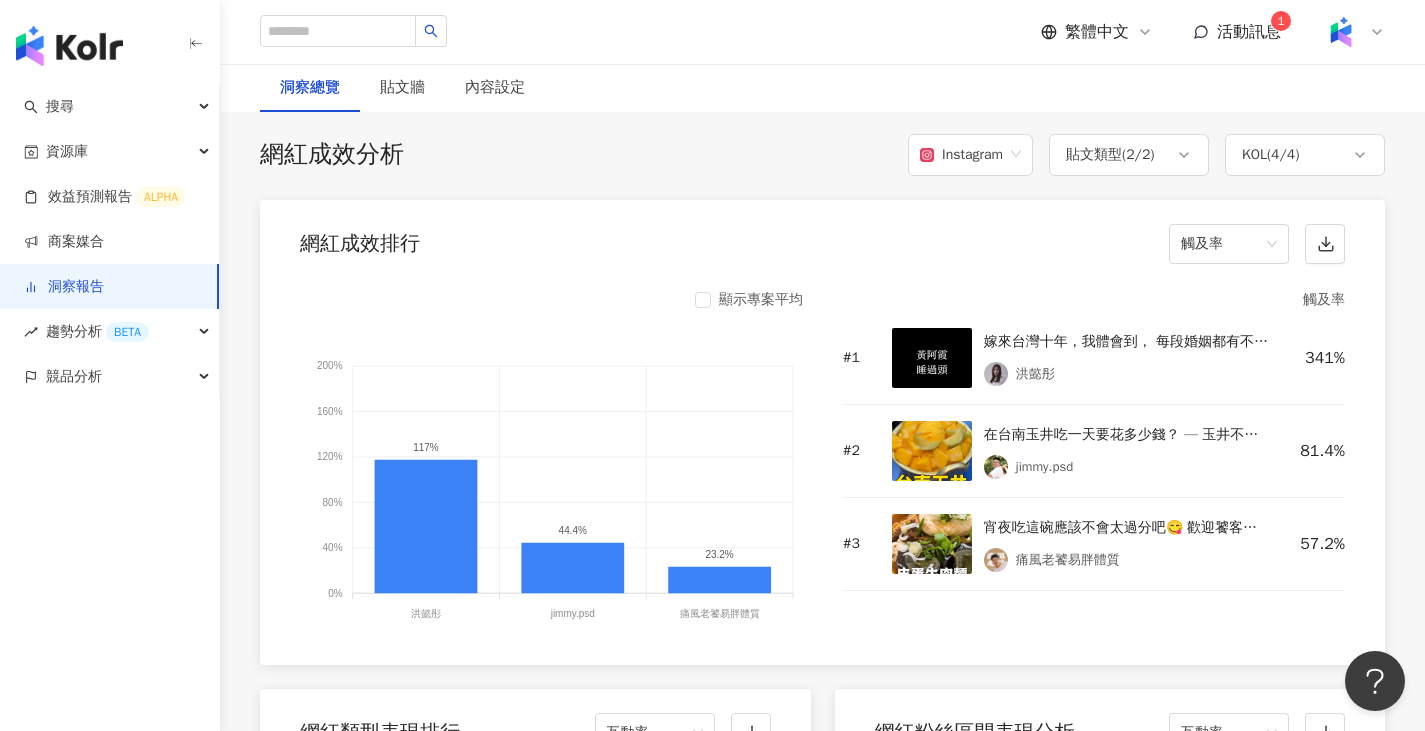 click on "顯示專案平均" at bounding box center (761, 300) 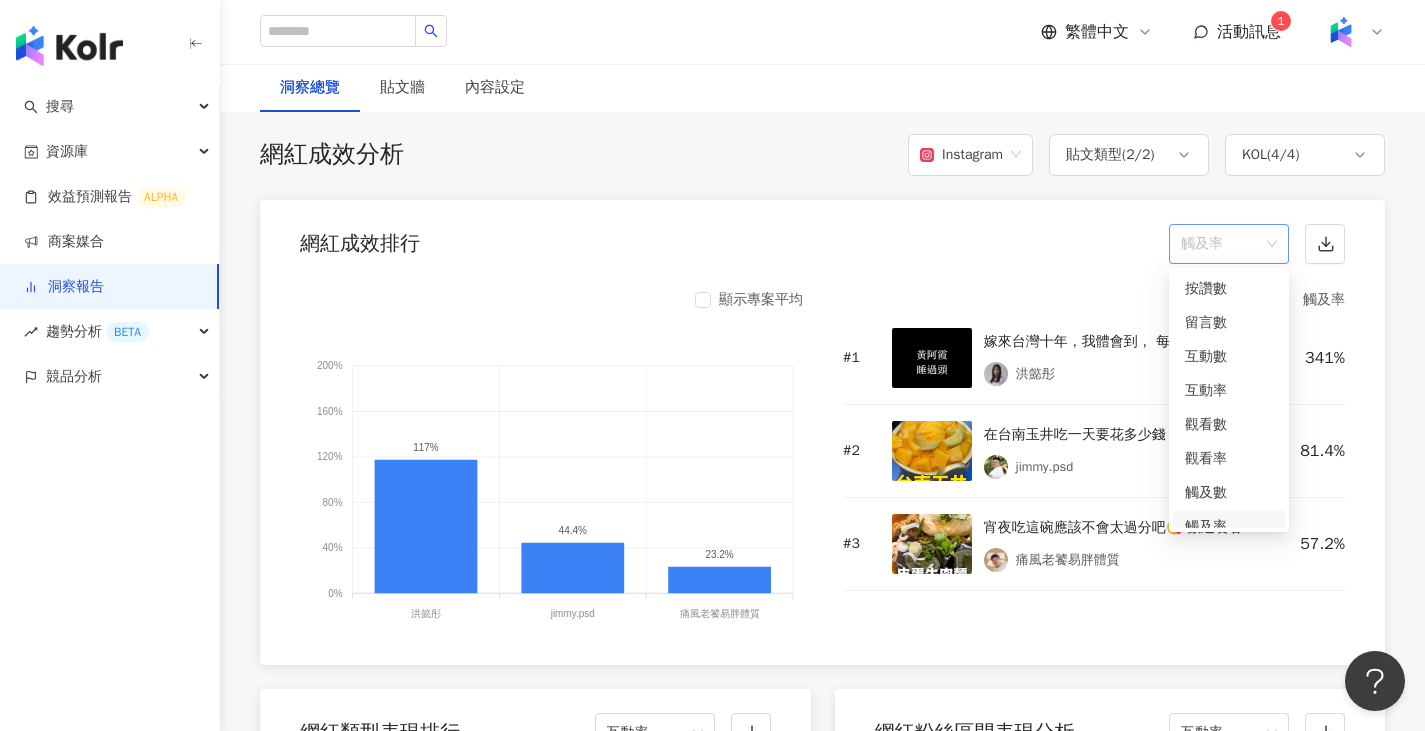 click on "觸及率" at bounding box center [1229, 244] 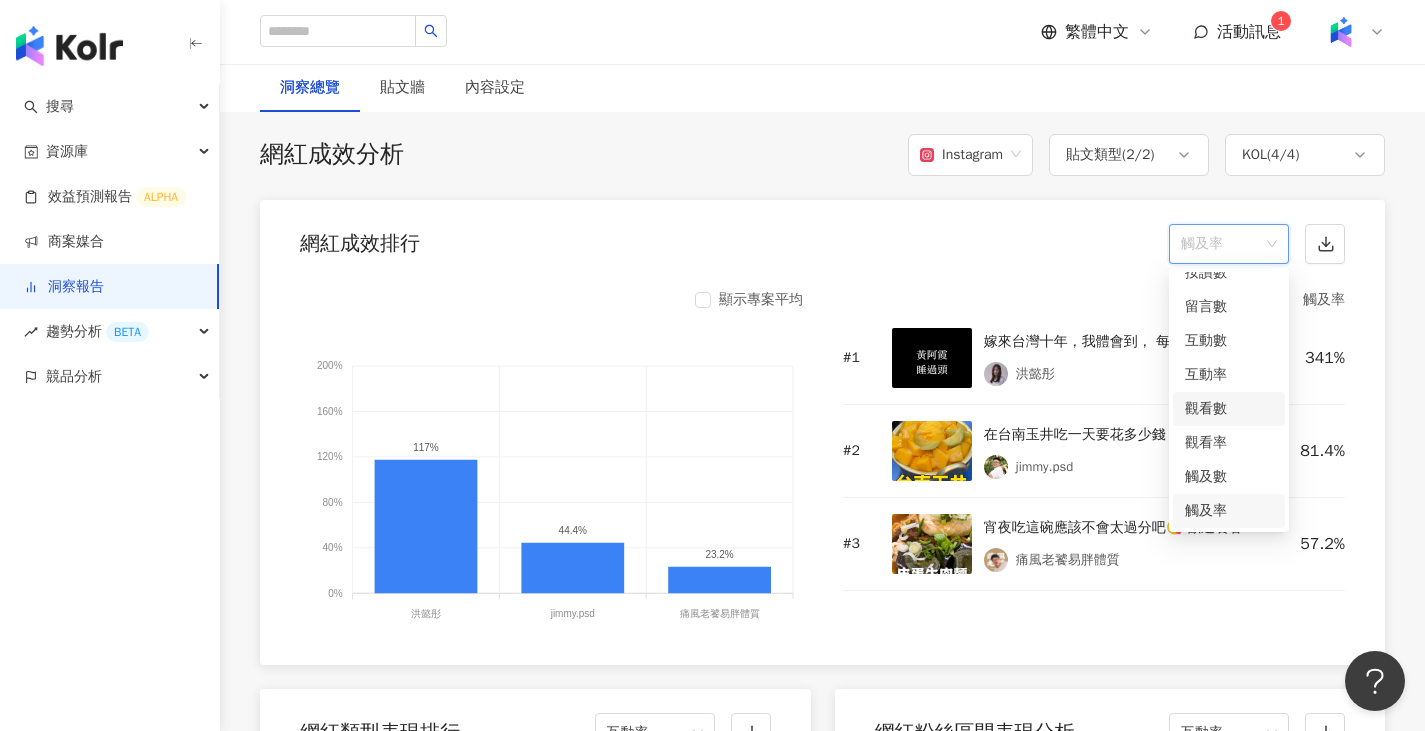 click on "觀看數" at bounding box center (1229, 409) 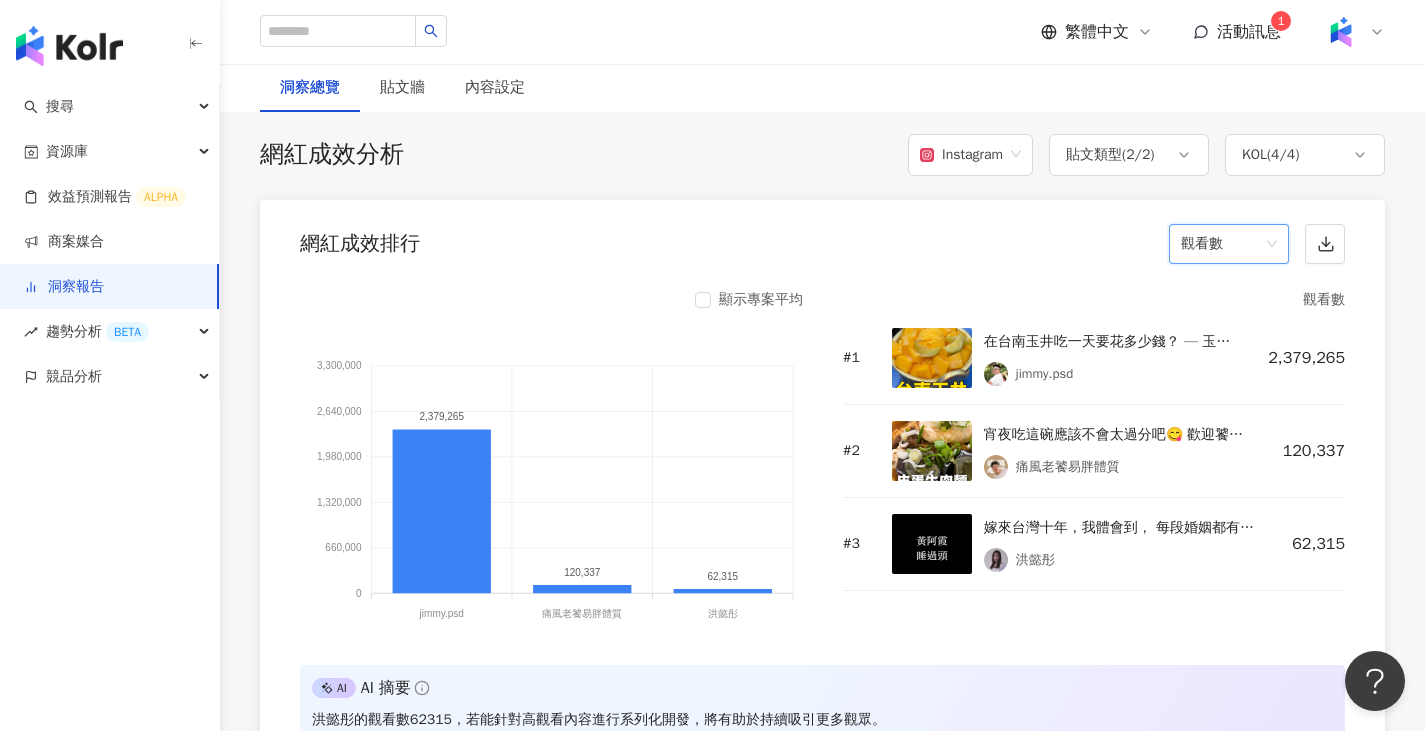 click on "觀看數" at bounding box center (1229, 244) 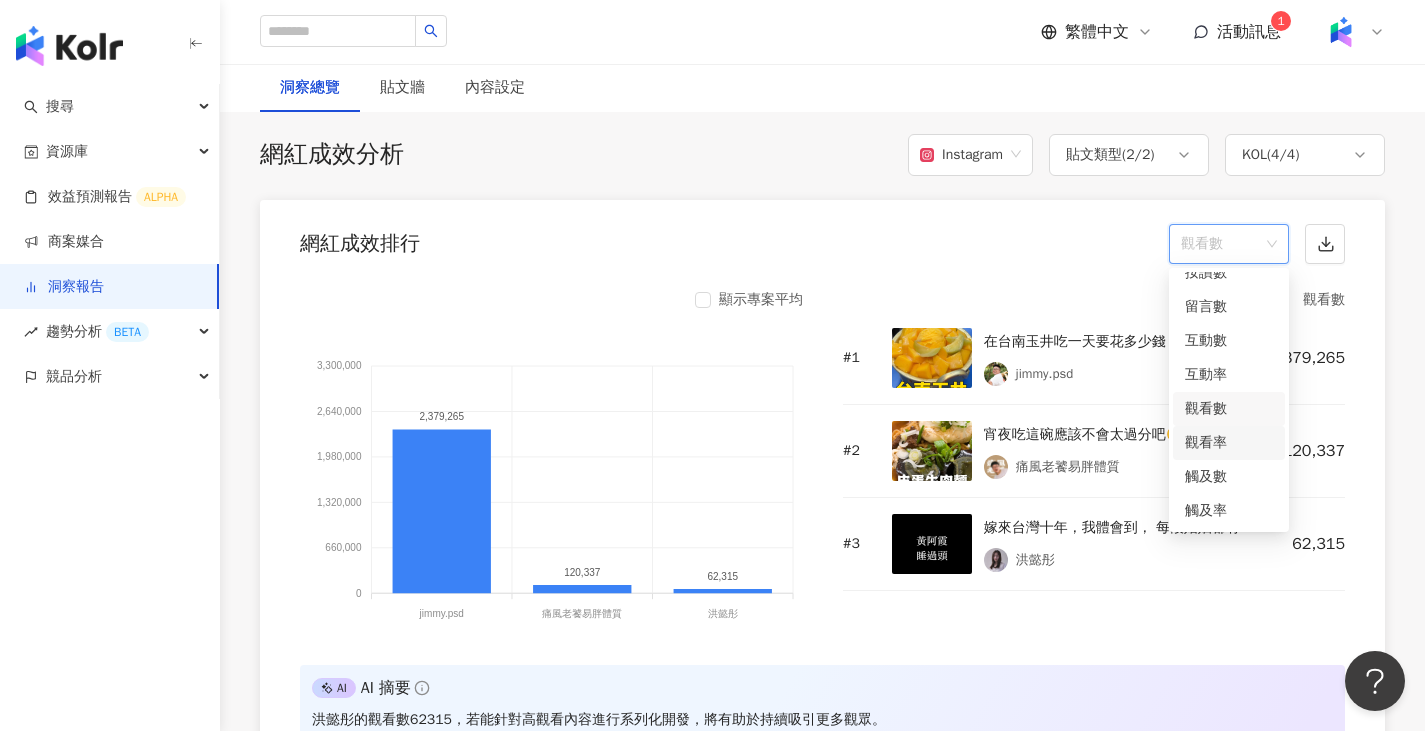 click on "觀看率" at bounding box center [1229, 443] 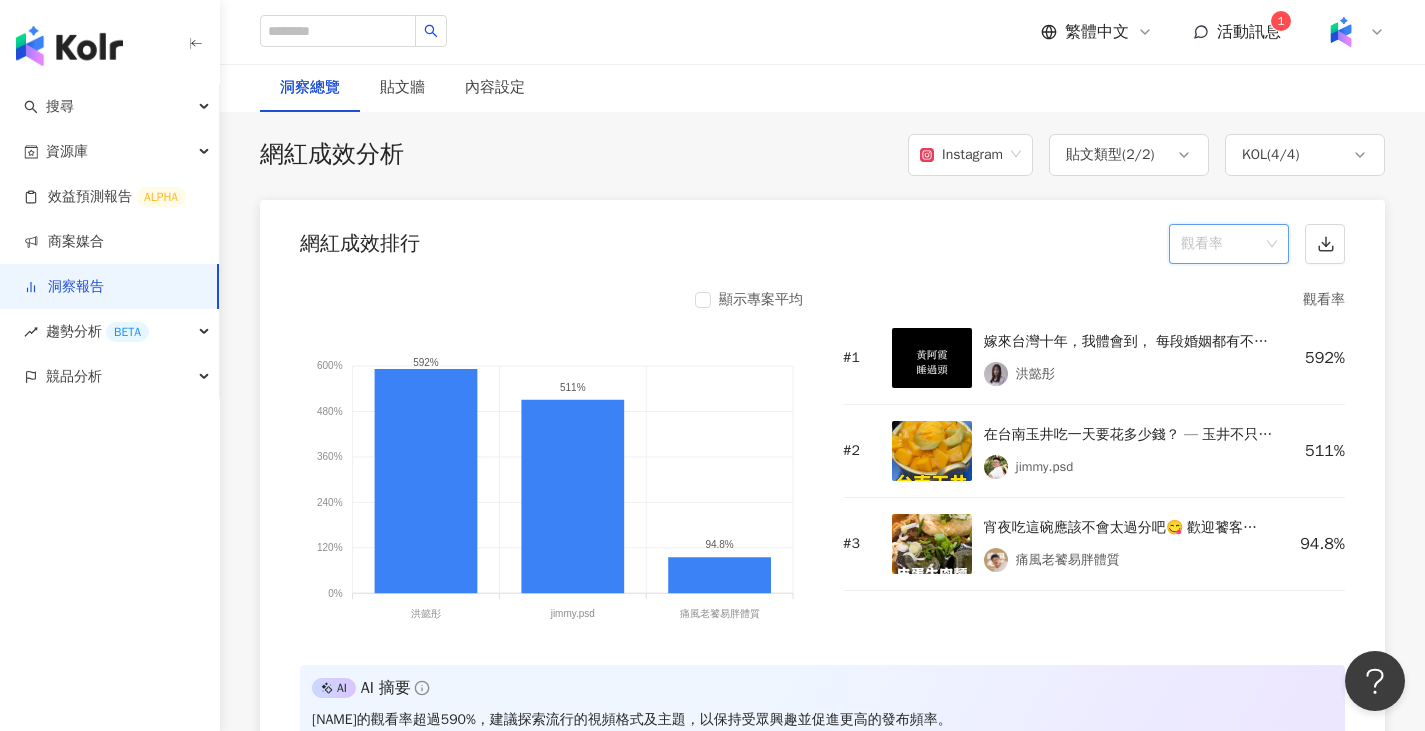 click on "觀看率" at bounding box center [1229, 244] 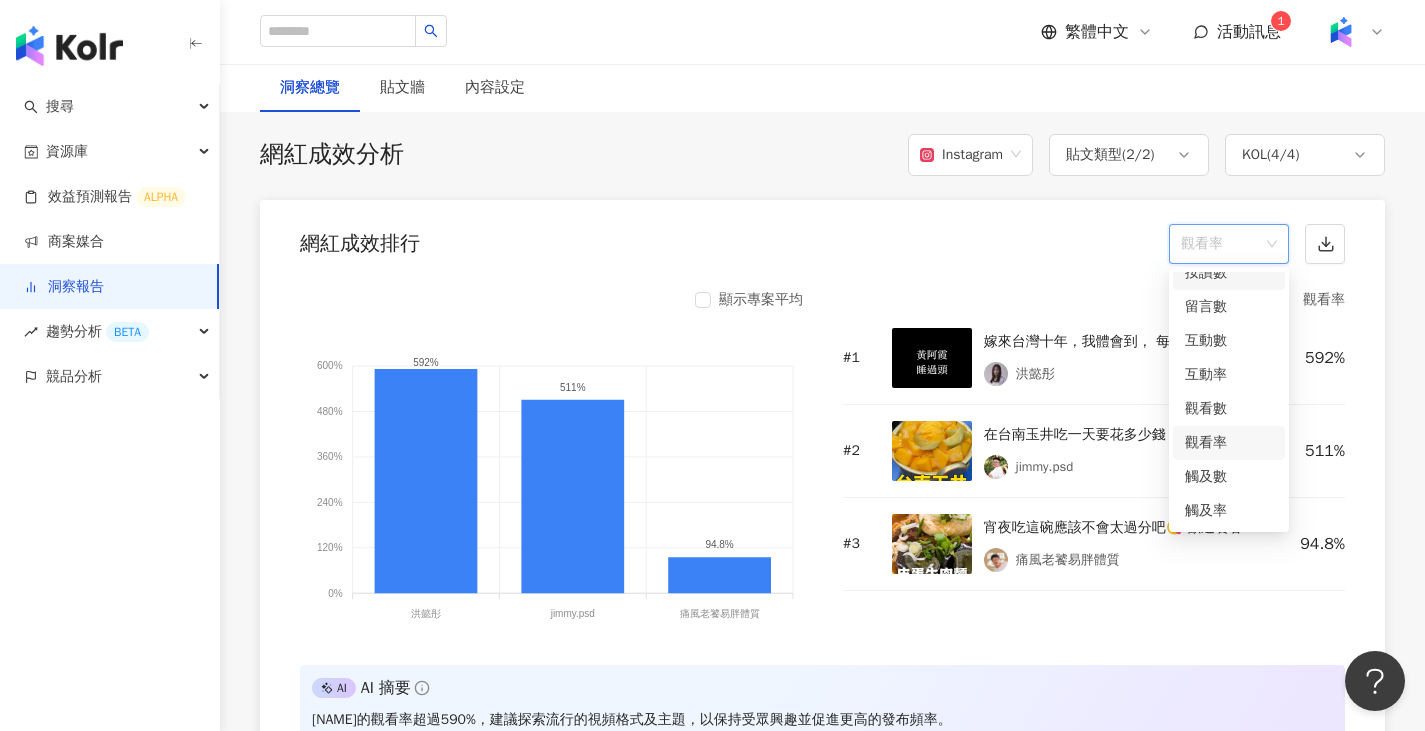click on "按讚數" at bounding box center [1229, 273] 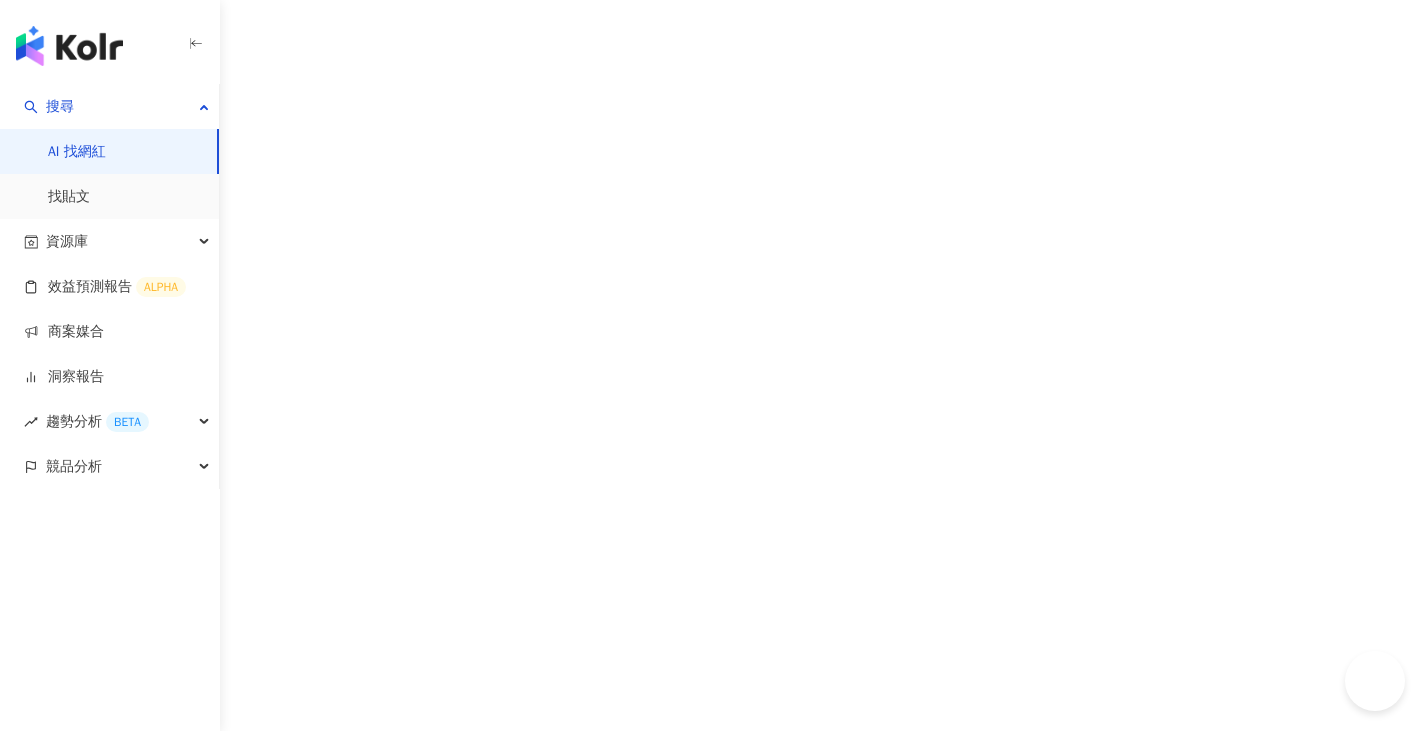 scroll, scrollTop: 0, scrollLeft: 0, axis: both 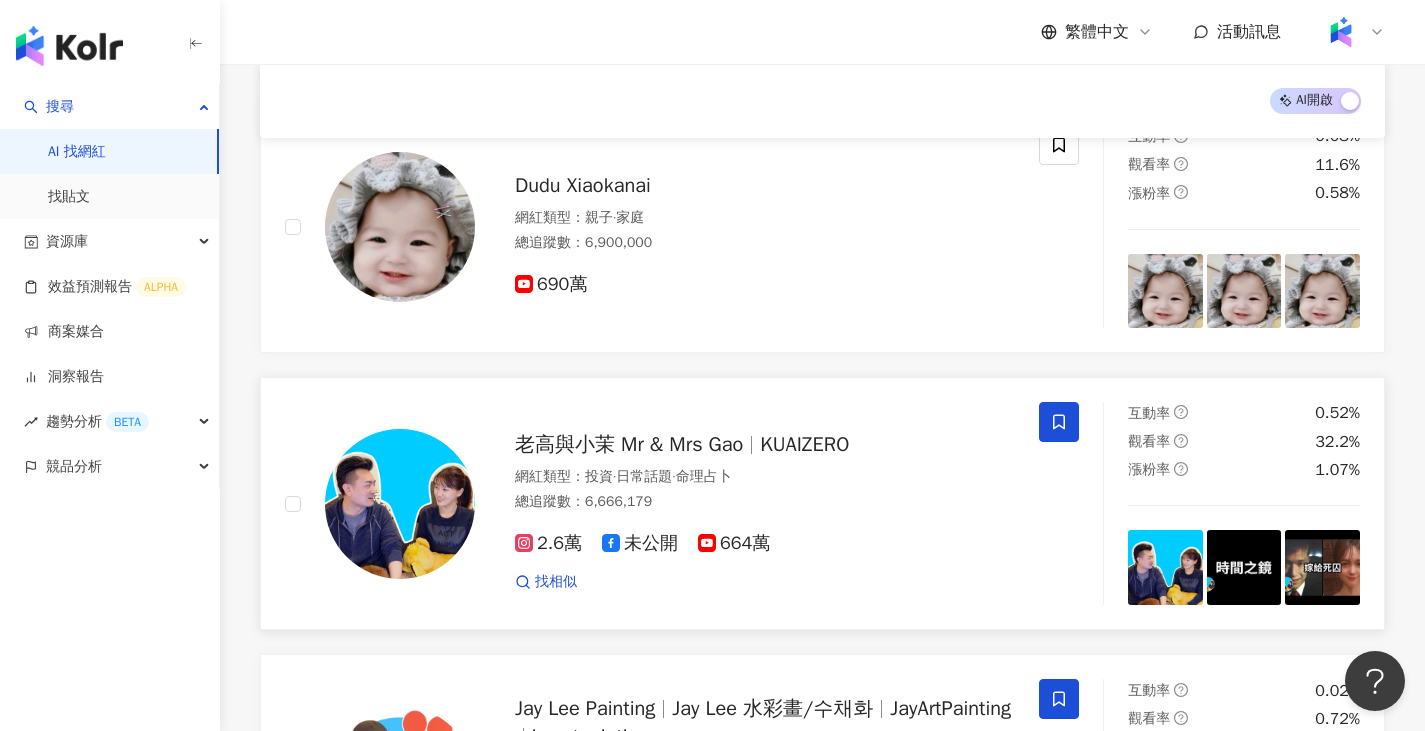 click on "老高與小茉 Mr & Mrs Gao" at bounding box center [629, 444] 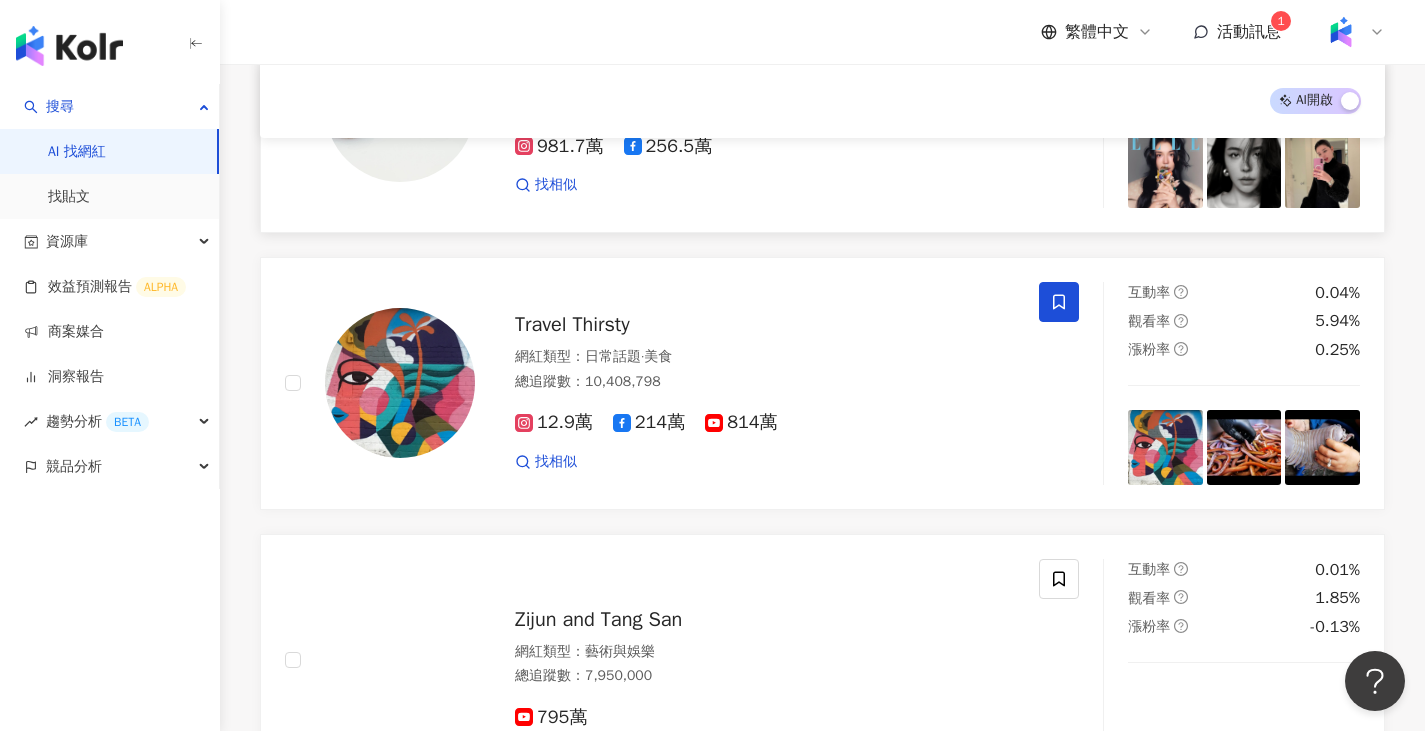 scroll, scrollTop: 800, scrollLeft: 0, axis: vertical 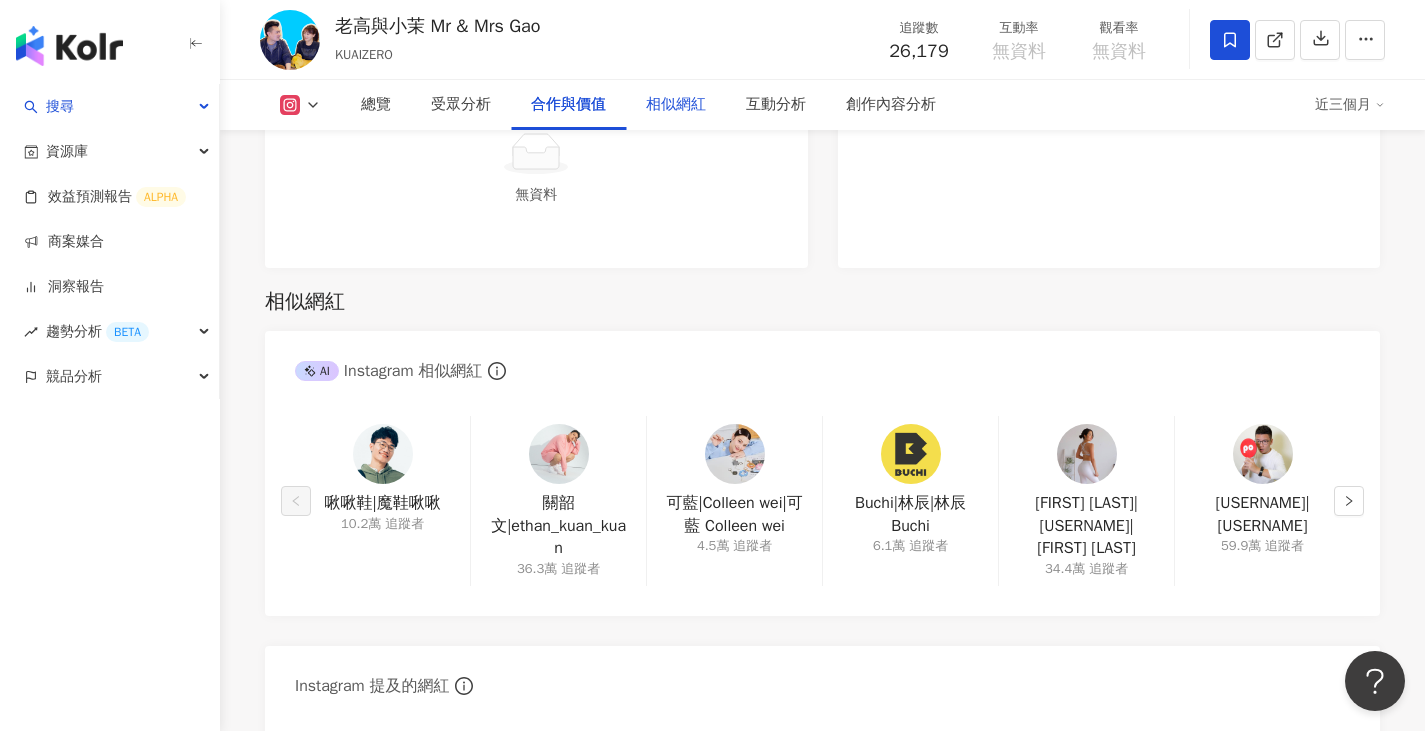 click on "相似網紅" at bounding box center [676, 105] 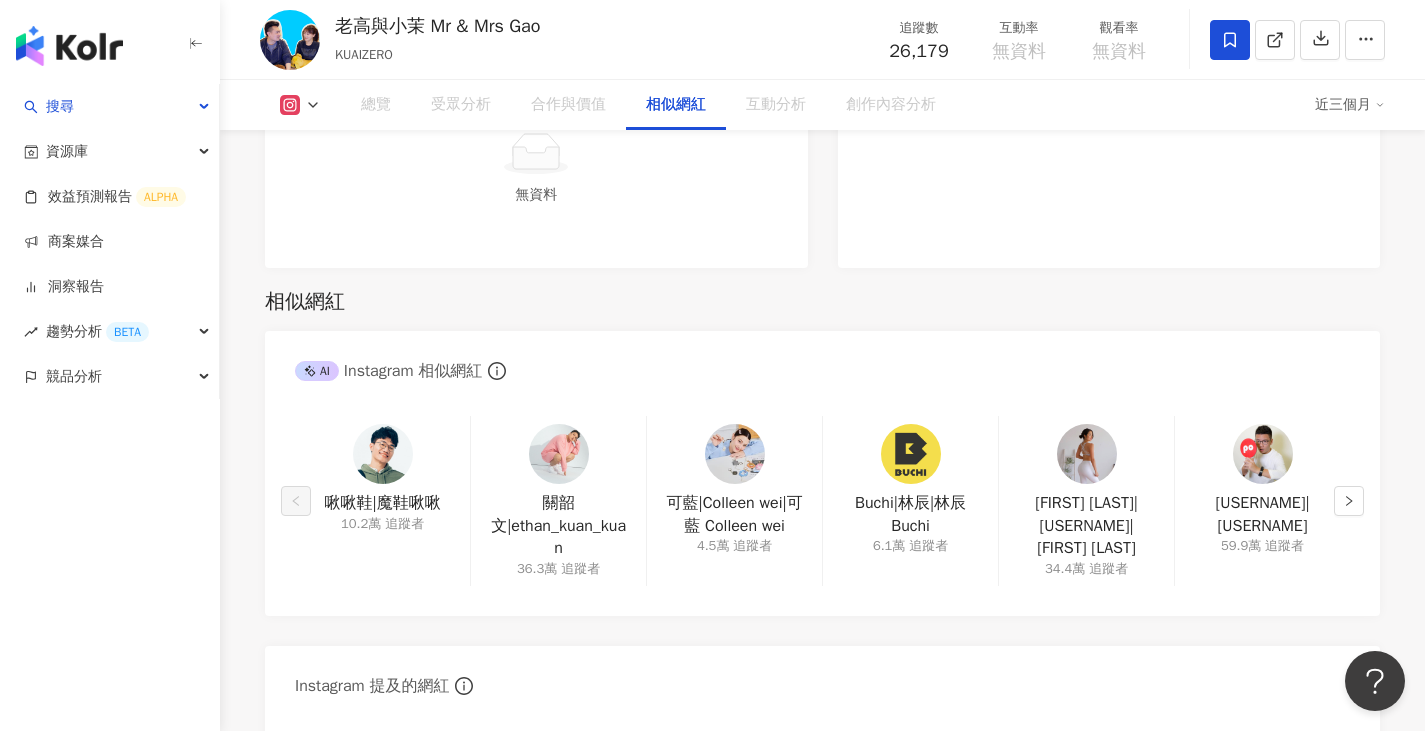 scroll, scrollTop: 3241, scrollLeft: 0, axis: vertical 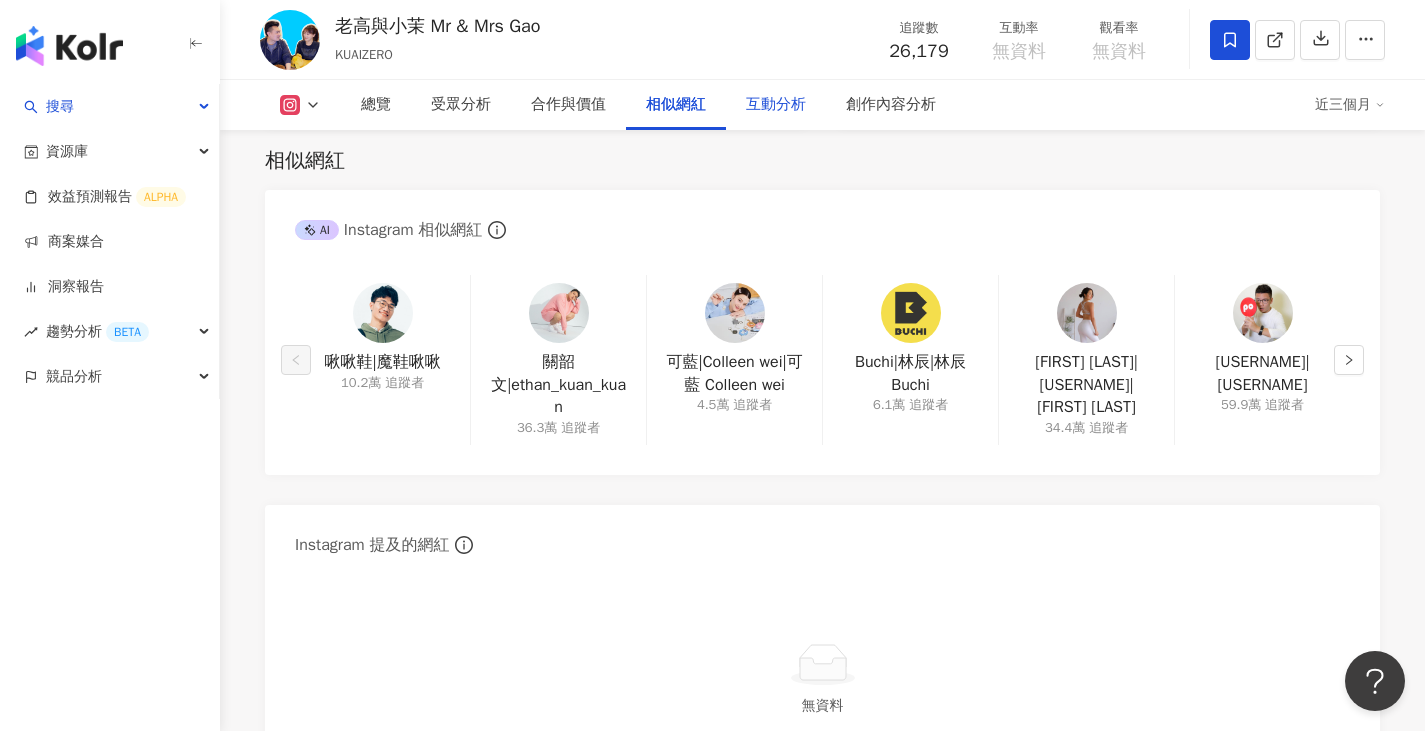 click on "互動分析" at bounding box center (776, 105) 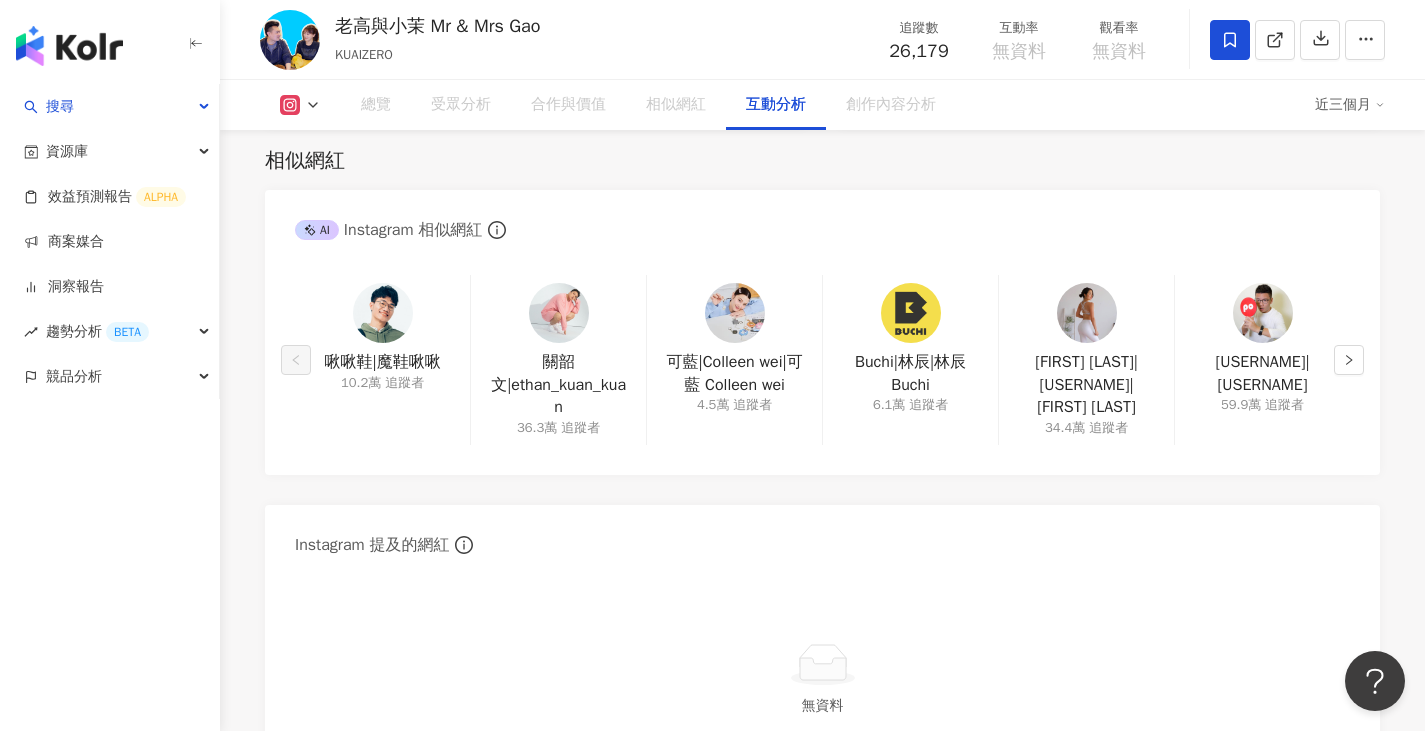 scroll, scrollTop: 3914, scrollLeft: 0, axis: vertical 